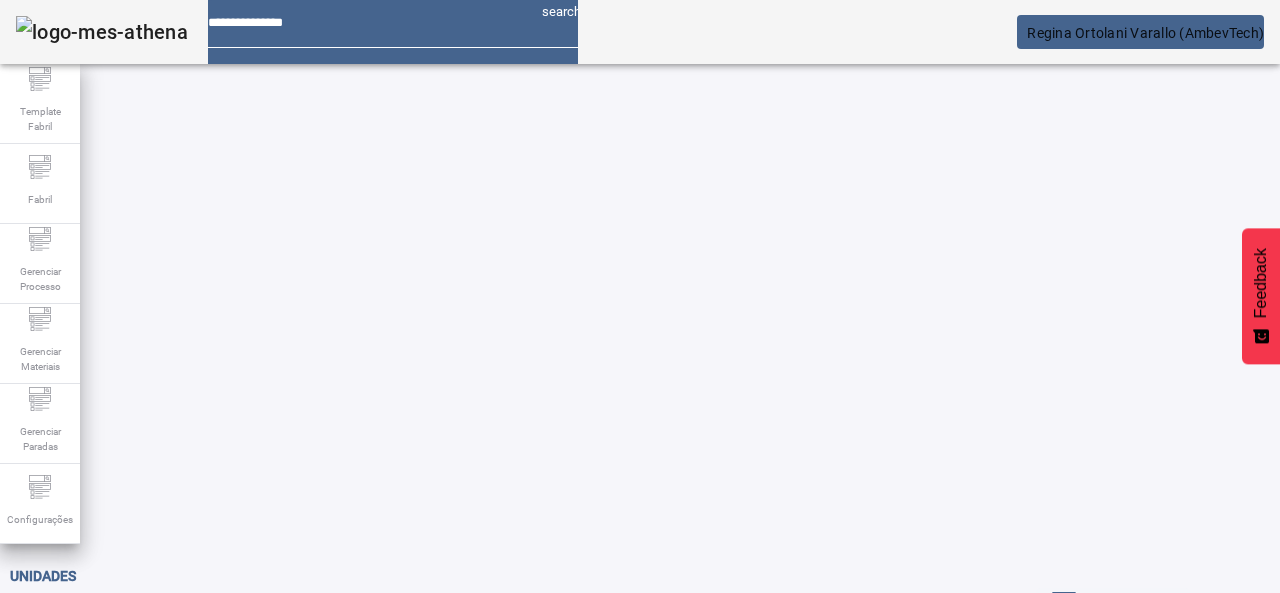 scroll, scrollTop: 0, scrollLeft: 0, axis: both 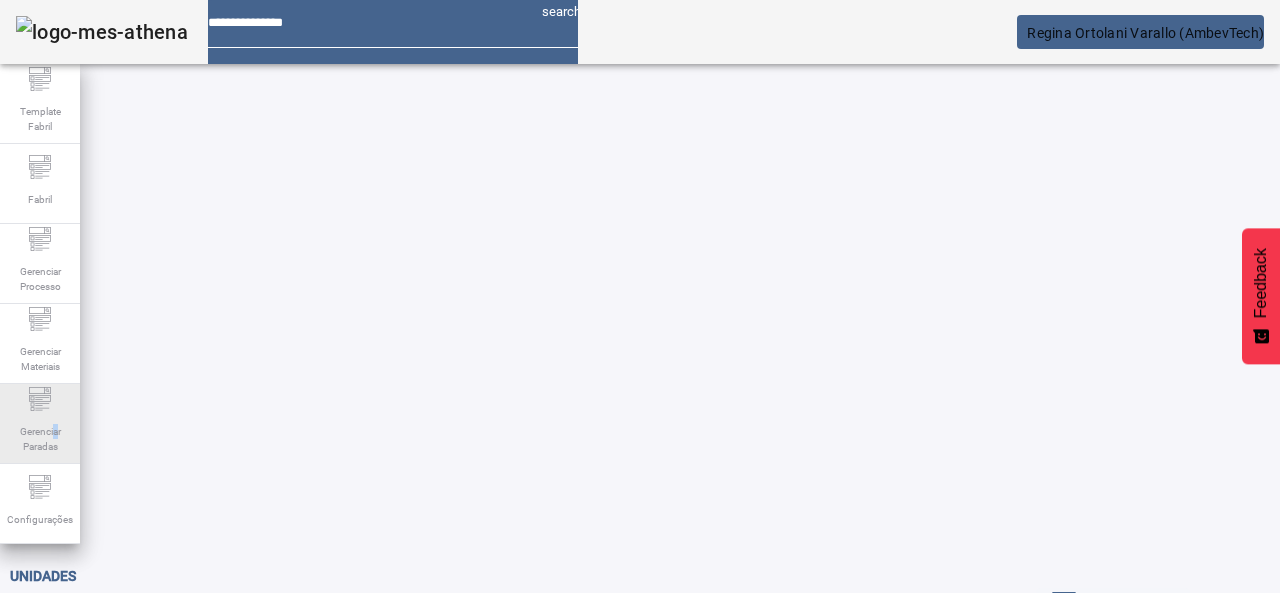 drag, startPoint x: 54, startPoint y: 431, endPoint x: 42, endPoint y: 433, distance: 12.165525 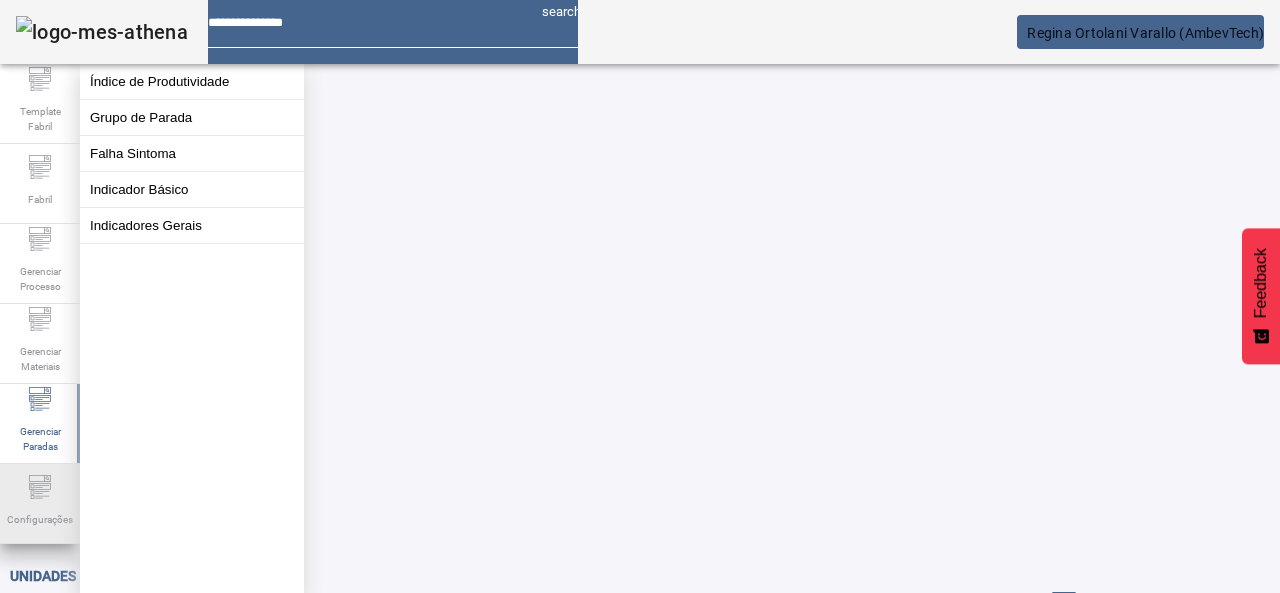 click on "Configurações" 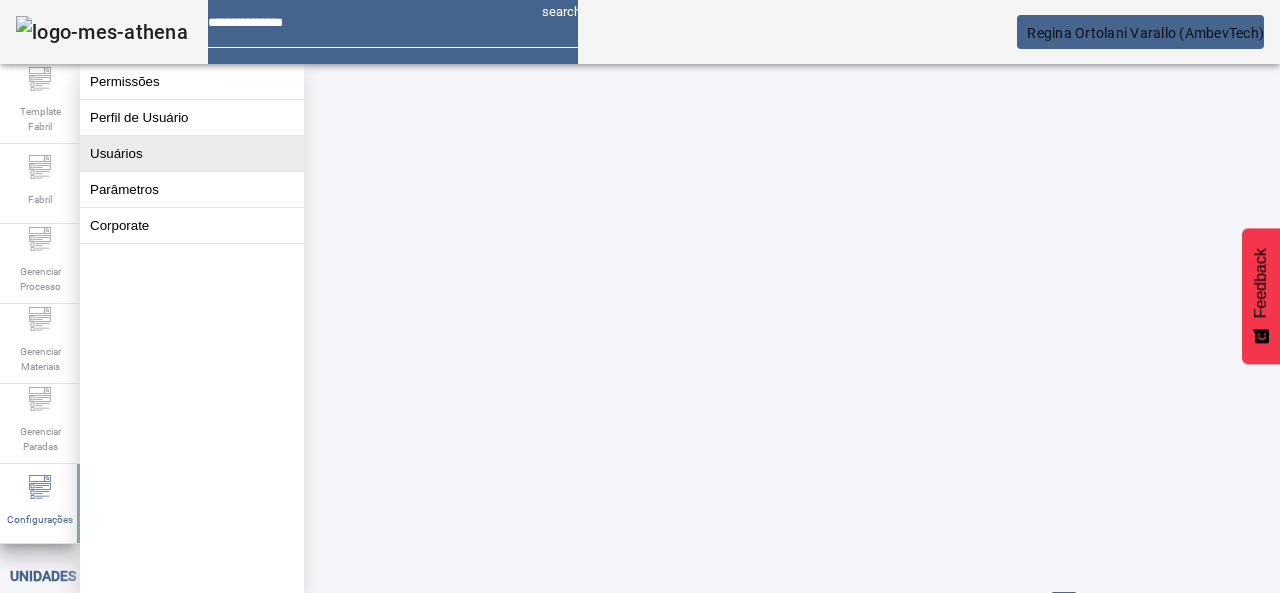 click on "Usuários" 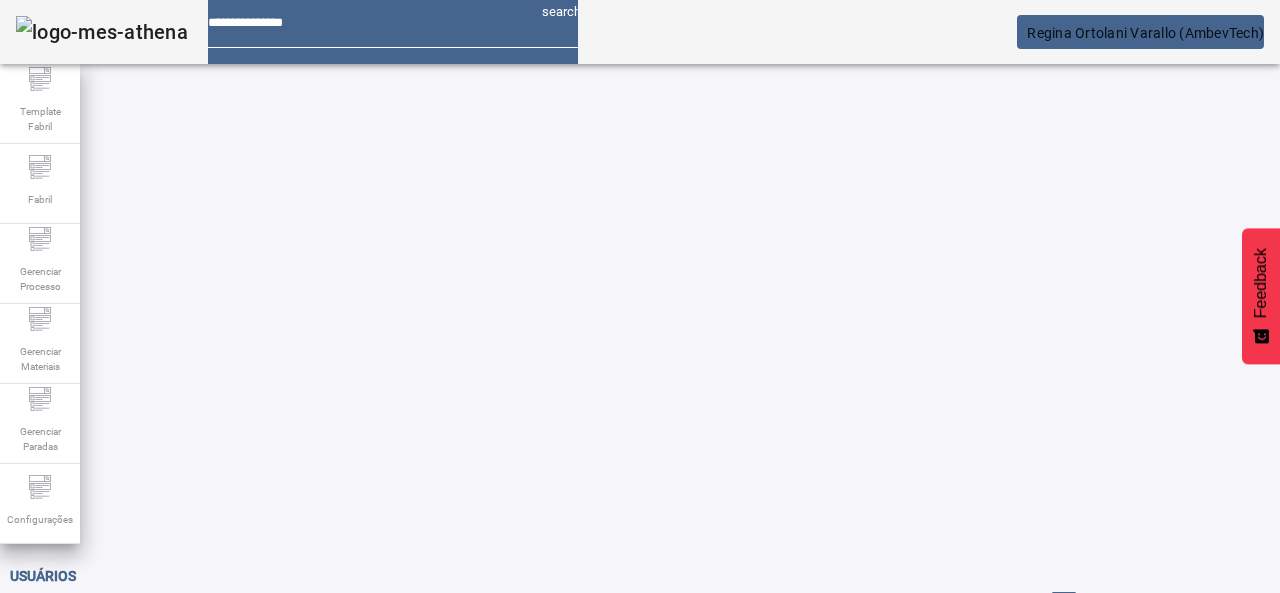 click on "ABRIR FILTROS" 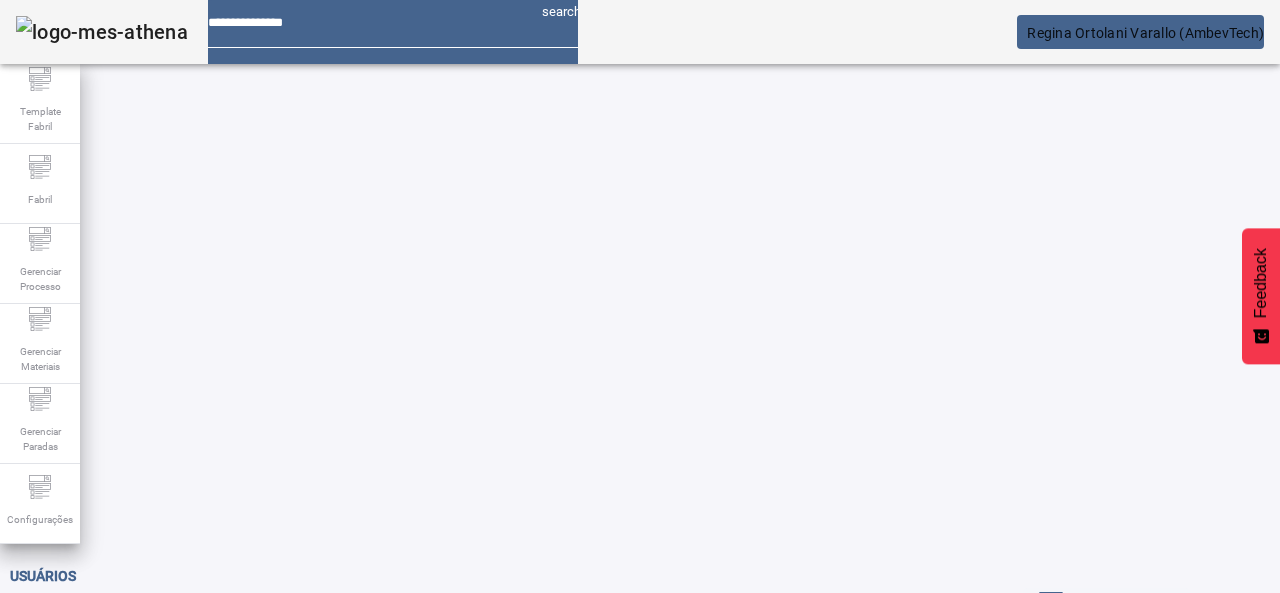 click on "Nome" at bounding box center (540, 637) 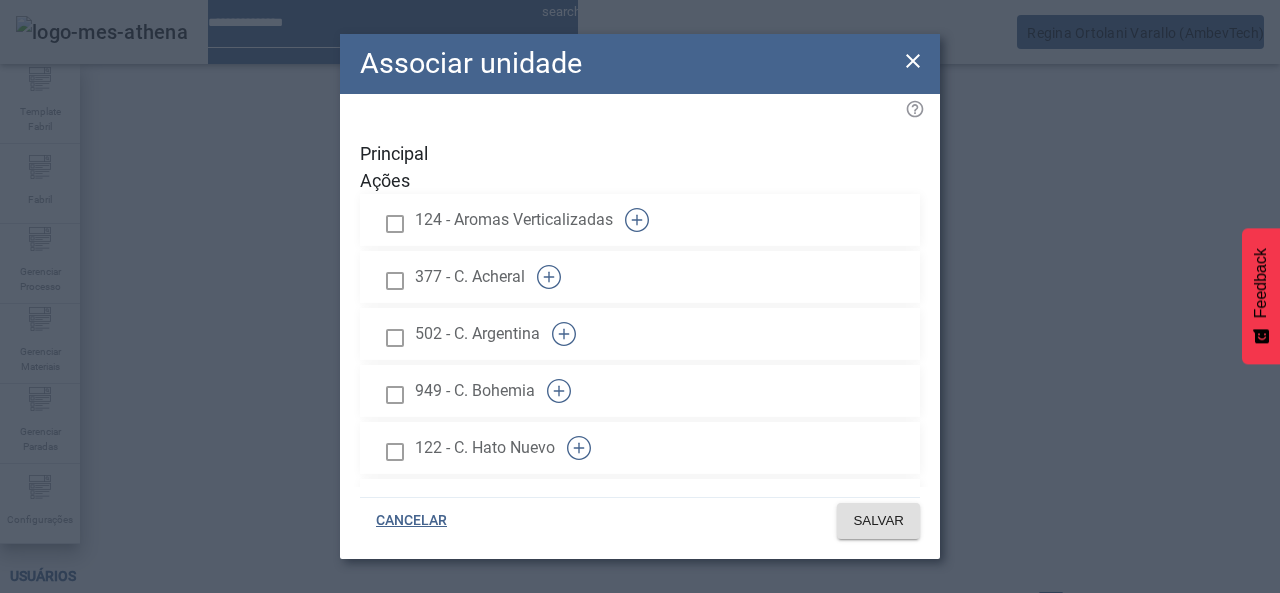 click at bounding box center [395, 223] 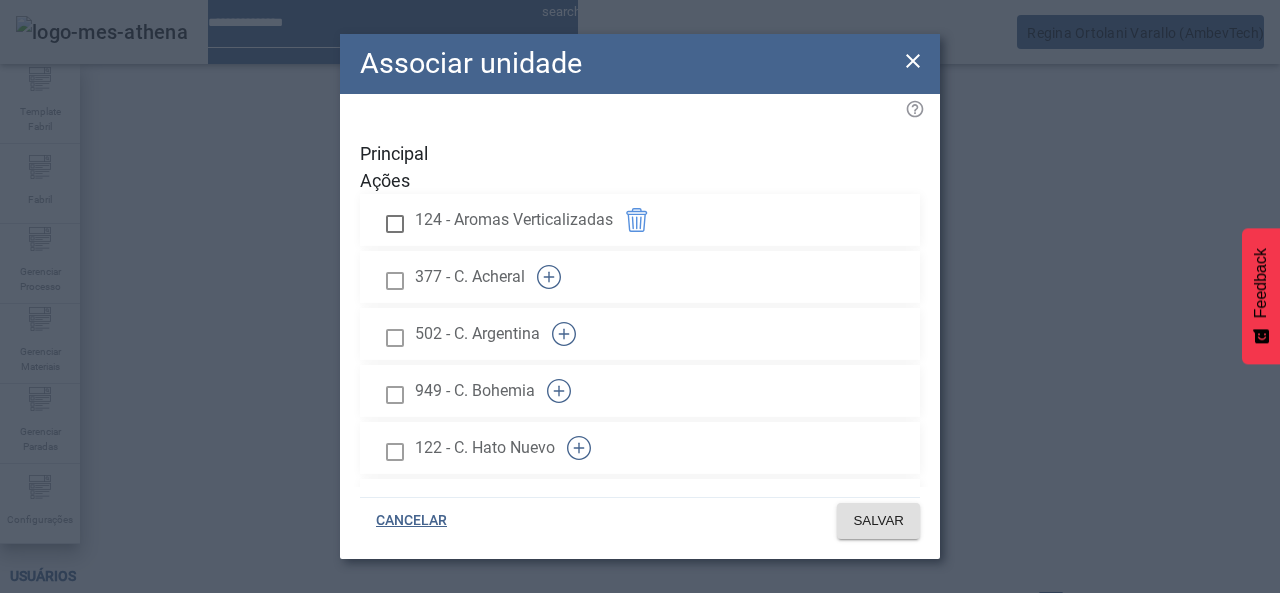 click 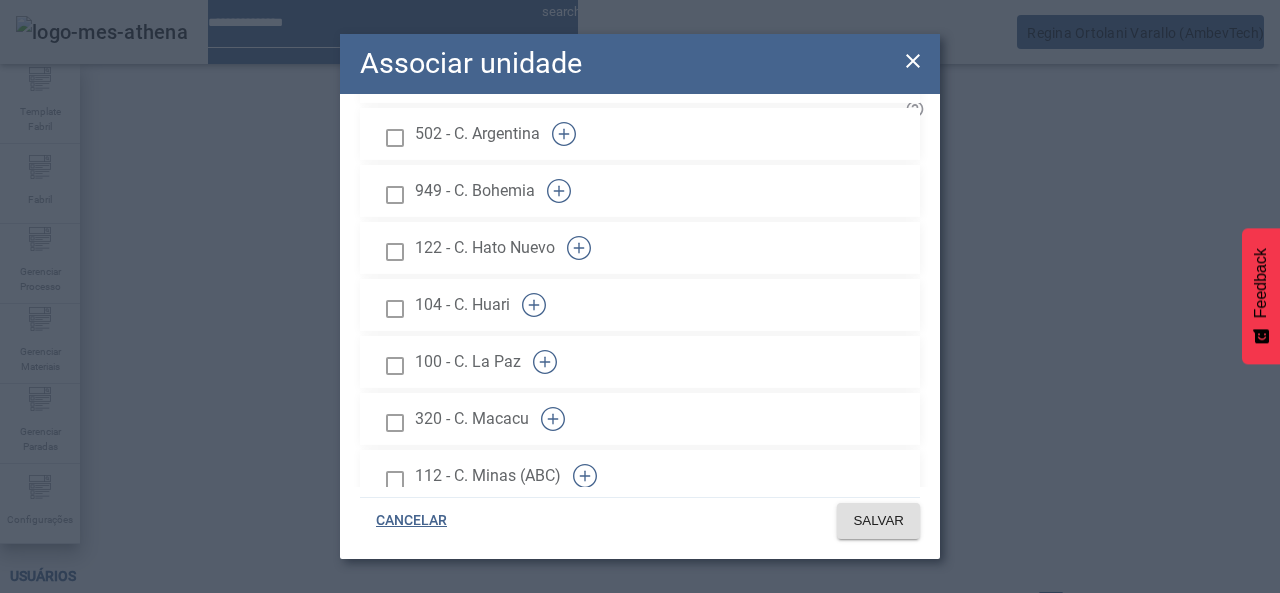 scroll, scrollTop: 0, scrollLeft: 0, axis: both 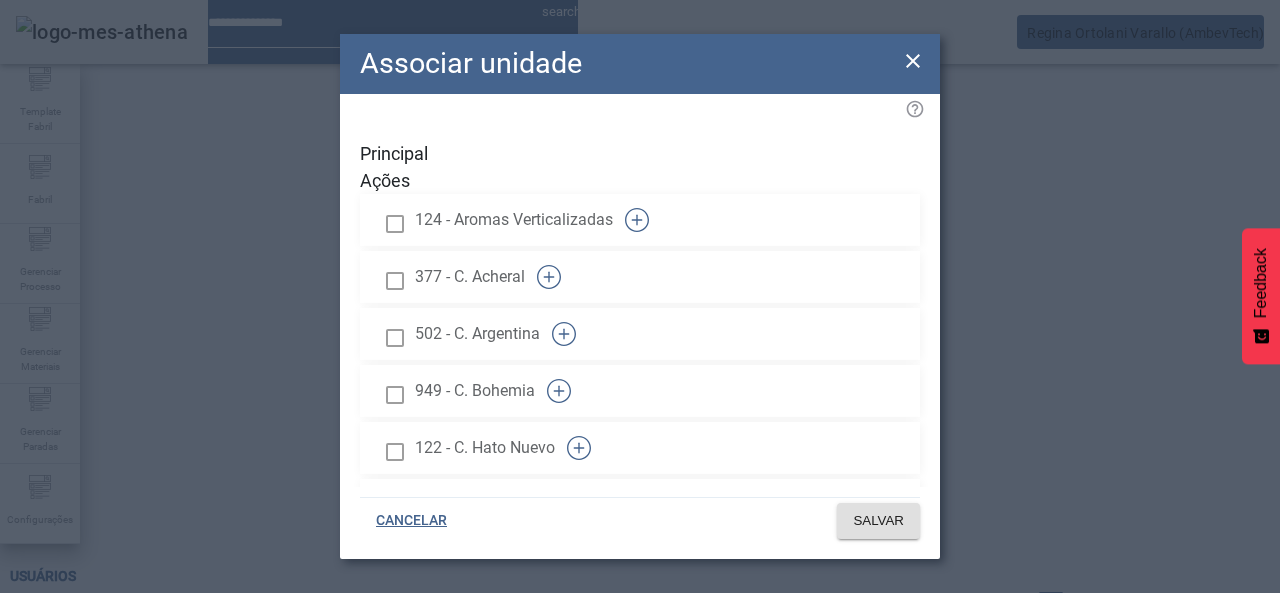click 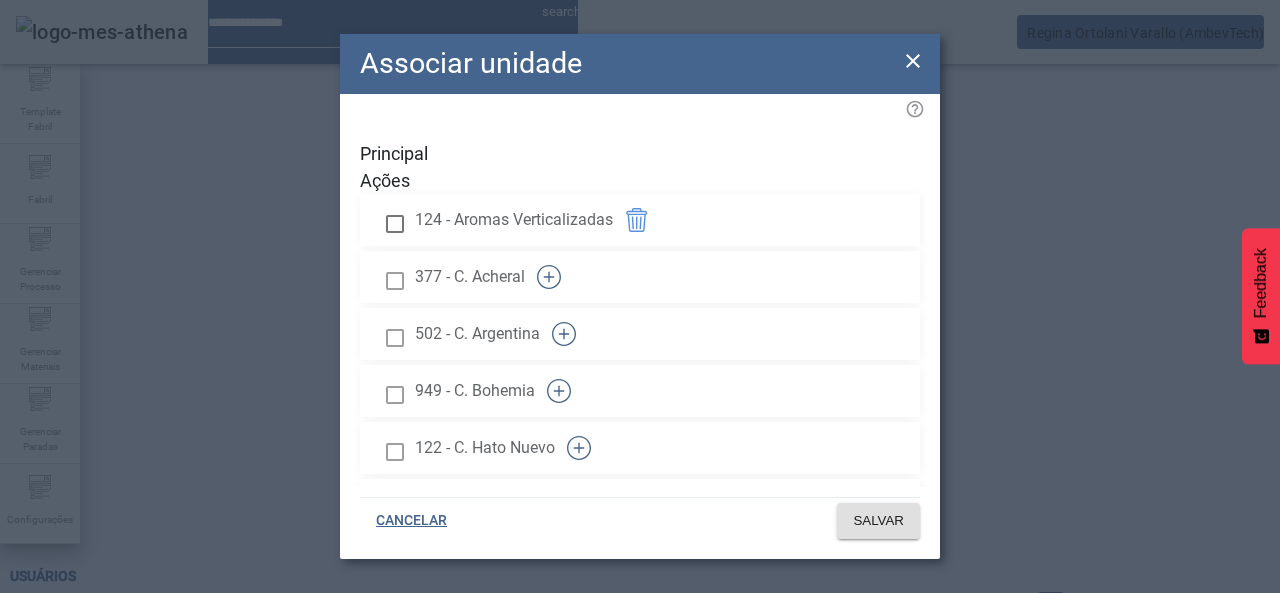 click at bounding box center [549, 277] 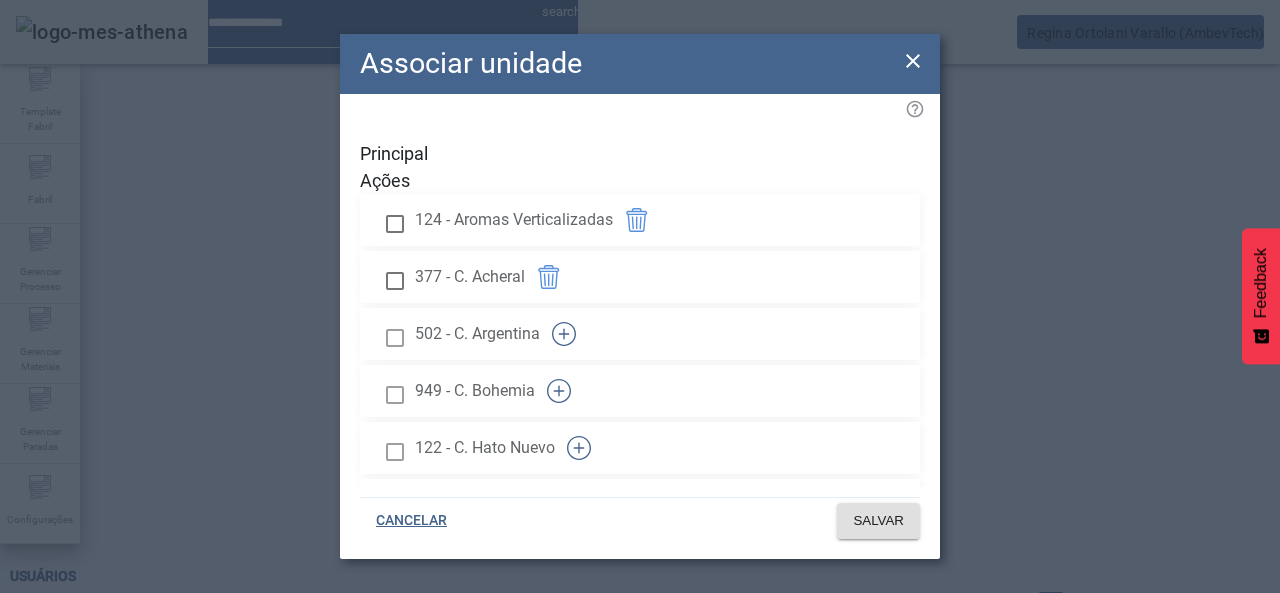 click 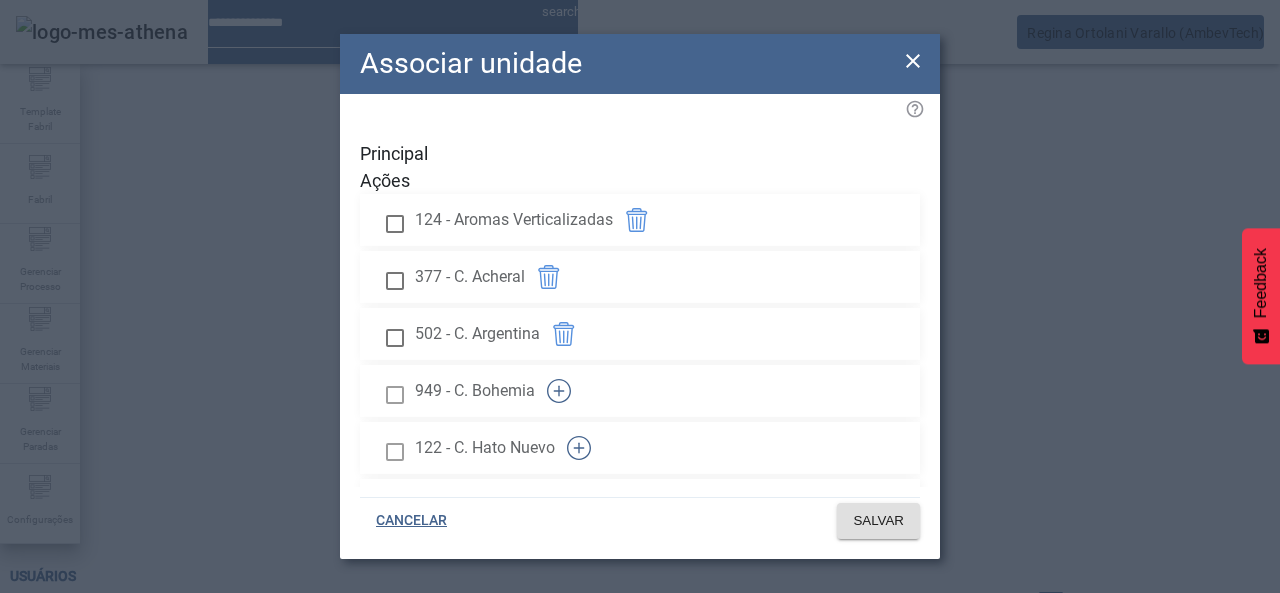click 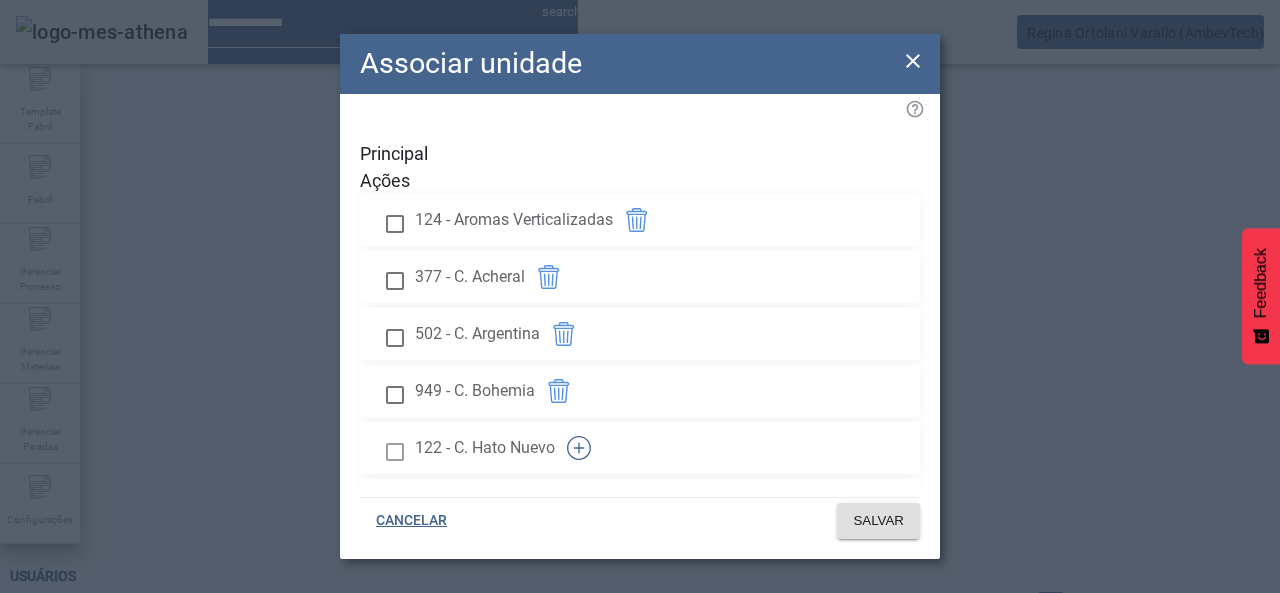 click 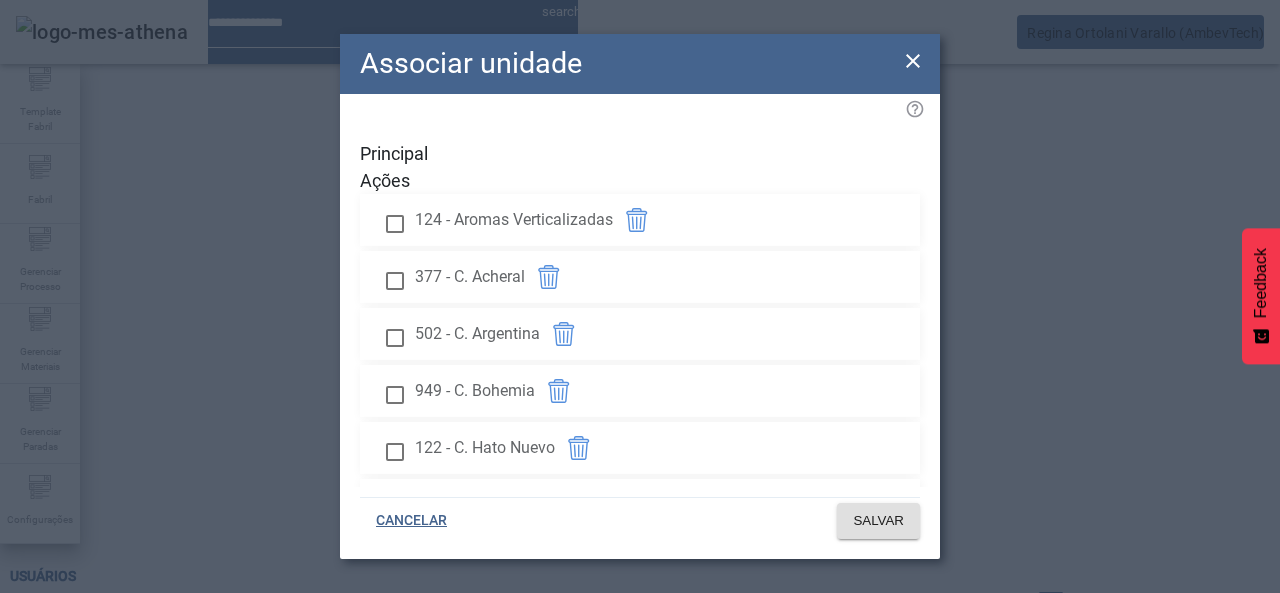 click 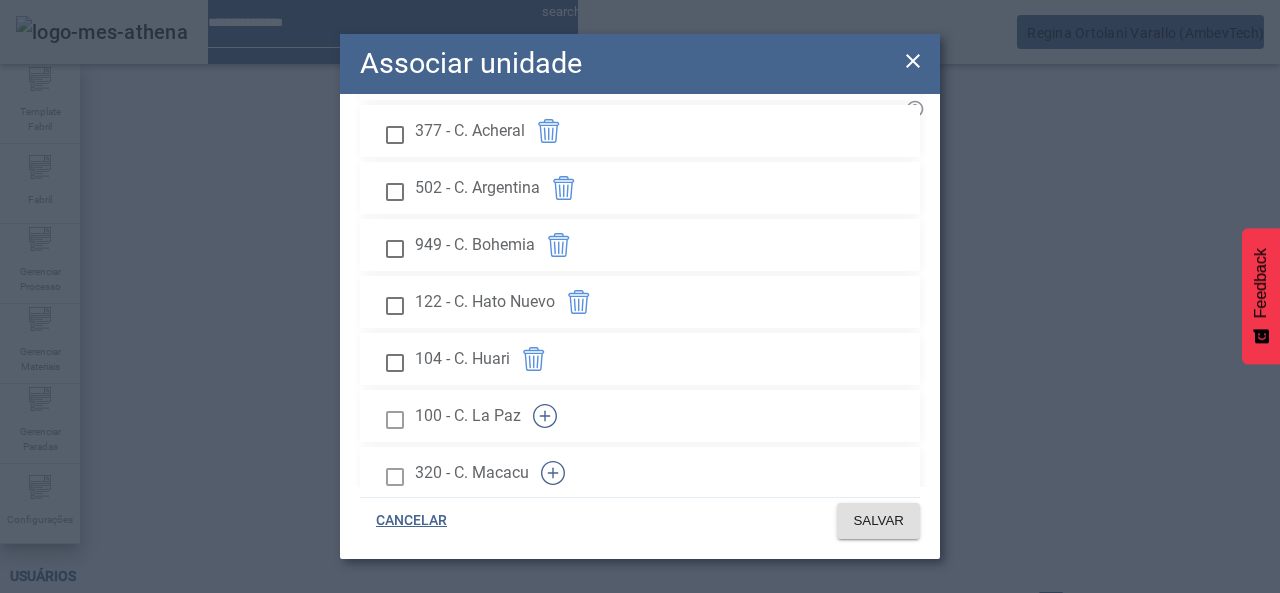 scroll, scrollTop: 300, scrollLeft: 0, axis: vertical 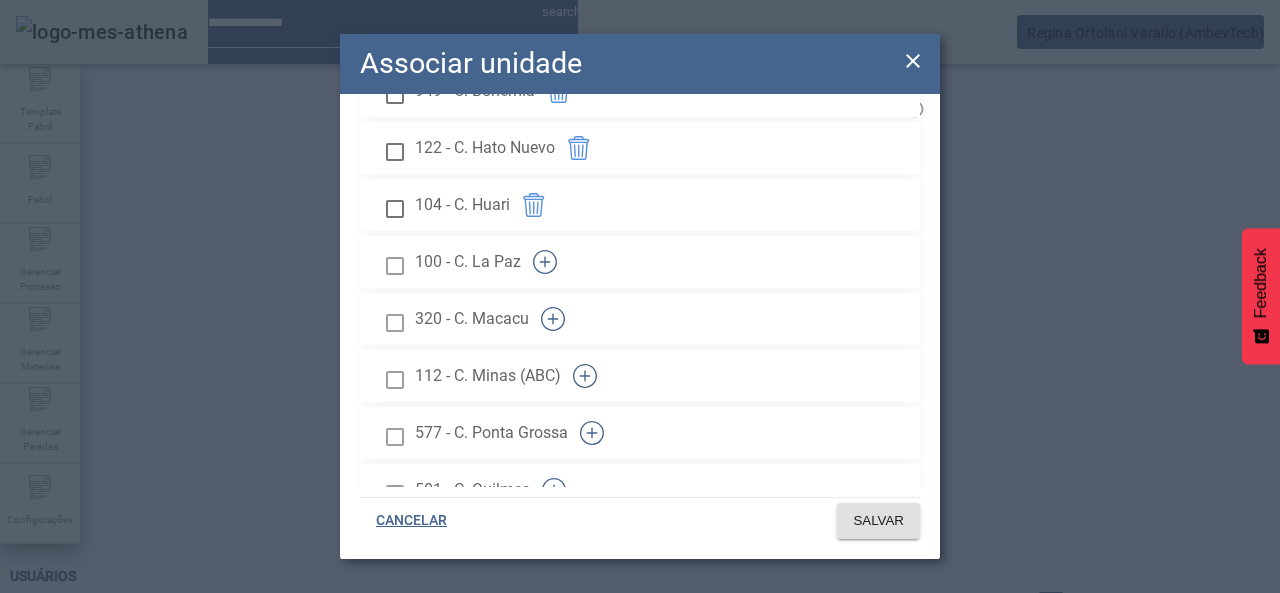 click 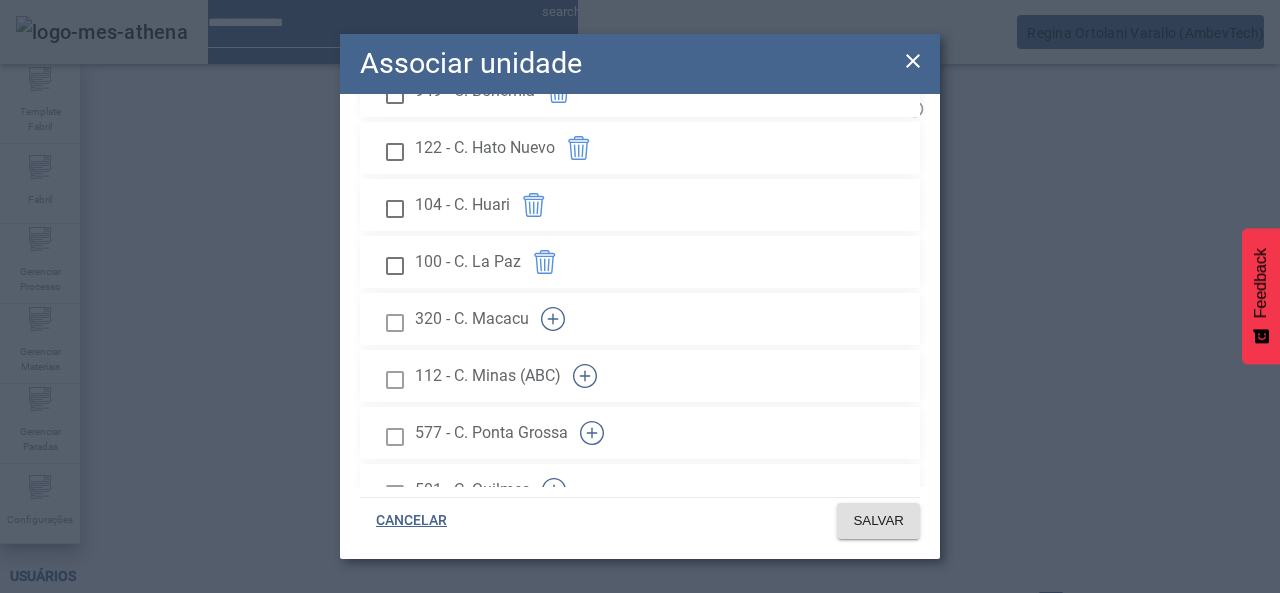click at bounding box center (553, 319) 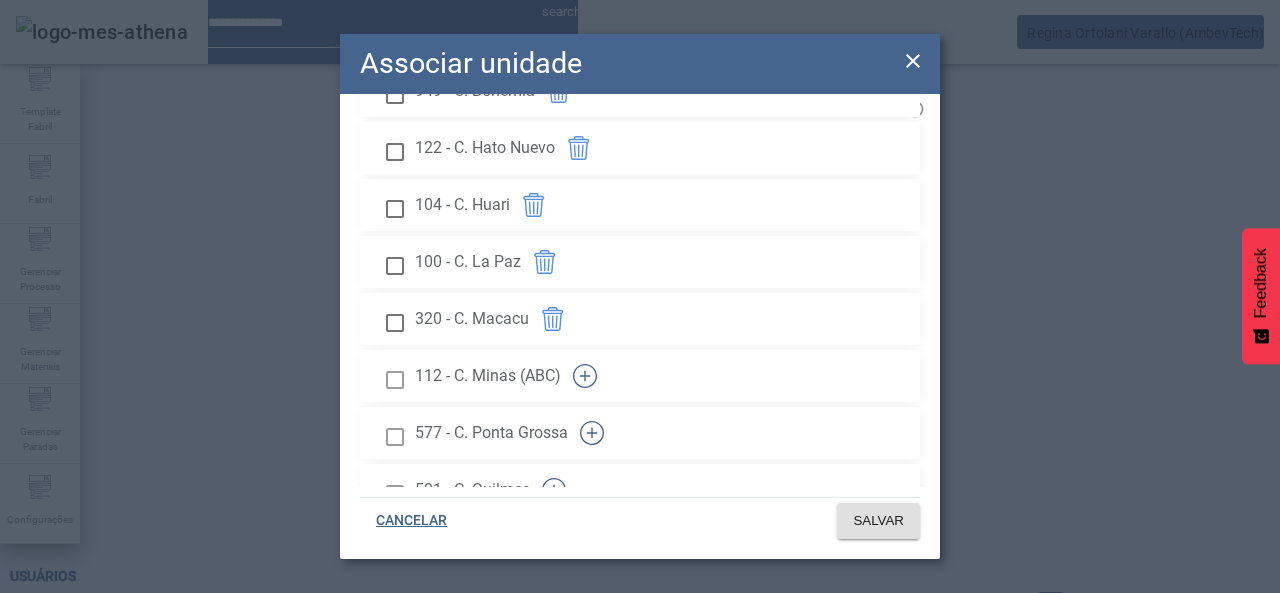 click 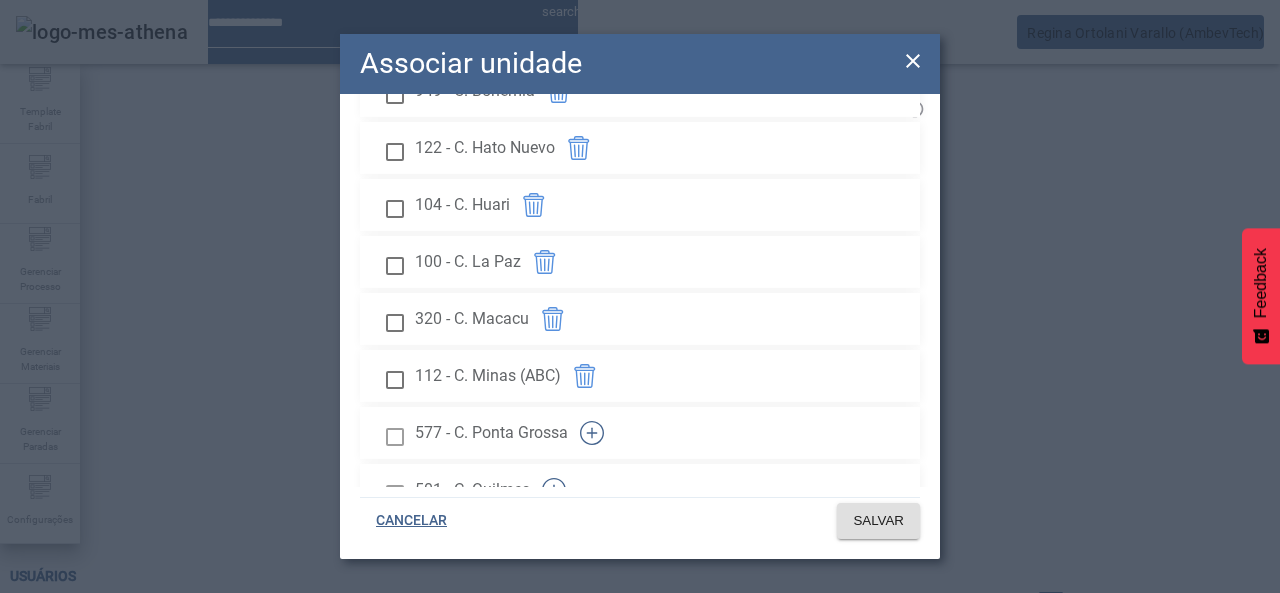 drag, startPoint x: 840, startPoint y: 385, endPoint x: 856, endPoint y: 420, distance: 38.483765 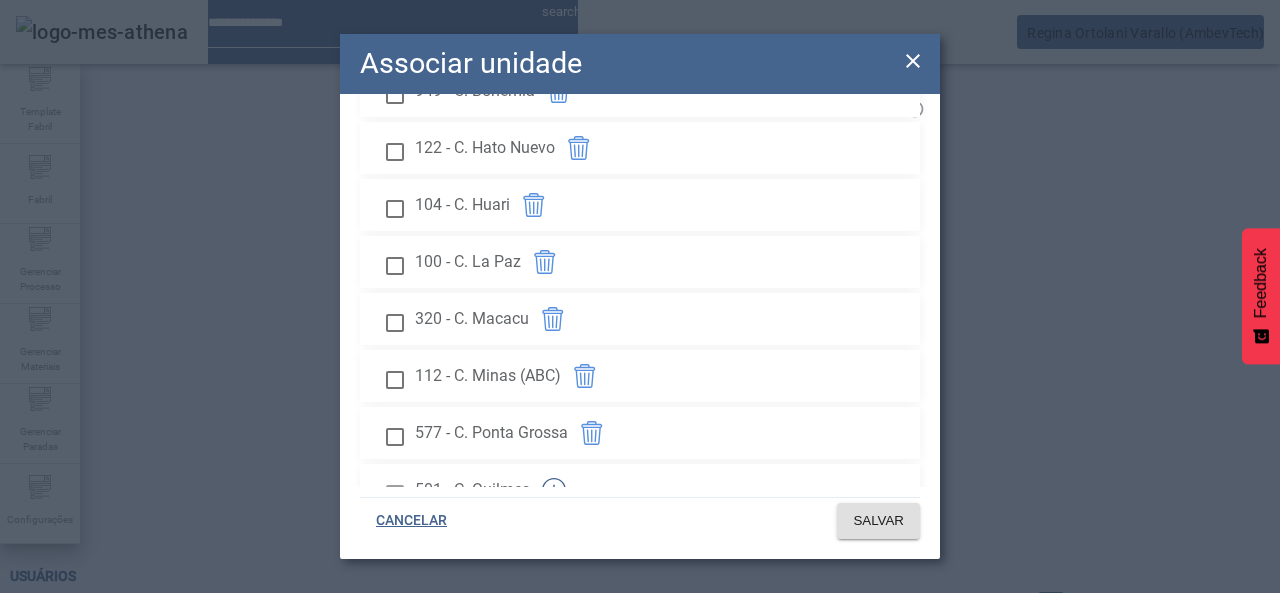 click 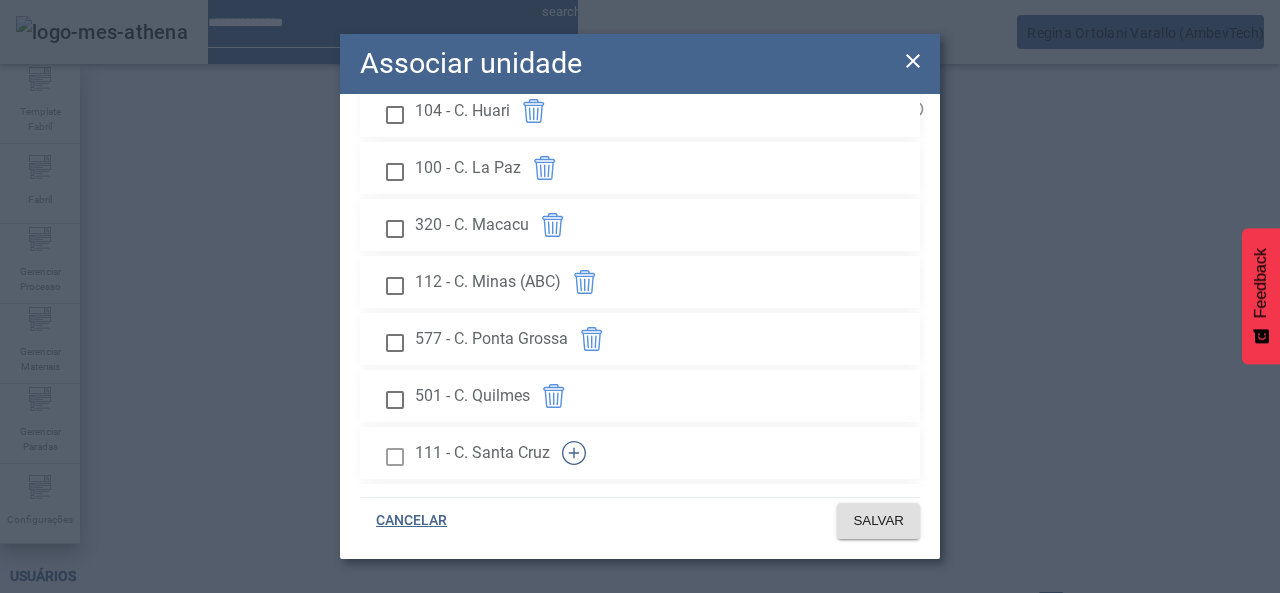 scroll, scrollTop: 500, scrollLeft: 0, axis: vertical 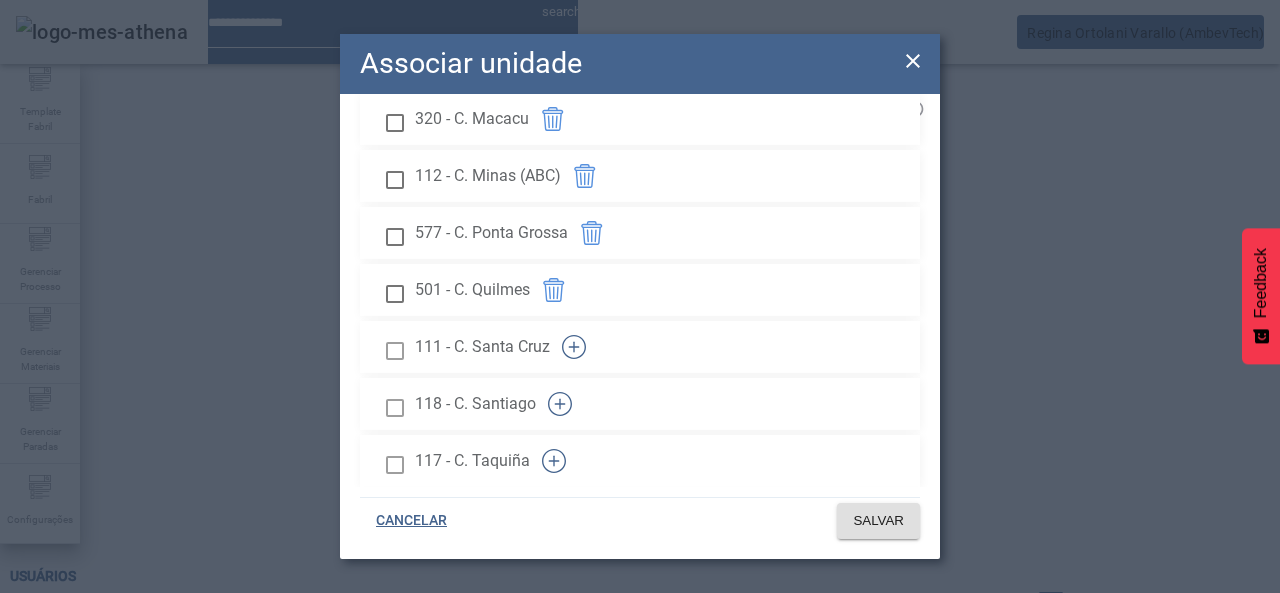 drag, startPoint x: 858, startPoint y: 311, endPoint x: 849, endPoint y: 343, distance: 33.24154 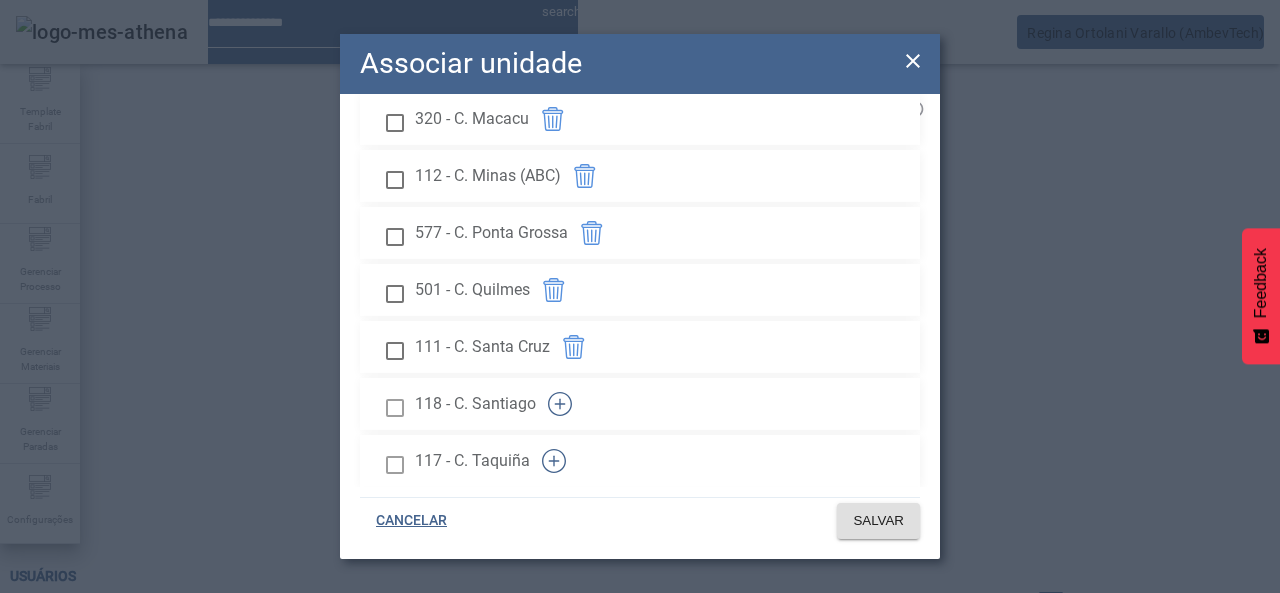 drag, startPoint x: 850, startPoint y: 373, endPoint x: 859, endPoint y: 380, distance: 11.401754 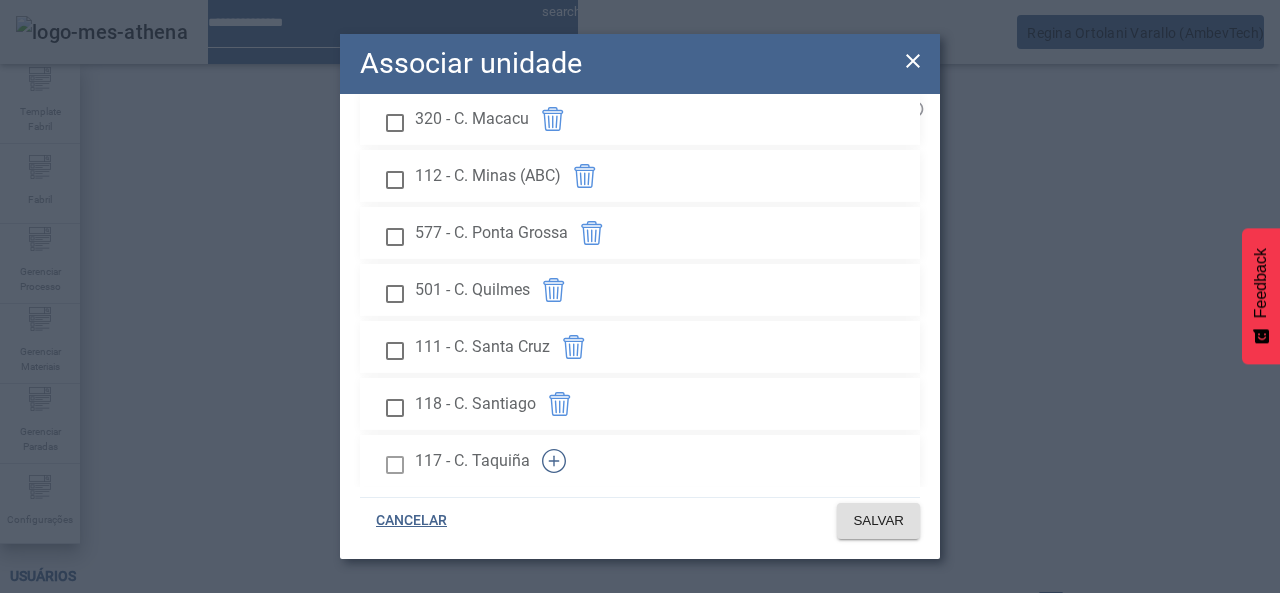 drag, startPoint x: 850, startPoint y: 424, endPoint x: 851, endPoint y: 443, distance: 19.026299 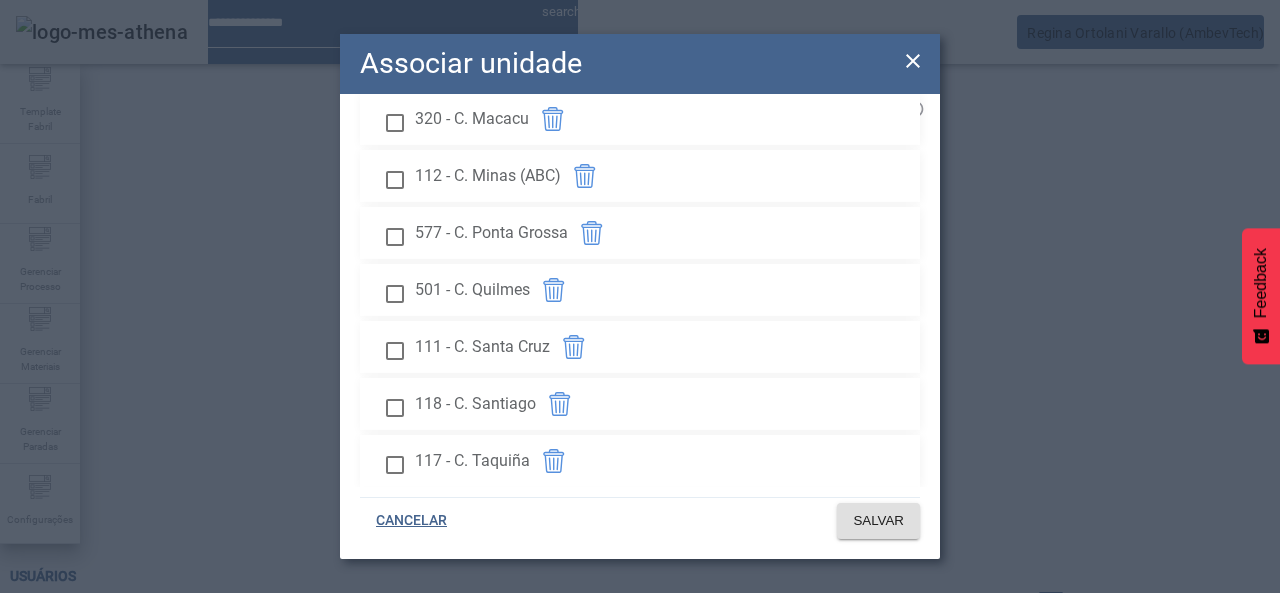 click at bounding box center (536, 518) 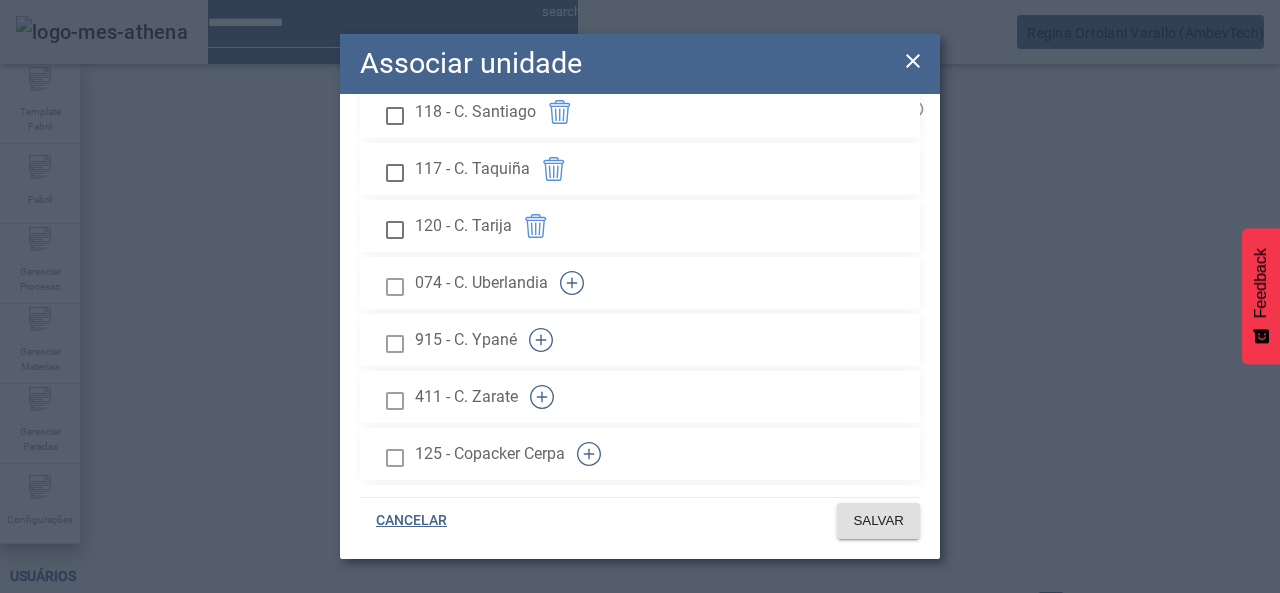 scroll, scrollTop: 800, scrollLeft: 0, axis: vertical 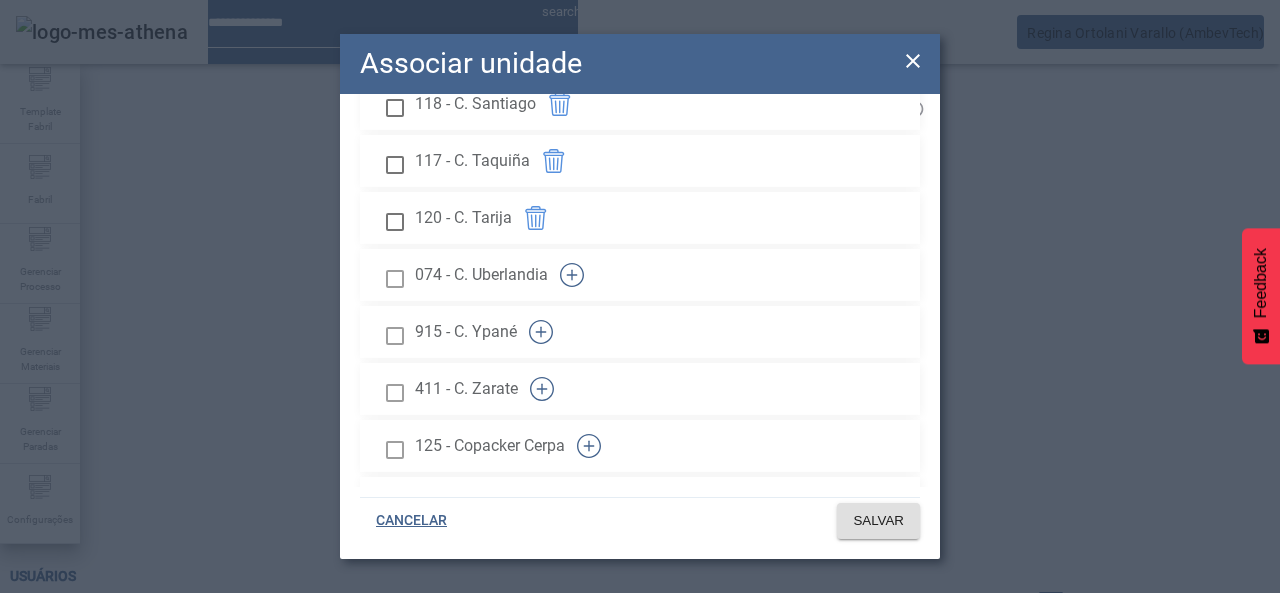 click 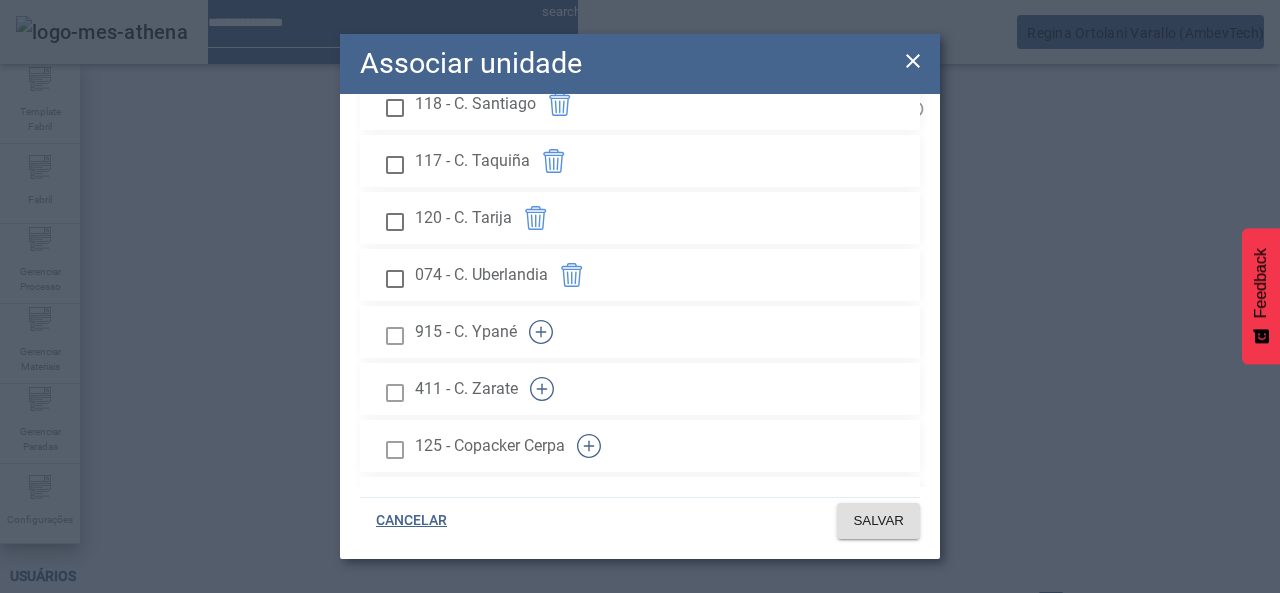drag, startPoint x: 861, startPoint y: 284, endPoint x: 862, endPoint y: 348, distance: 64.00781 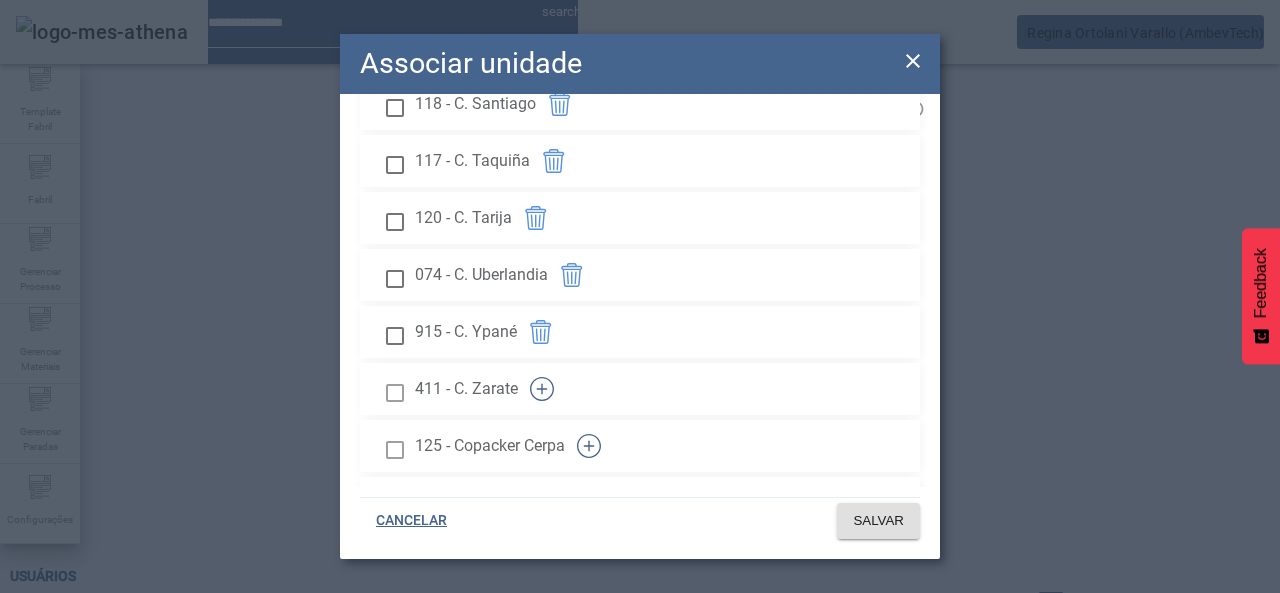 drag, startPoint x: 859, startPoint y: 366, endPoint x: 856, endPoint y: 393, distance: 27.166155 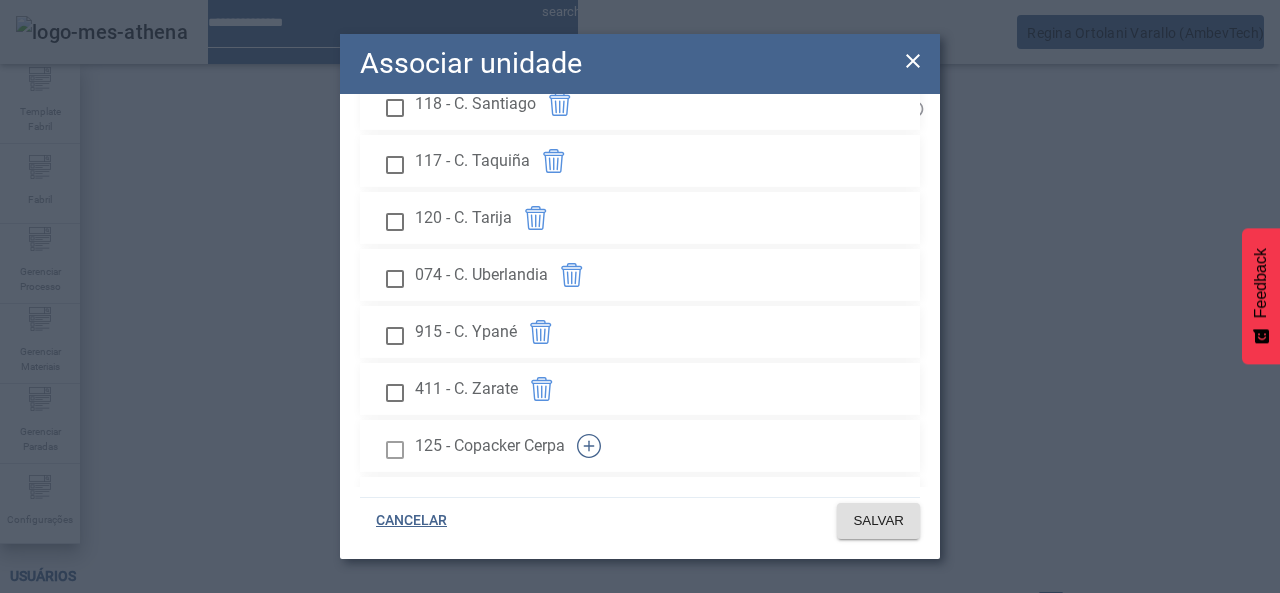click 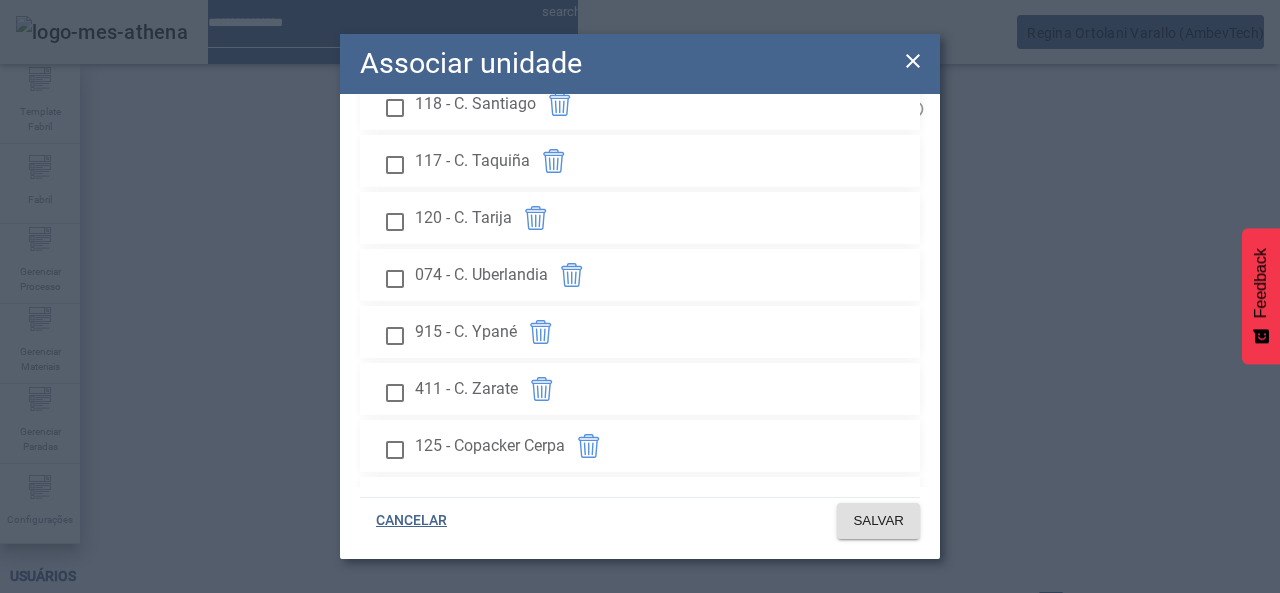 click 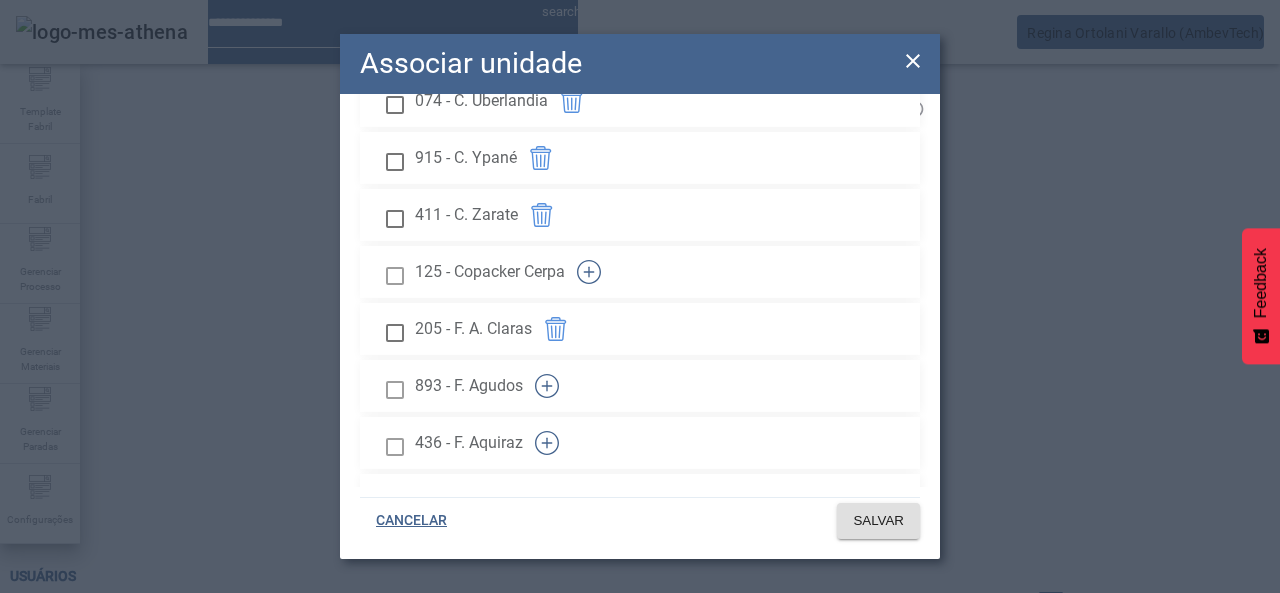 scroll, scrollTop: 1000, scrollLeft: 0, axis: vertical 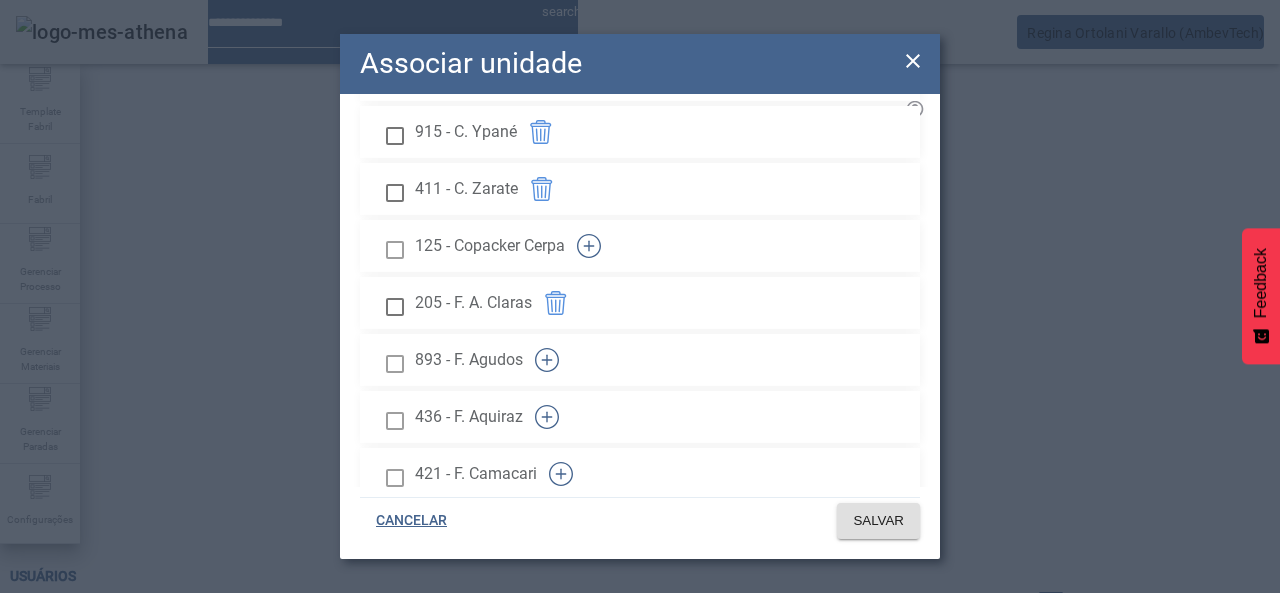 drag, startPoint x: 859, startPoint y: 311, endPoint x: 862, endPoint y: 351, distance: 40.112343 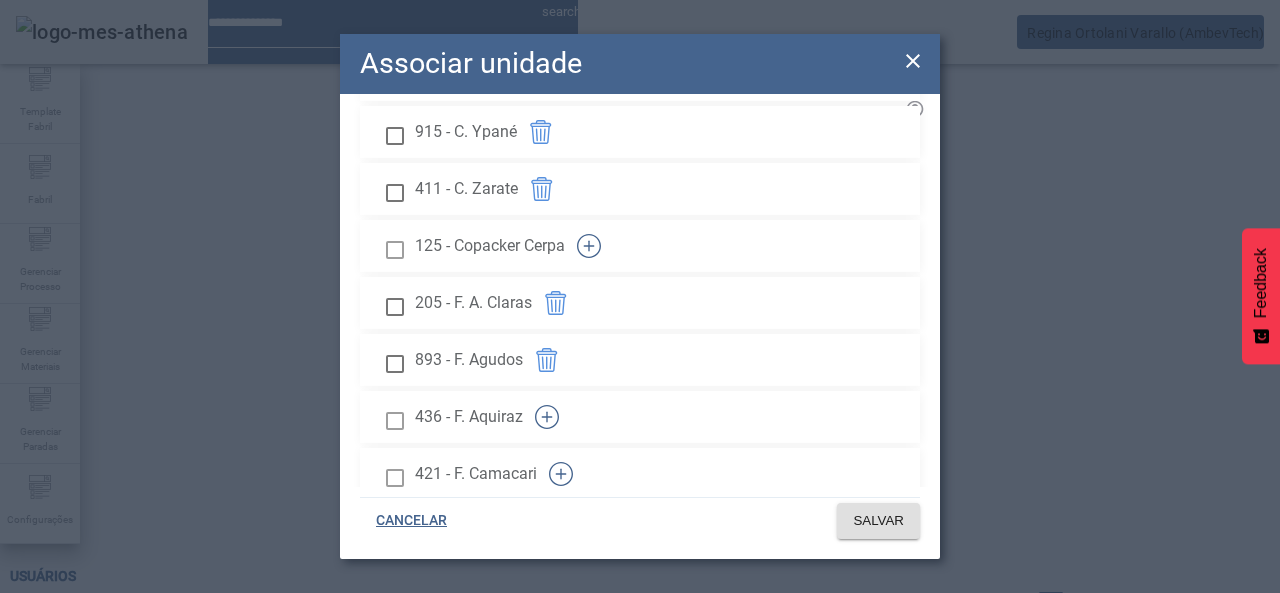 drag, startPoint x: 862, startPoint y: 359, endPoint x: 854, endPoint y: 405, distance: 46.69047 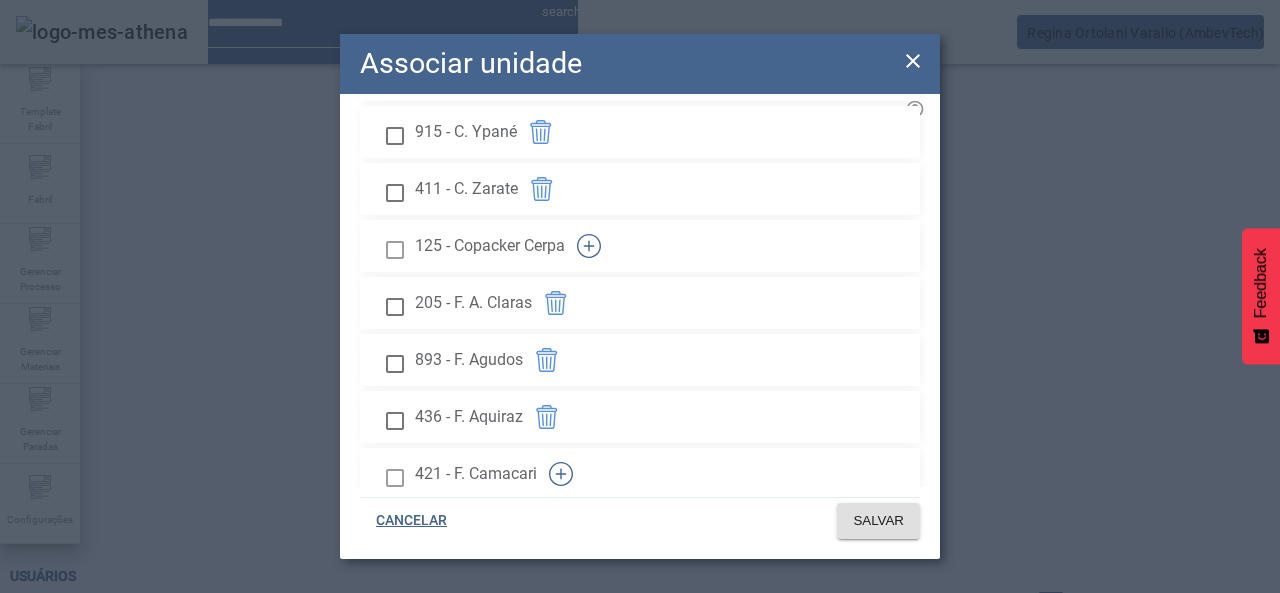 drag, startPoint x: 852, startPoint y: 429, endPoint x: 857, endPoint y: 459, distance: 30.413813 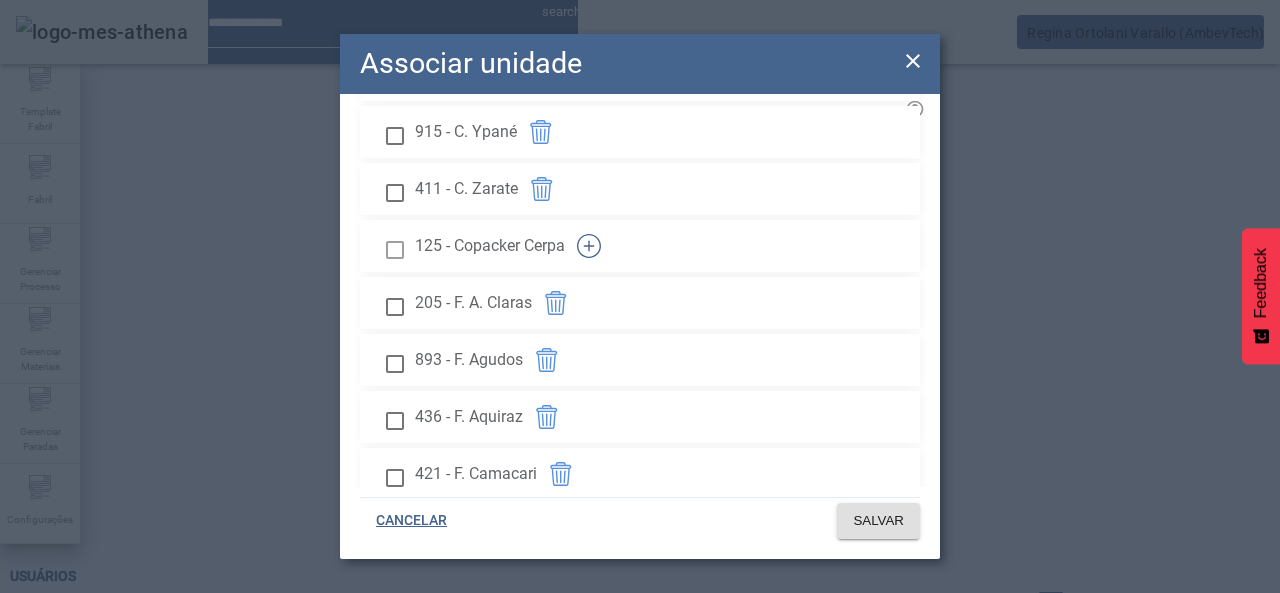 scroll, scrollTop: 1200, scrollLeft: 0, axis: vertical 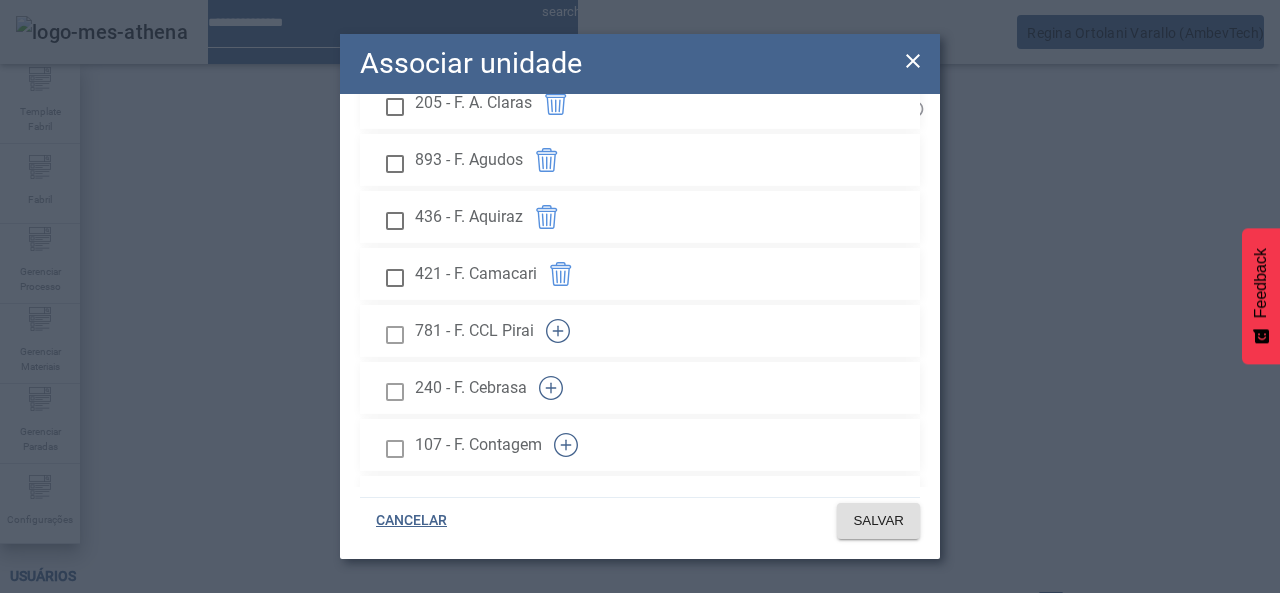 drag, startPoint x: 861, startPoint y: 285, endPoint x: 845, endPoint y: 331, distance: 48.703182 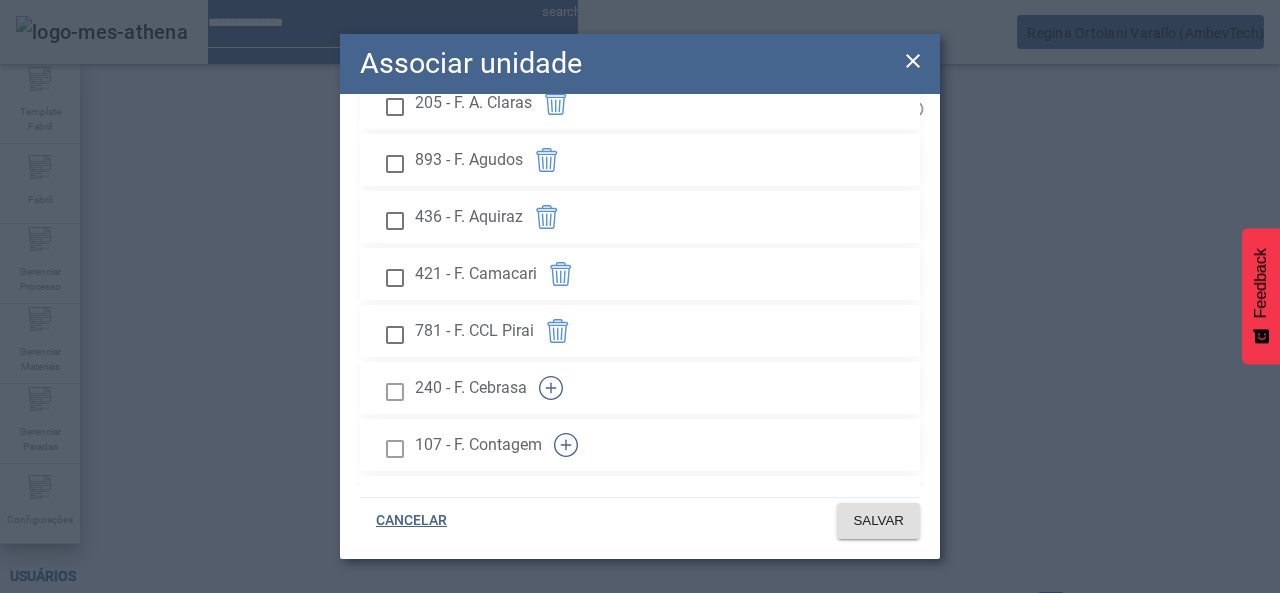 drag, startPoint x: 842, startPoint y: 350, endPoint x: 848, endPoint y: 408, distance: 58.30952 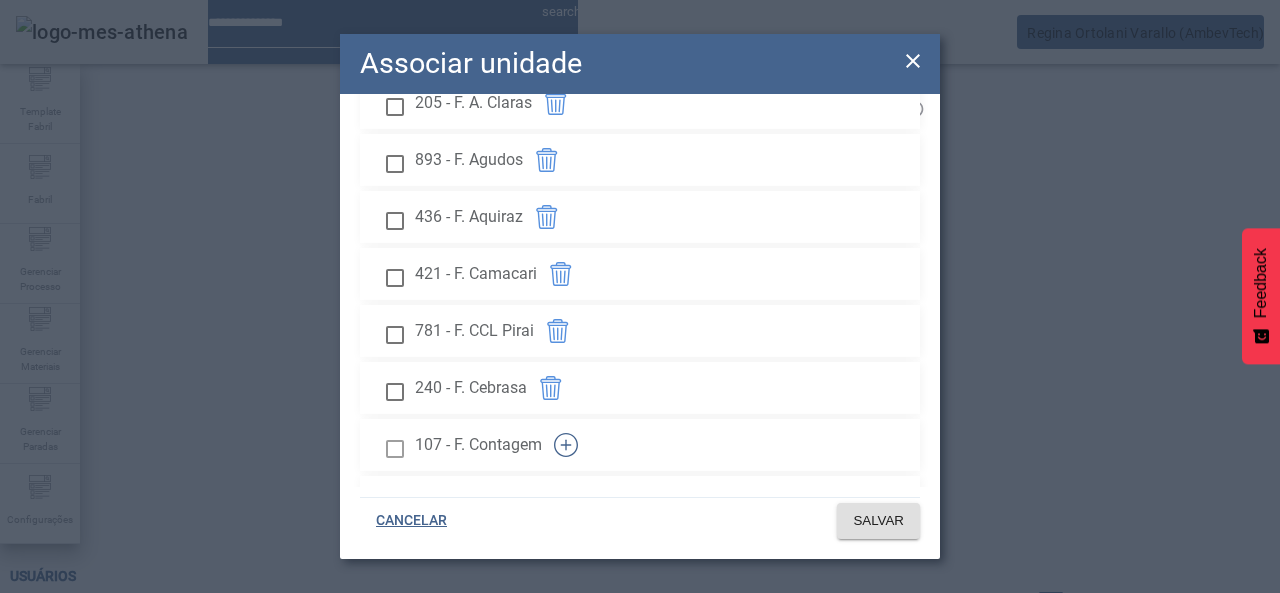drag, startPoint x: 848, startPoint y: 413, endPoint x: 856, endPoint y: 456, distance: 43.737854 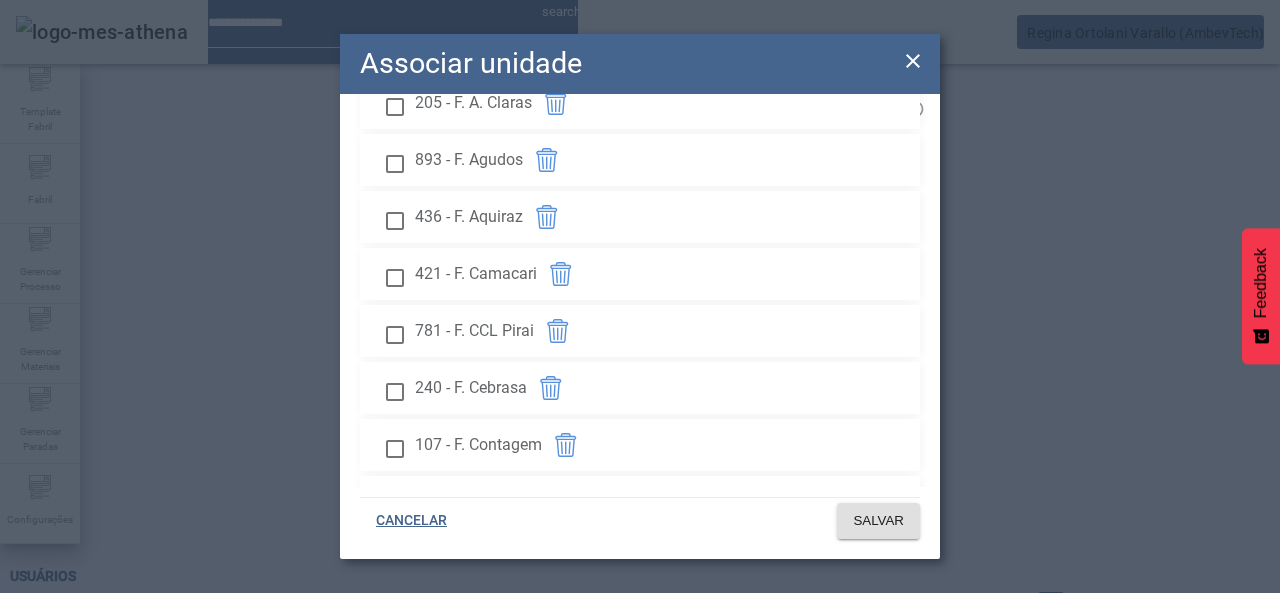 click 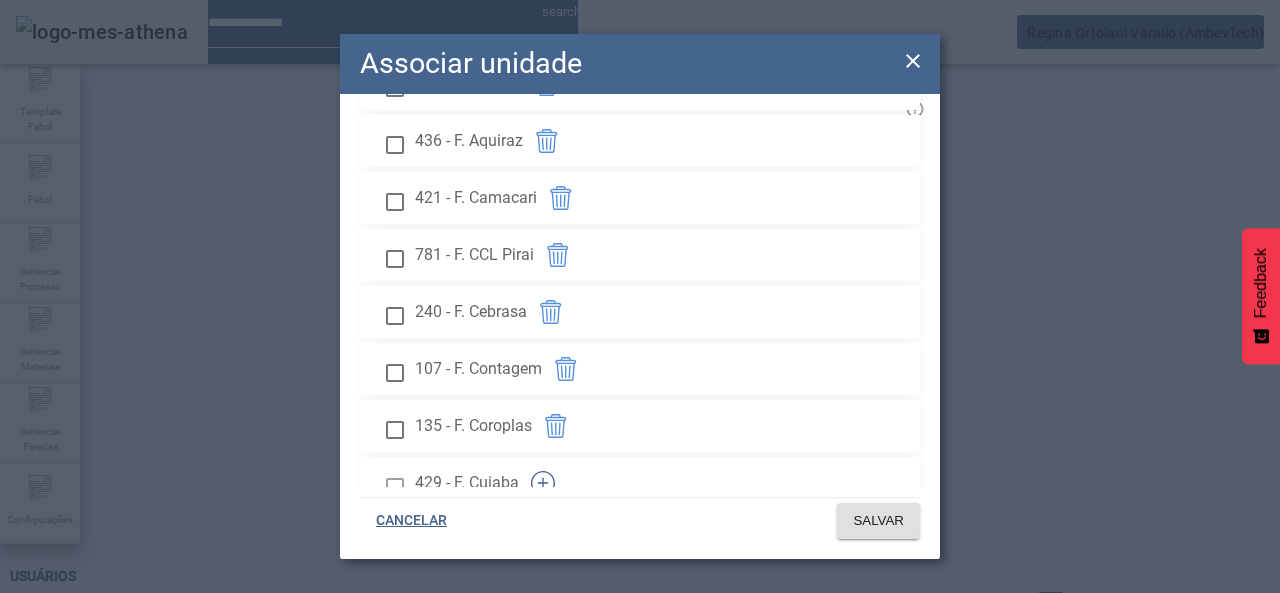 scroll, scrollTop: 1400, scrollLeft: 0, axis: vertical 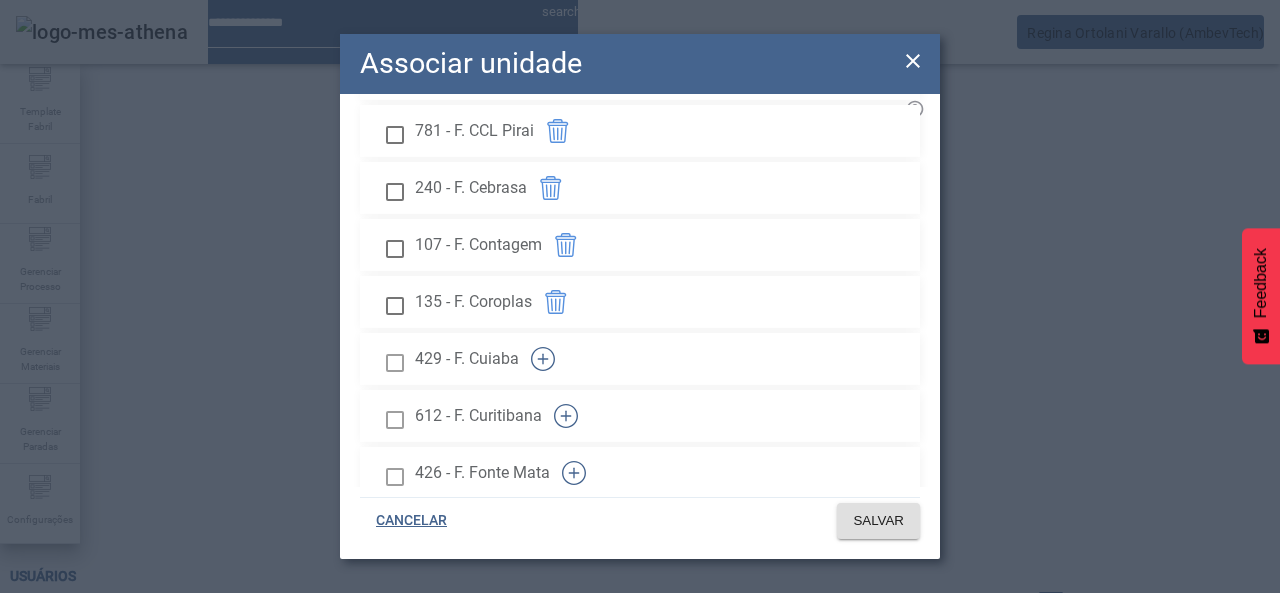click 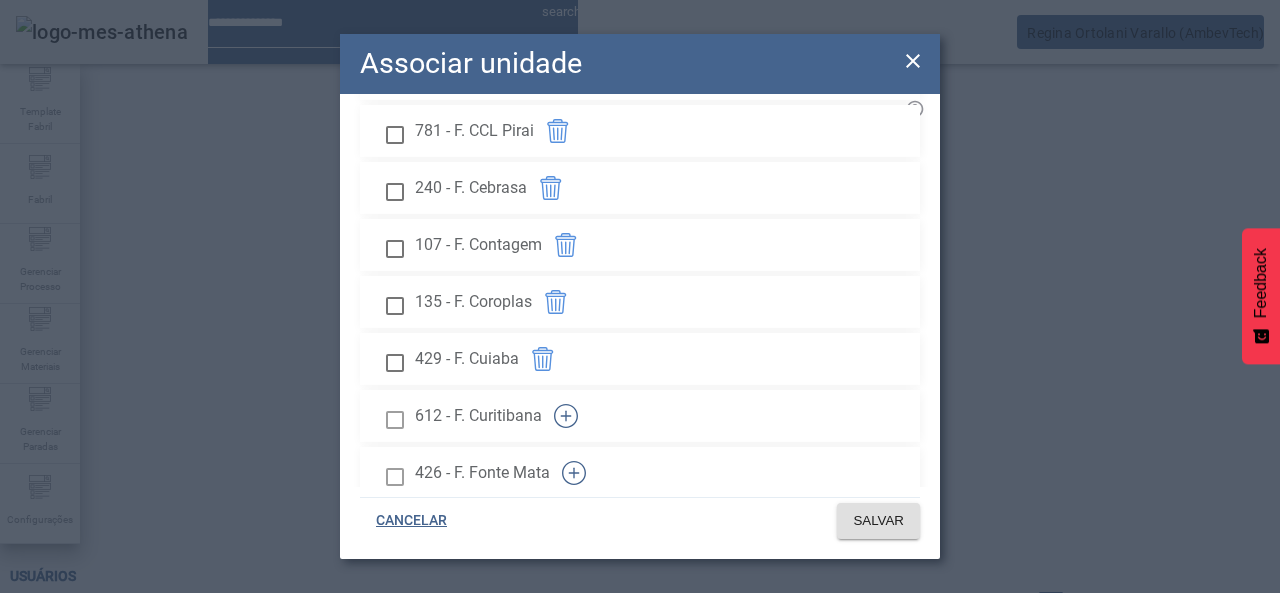 drag, startPoint x: 856, startPoint y: 376, endPoint x: 835, endPoint y: 422, distance: 50.566788 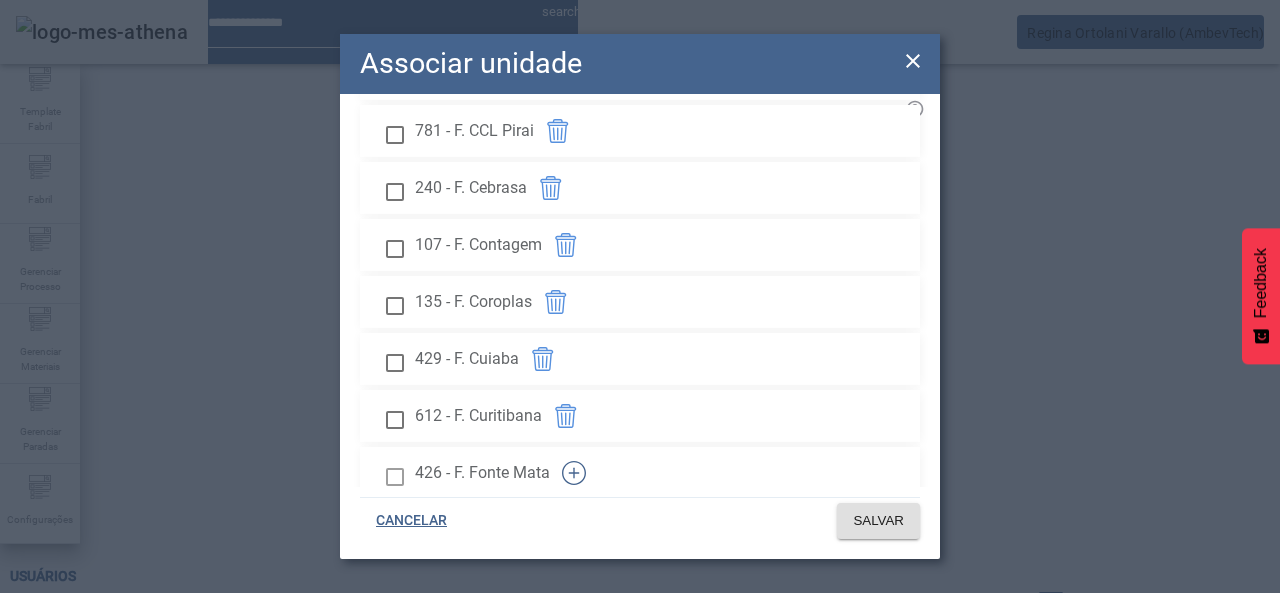 click at bounding box center [574, 473] 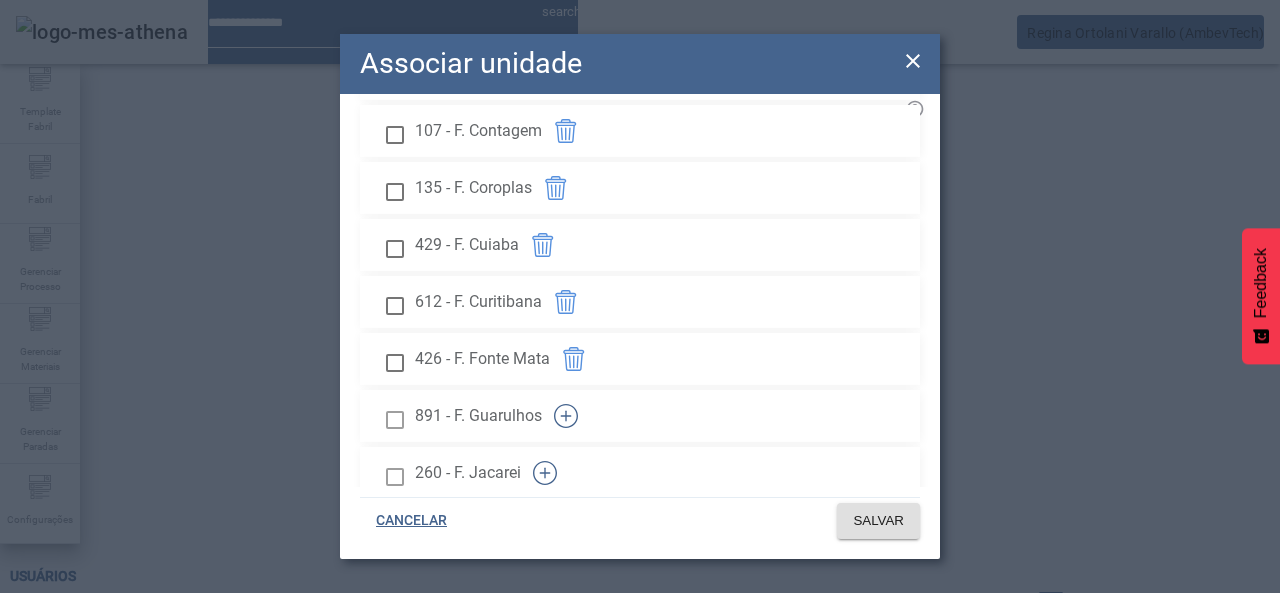 scroll, scrollTop: 1600, scrollLeft: 0, axis: vertical 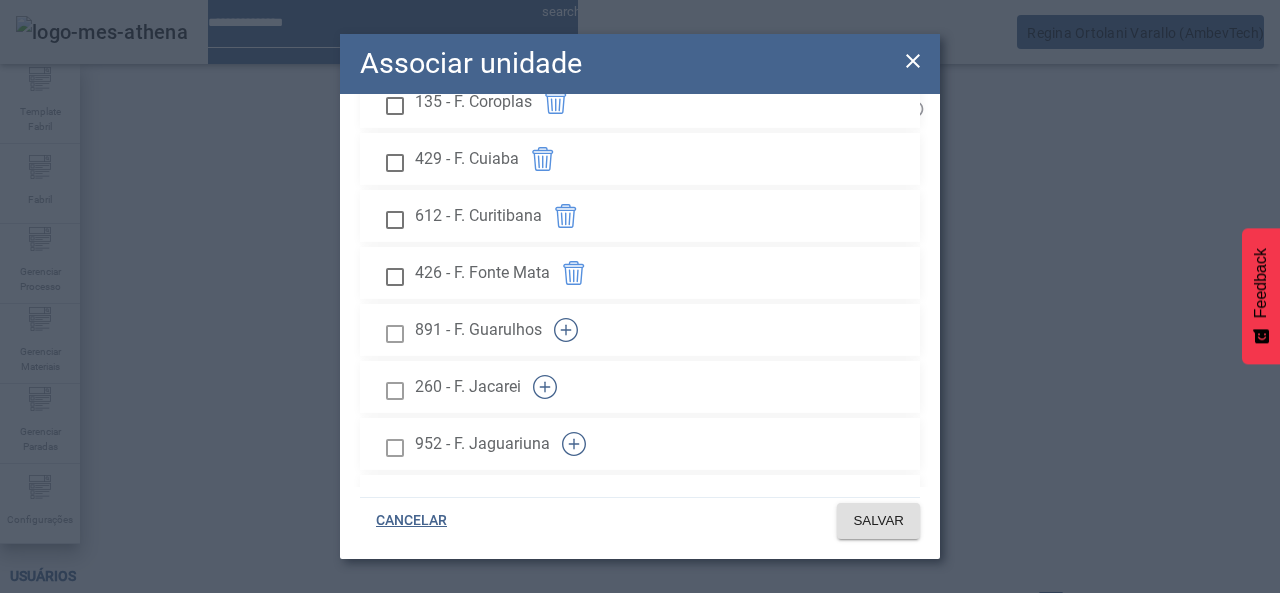 drag, startPoint x: 881, startPoint y: 282, endPoint x: 878, endPoint y: 300, distance: 18.248287 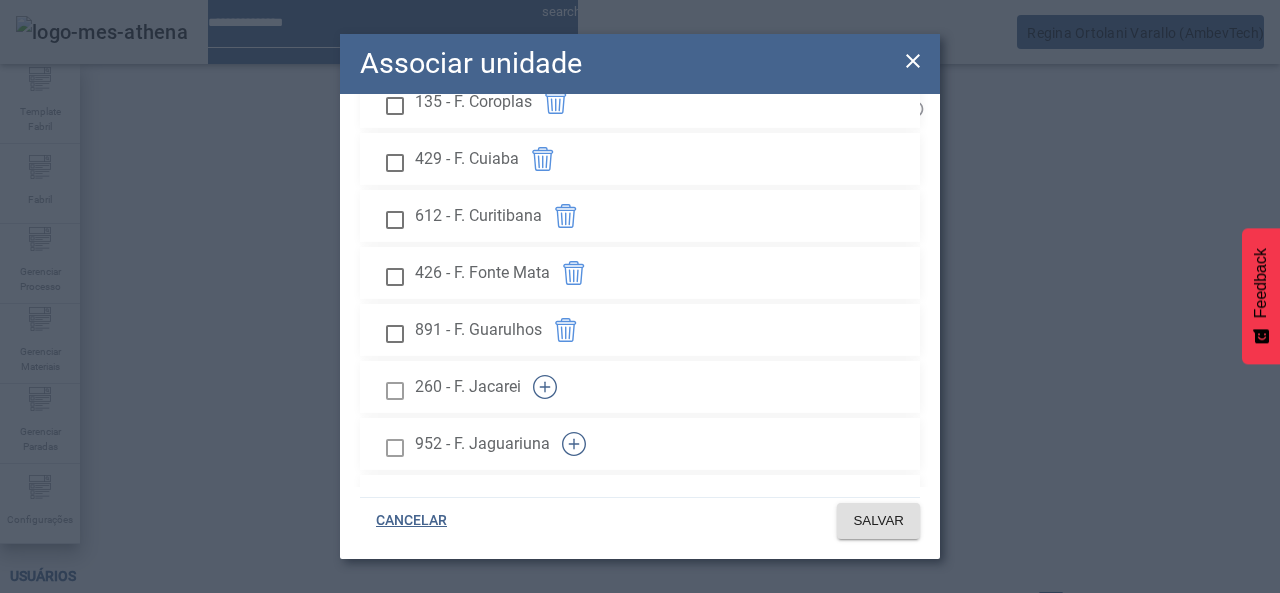 click at bounding box center (545, 387) 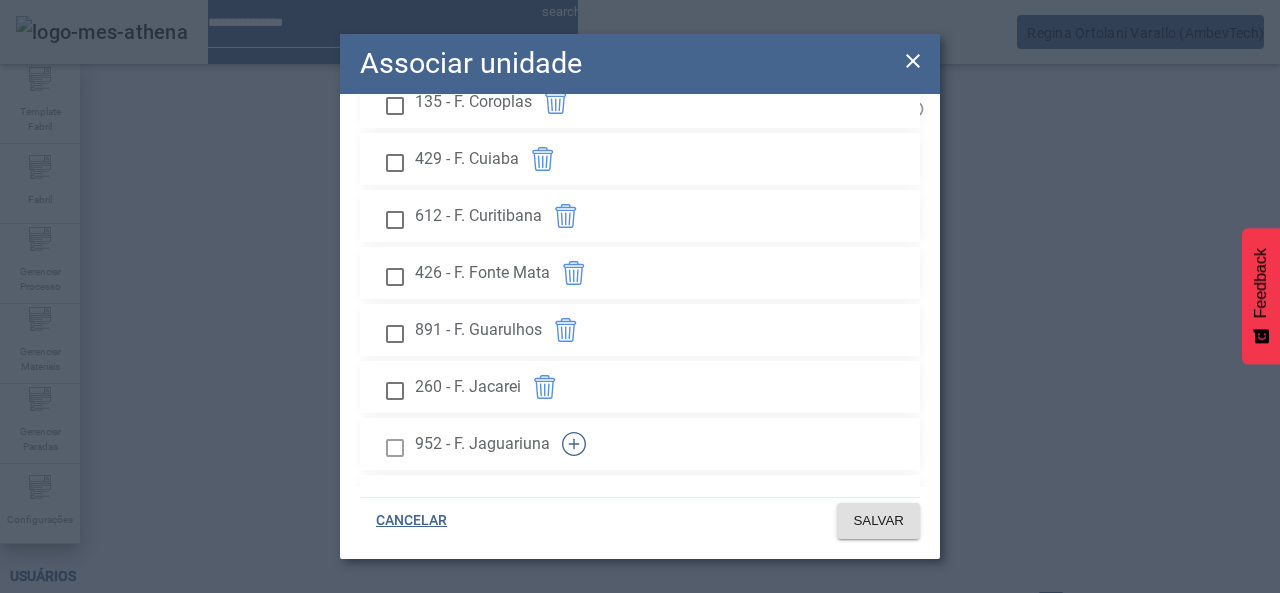 click at bounding box center [574, 444] 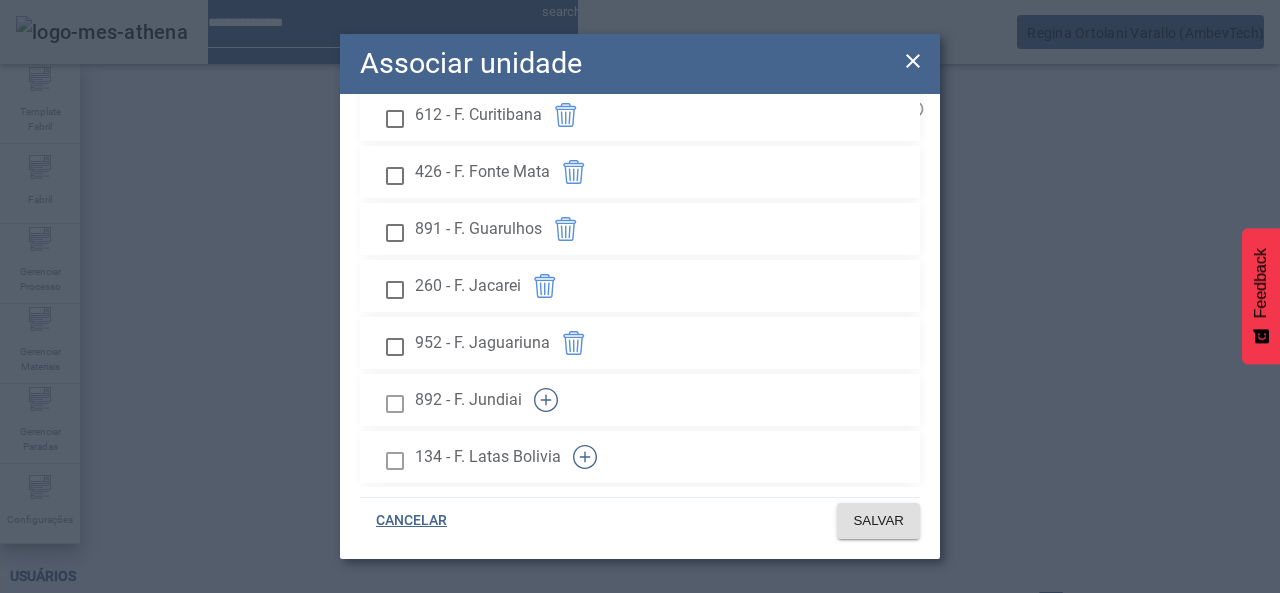 scroll, scrollTop: 1800, scrollLeft: 0, axis: vertical 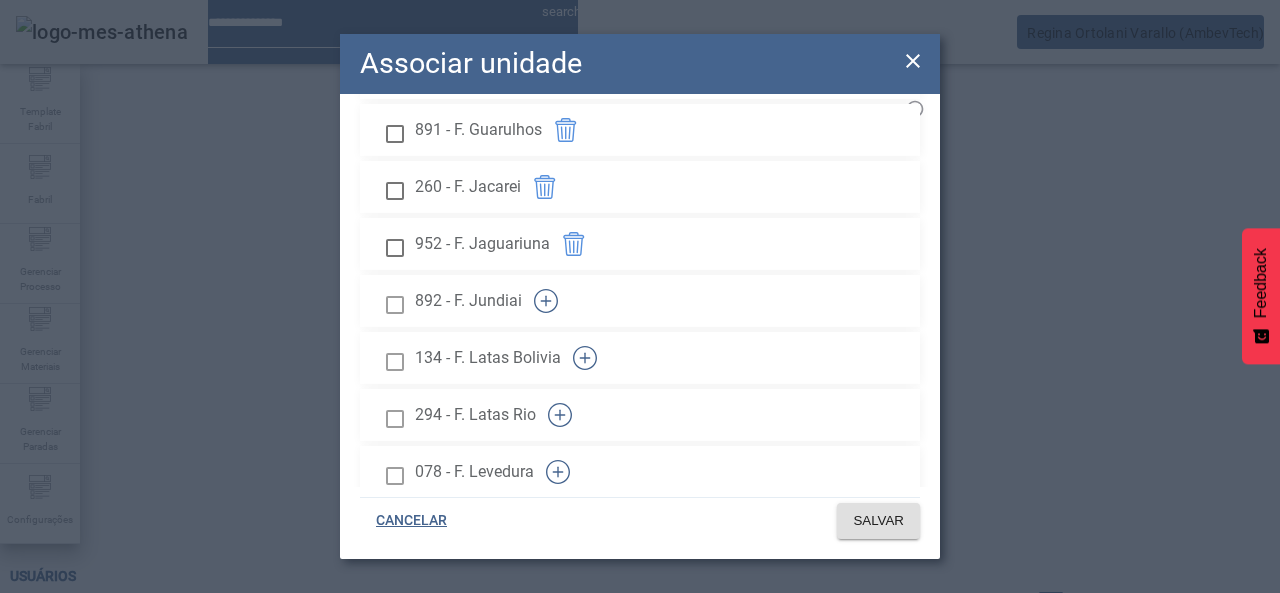 click 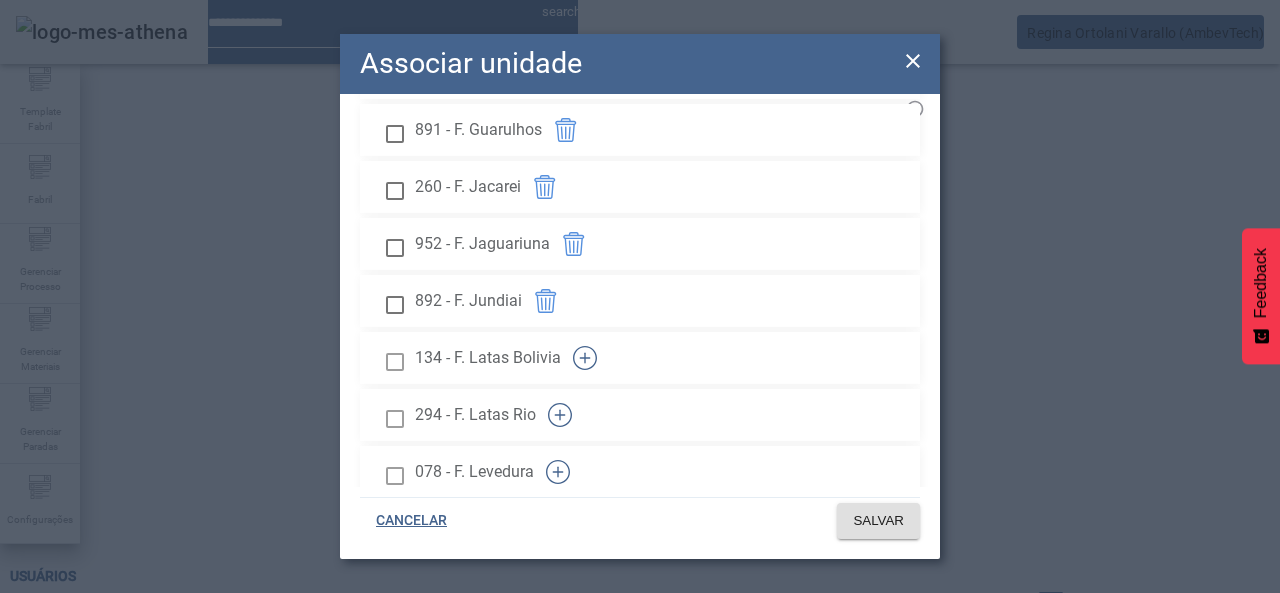 drag, startPoint x: 856, startPoint y: 314, endPoint x: 846, endPoint y: 353, distance: 40.261642 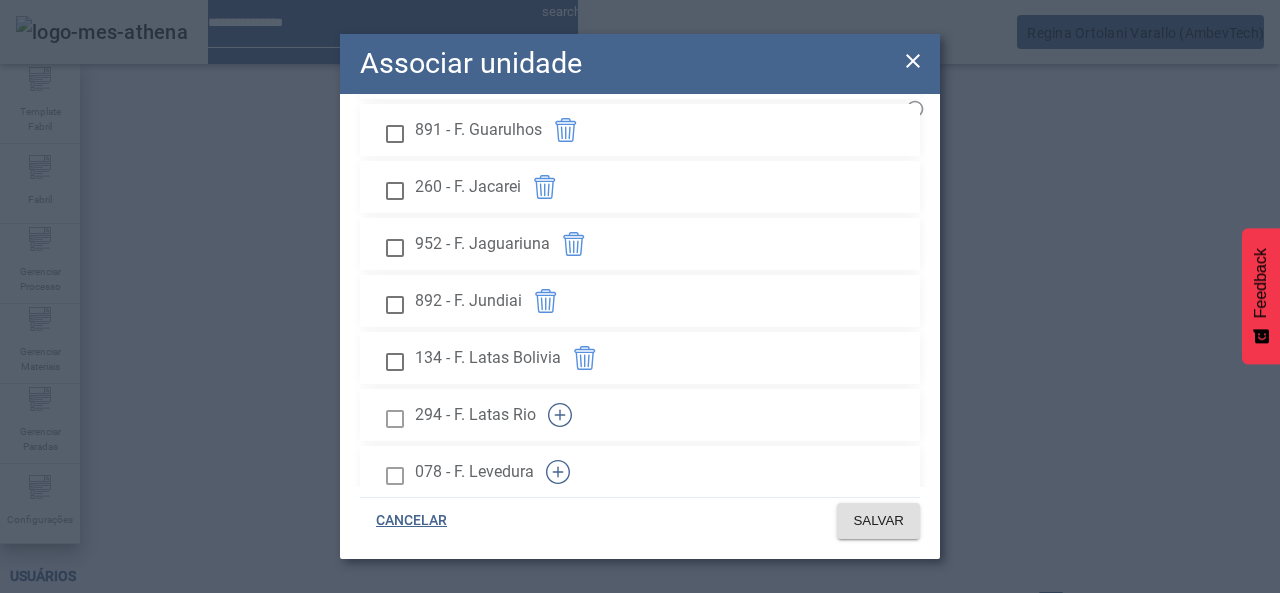 click at bounding box center [560, 415] 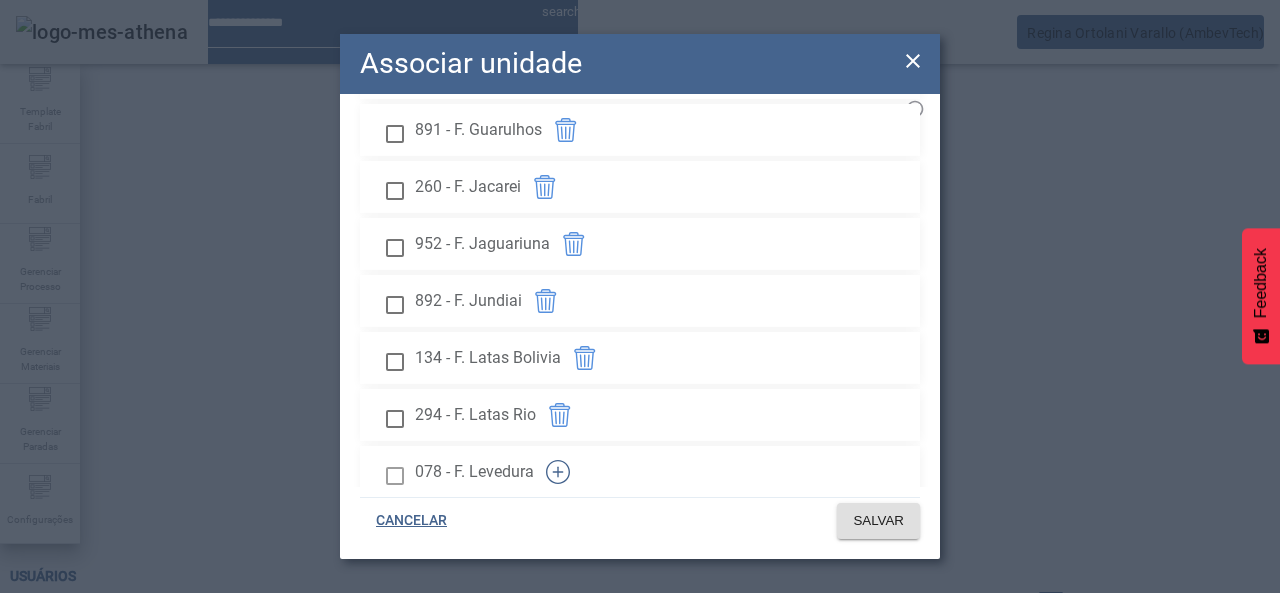 drag, startPoint x: 866, startPoint y: 419, endPoint x: 856, endPoint y: 403, distance: 18.867962 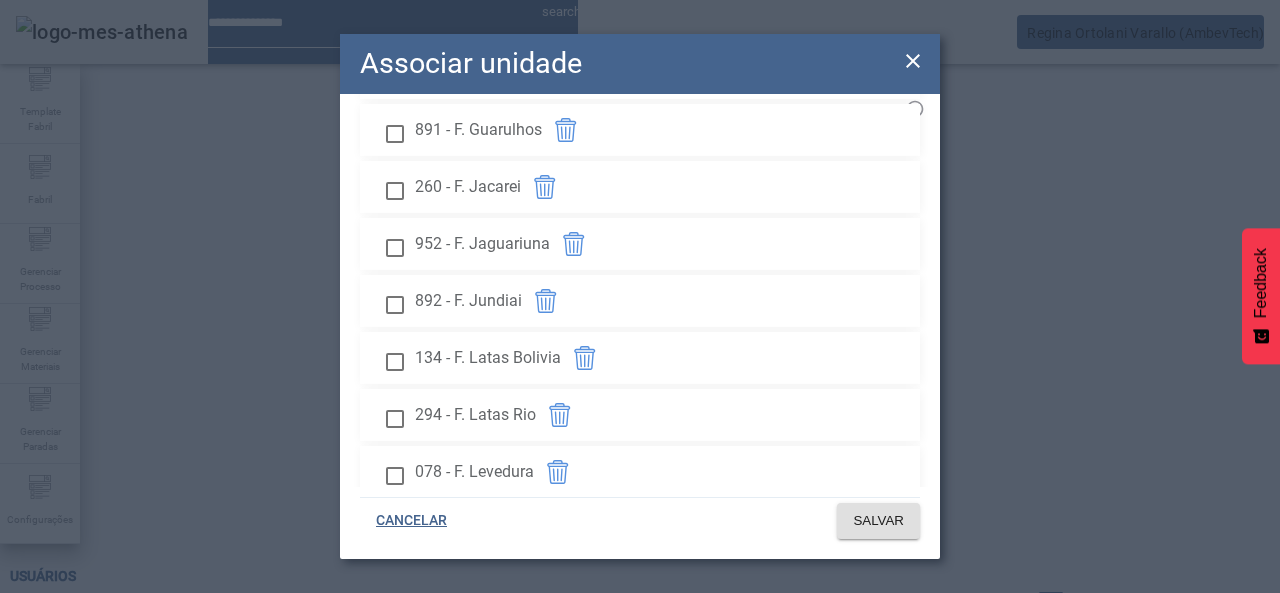 scroll, scrollTop: 2000, scrollLeft: 0, axis: vertical 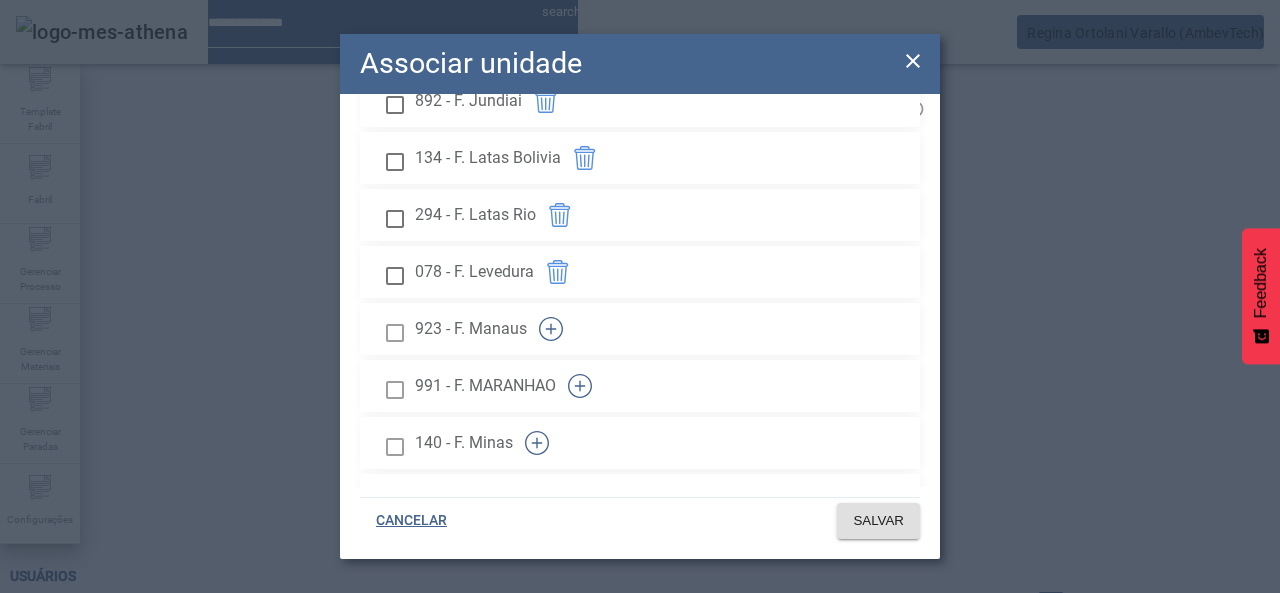 drag, startPoint x: 856, startPoint y: 307, endPoint x: 862, endPoint y: 327, distance: 20.880613 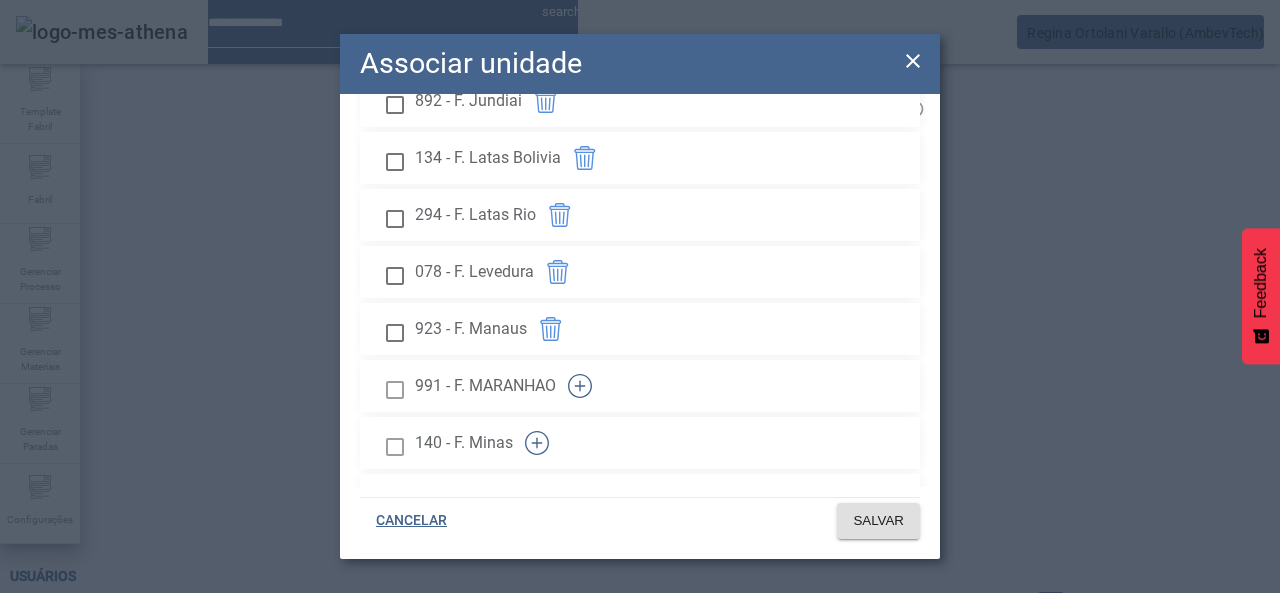 click 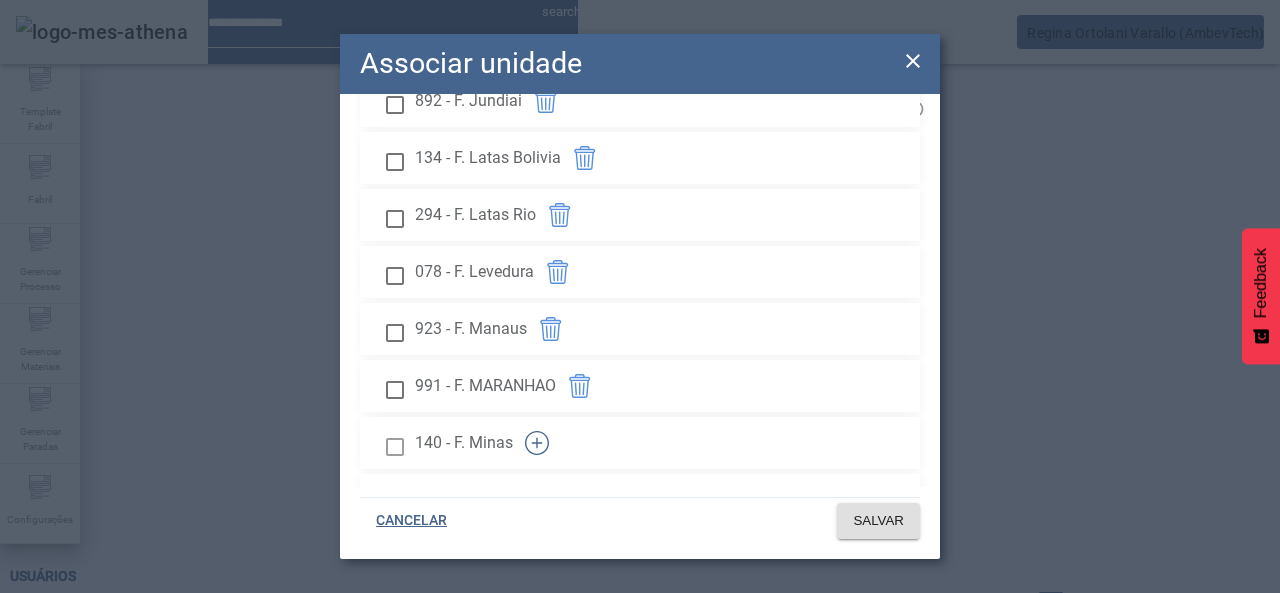 click 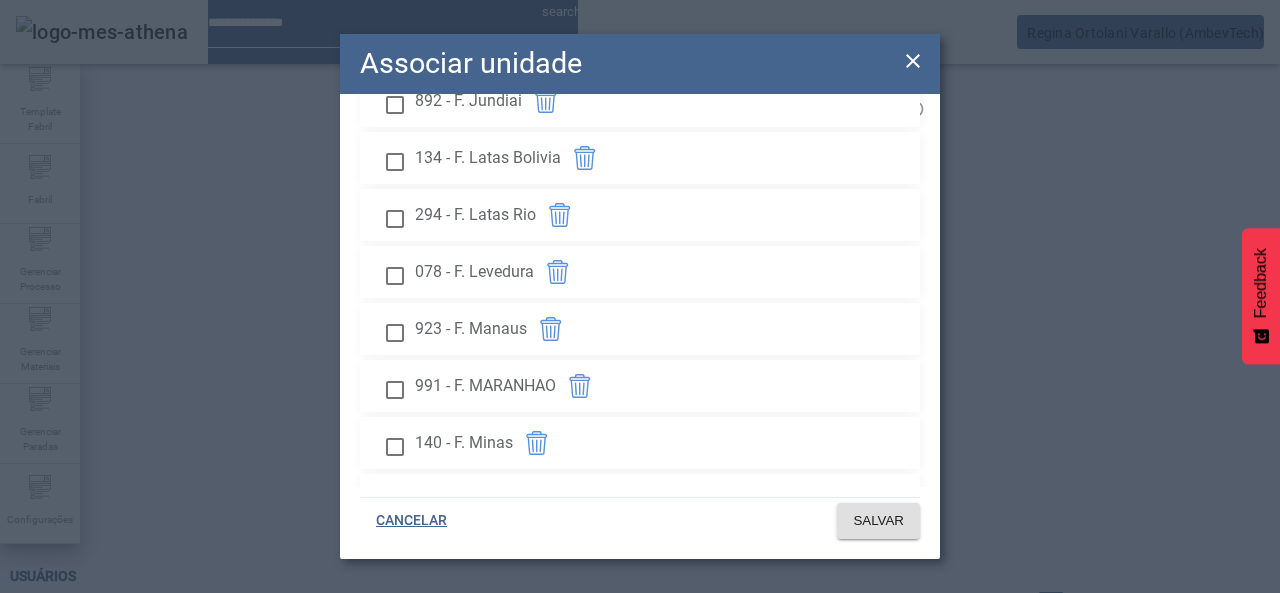 click 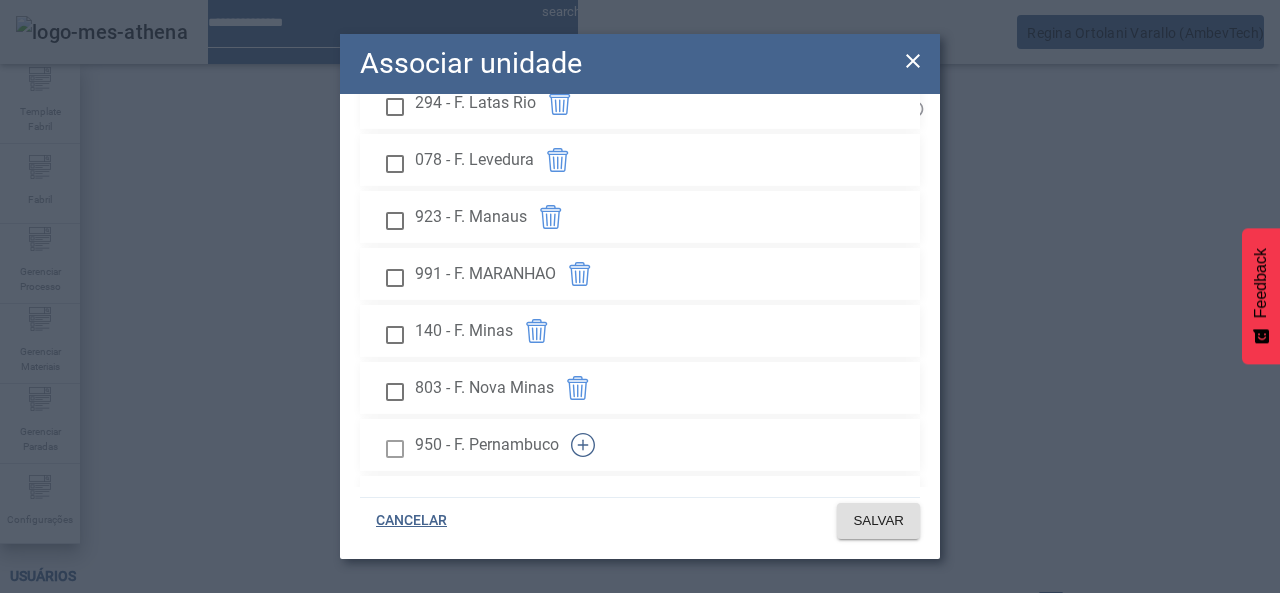 scroll, scrollTop: 2200, scrollLeft: 0, axis: vertical 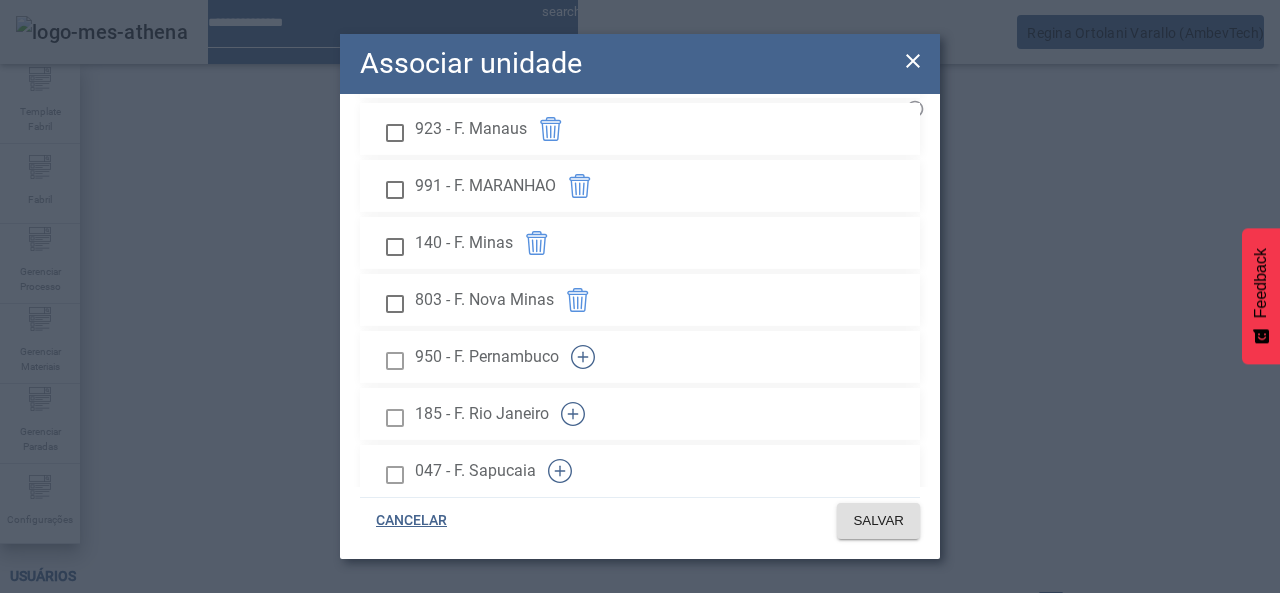 drag, startPoint x: 863, startPoint y: 316, endPoint x: 860, endPoint y: 346, distance: 30.149628 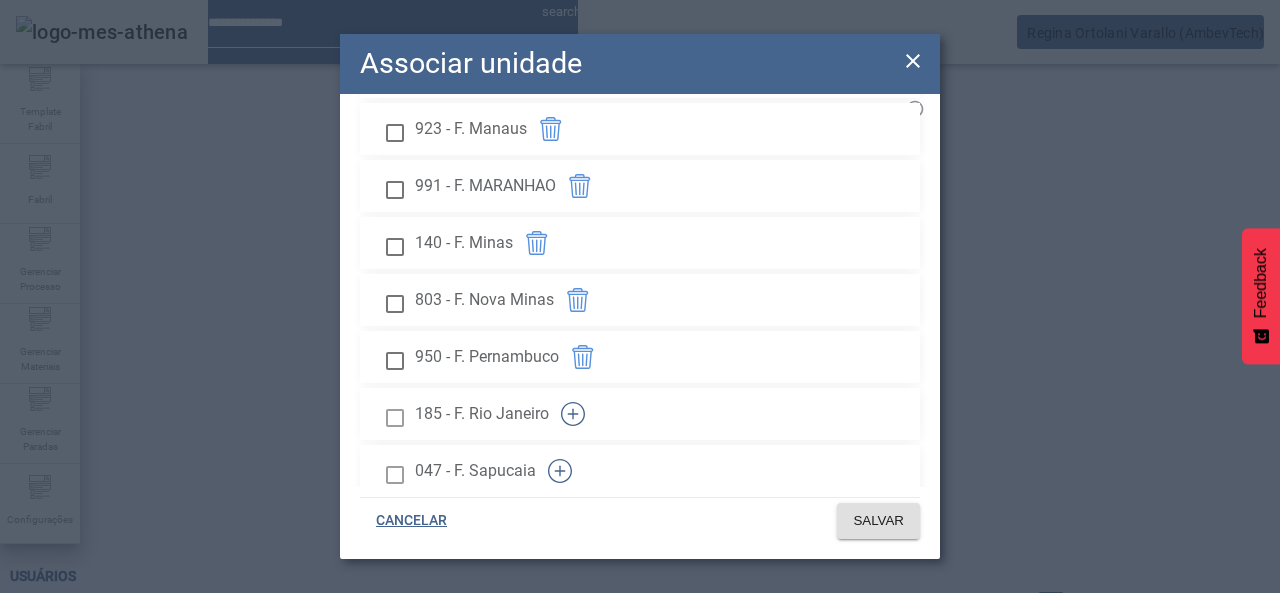 click at bounding box center (573, 414) 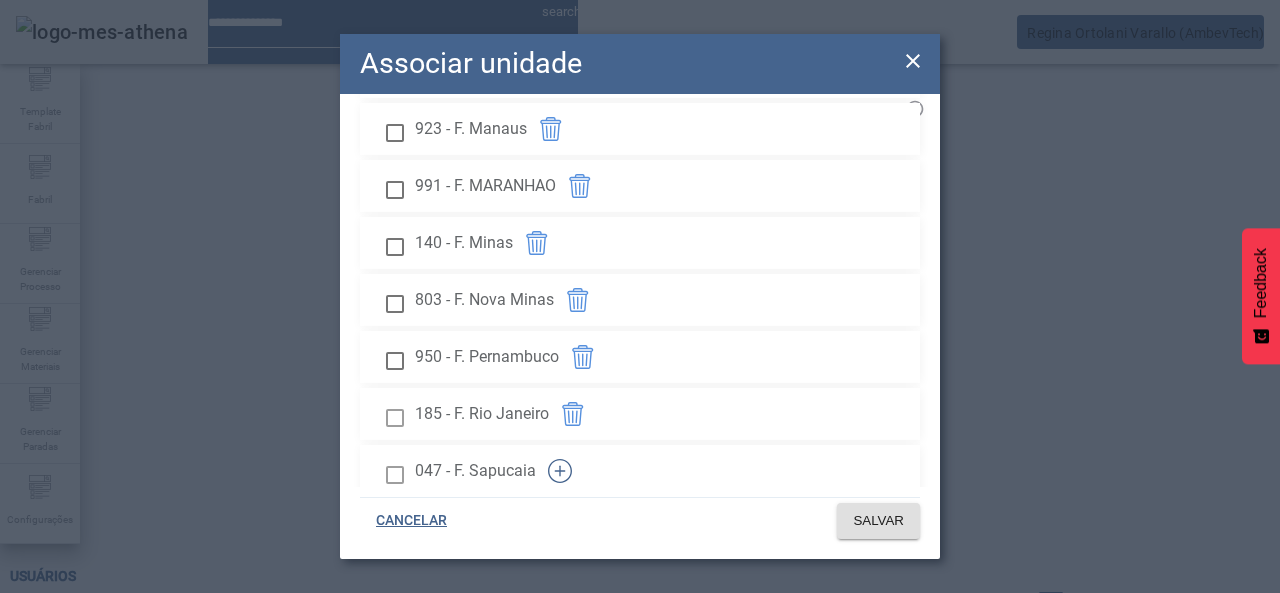 click 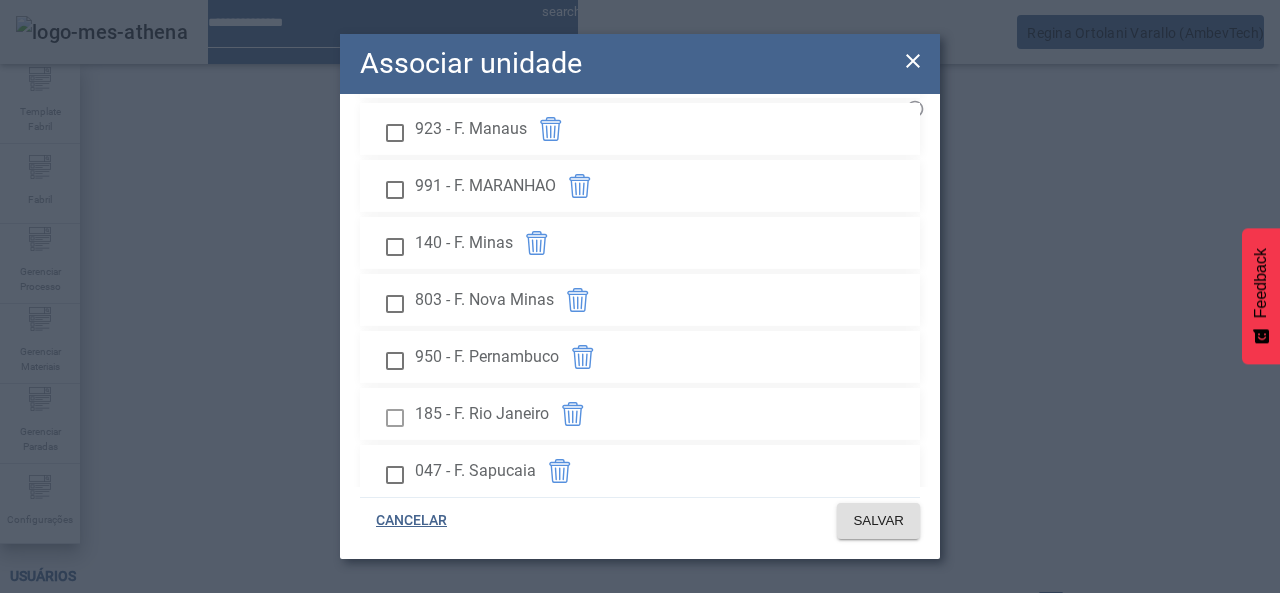 click 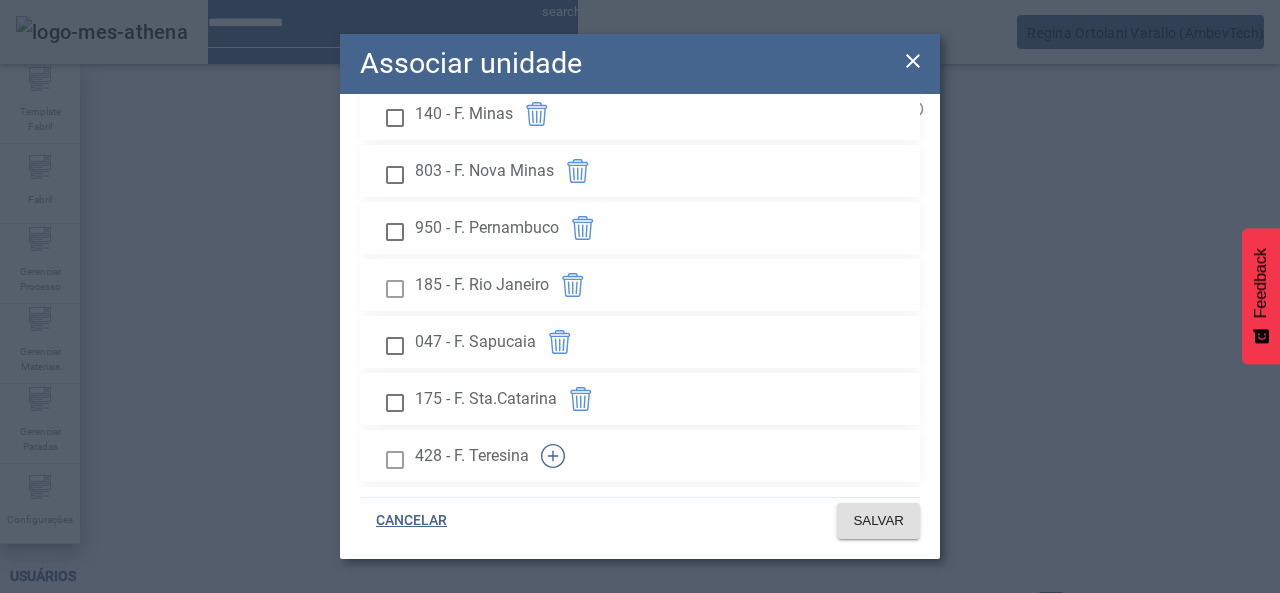 scroll, scrollTop: 2500, scrollLeft: 0, axis: vertical 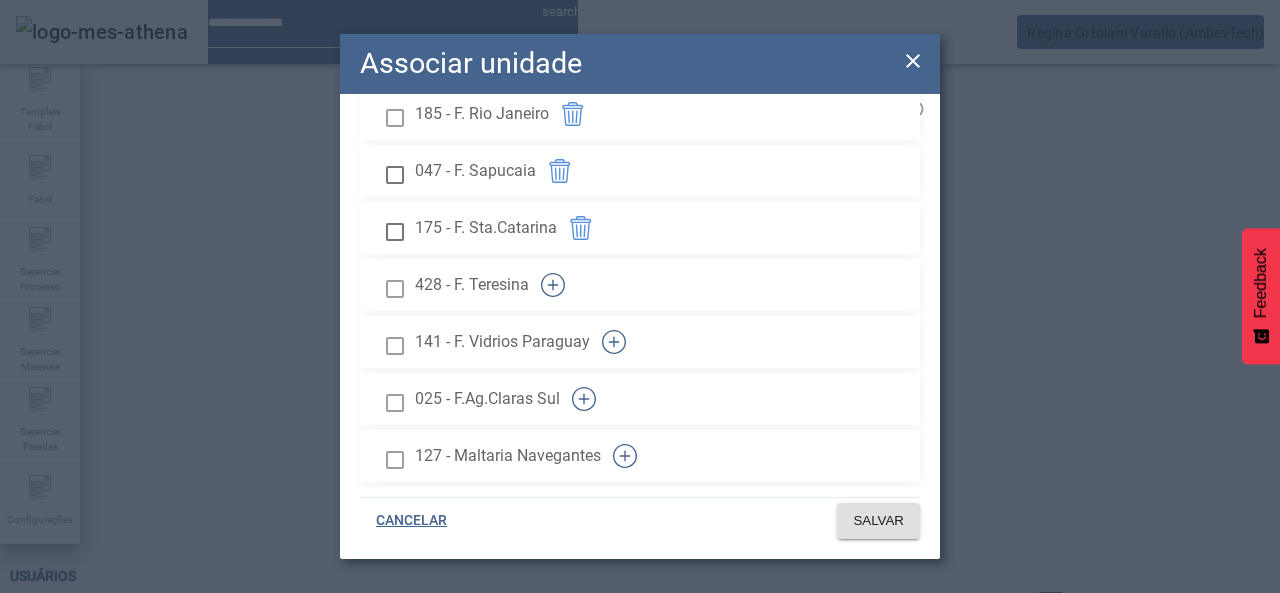 drag, startPoint x: 865, startPoint y: 241, endPoint x: 858, endPoint y: 277, distance: 36.67424 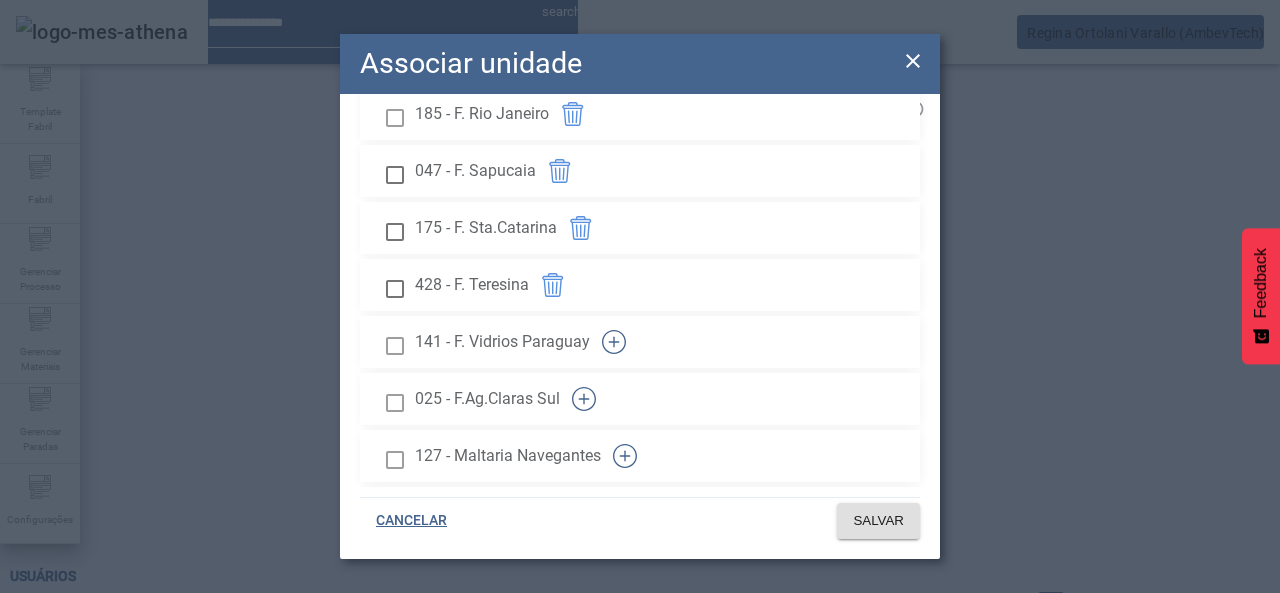 drag, startPoint x: 852, startPoint y: 299, endPoint x: 853, endPoint y: 349, distance: 50.01 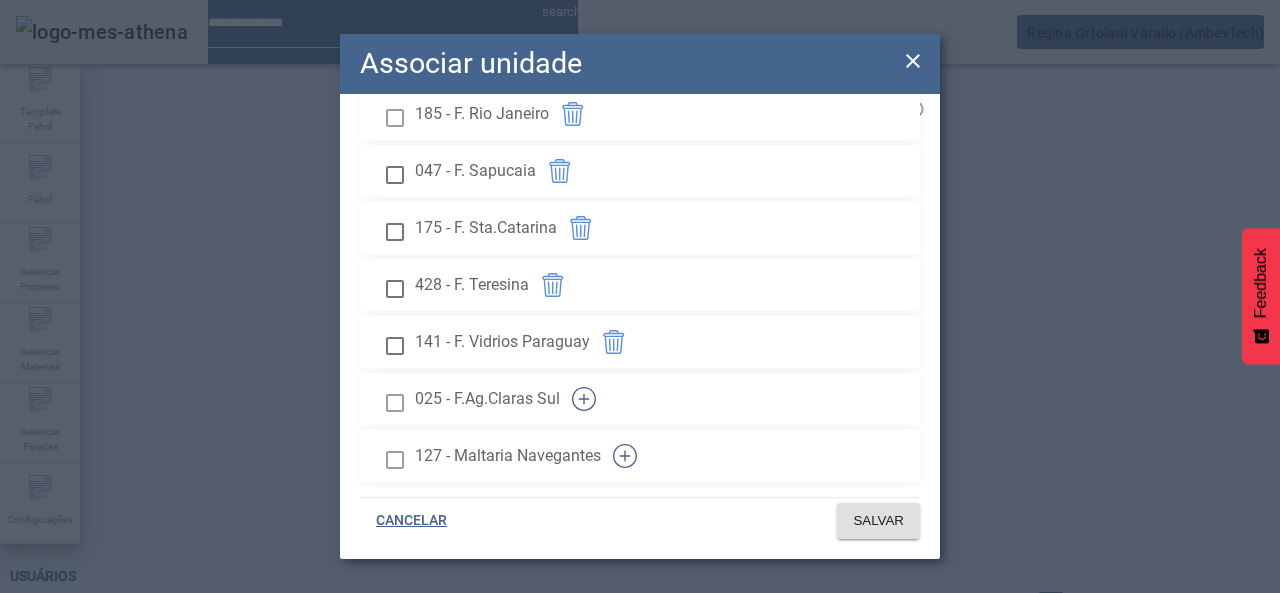 click at bounding box center (584, 399) 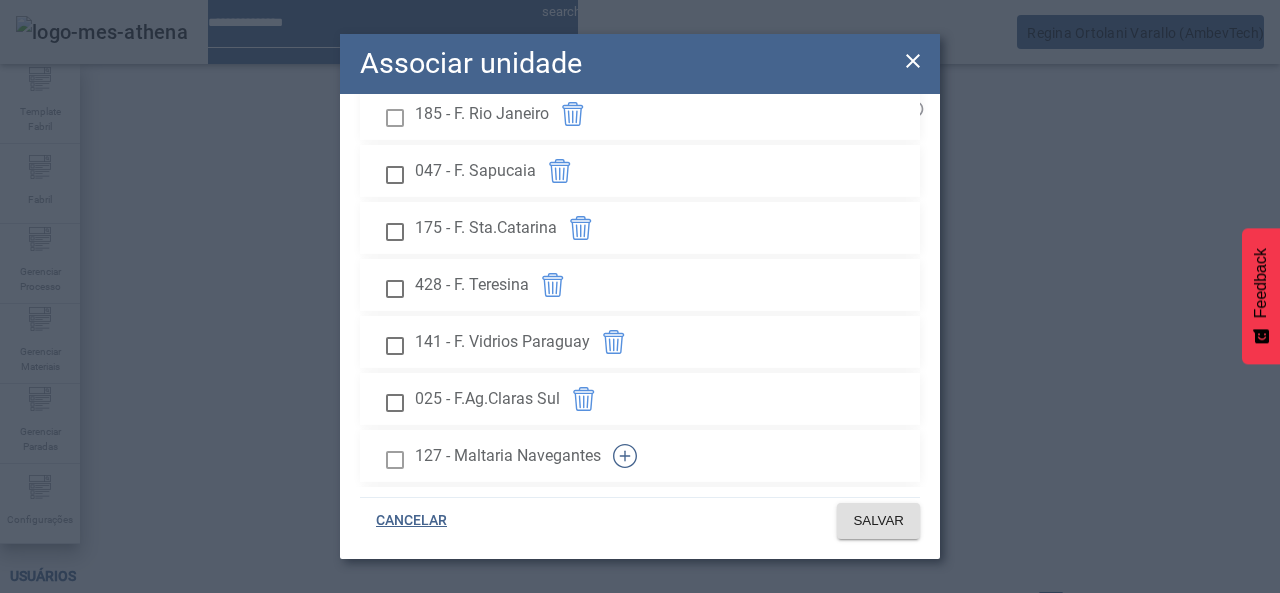 click 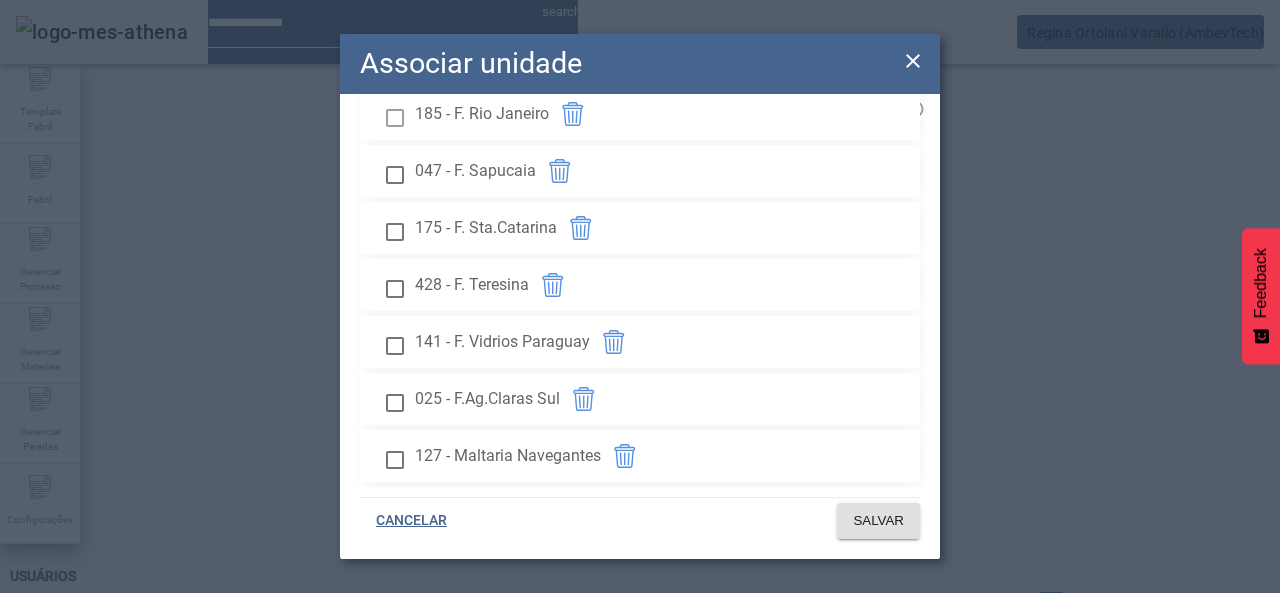 click 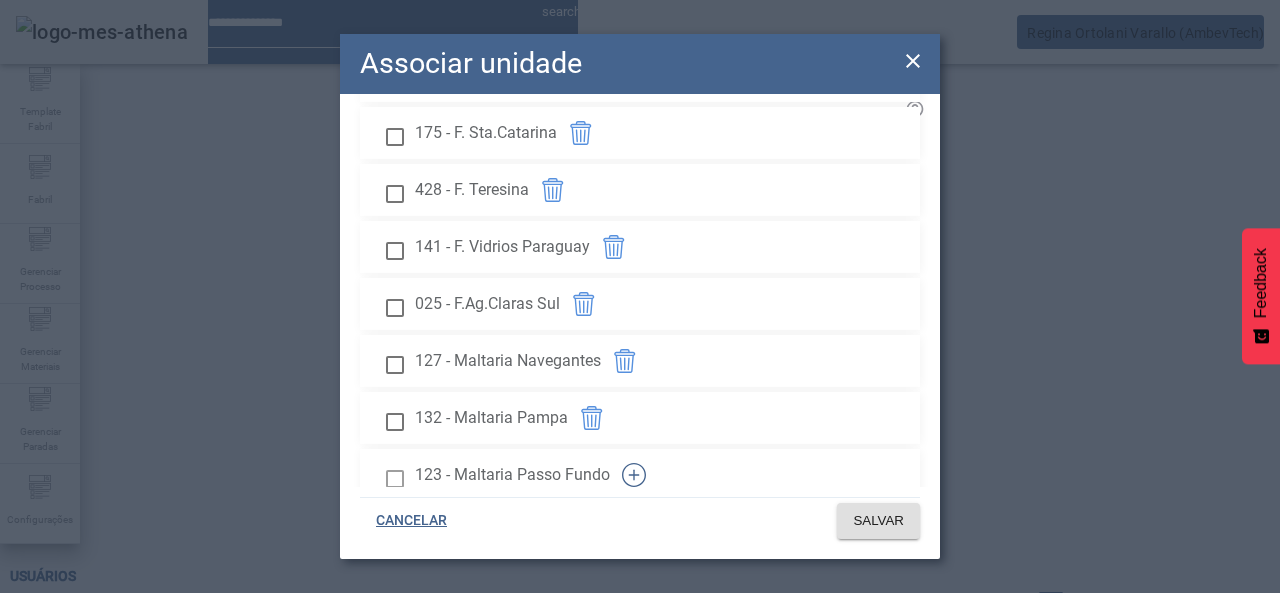 scroll, scrollTop: 2700, scrollLeft: 0, axis: vertical 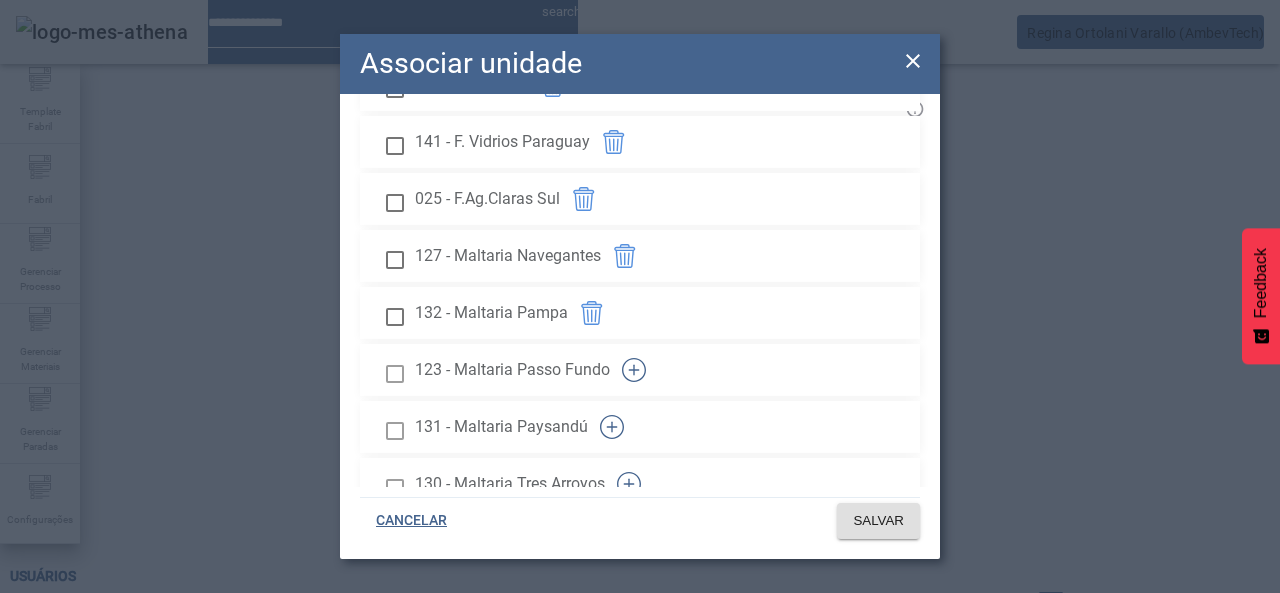 drag, startPoint x: 866, startPoint y: 318, endPoint x: 861, endPoint y: 359, distance: 41.303753 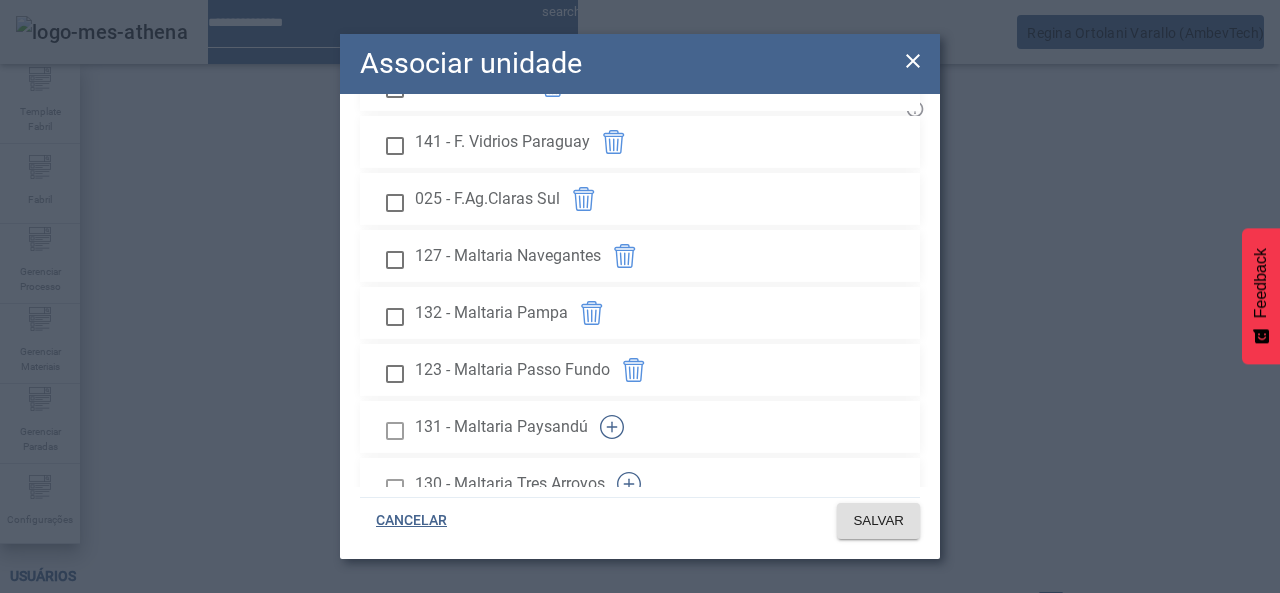 click at bounding box center [612, 427] 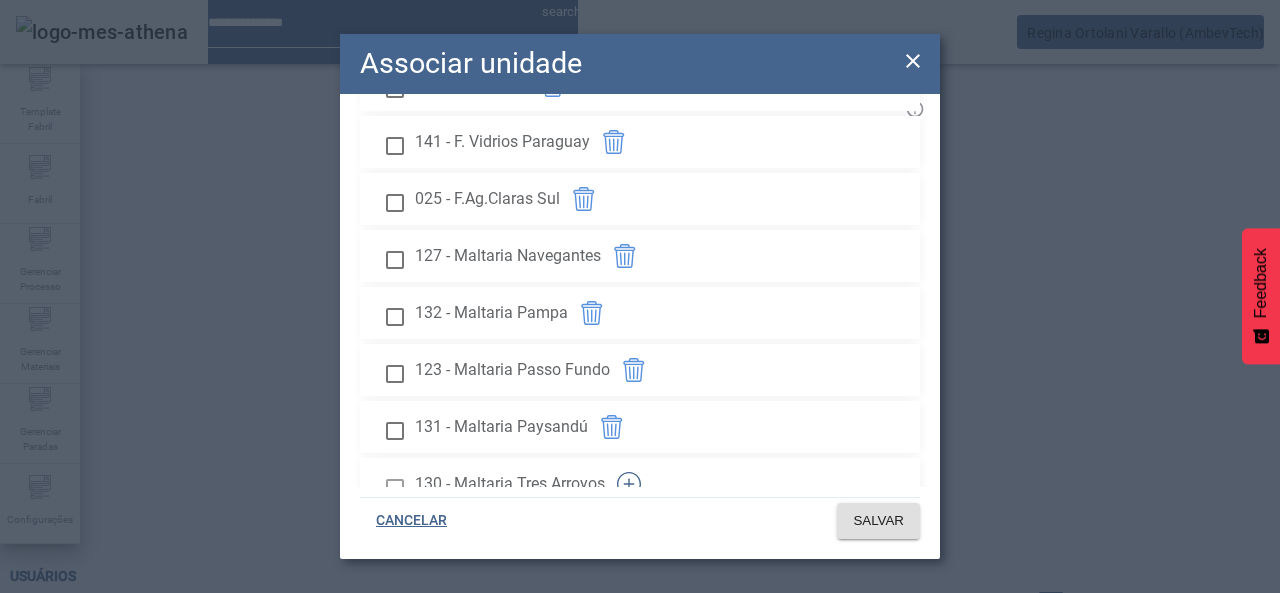 click 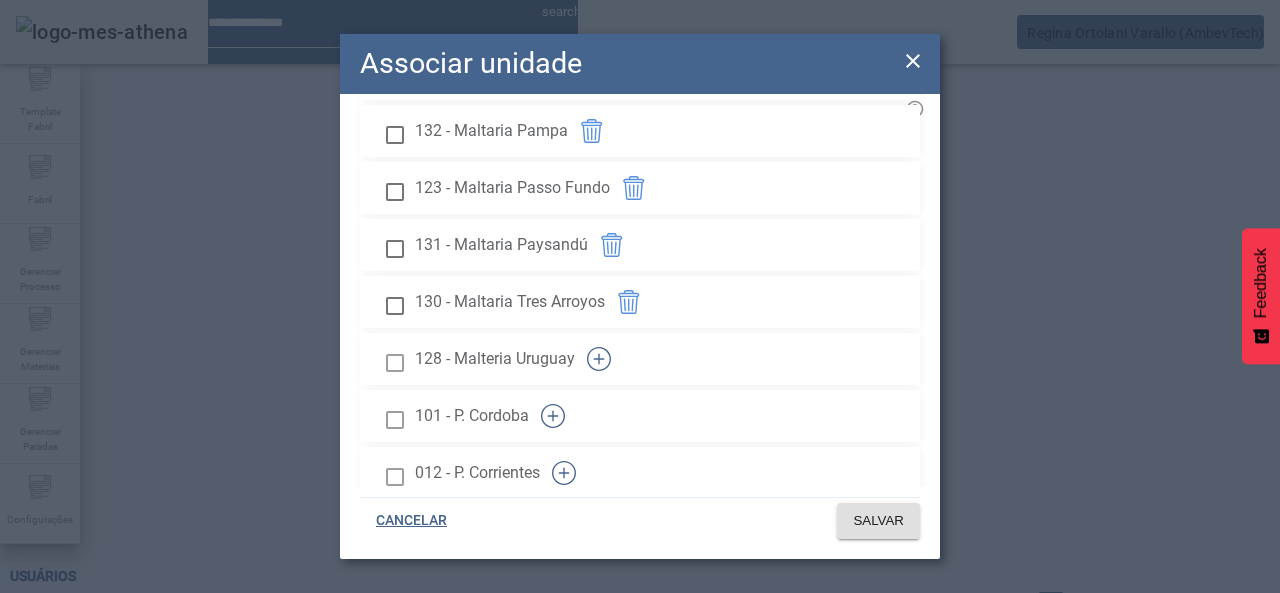 scroll, scrollTop: 3000, scrollLeft: 0, axis: vertical 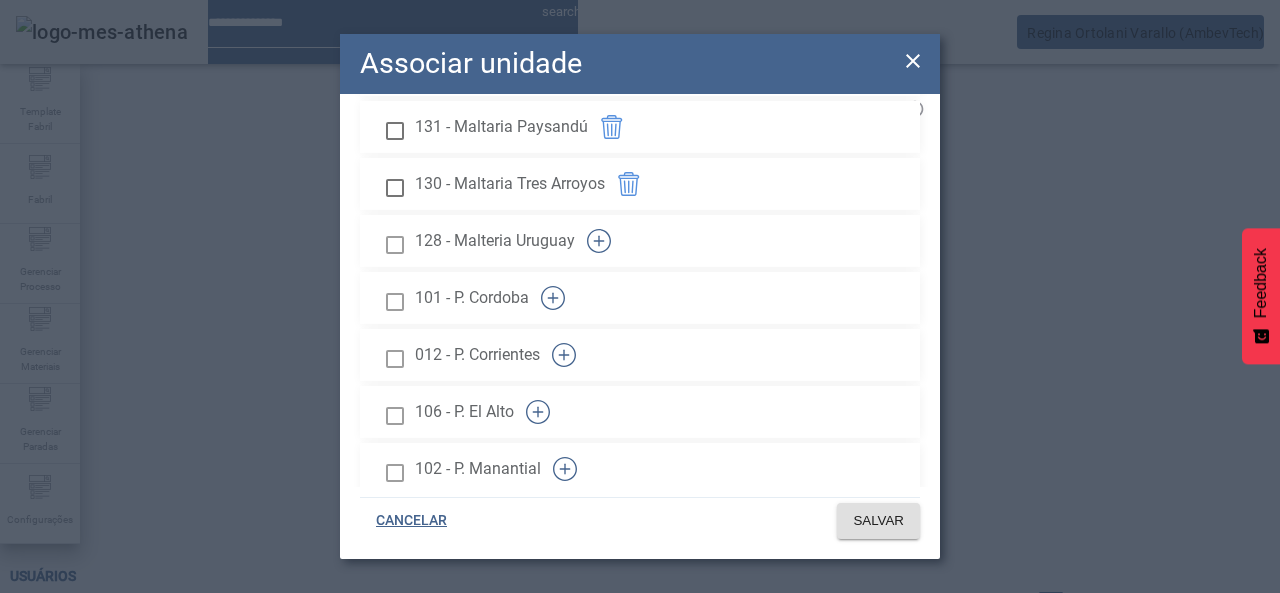 click 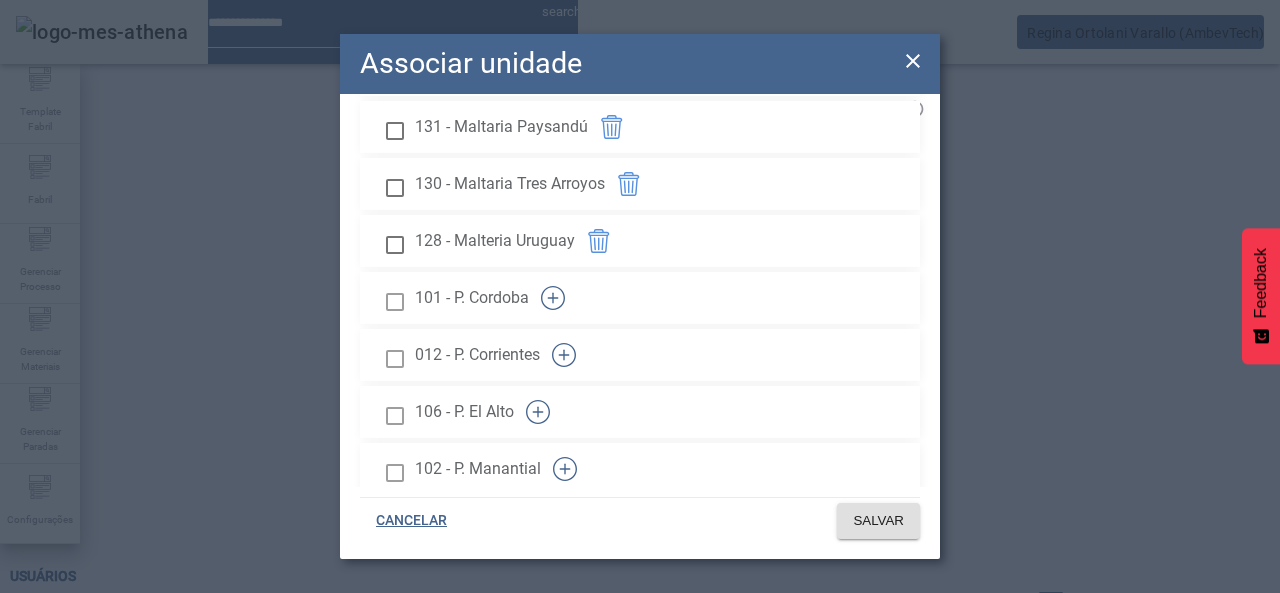 click at bounding box center (553, 298) 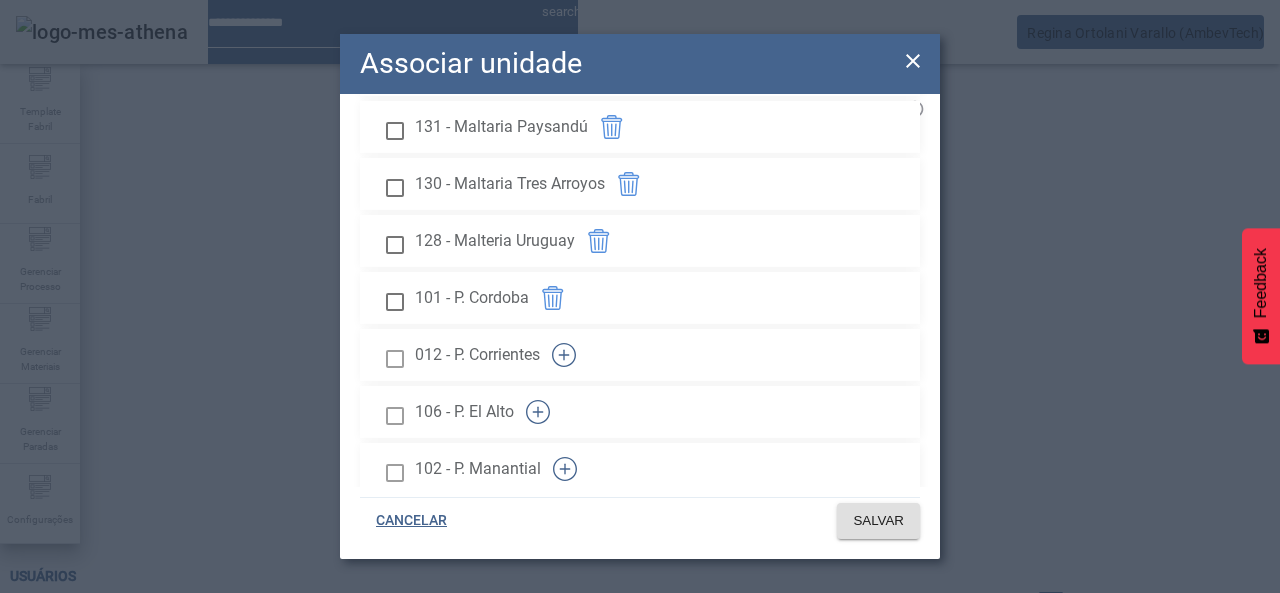 drag, startPoint x: 844, startPoint y: 331, endPoint x: 844, endPoint y: 360, distance: 29 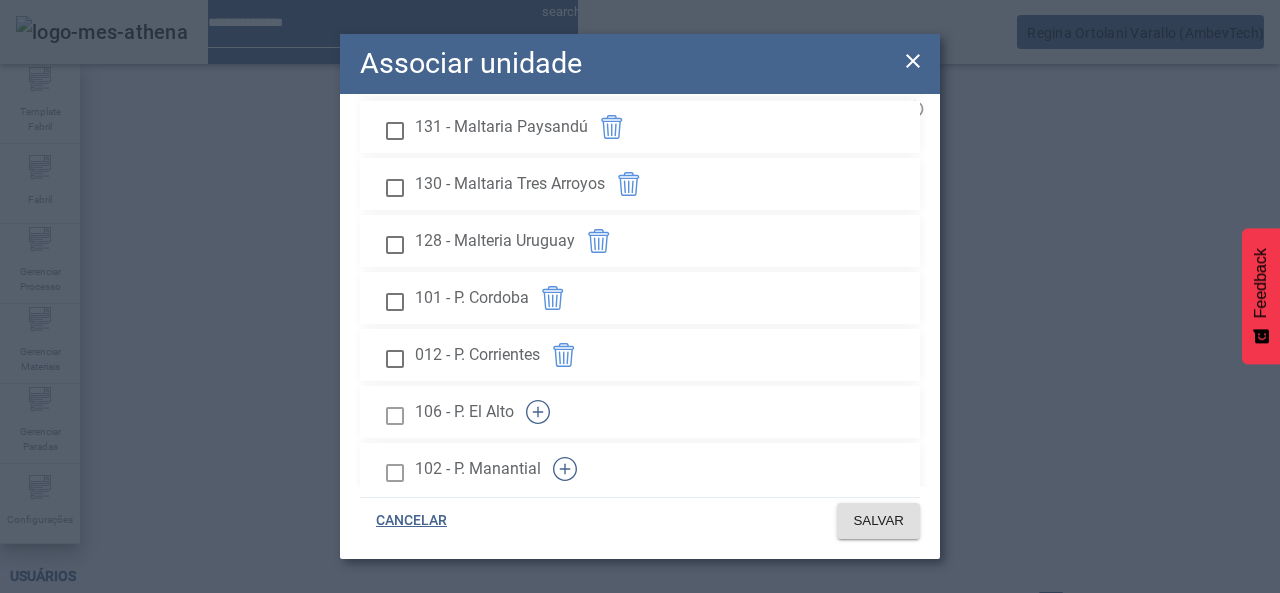 click 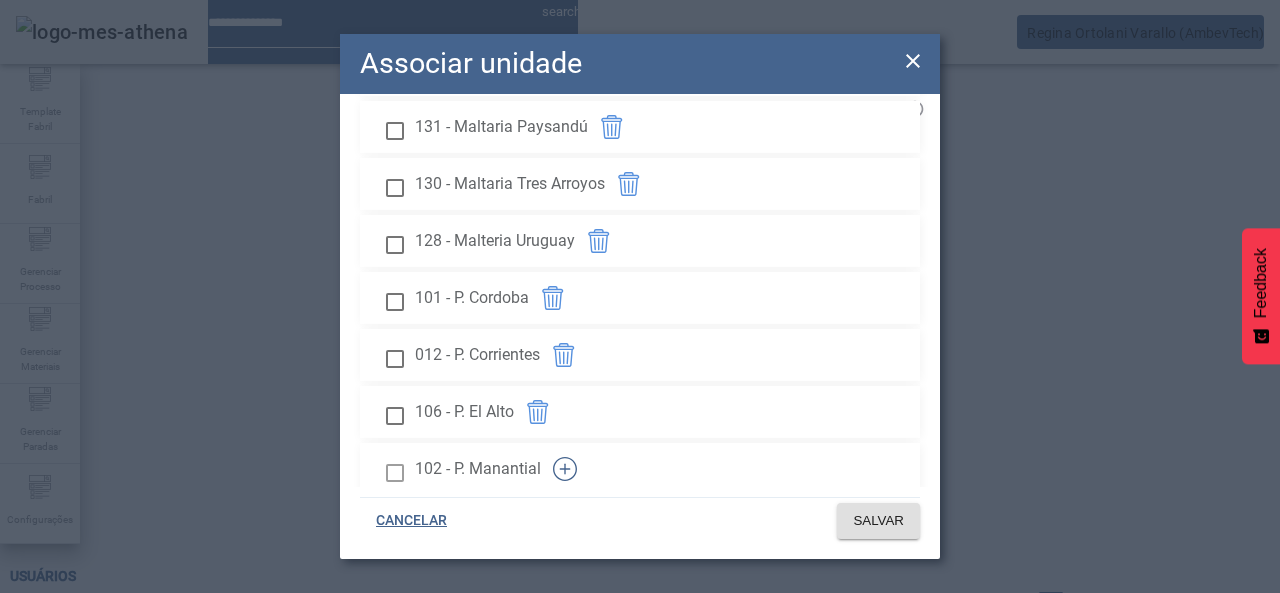 click at bounding box center (565, 469) 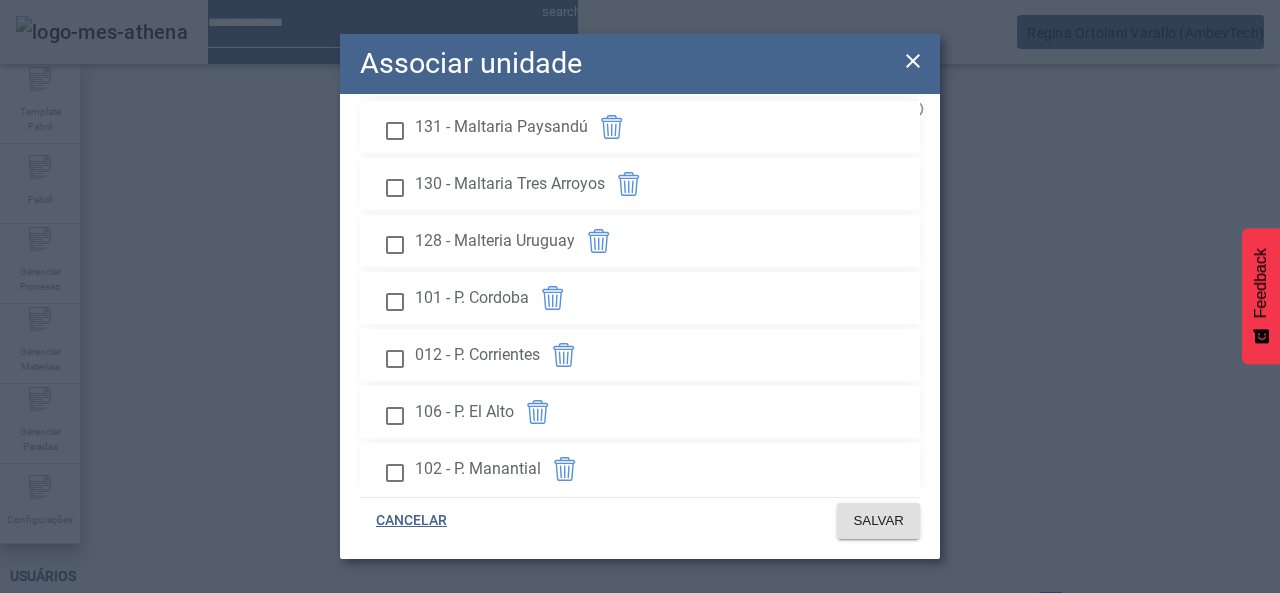 click at bounding box center (559, 526) 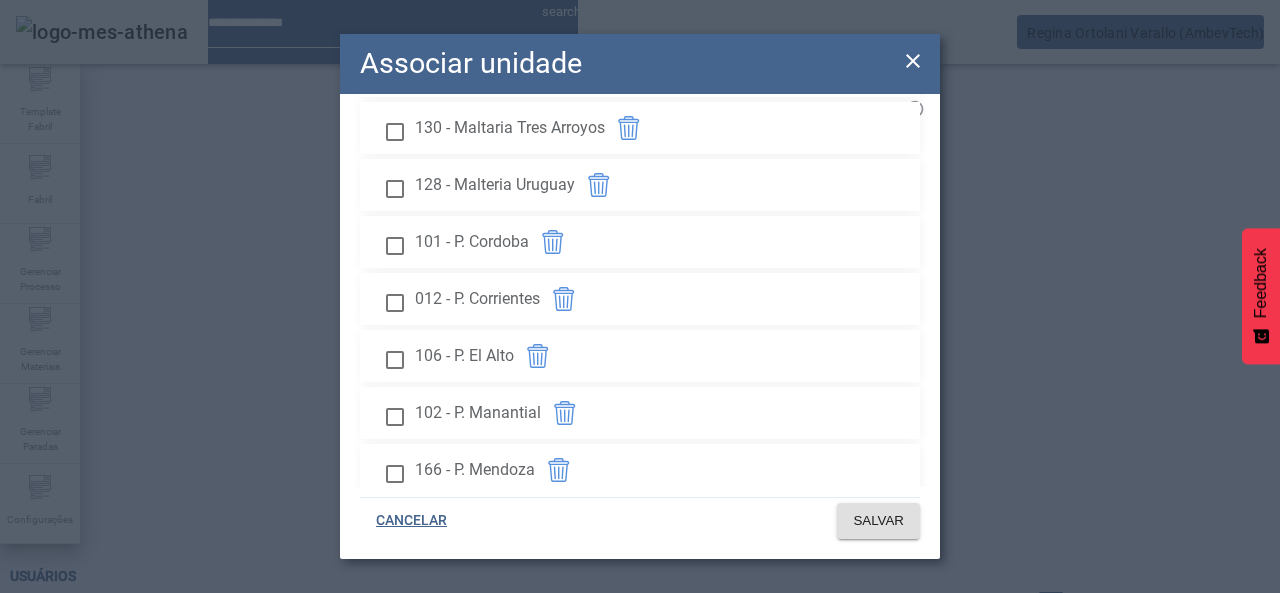 scroll, scrollTop: 3200, scrollLeft: 0, axis: vertical 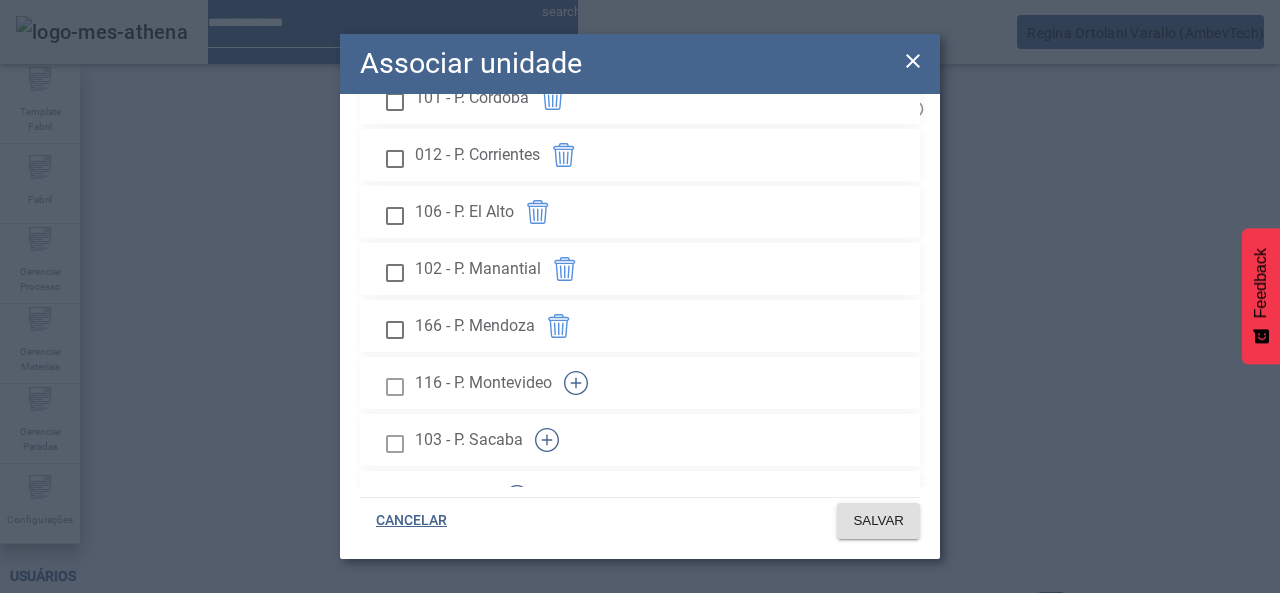 click 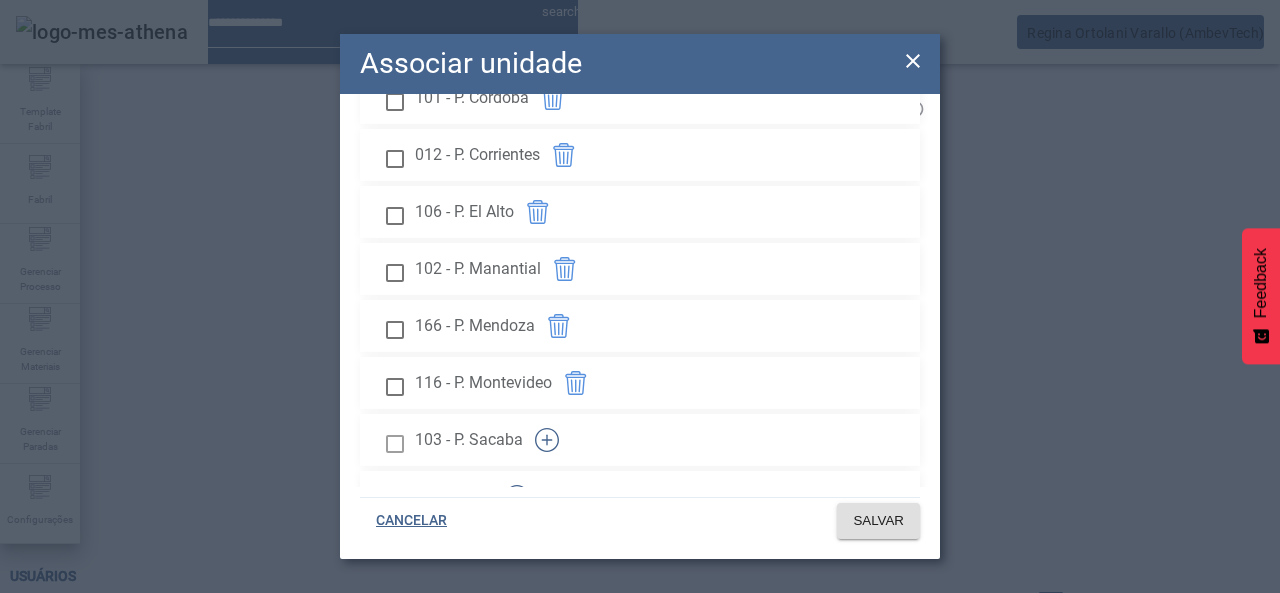 click 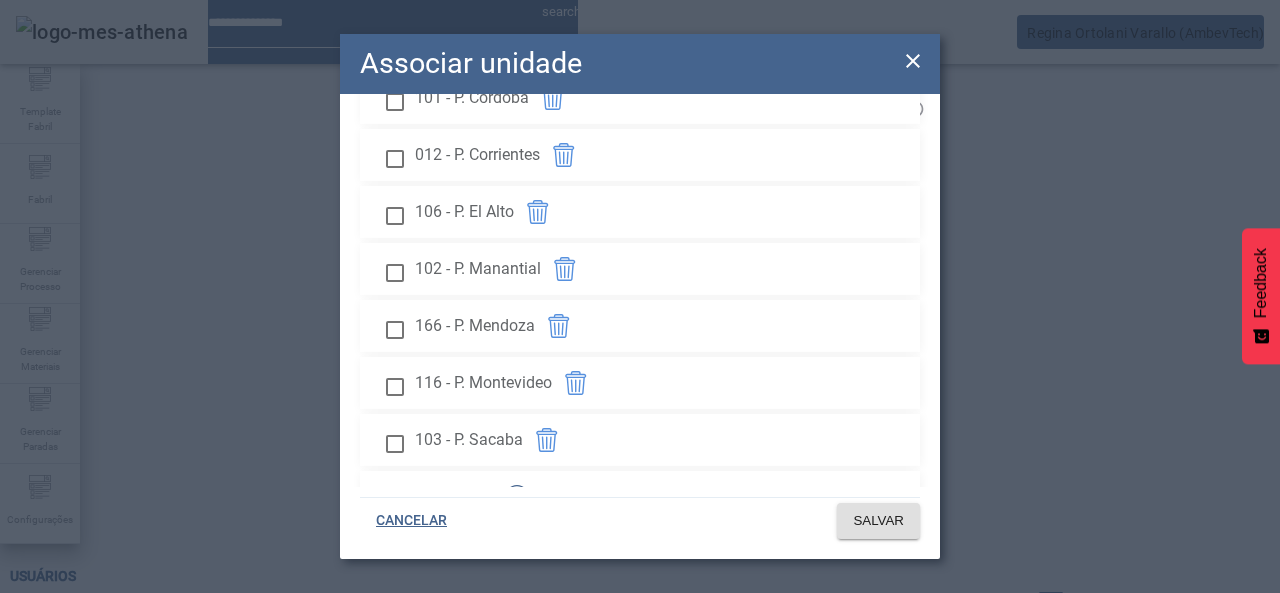 click at bounding box center (517, 497) 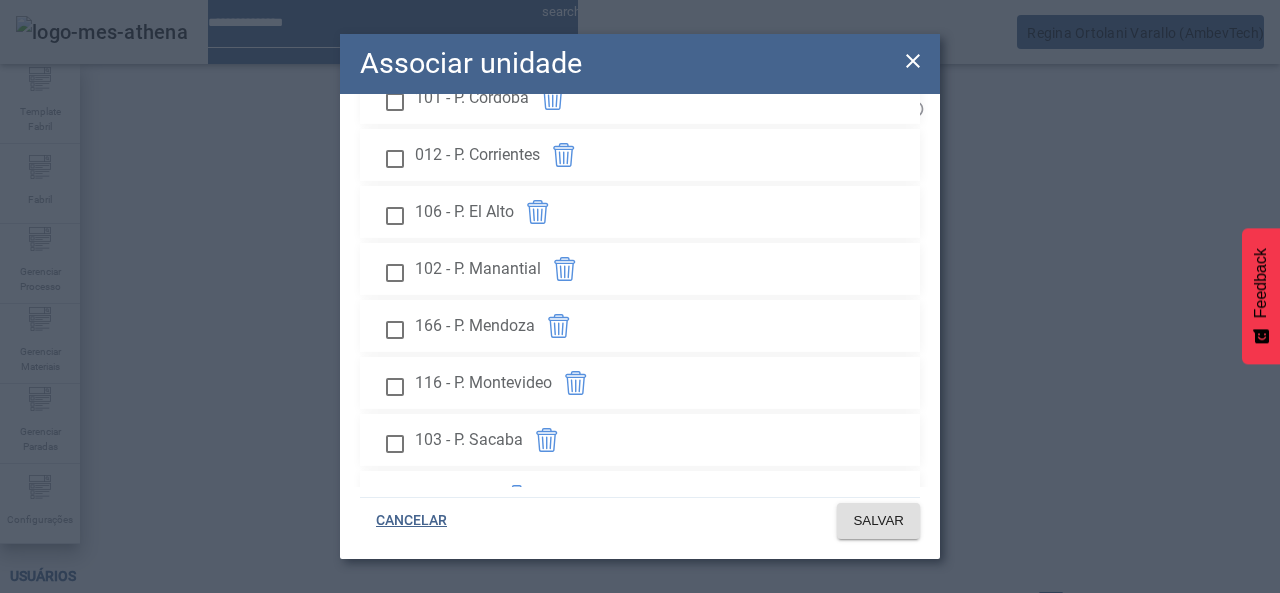 scroll, scrollTop: 3400, scrollLeft: 0, axis: vertical 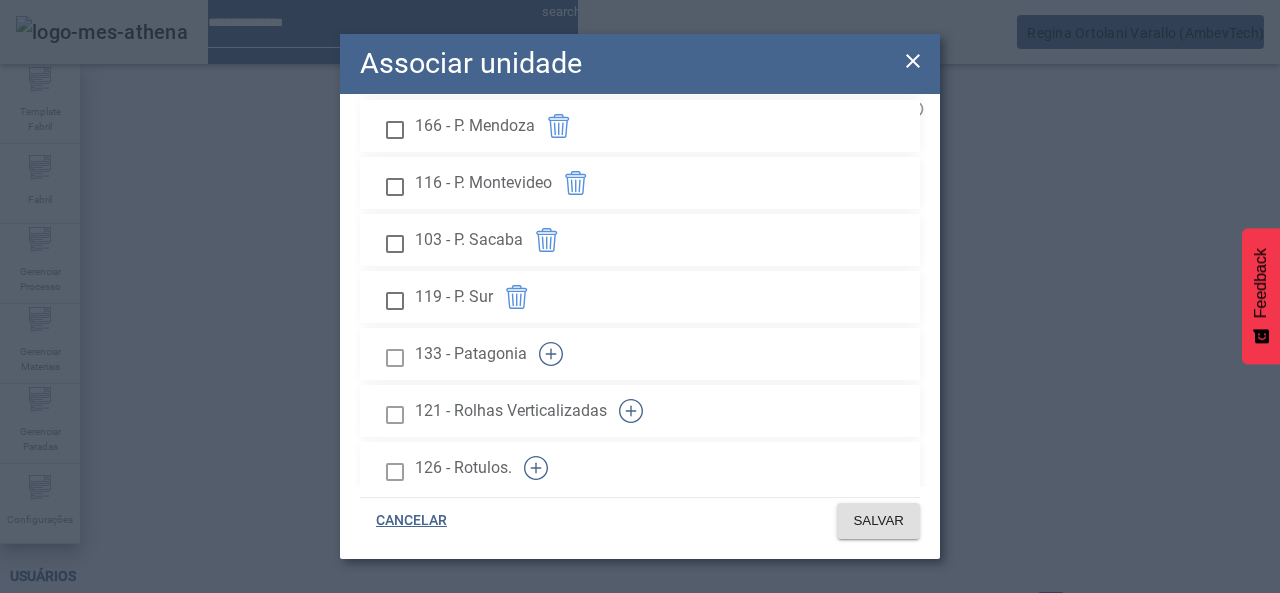 click 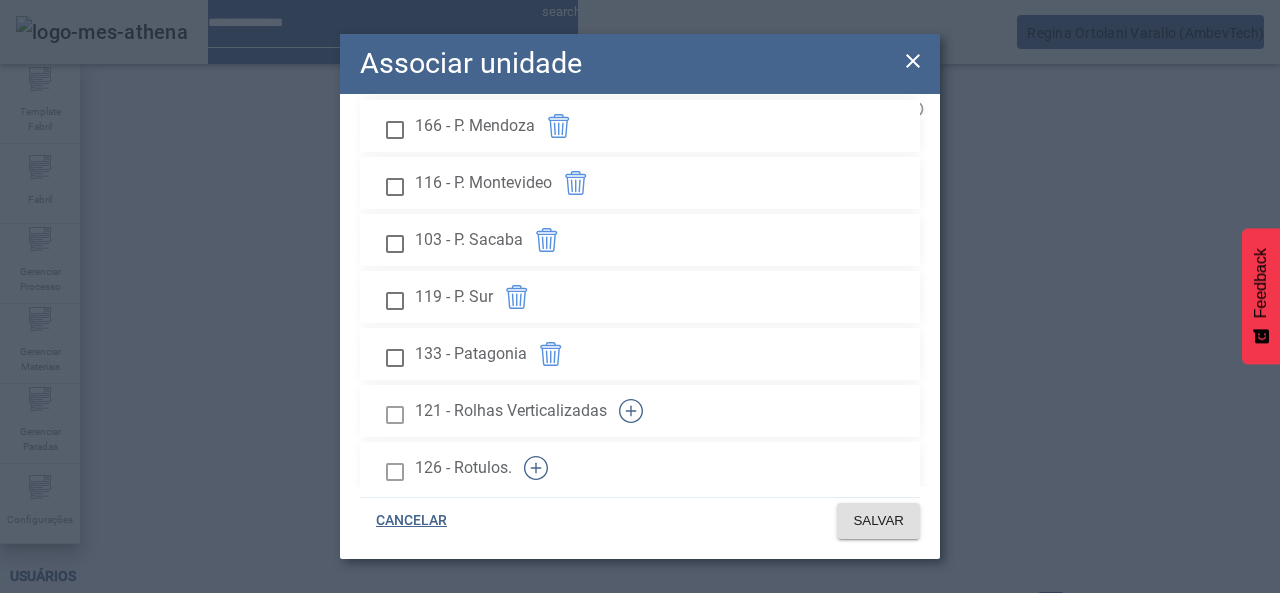 drag, startPoint x: 857, startPoint y: 377, endPoint x: 857, endPoint y: 408, distance: 31 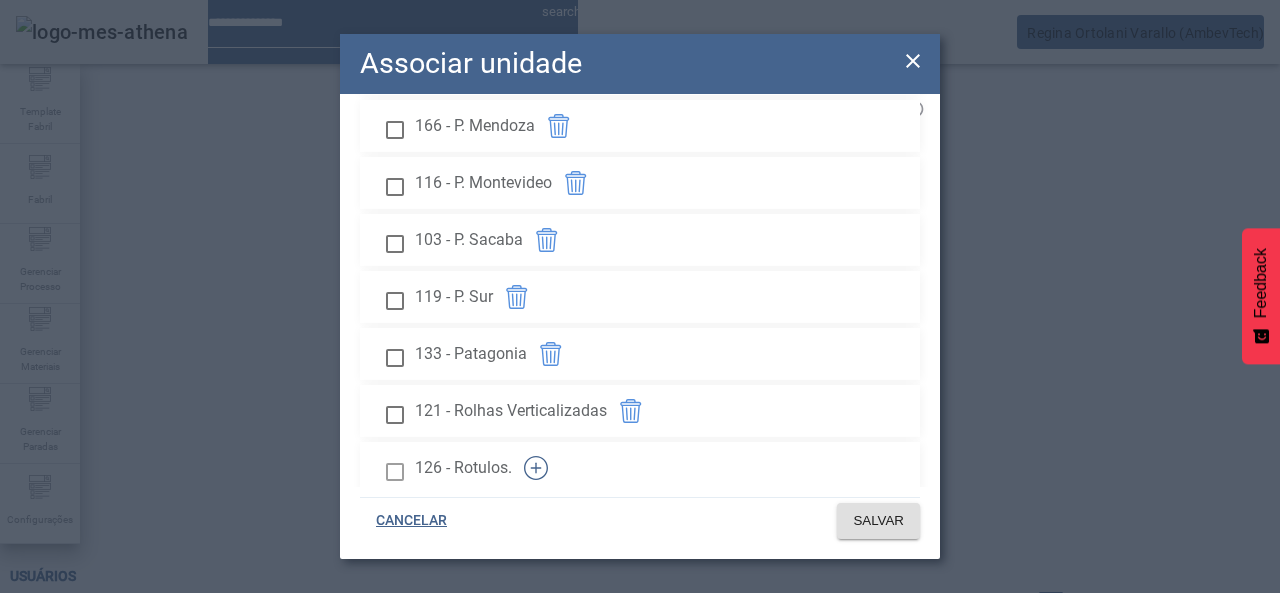 click 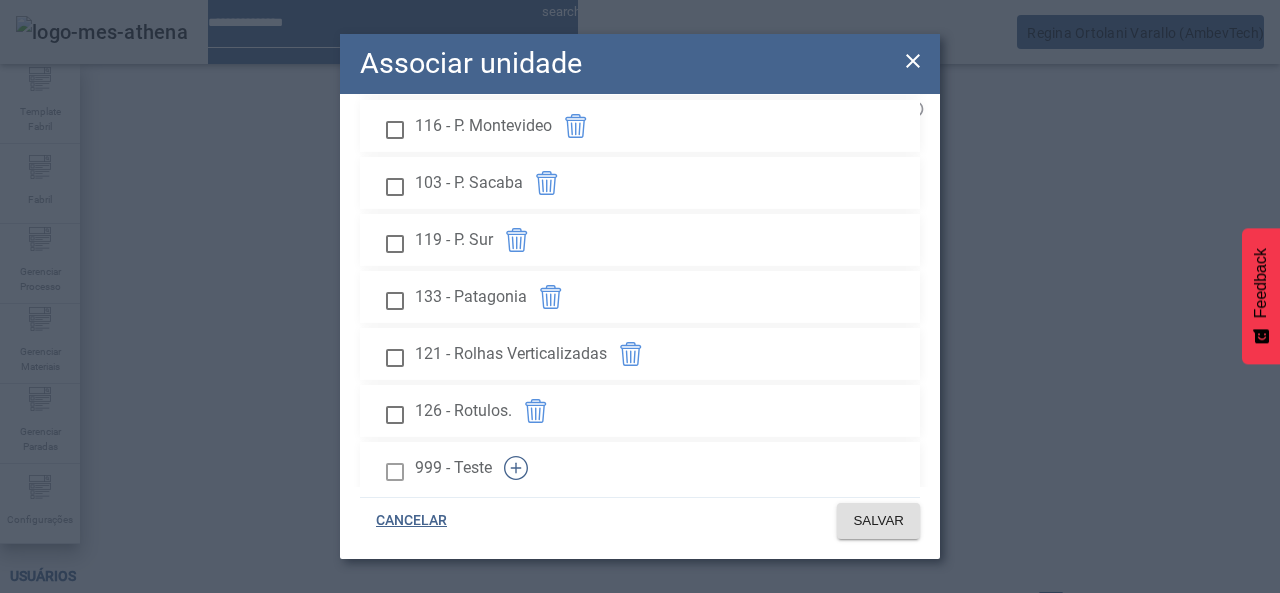 scroll, scrollTop: 3500, scrollLeft: 0, axis: vertical 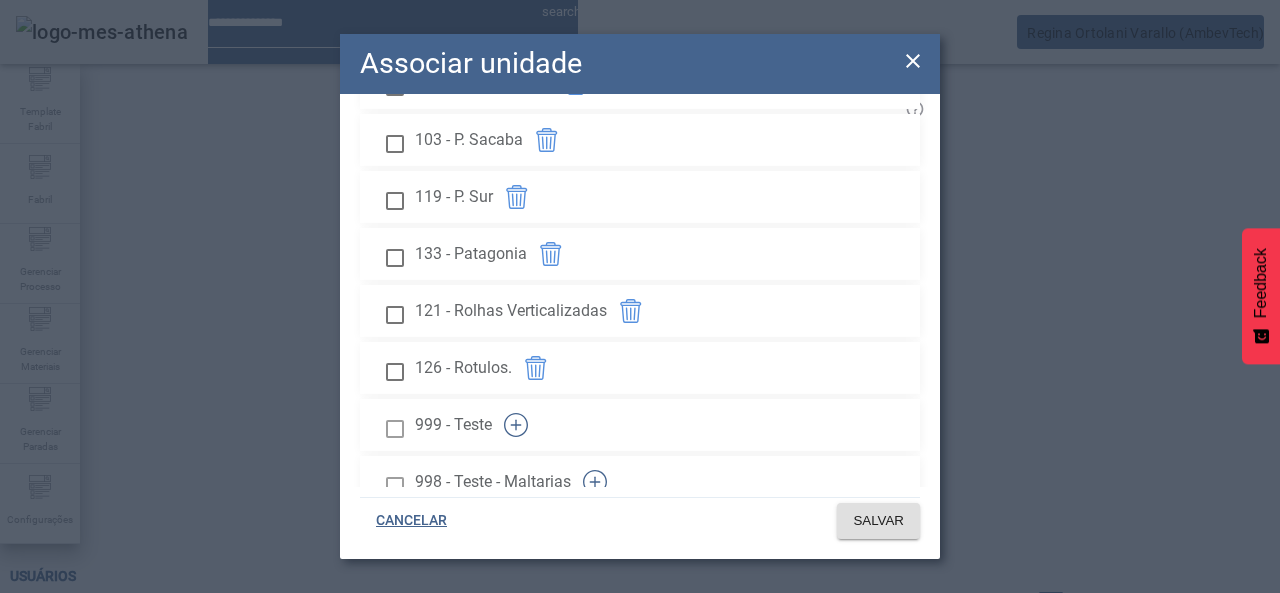 click 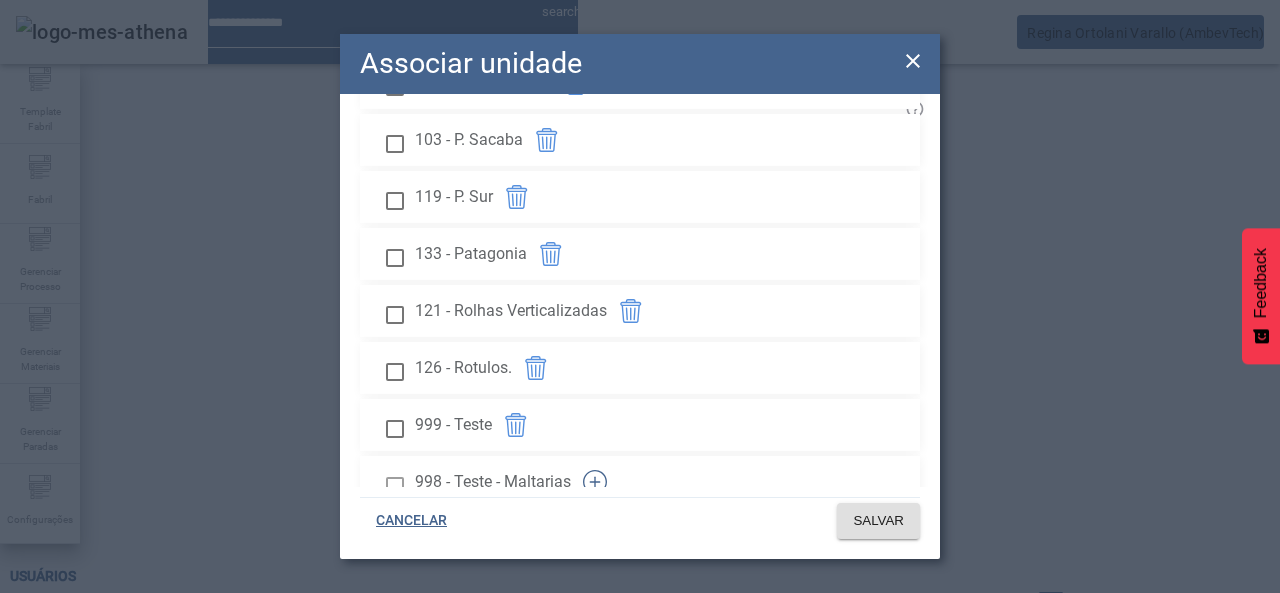 scroll, scrollTop: 3600, scrollLeft: 0, axis: vertical 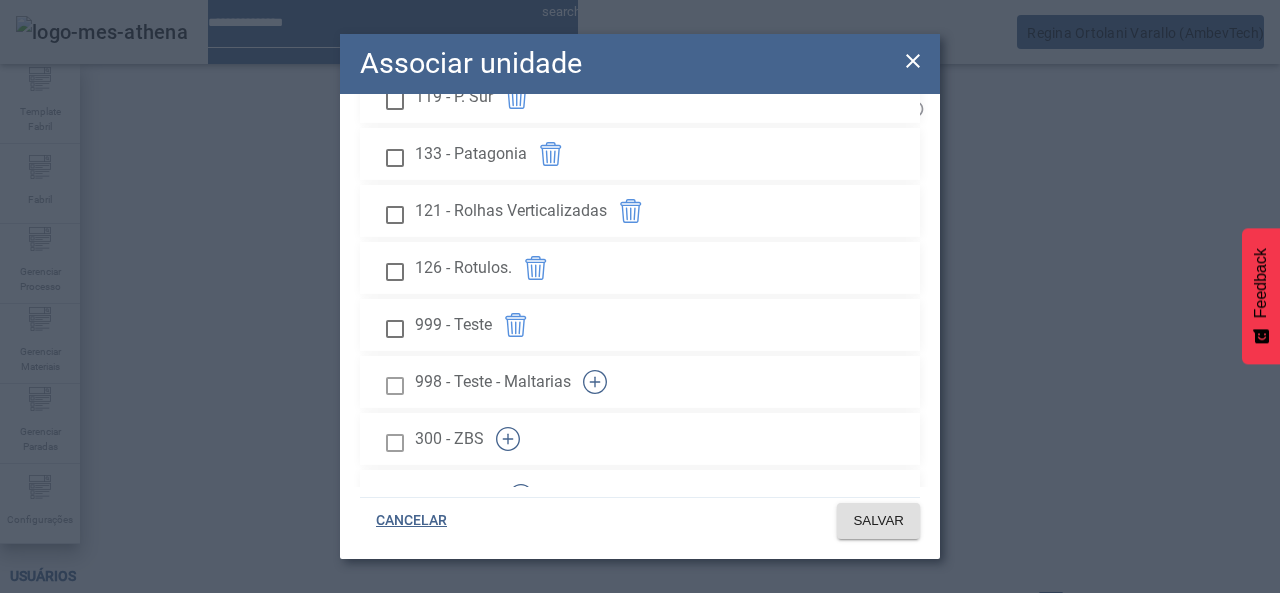 click 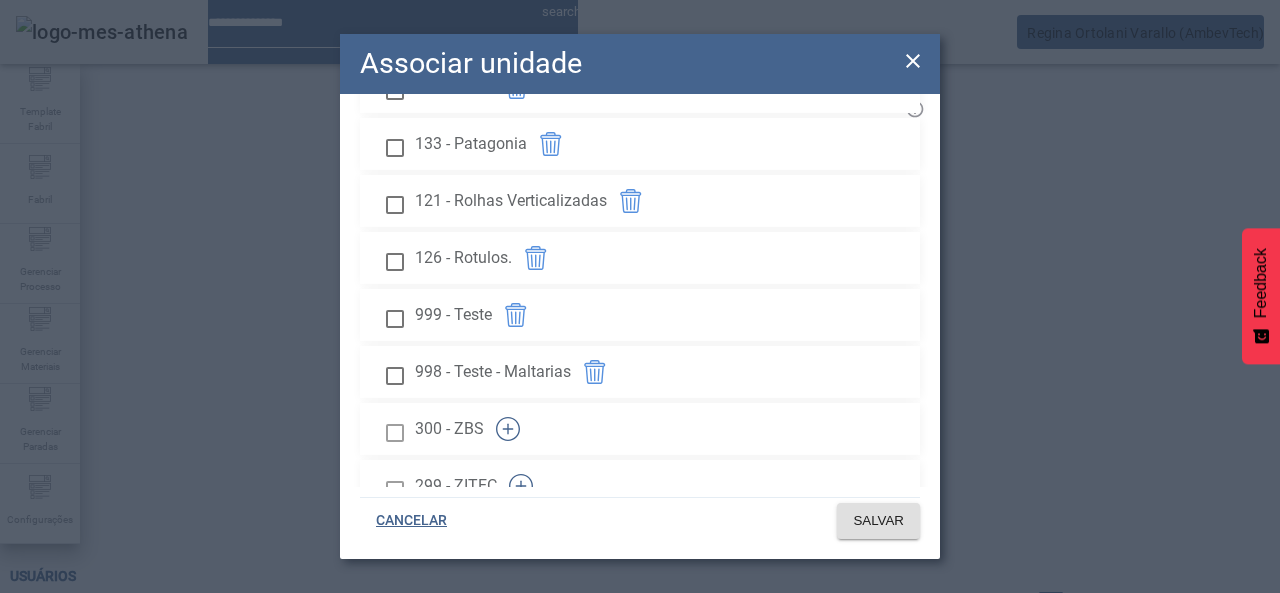 scroll, scrollTop: 3612, scrollLeft: 0, axis: vertical 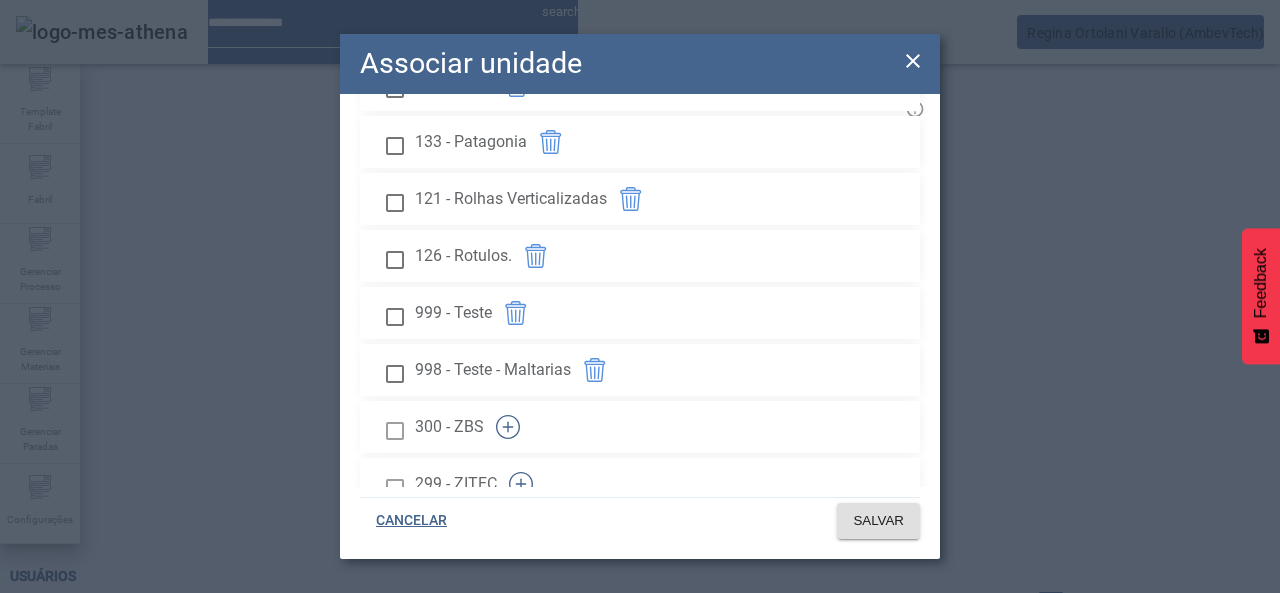 click 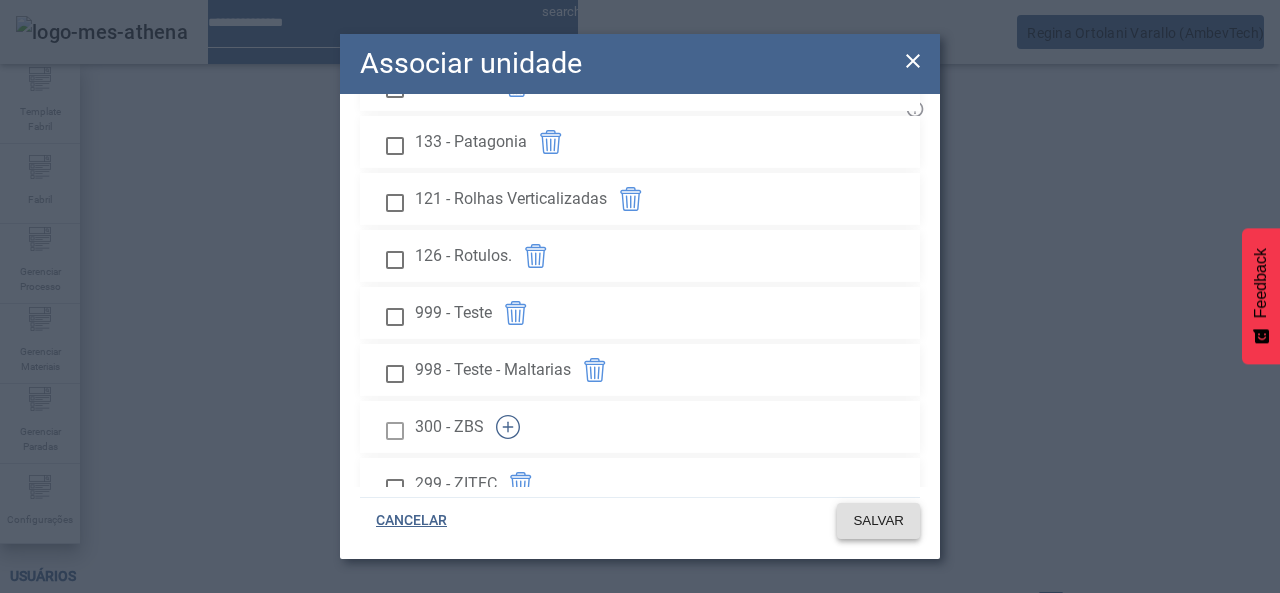 click on "SALVAR" 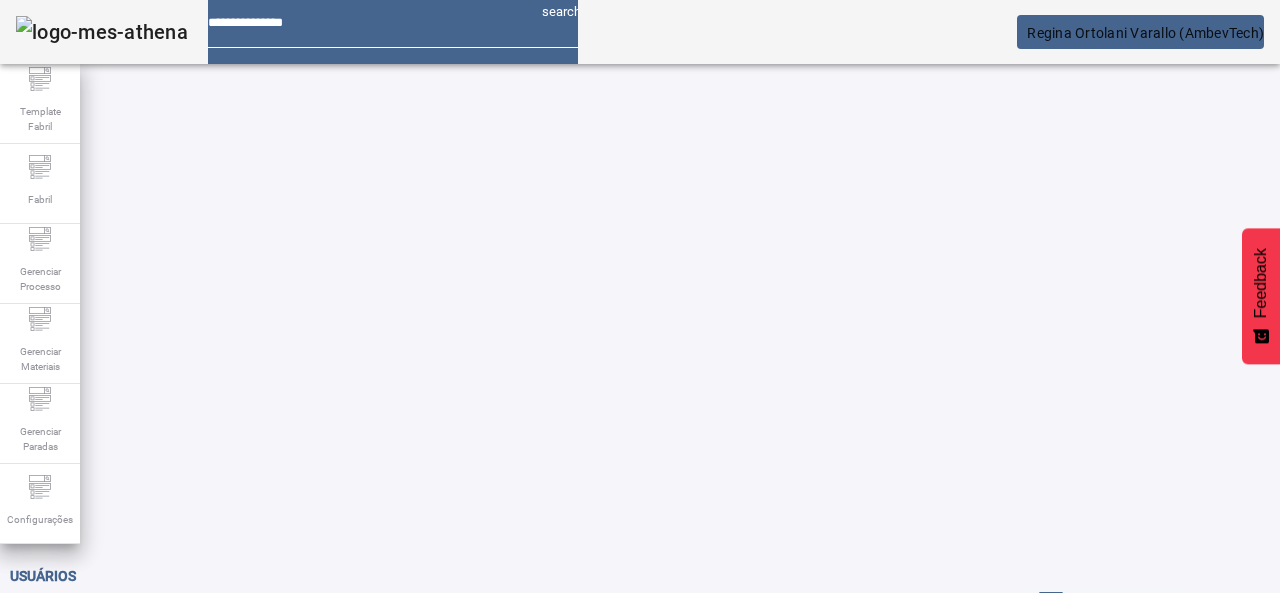 click 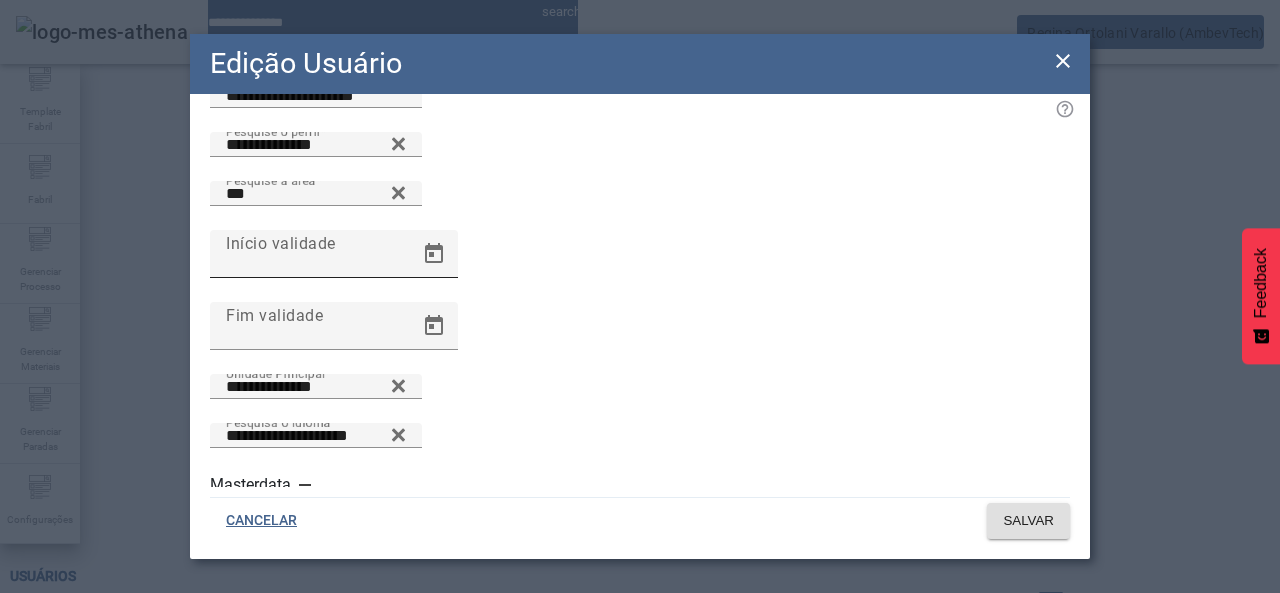 scroll, scrollTop: 0, scrollLeft: 0, axis: both 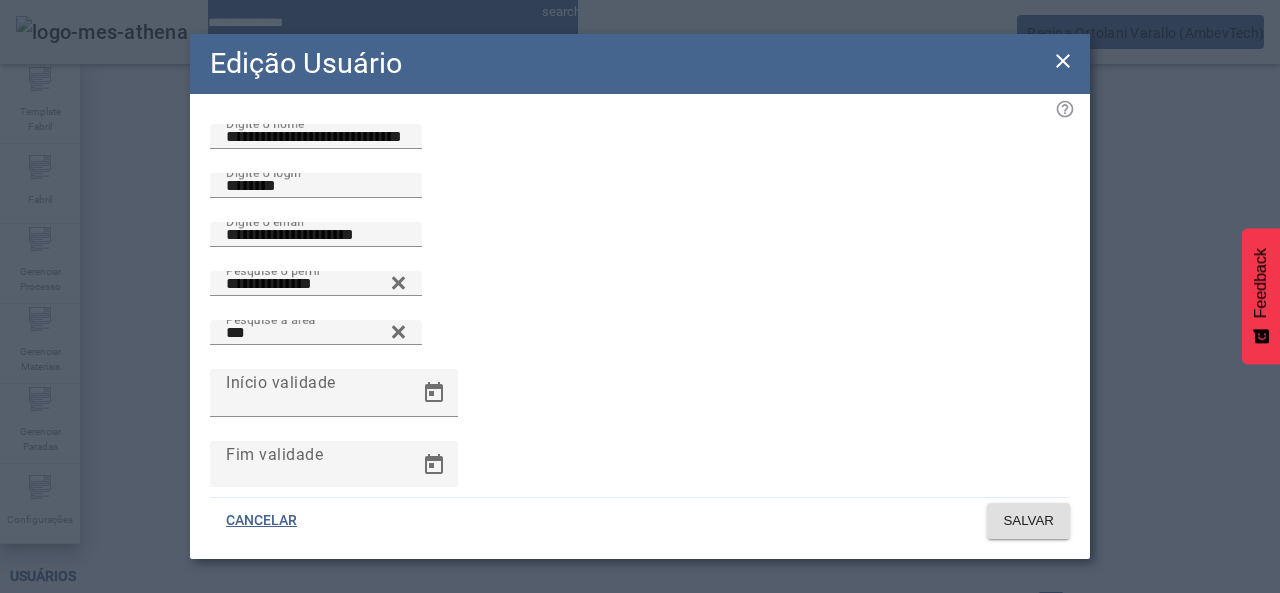 click 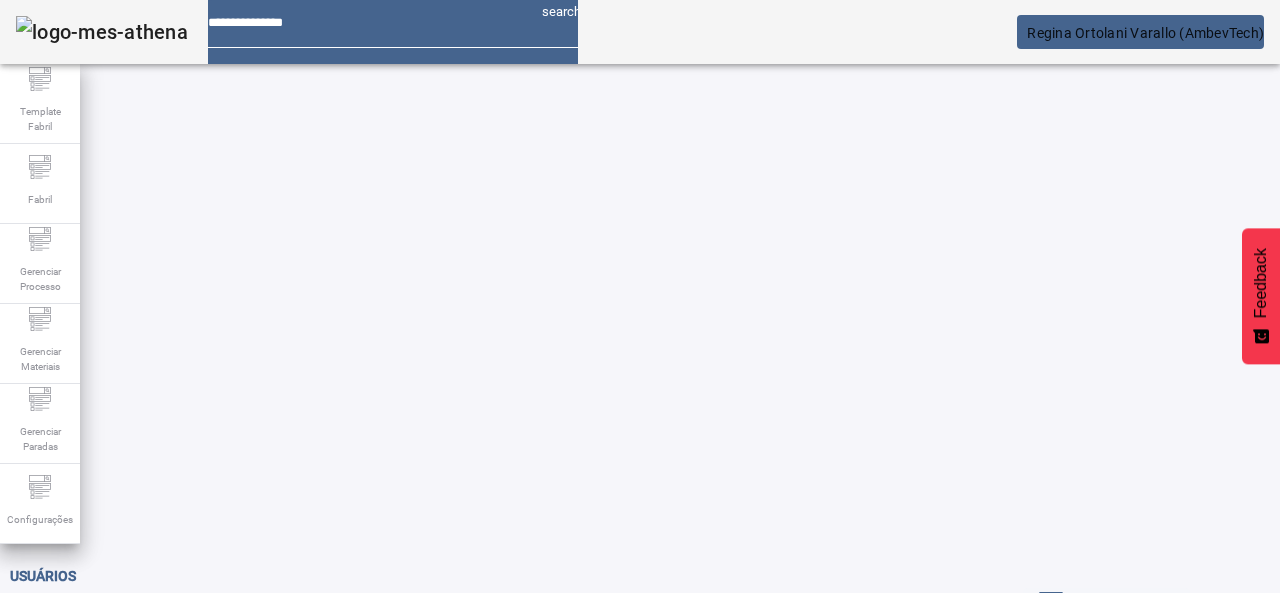 click on "Regina Ortolani Varallo (AmbevTech)" 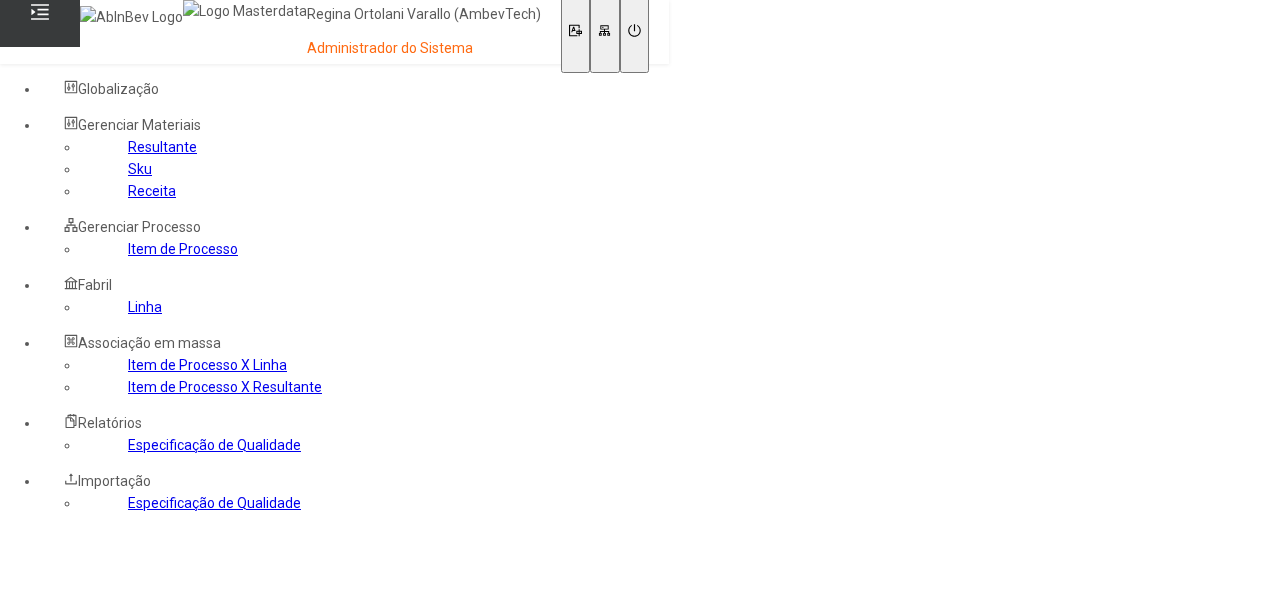 scroll, scrollTop: 0, scrollLeft: 0, axis: both 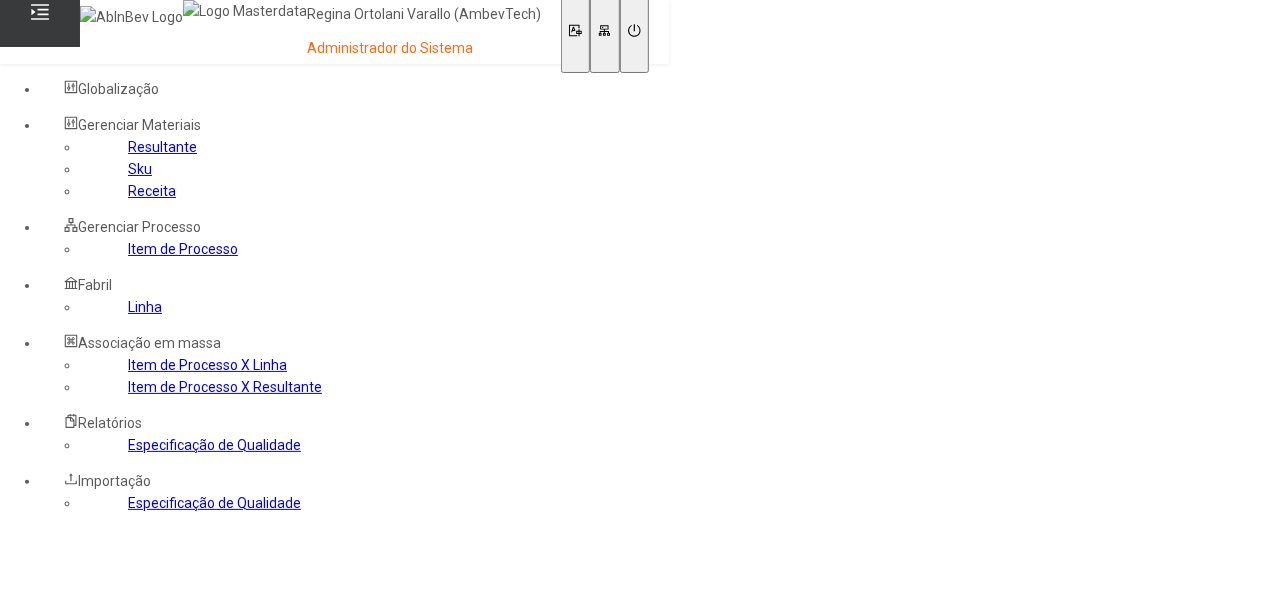click on "Item de Processo" 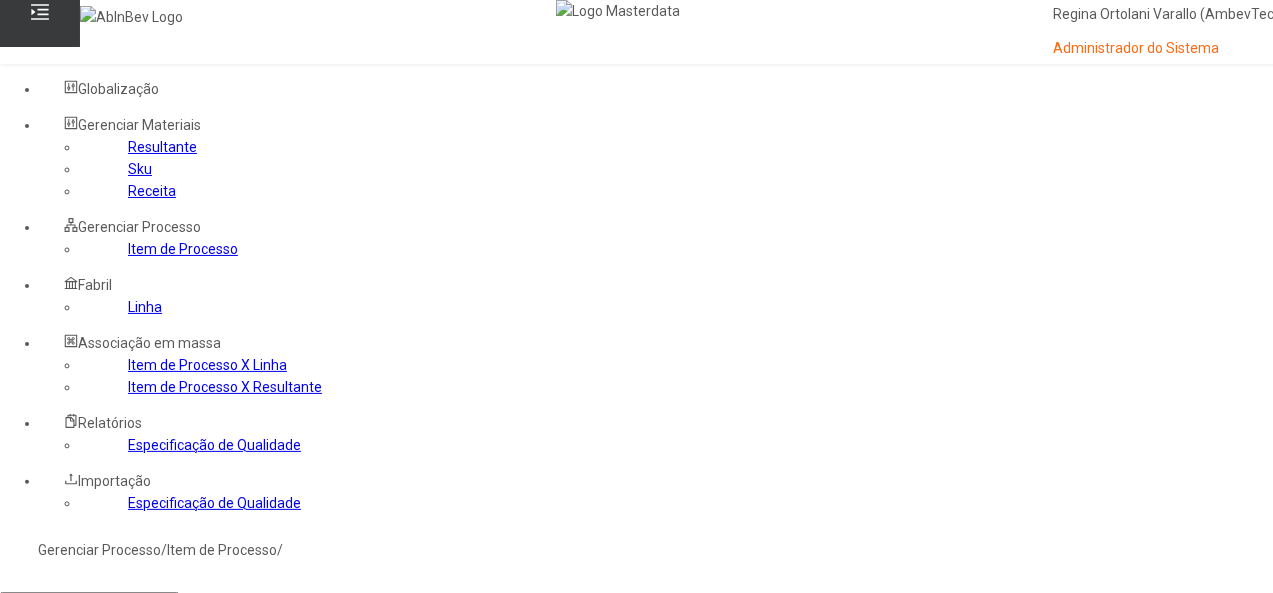 click 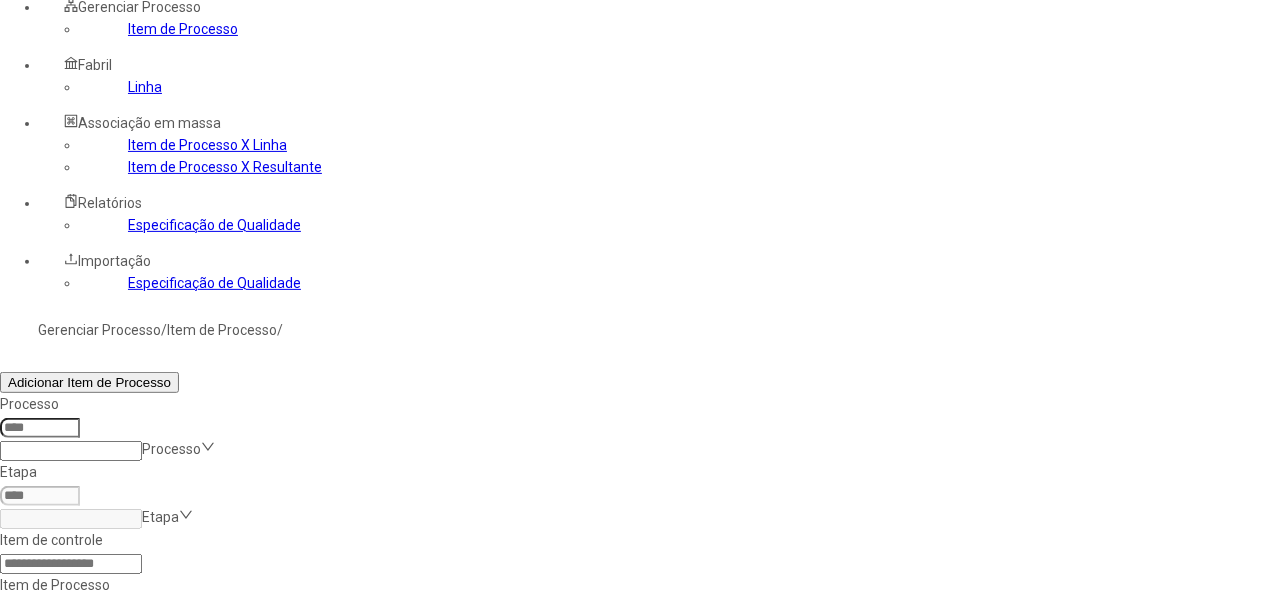 scroll, scrollTop: 238, scrollLeft: 0, axis: vertical 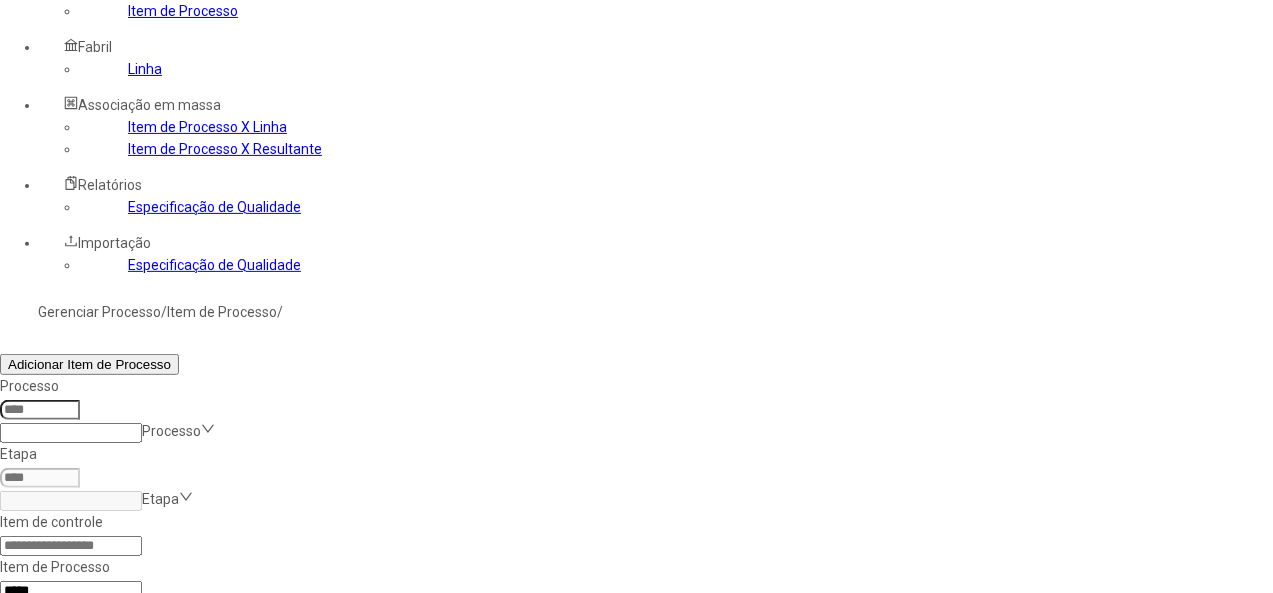 click 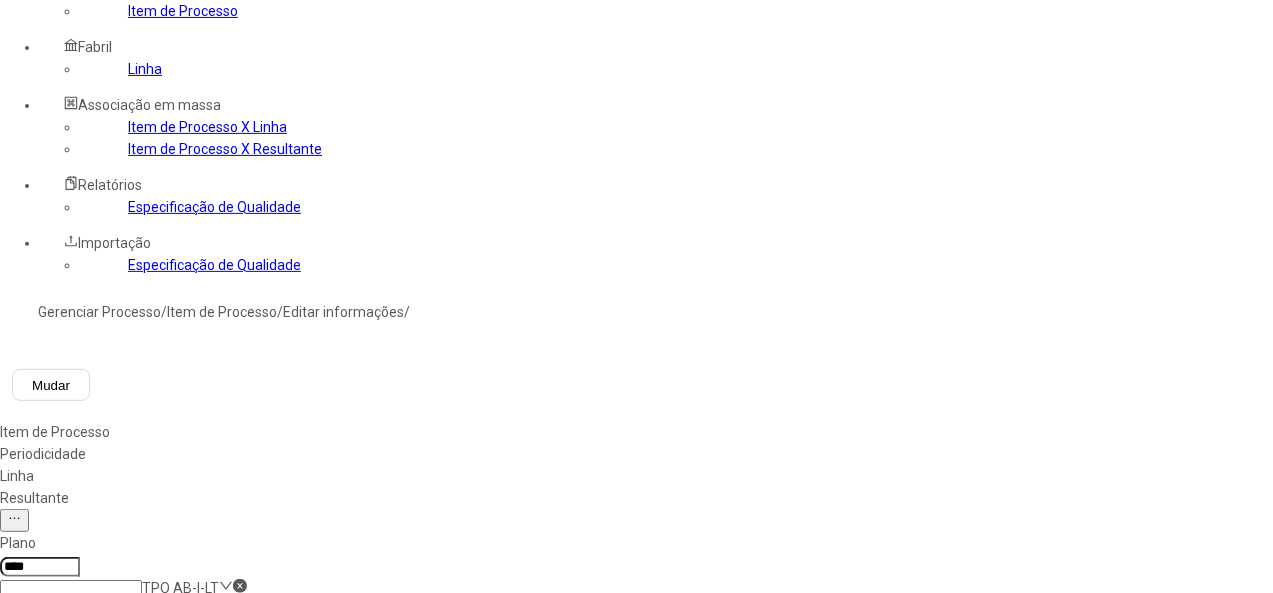 type on "*****" 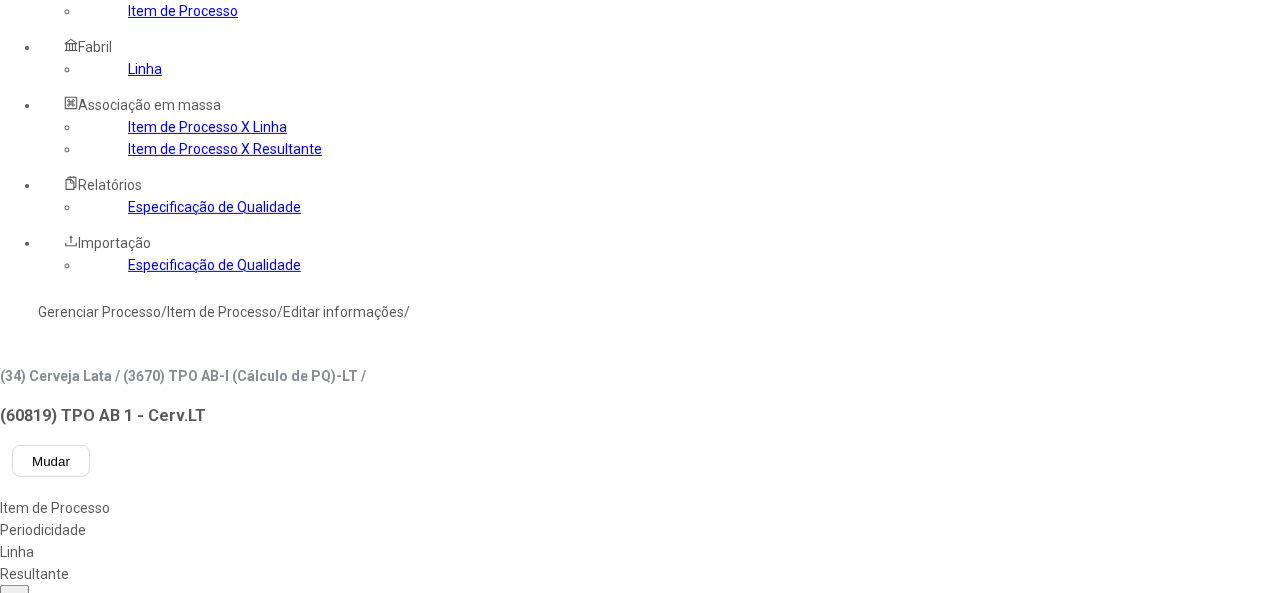 click on "Linha" 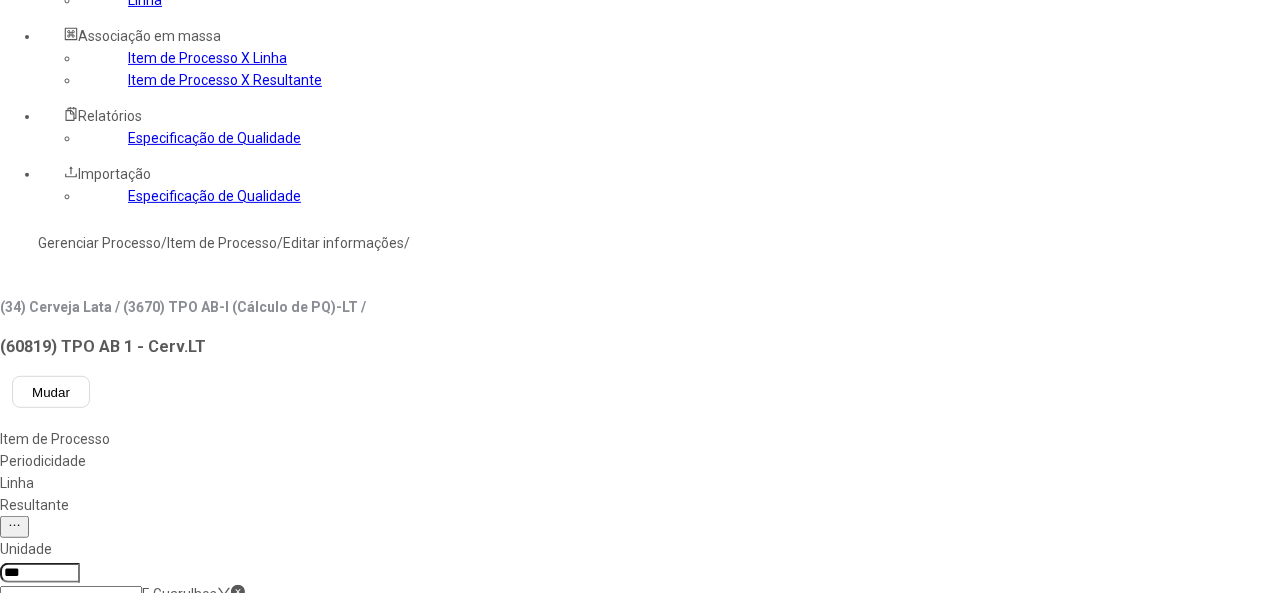 scroll, scrollTop: 338, scrollLeft: 0, axis: vertical 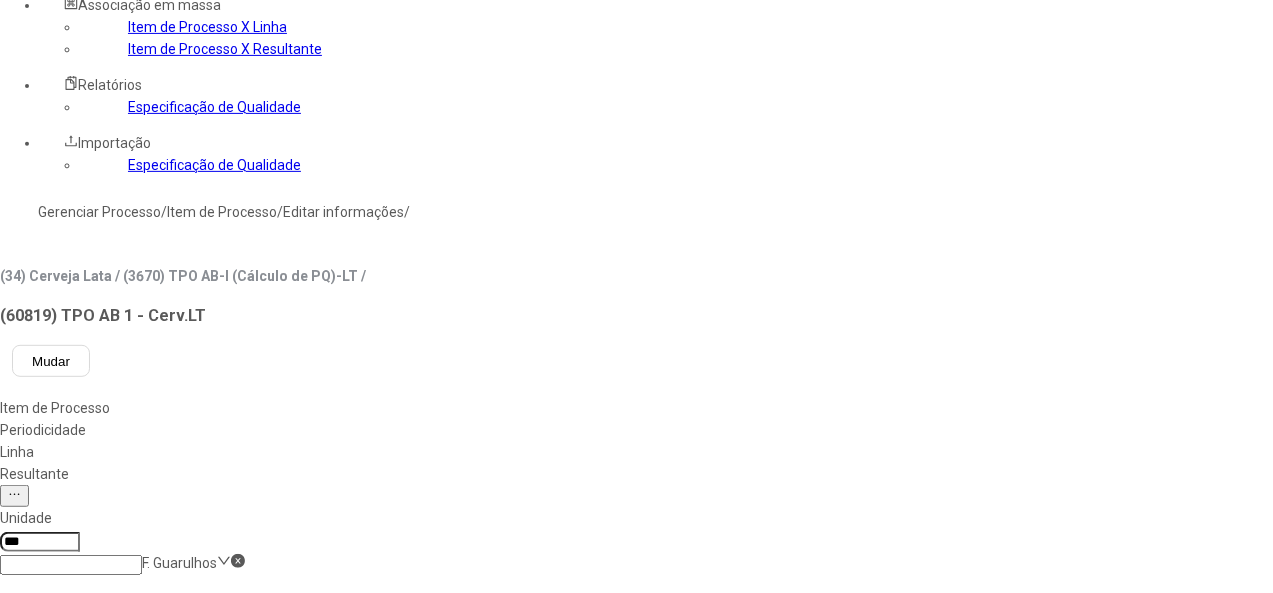 type on "**" 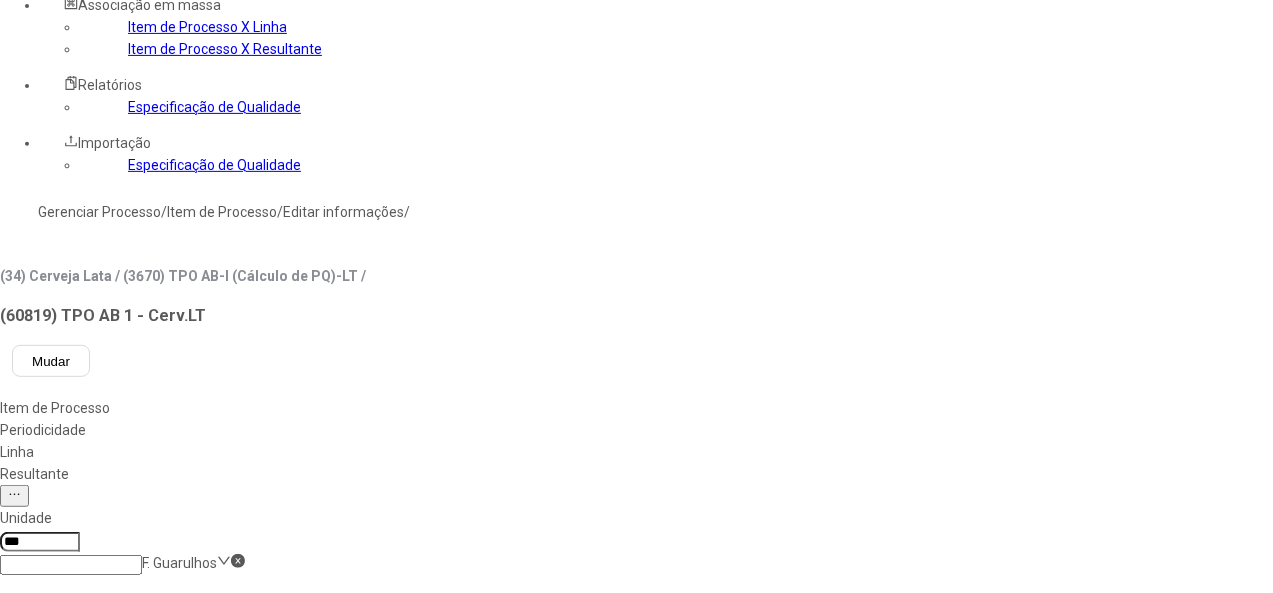 click 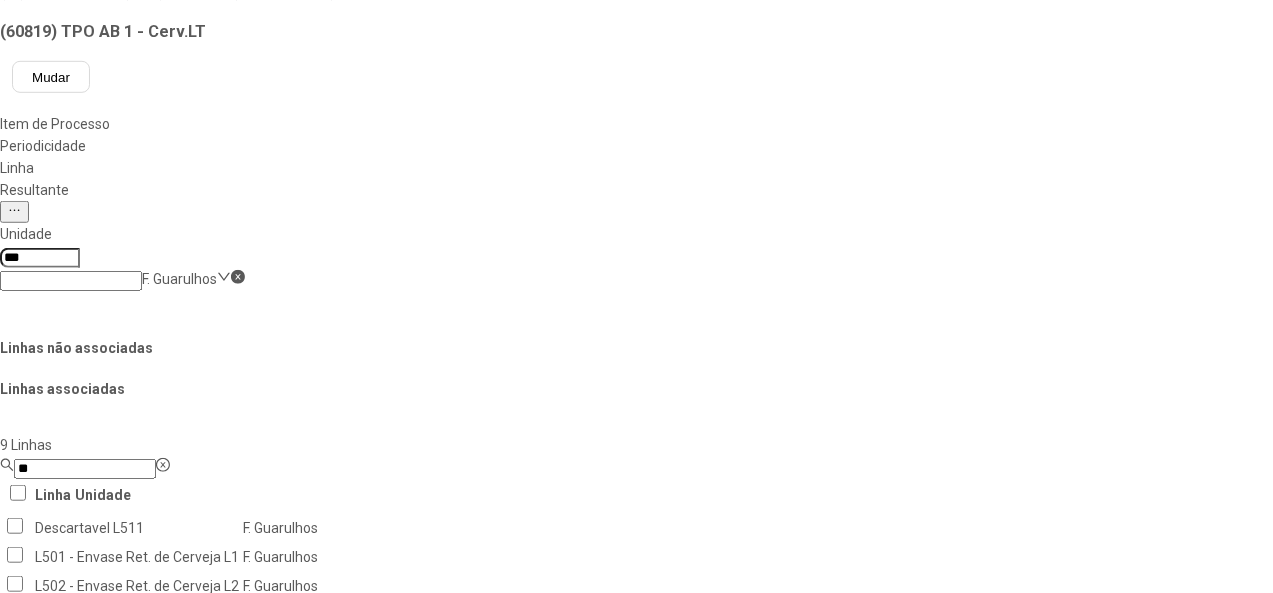scroll, scrollTop: 638, scrollLeft: 0, axis: vertical 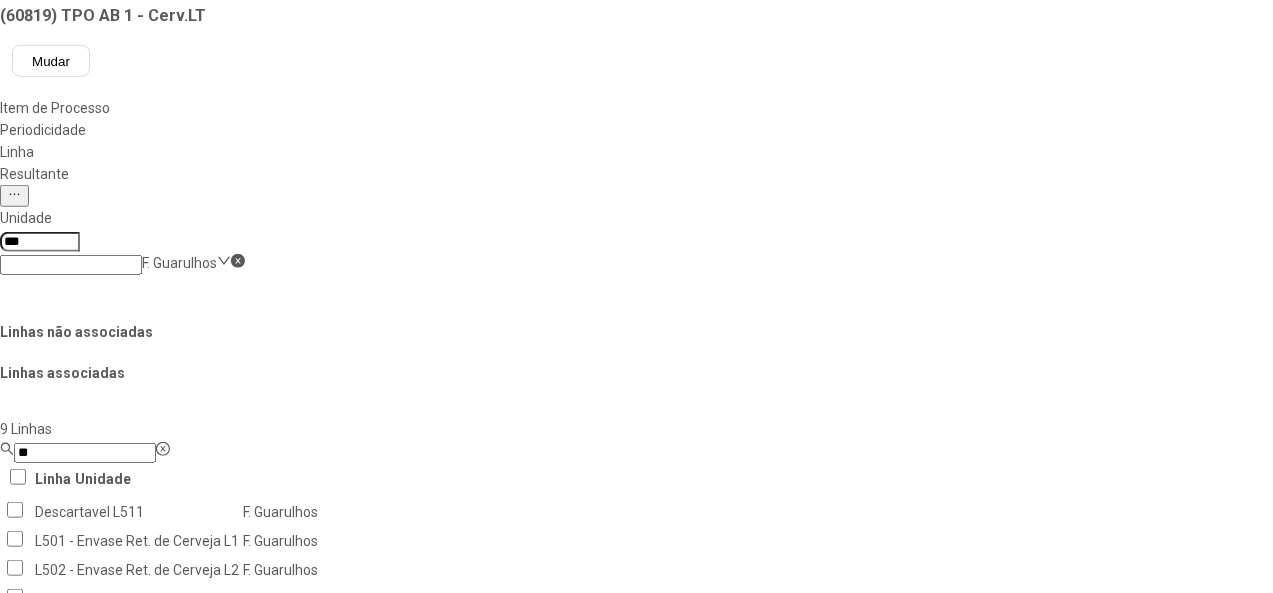 drag, startPoint x: 1200, startPoint y: 303, endPoint x: 1178, endPoint y: 311, distance: 23.409399 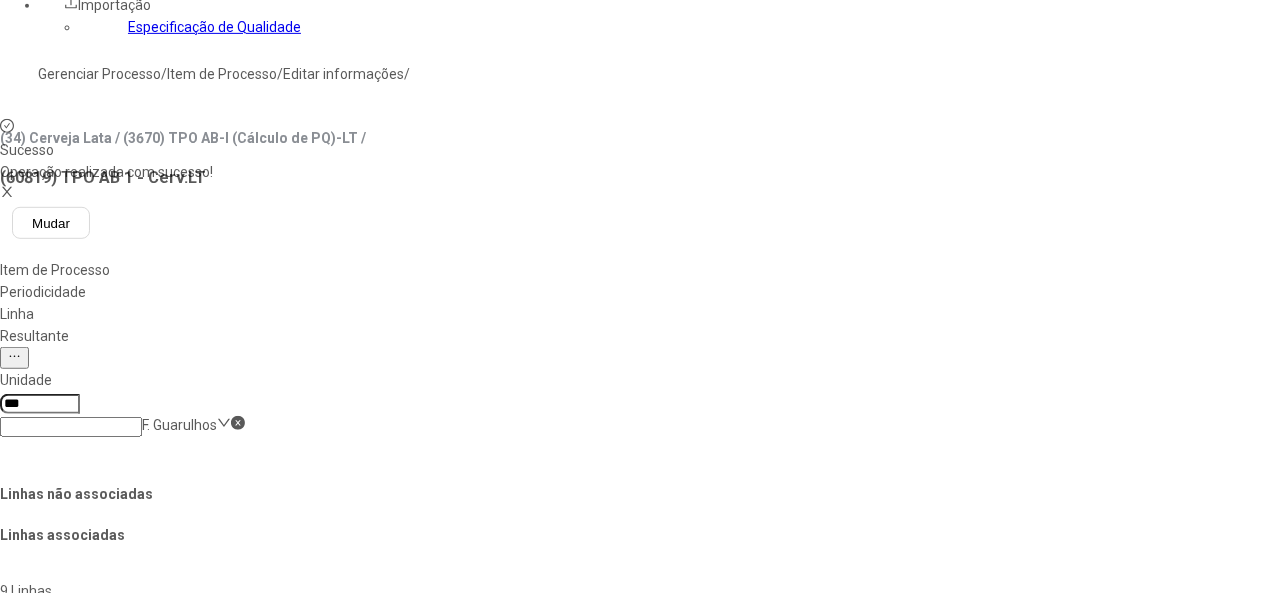 scroll, scrollTop: 138, scrollLeft: 0, axis: vertical 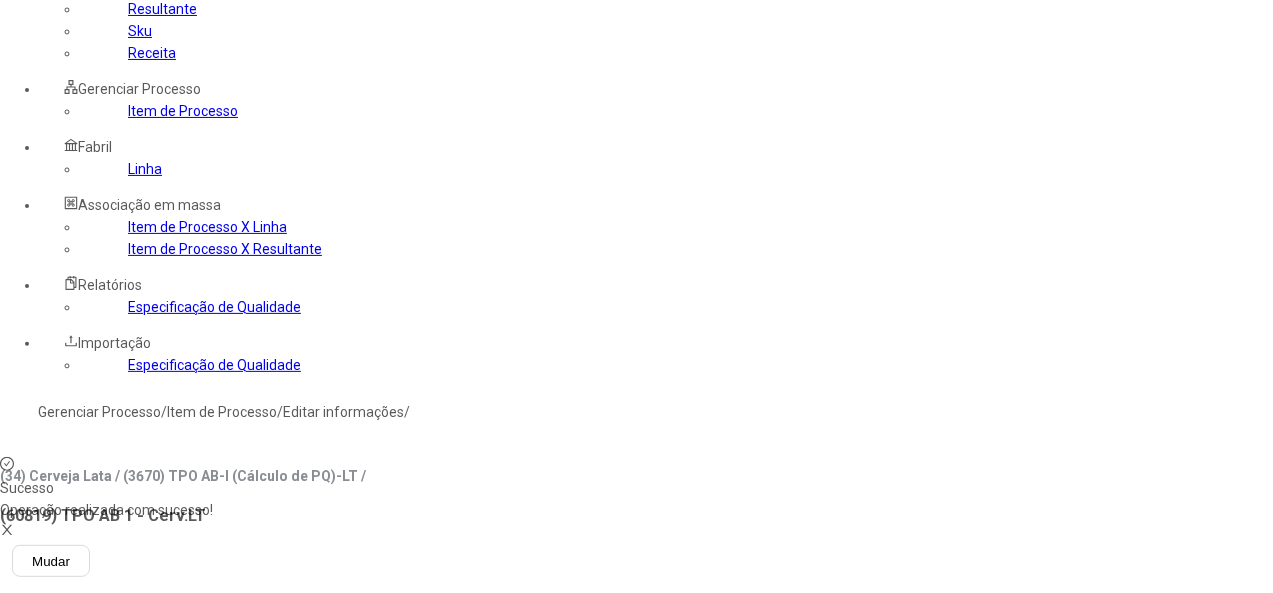 click on "Item de Processo" 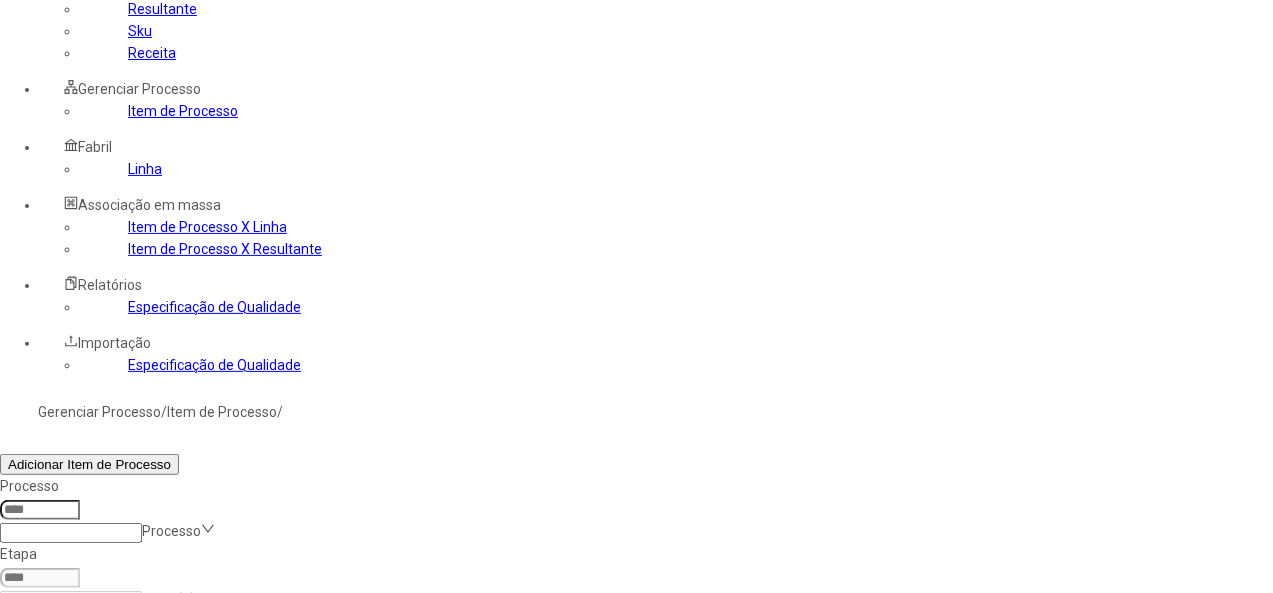 drag, startPoint x: 842, startPoint y: 212, endPoint x: 824, endPoint y: 196, distance: 24.083189 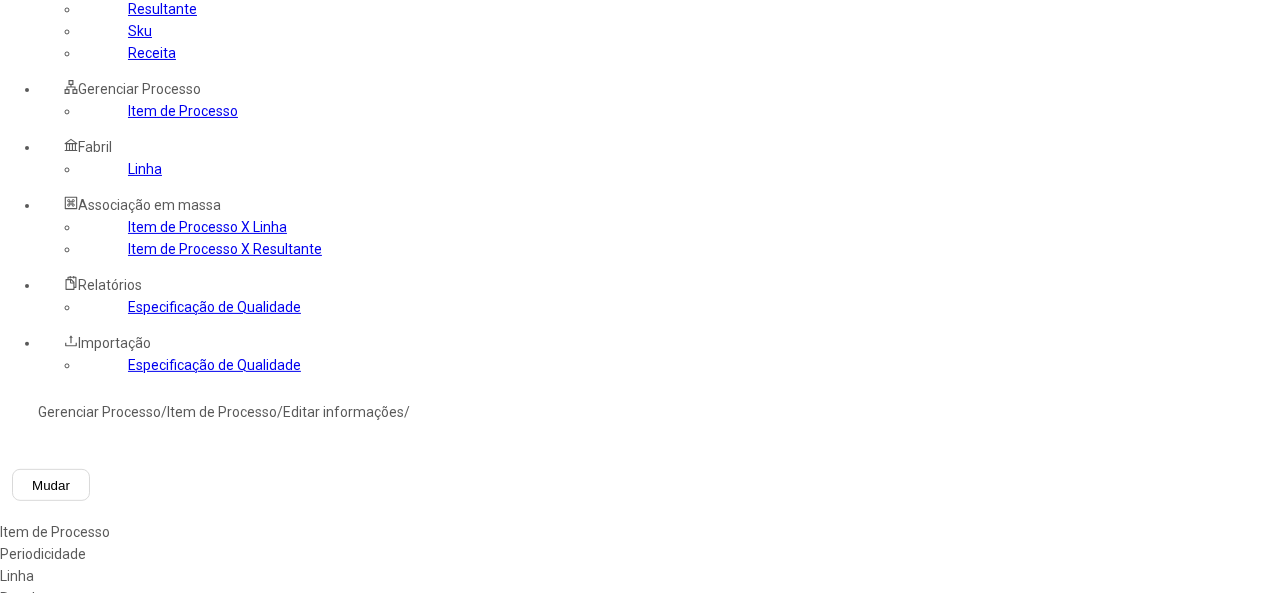 type on "****" 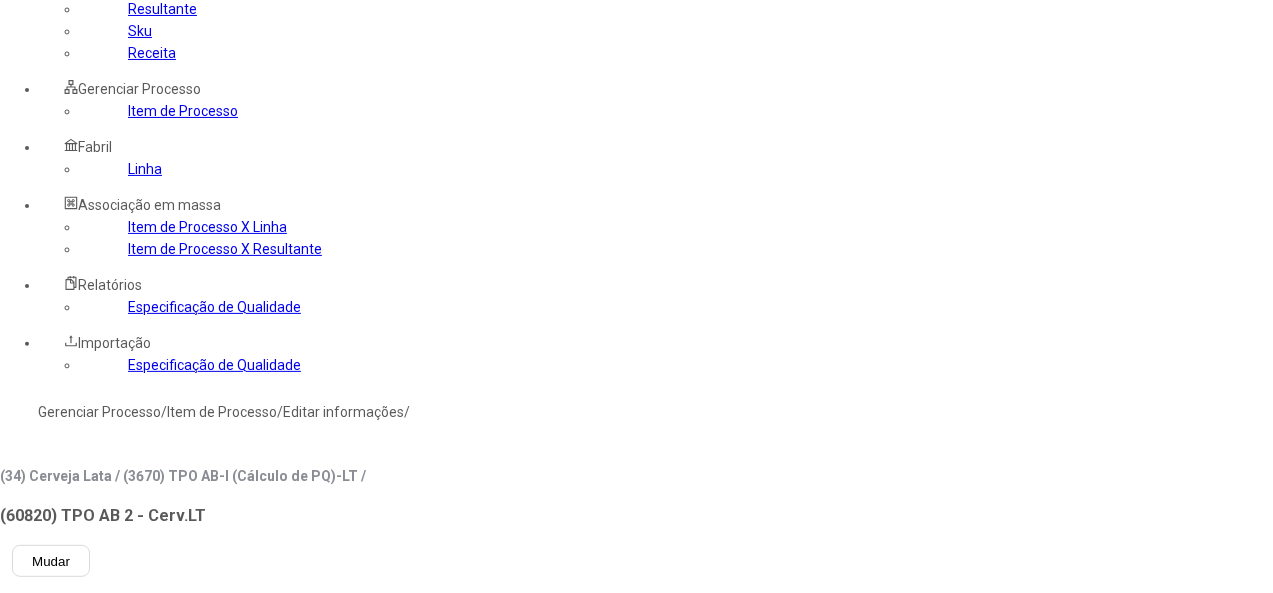 click on "Linha" 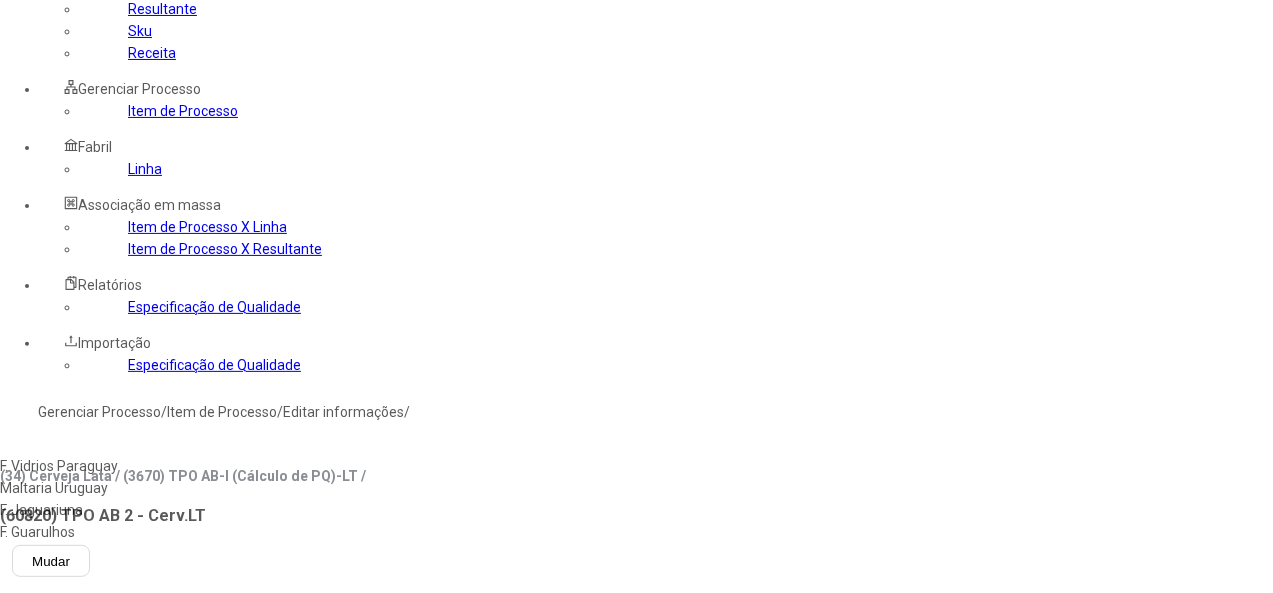 type on "***" 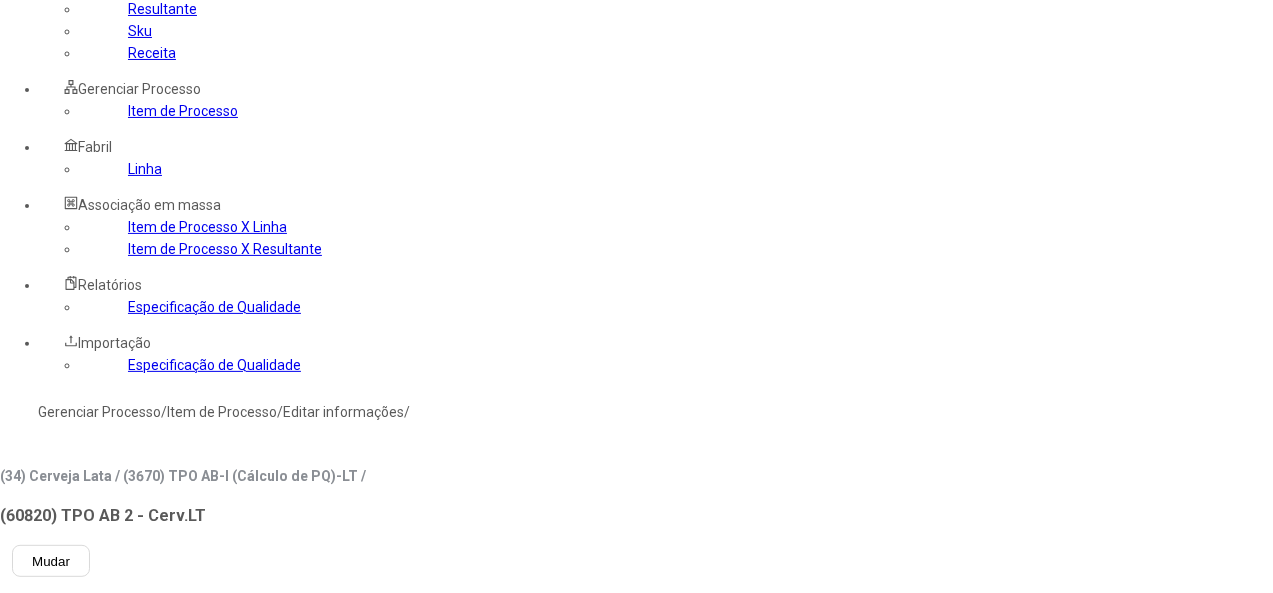 type on "***" 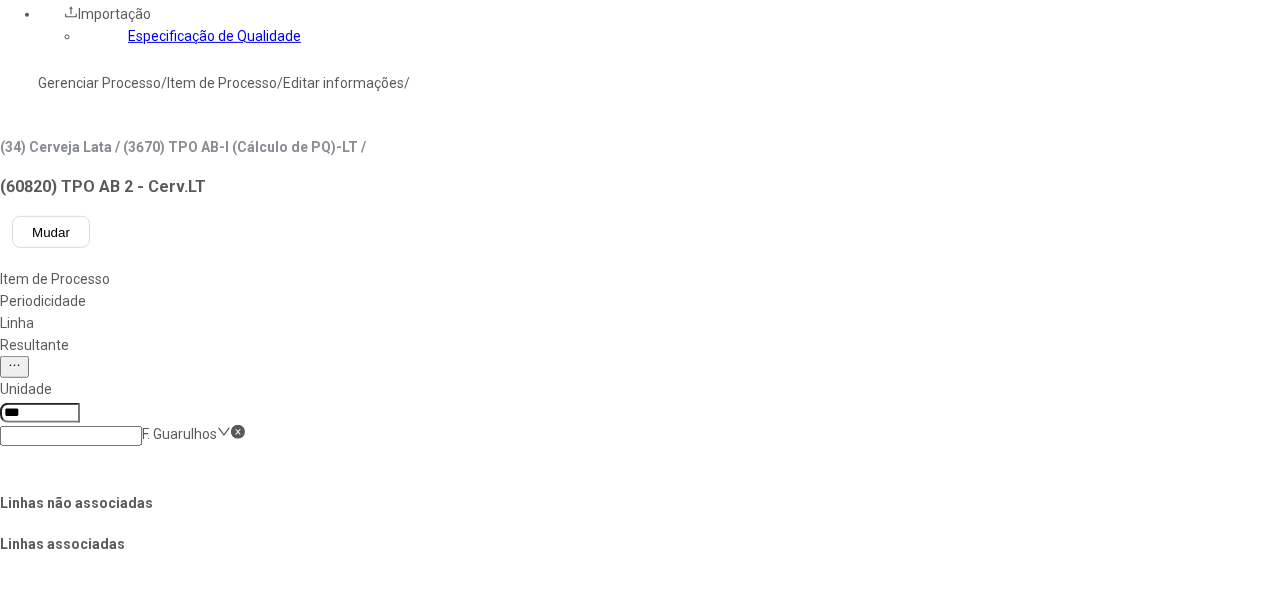 scroll, scrollTop: 638, scrollLeft: 0, axis: vertical 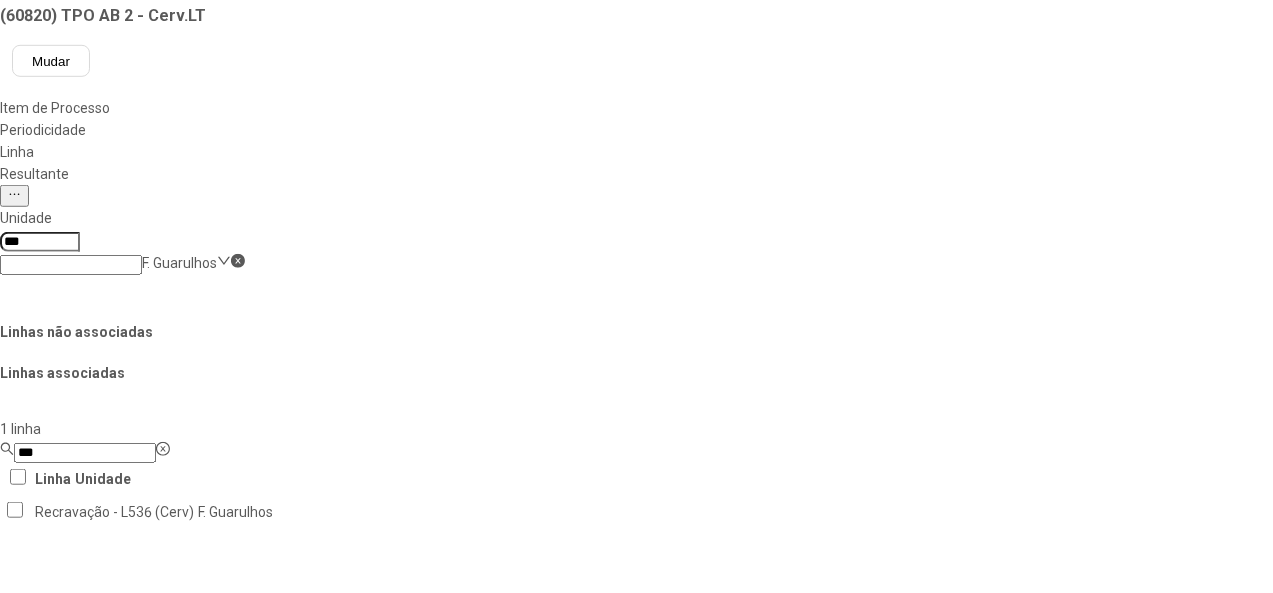 click on "Salvar Alterações" 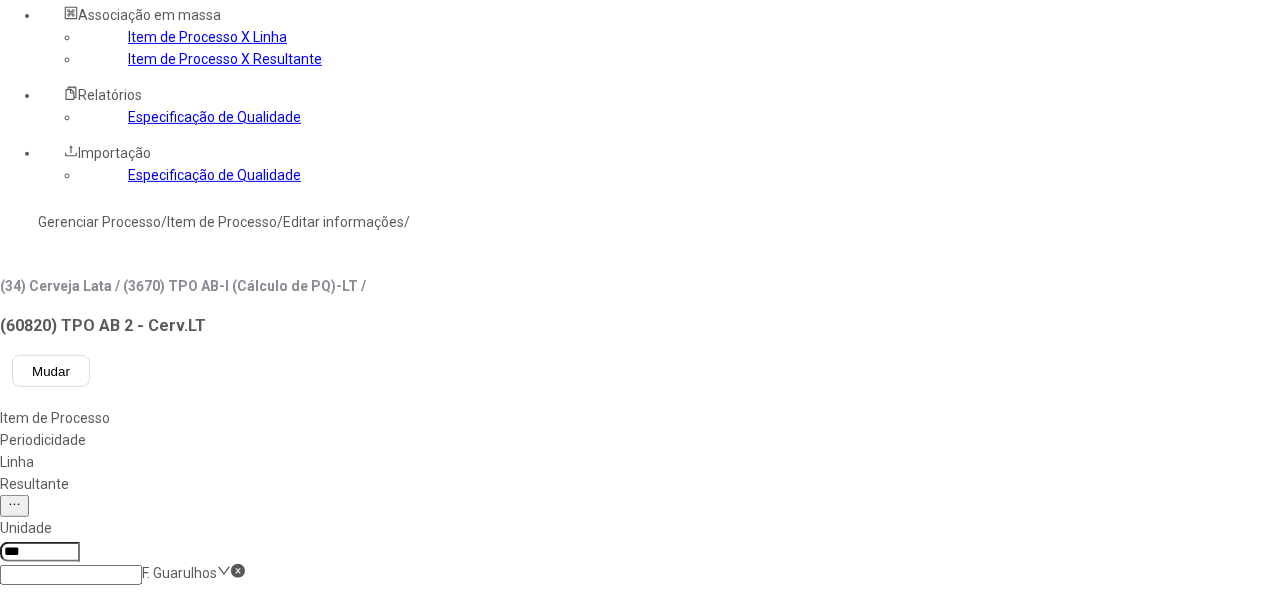scroll, scrollTop: 138, scrollLeft: 0, axis: vertical 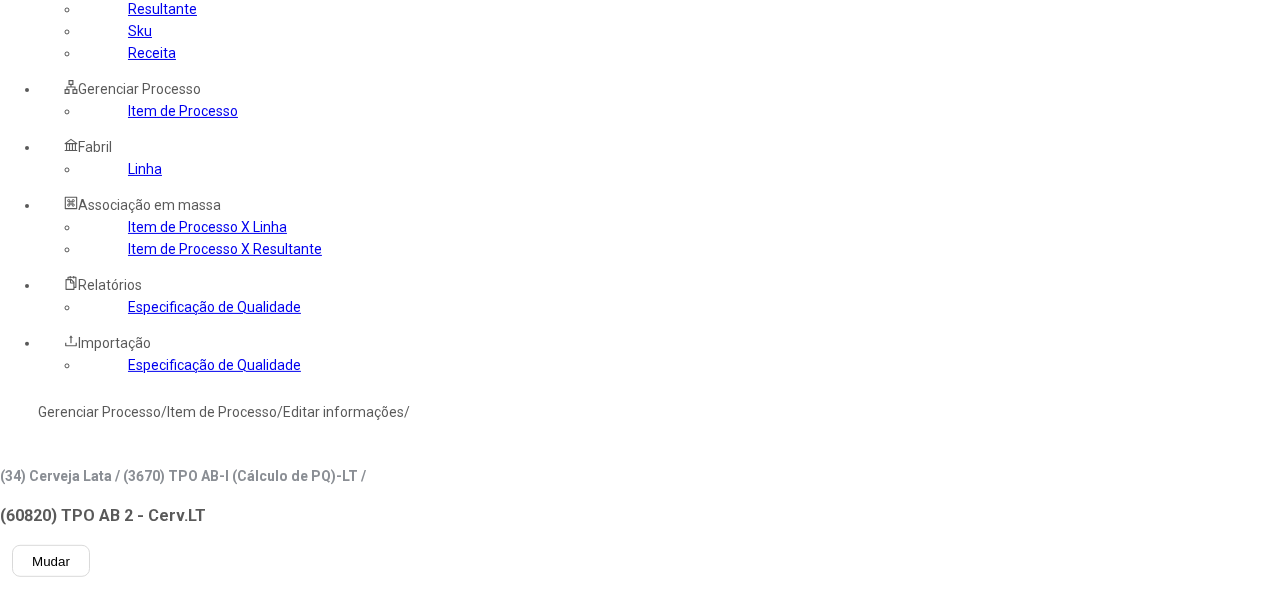 drag, startPoint x: 133, startPoint y: 237, endPoint x: 196, endPoint y: 243, distance: 63.28507 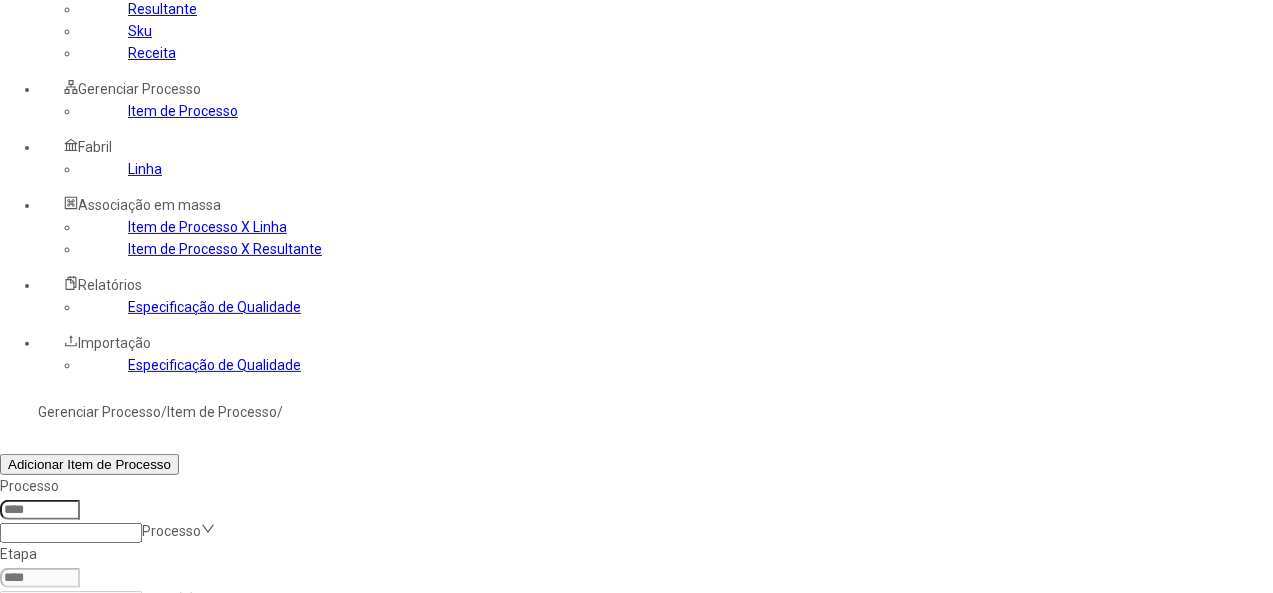 click 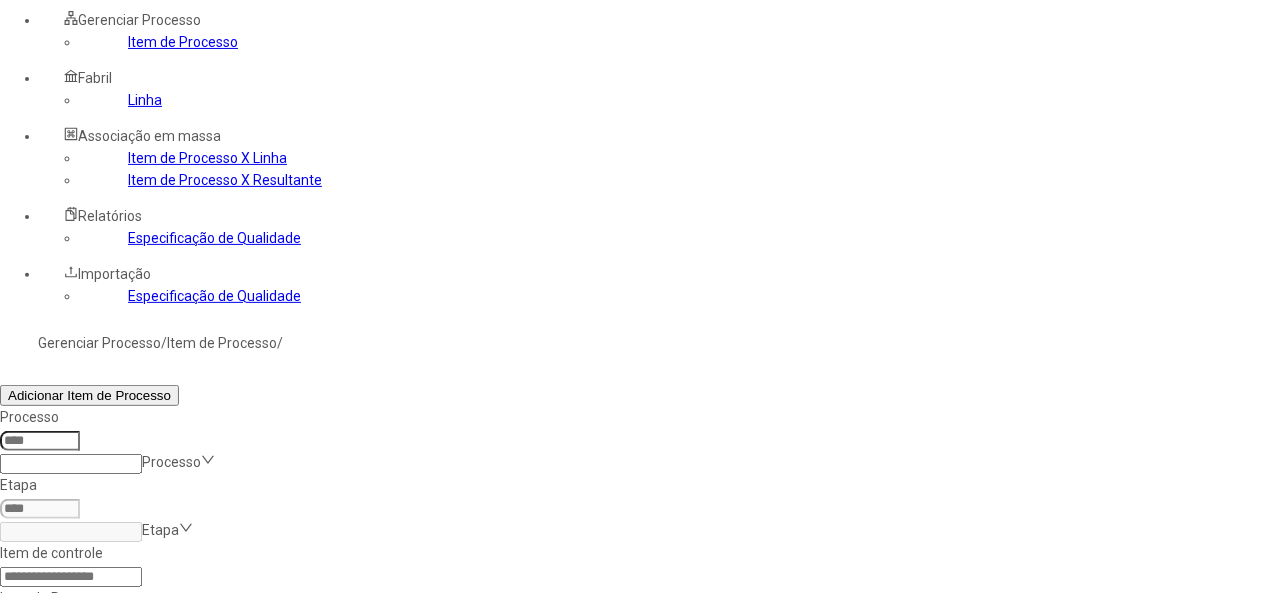 scroll, scrollTop: 238, scrollLeft: 0, axis: vertical 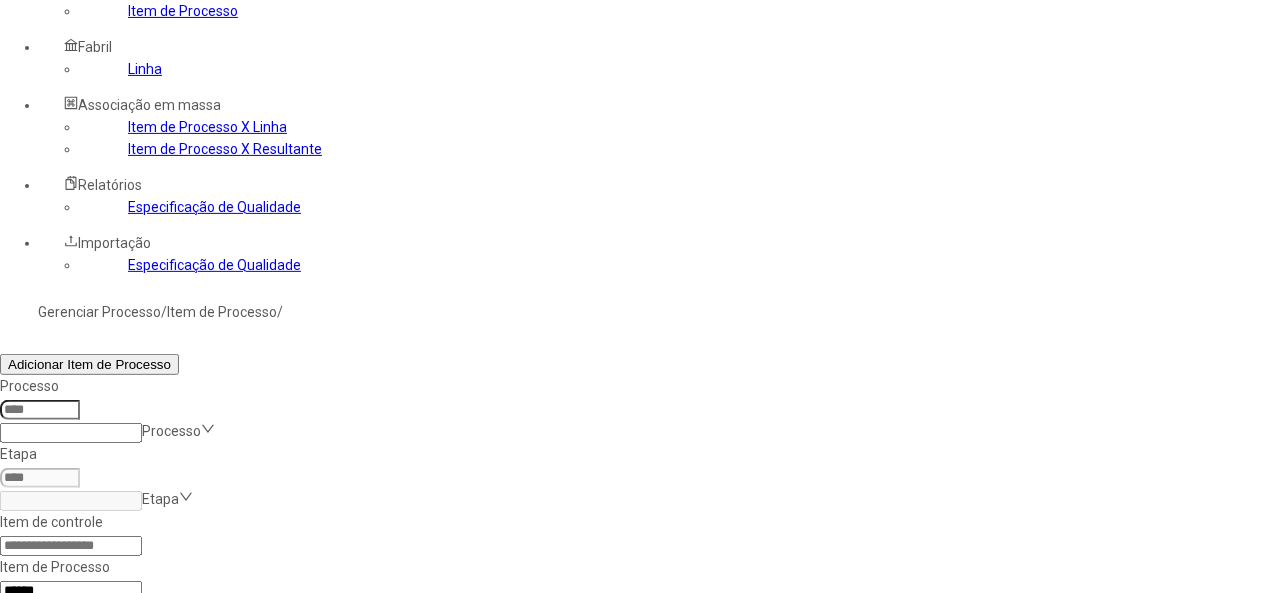 click 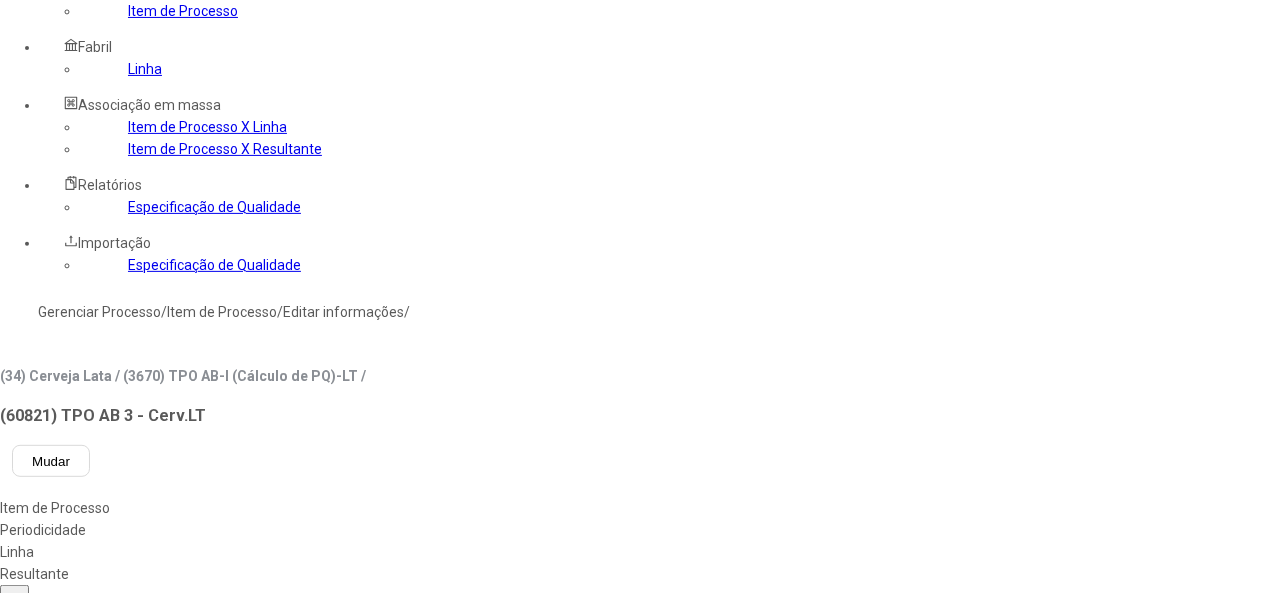 type on "****" 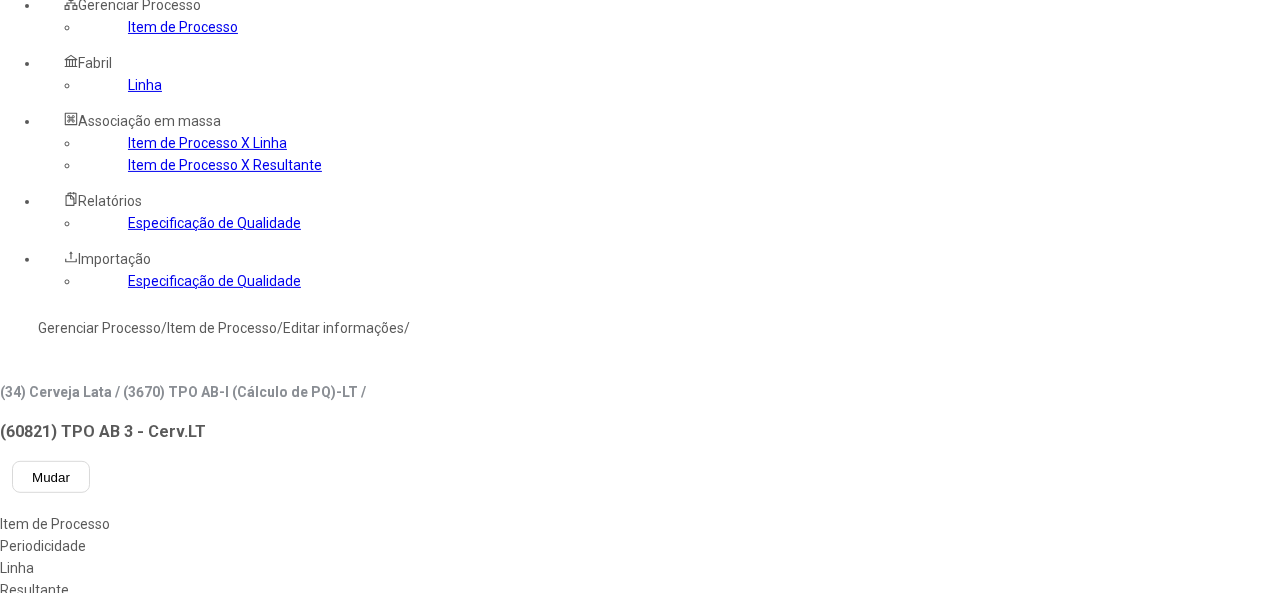 scroll, scrollTop: 0, scrollLeft: 0, axis: both 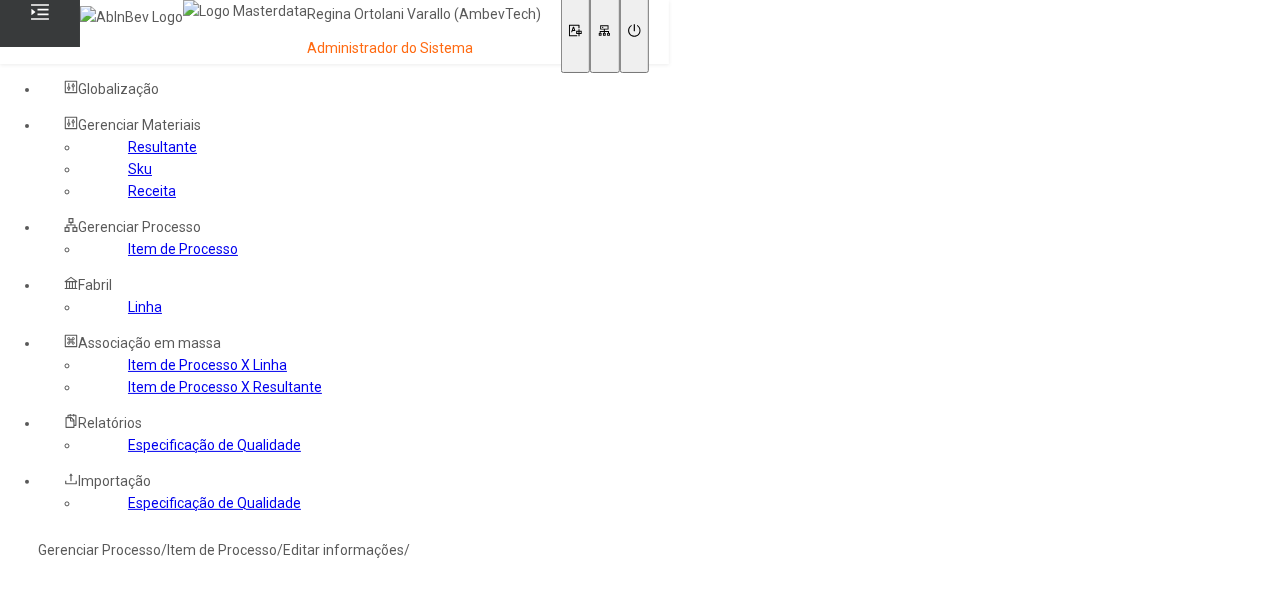 click on "Linha" 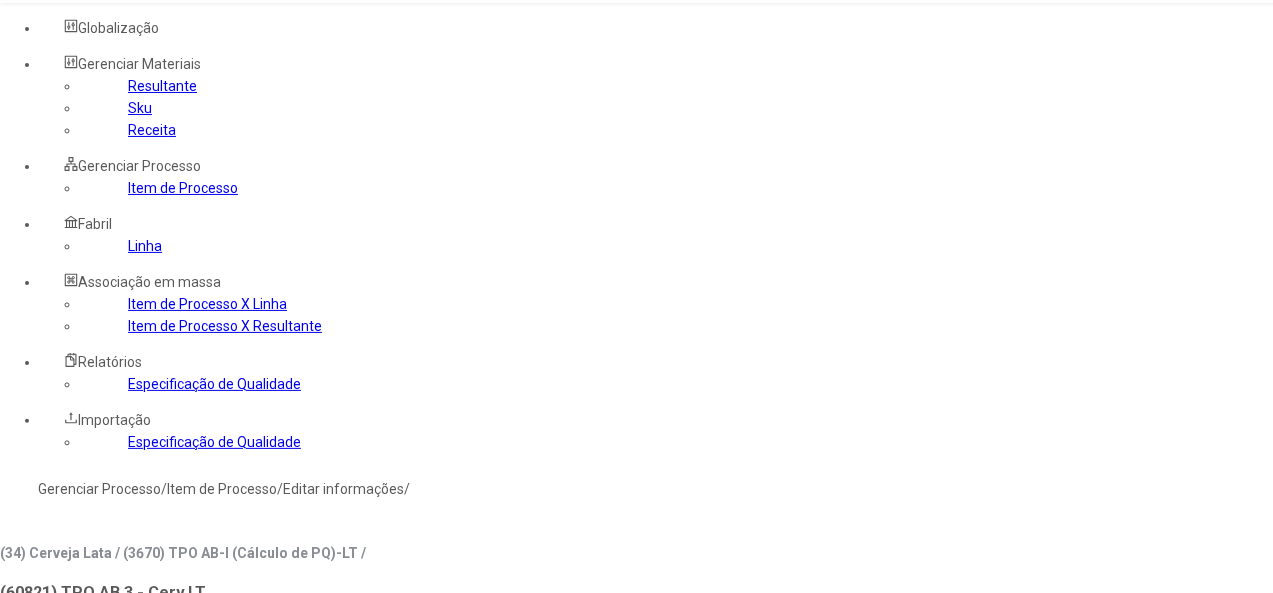 scroll, scrollTop: 200, scrollLeft: 0, axis: vertical 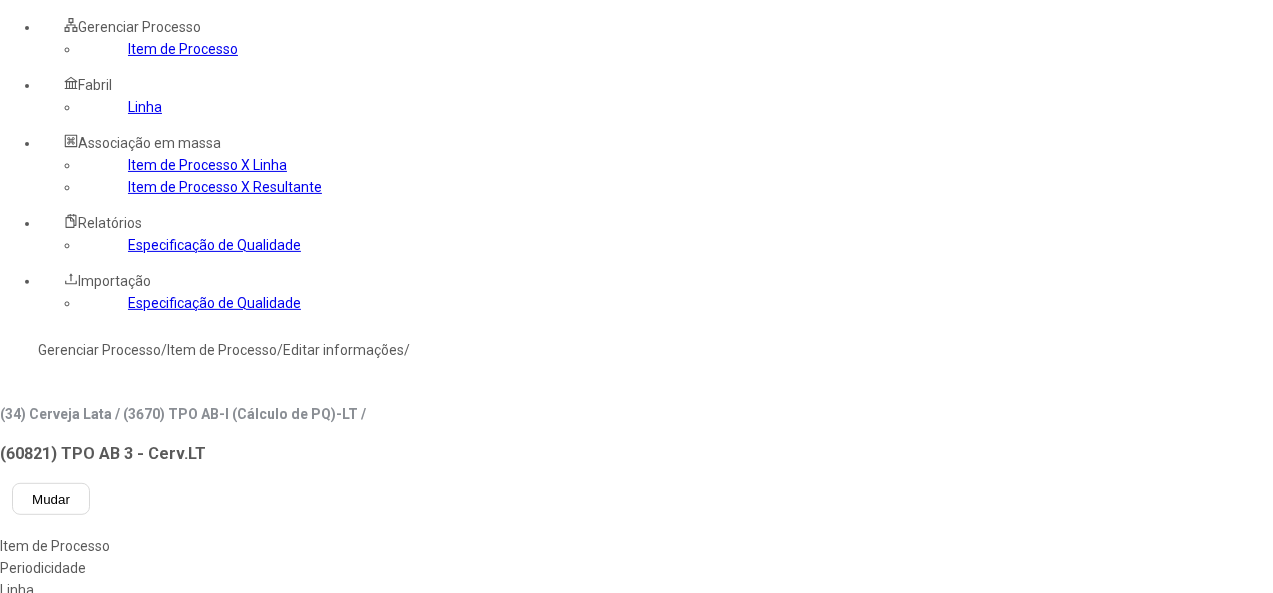 click 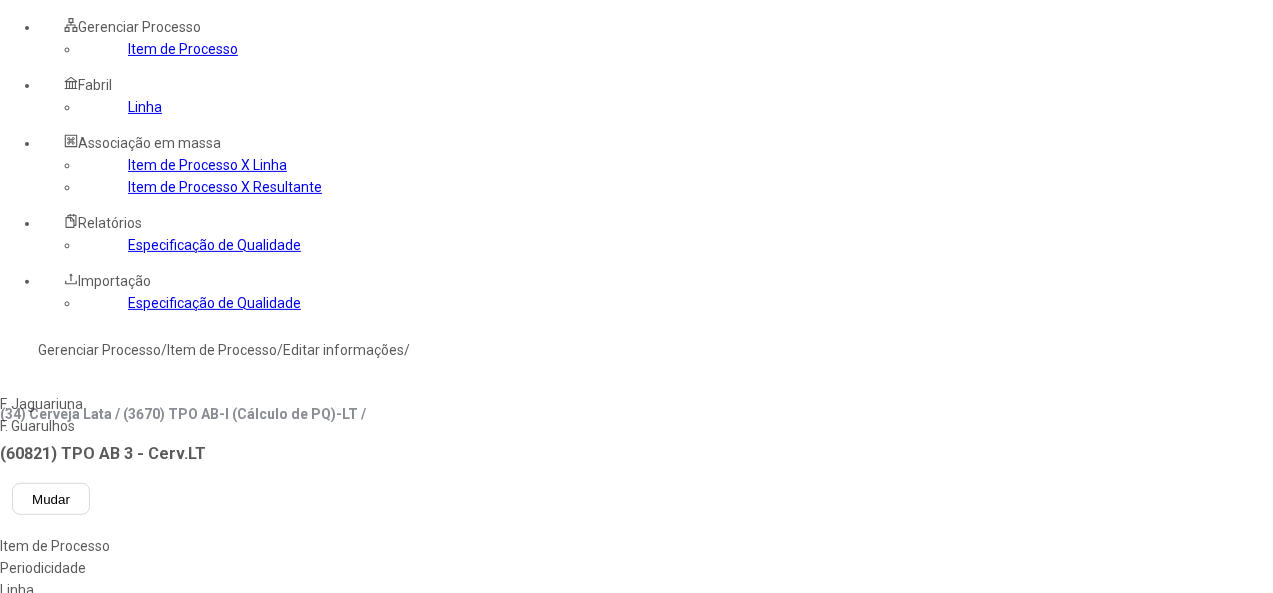 type on "****" 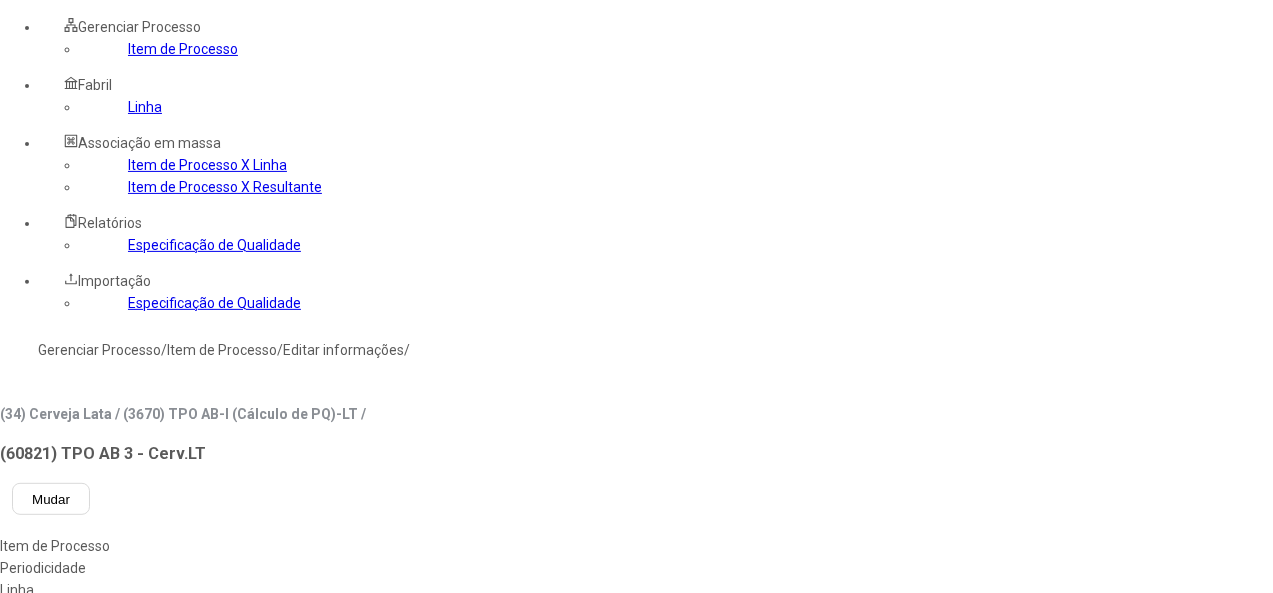 type on "***" 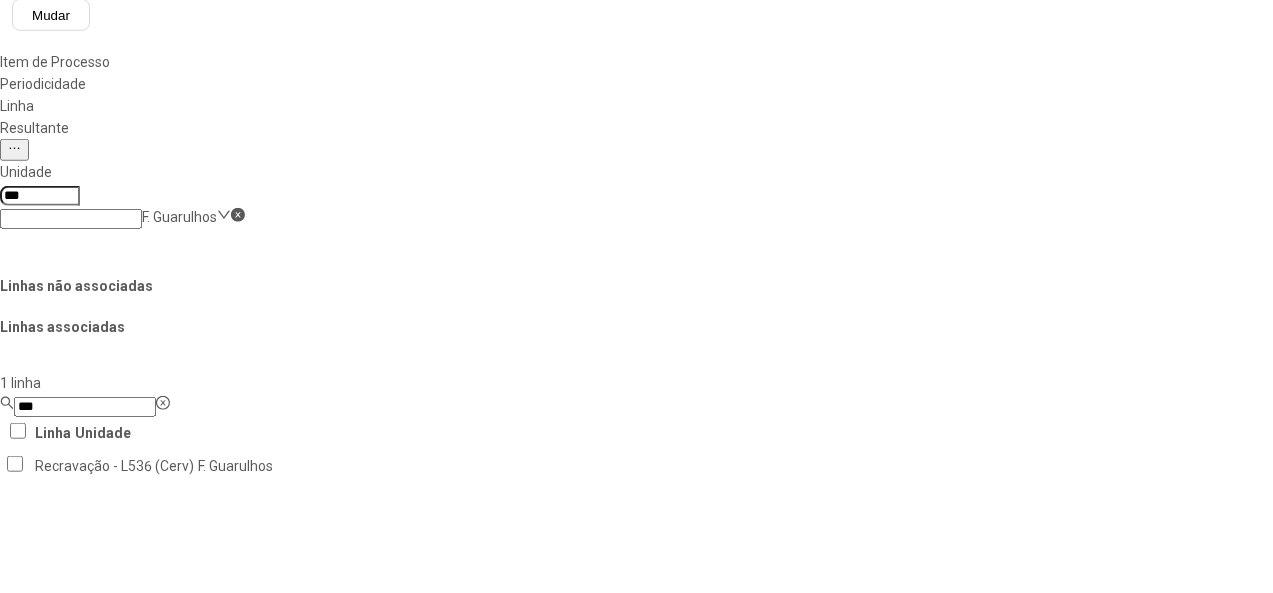 scroll, scrollTop: 700, scrollLeft: 0, axis: vertical 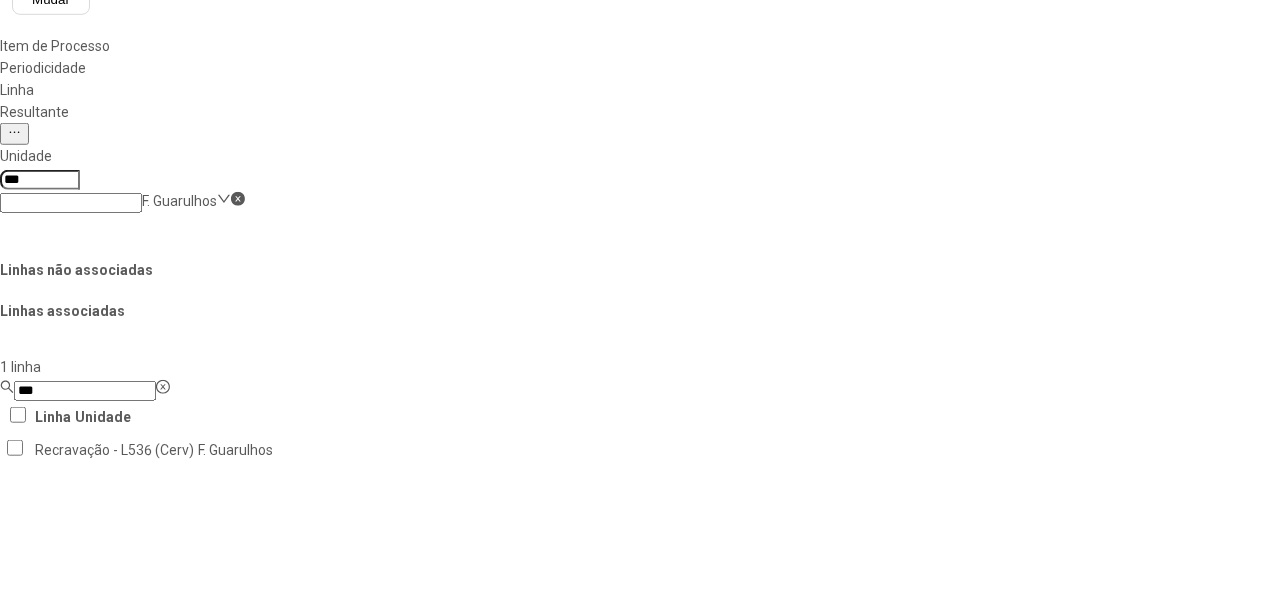 click on "Salvar Alterações" 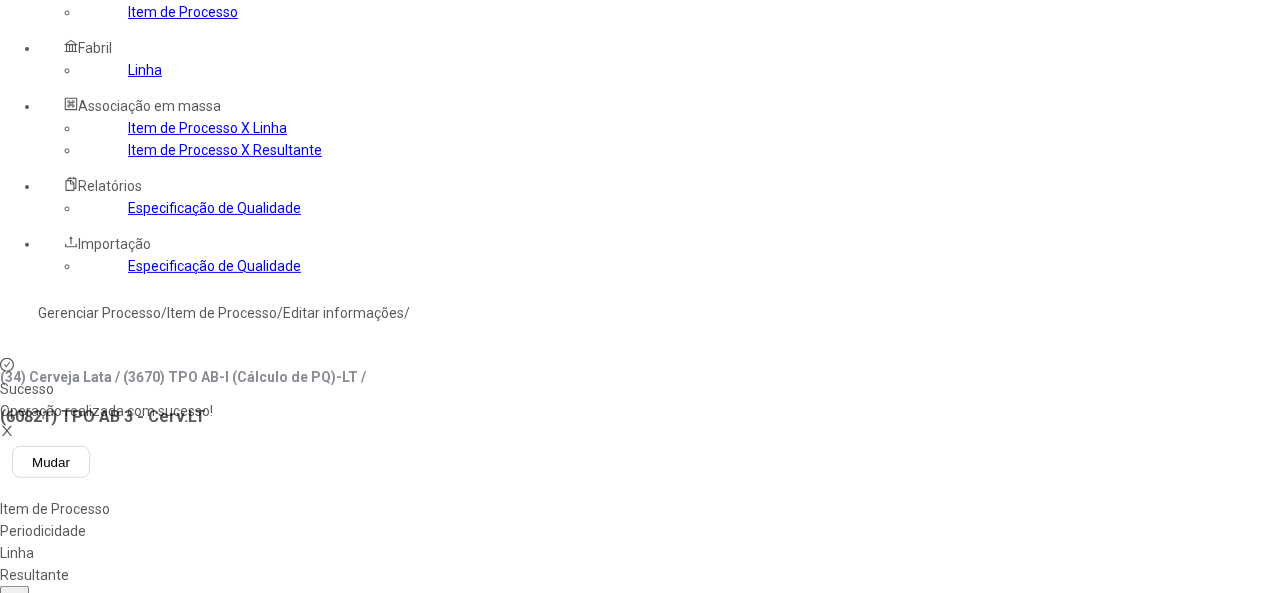 scroll, scrollTop: 200, scrollLeft: 0, axis: vertical 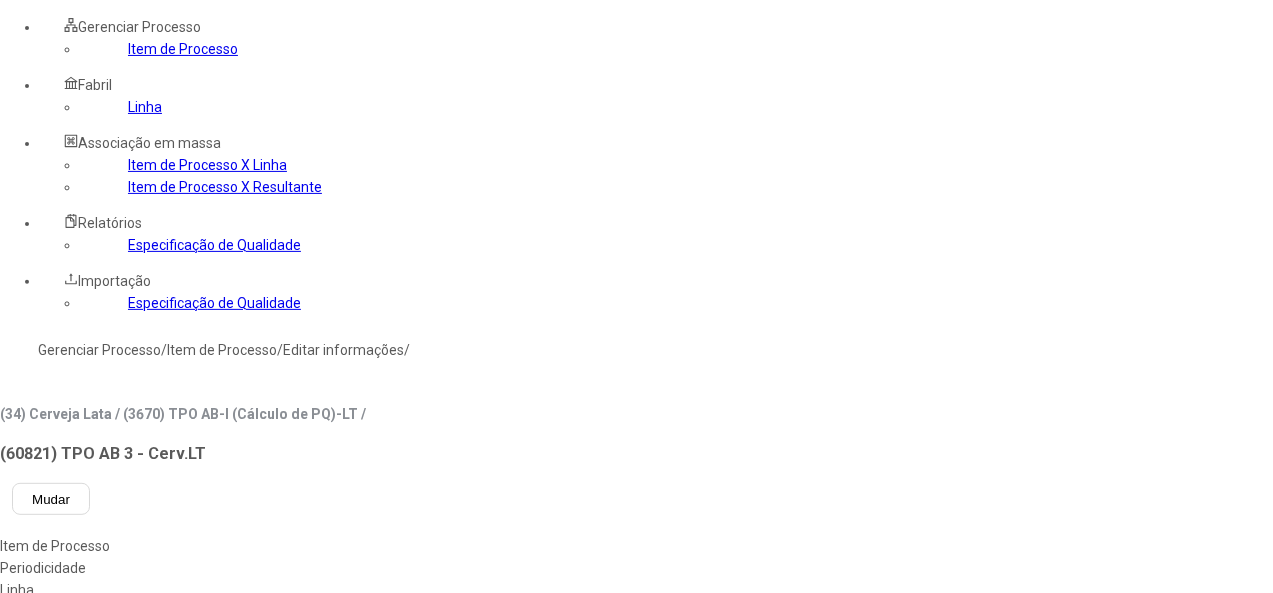 drag, startPoint x: 138, startPoint y: 173, endPoint x: 158, endPoint y: 169, distance: 20.396078 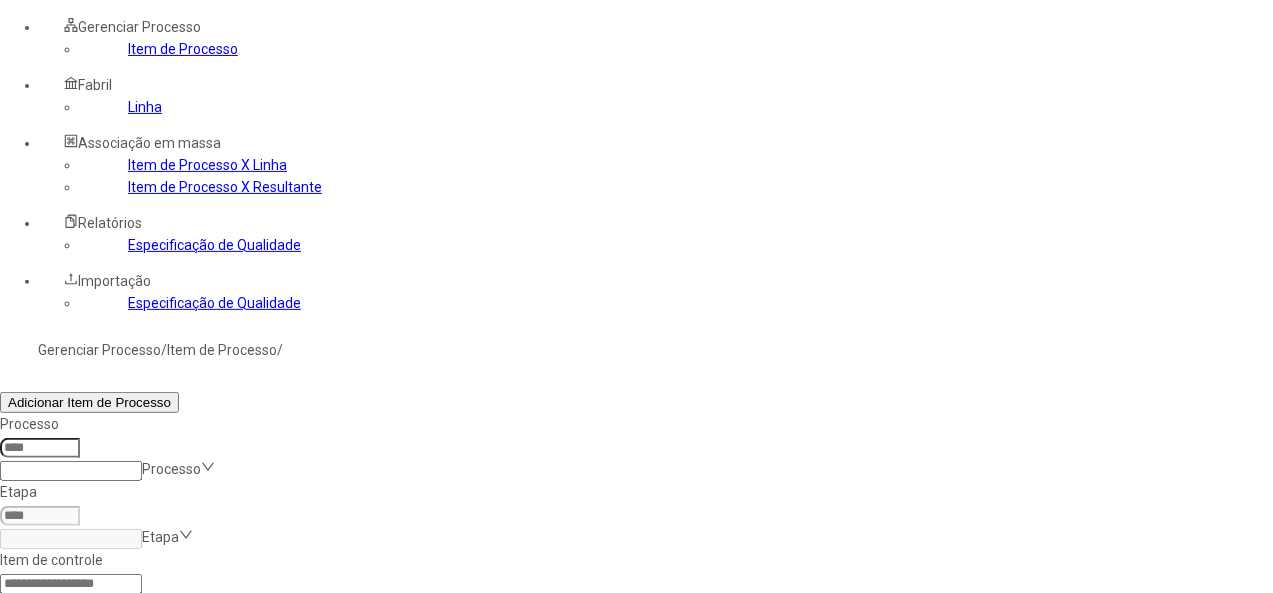 click 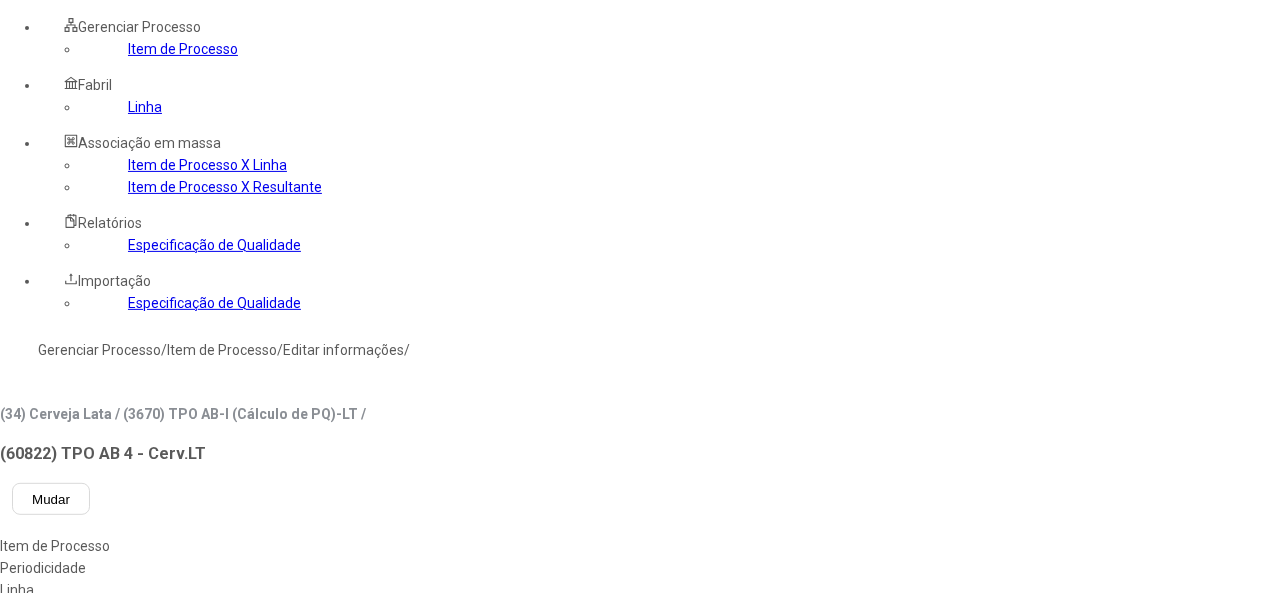 click on "Linha" 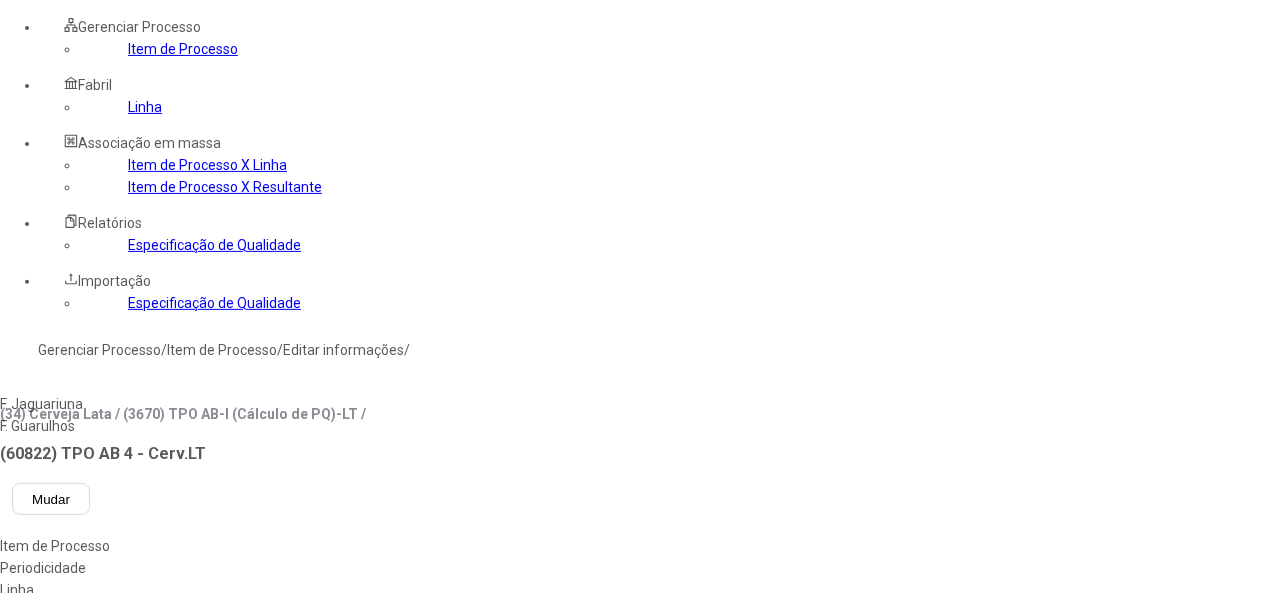 type on "****" 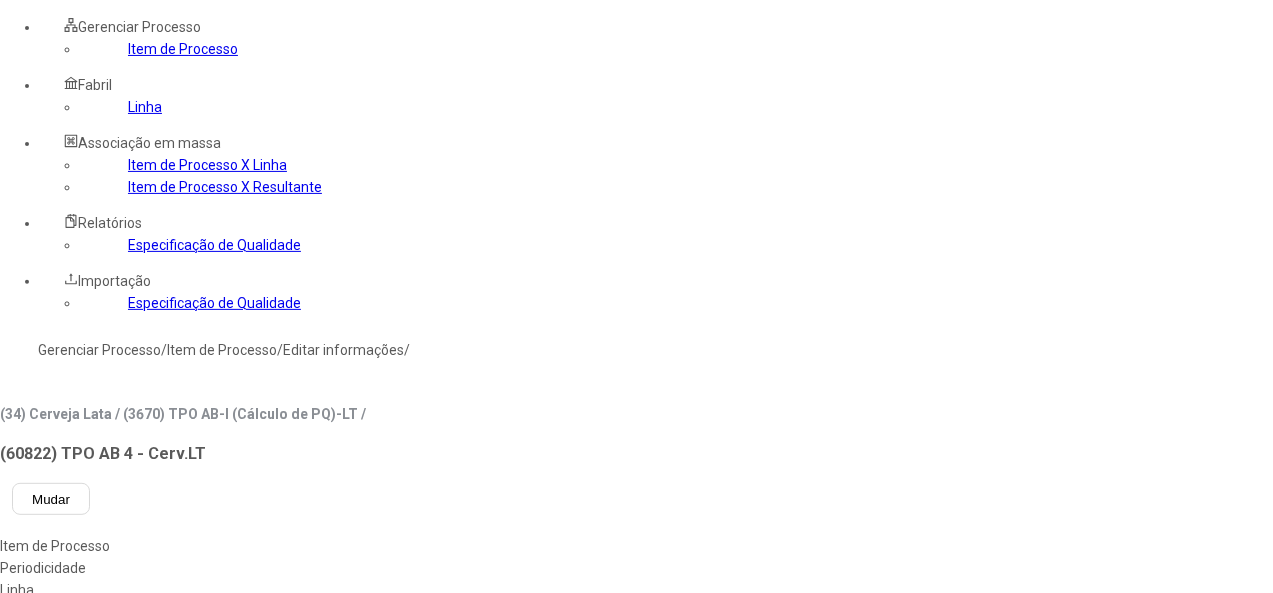 type on "***" 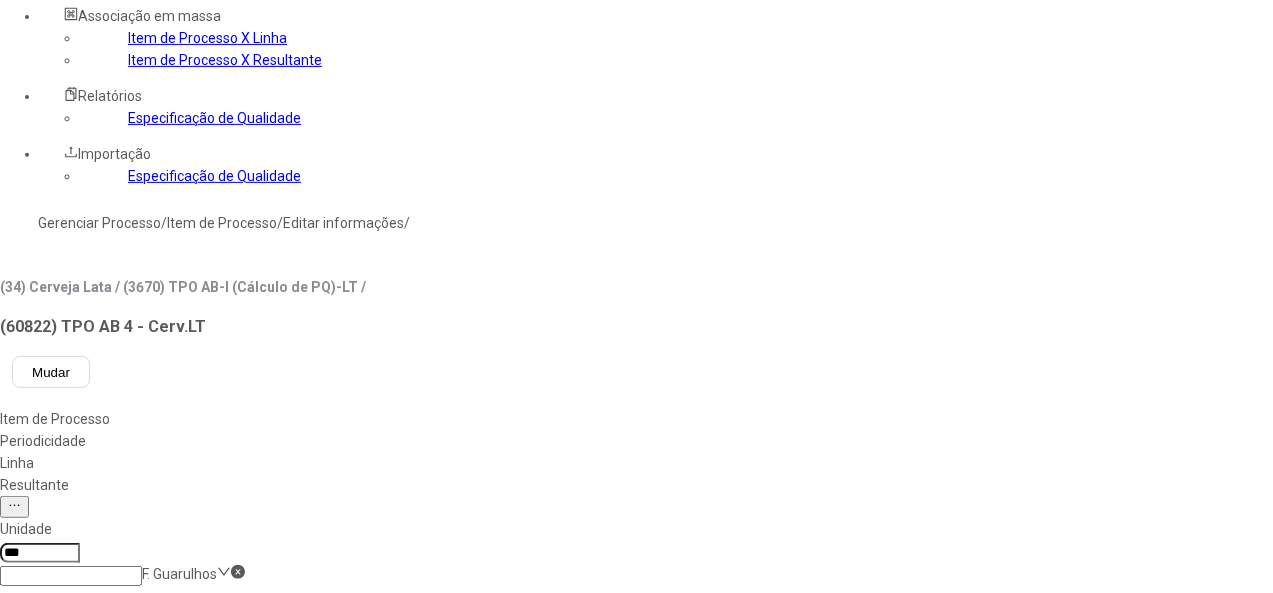 scroll, scrollTop: 500, scrollLeft: 0, axis: vertical 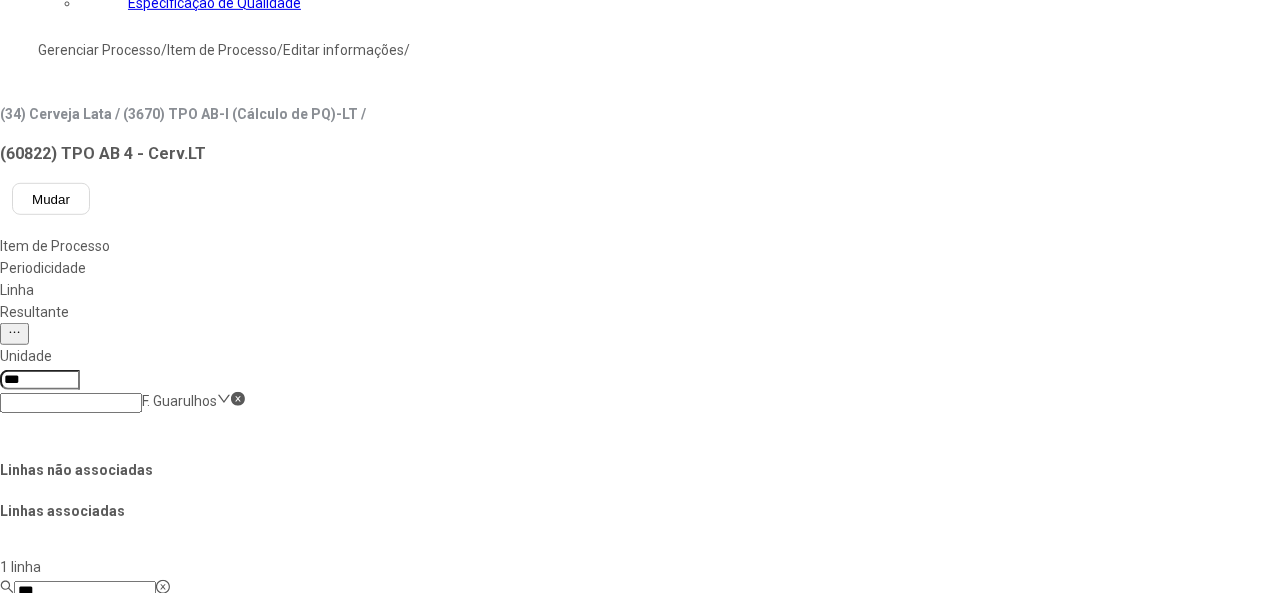 click on "Salvar Alterações" 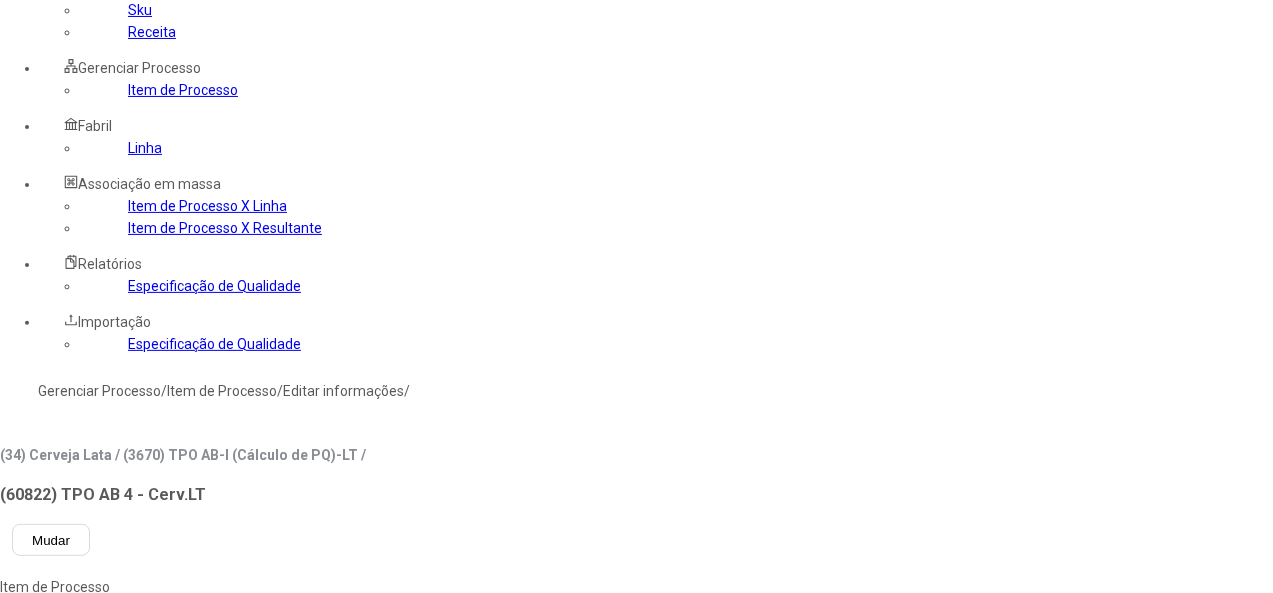 scroll, scrollTop: 0, scrollLeft: 0, axis: both 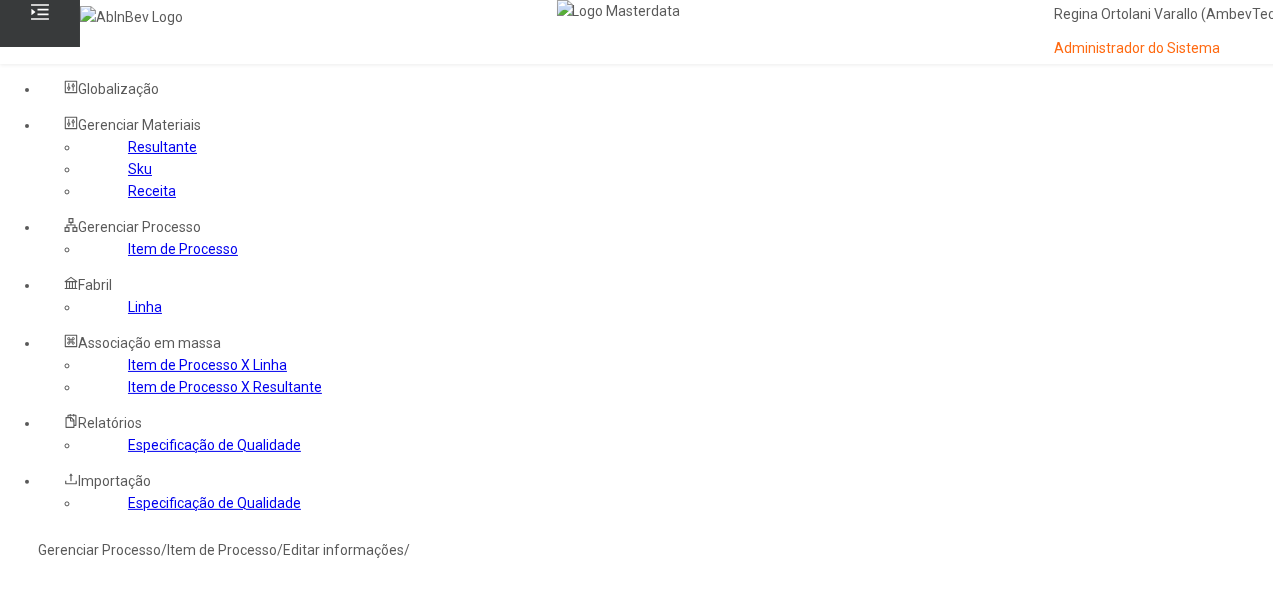 click on "Item de Processo" 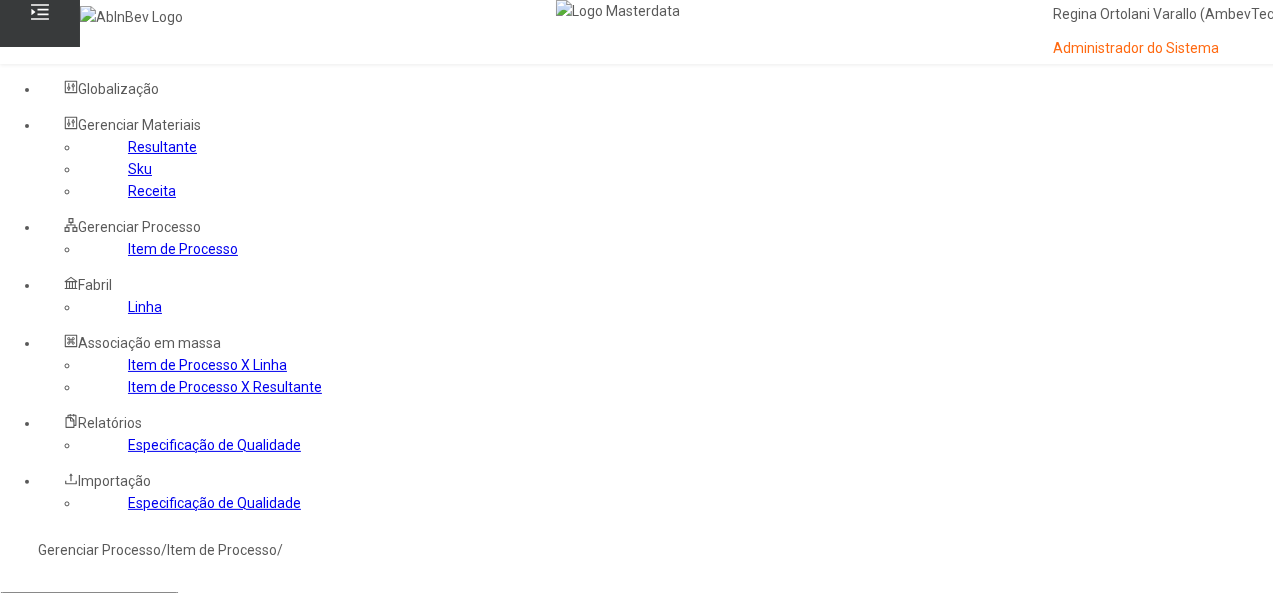 click 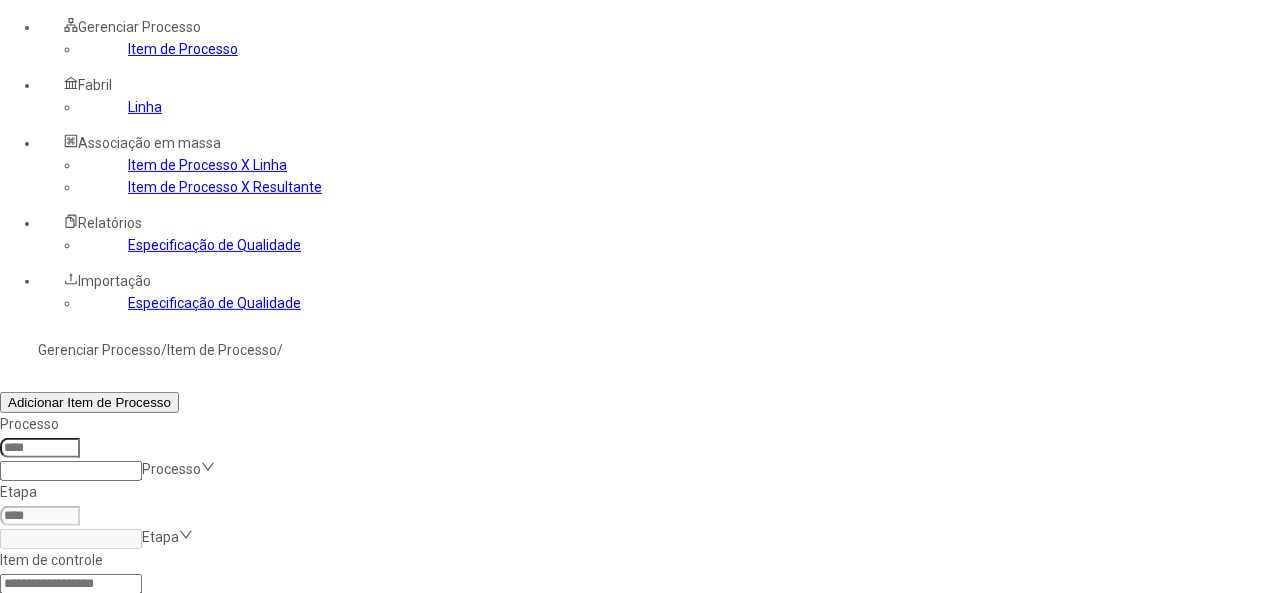 click 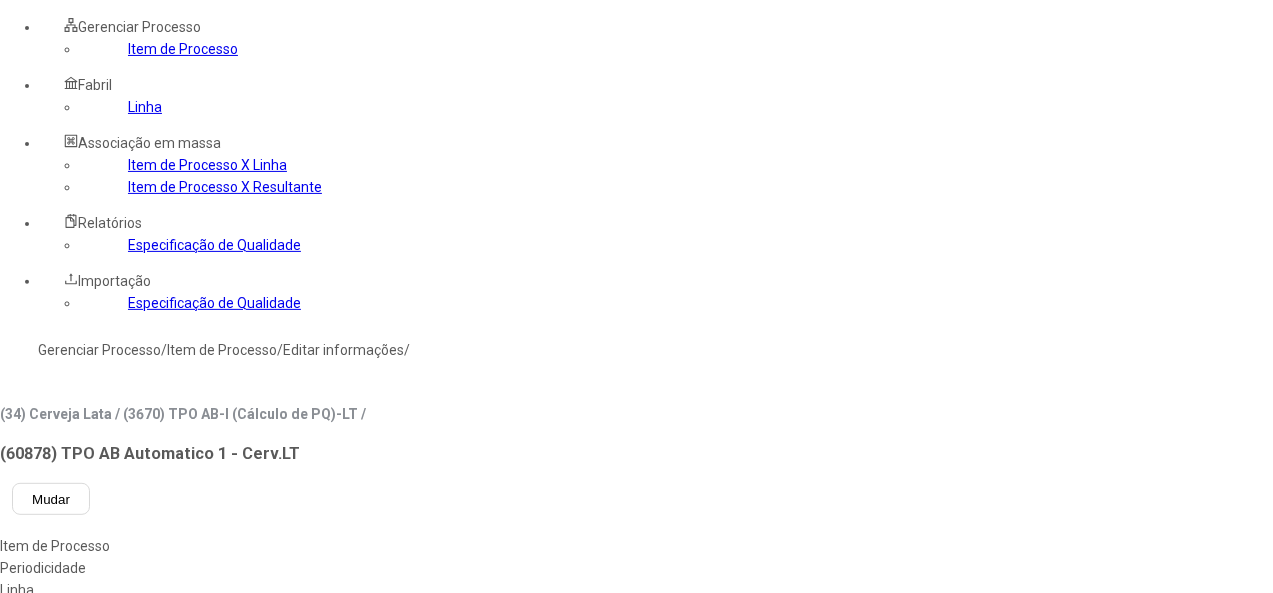 type on "*****" 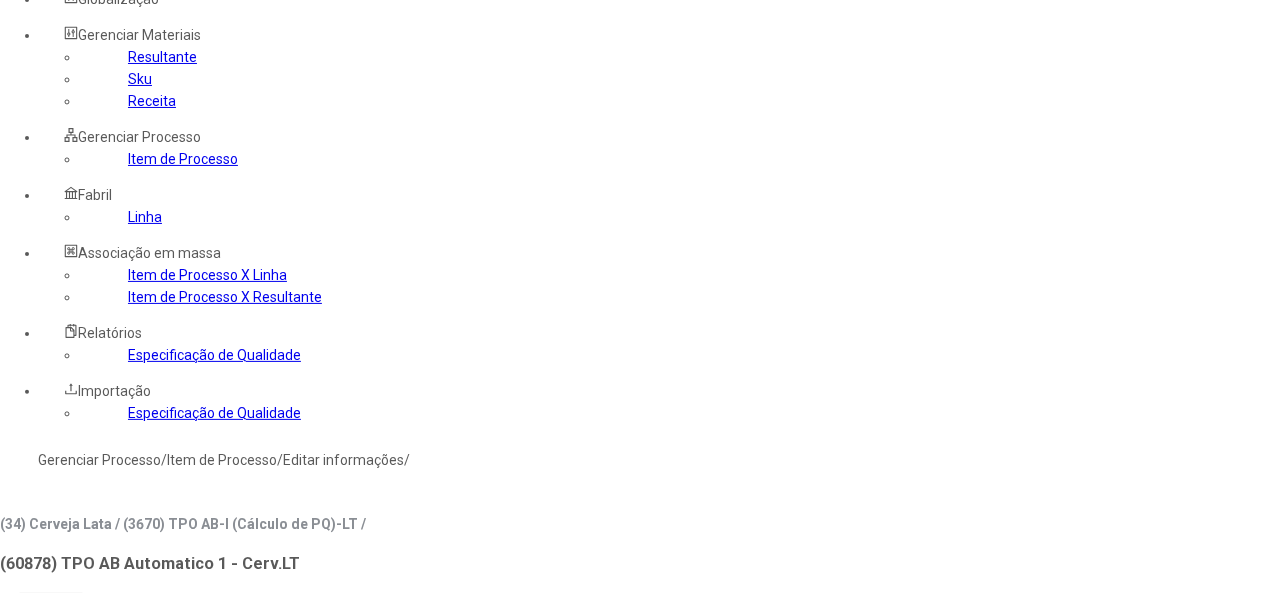 scroll, scrollTop: 0, scrollLeft: 0, axis: both 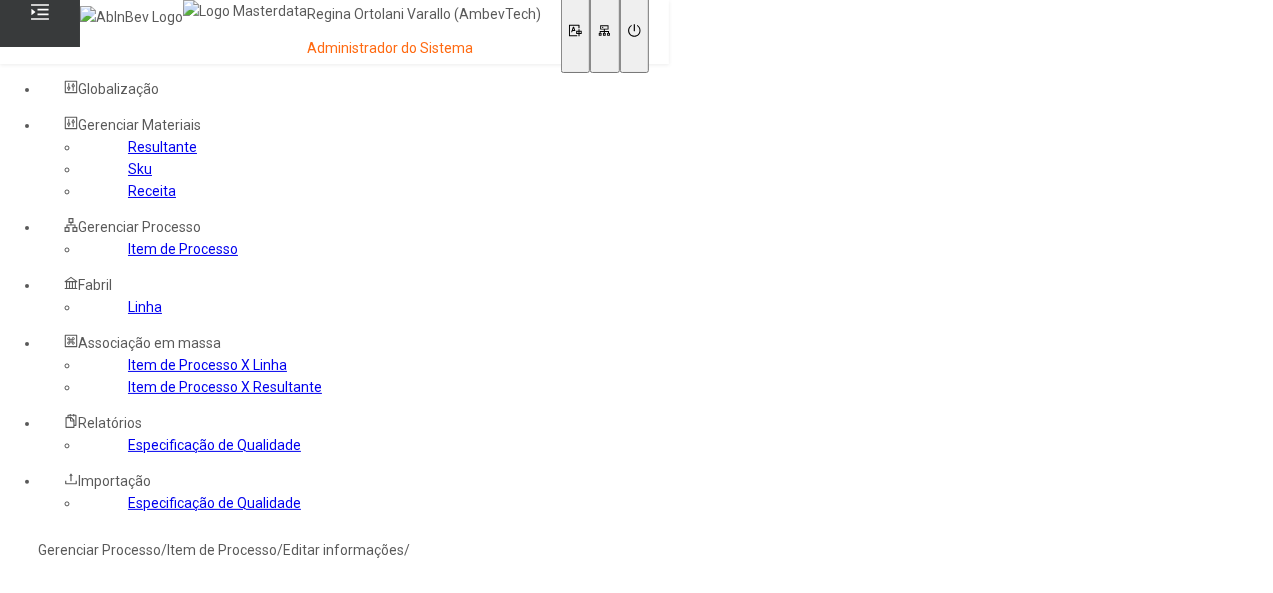 click on "Linha" 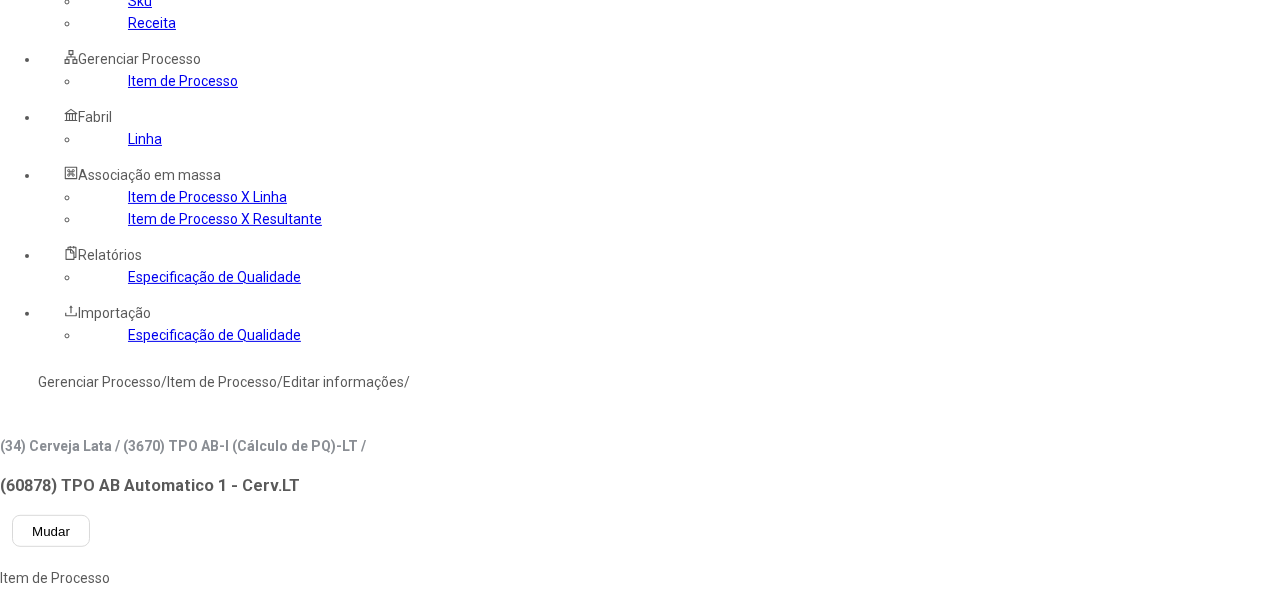 scroll, scrollTop: 200, scrollLeft: 0, axis: vertical 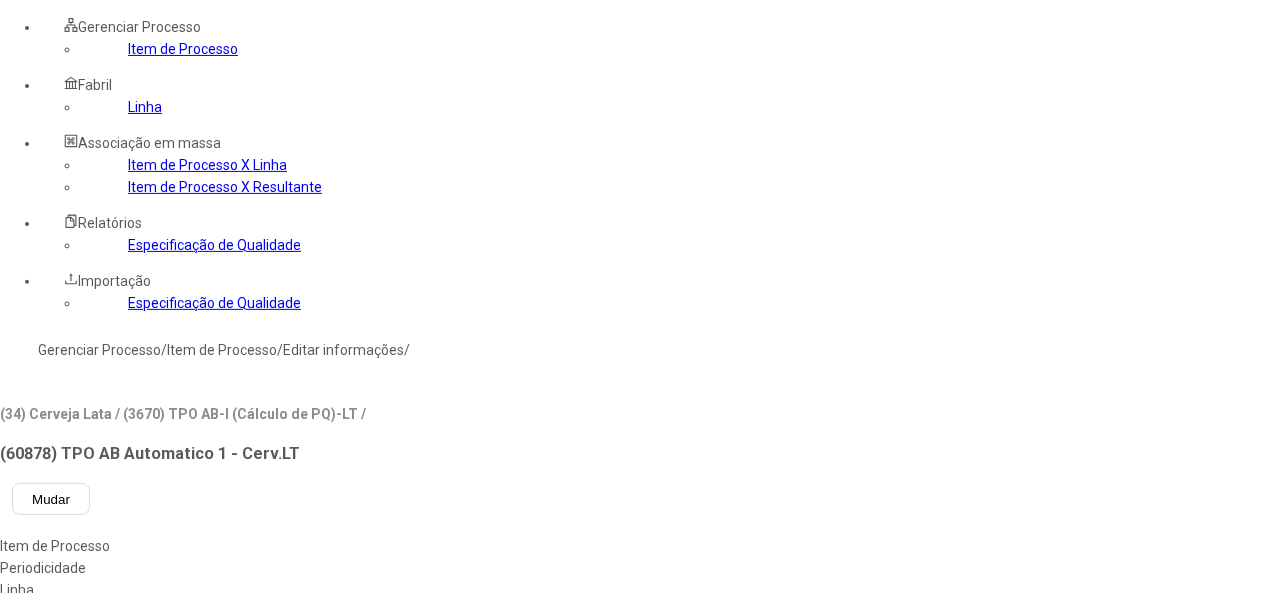 drag, startPoint x: 426, startPoint y: 155, endPoint x: 410, endPoint y: 137, distance: 24.083189 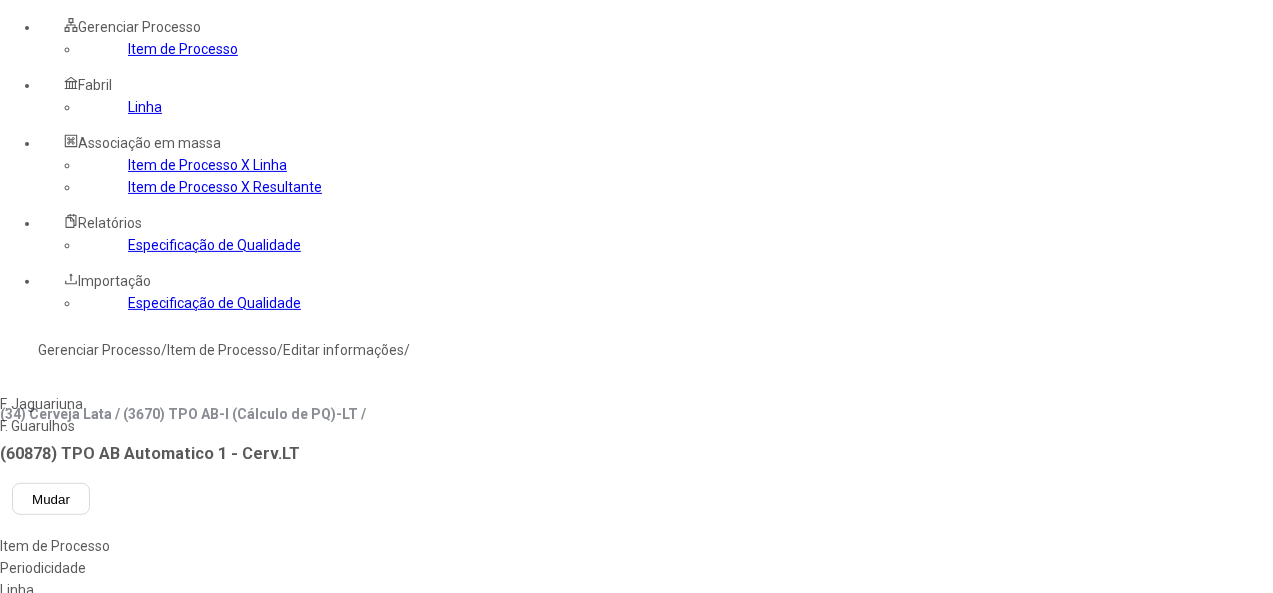 type on "****" 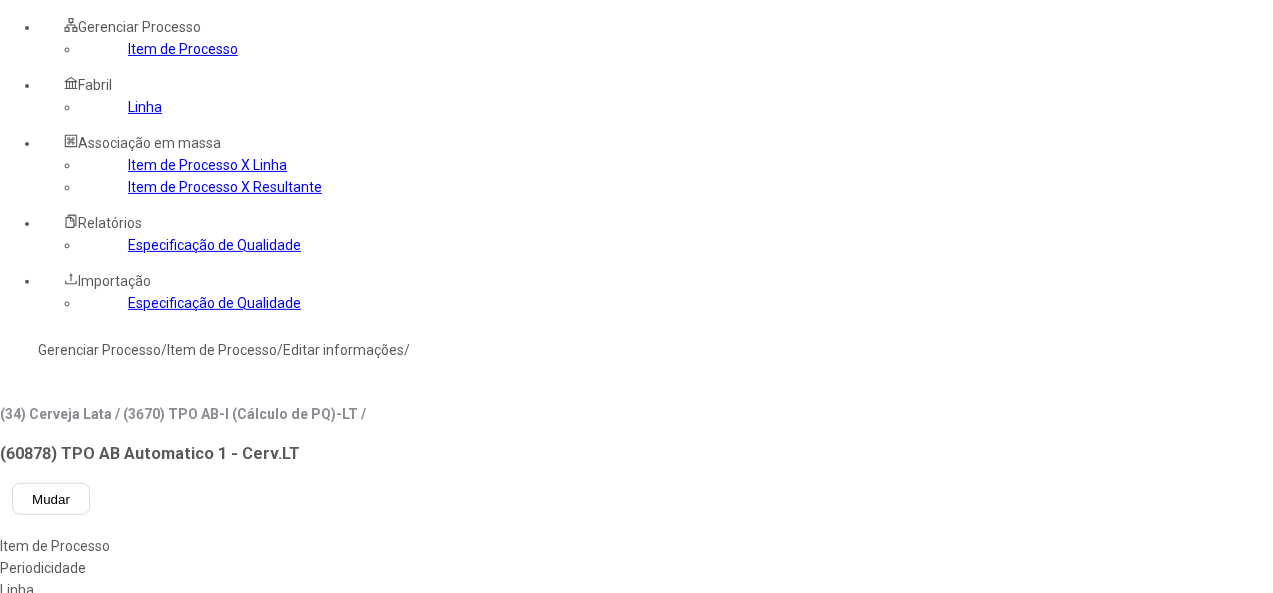 type on "***" 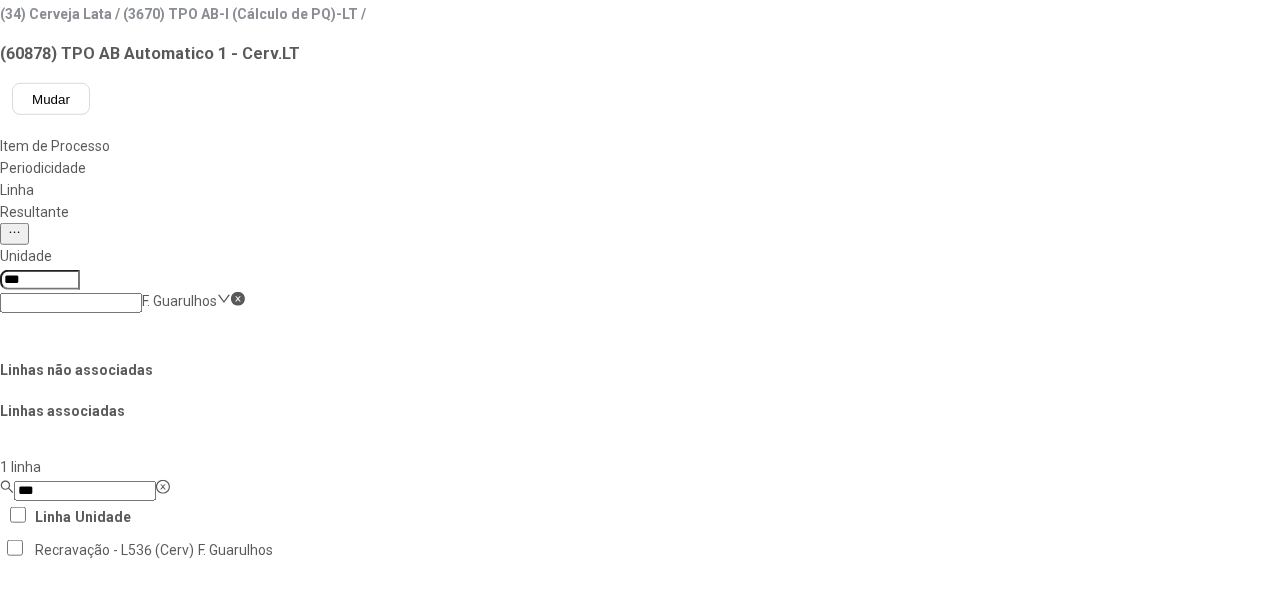 click on "Salvar Alterações" 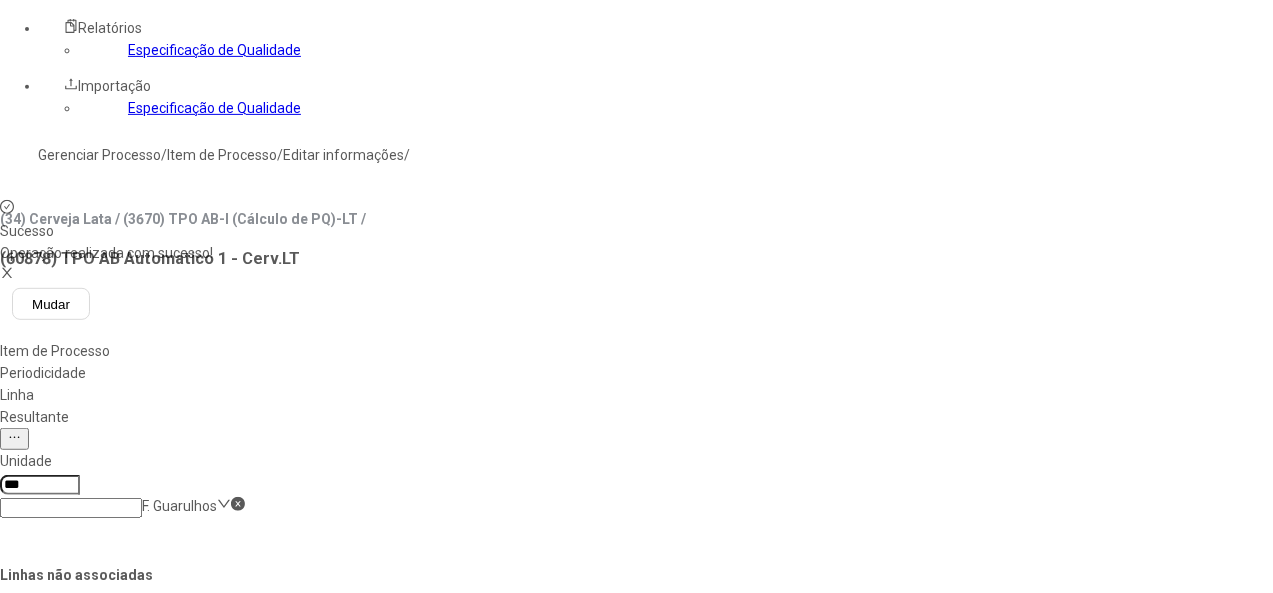 scroll, scrollTop: 100, scrollLeft: 0, axis: vertical 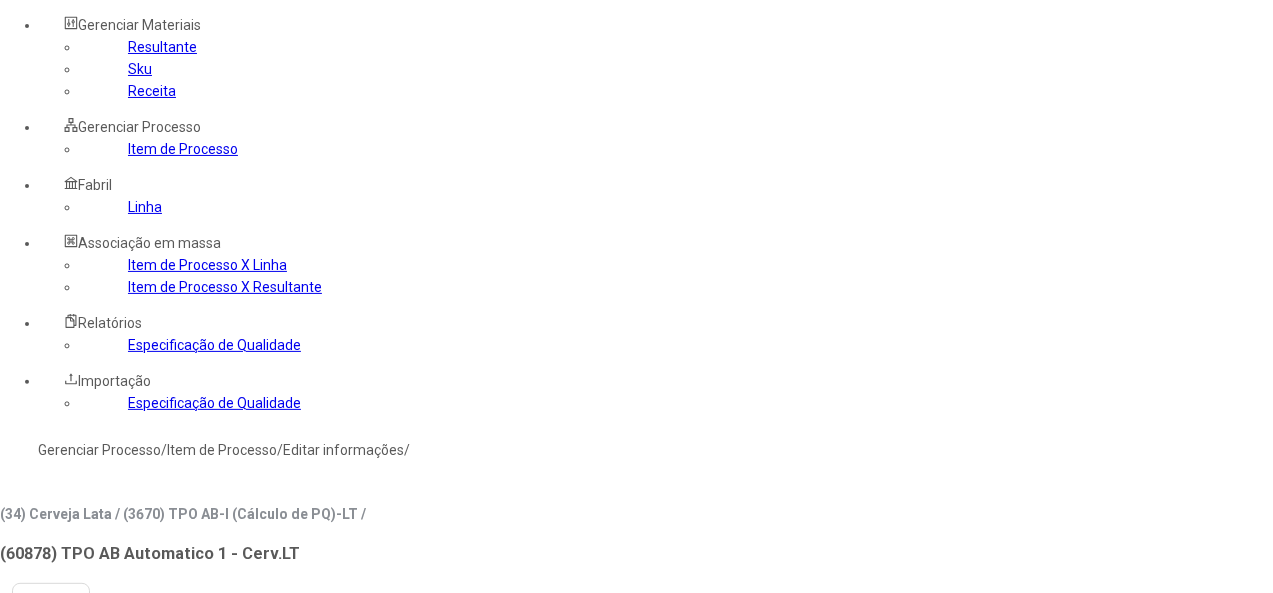 click on "Item de Processo" 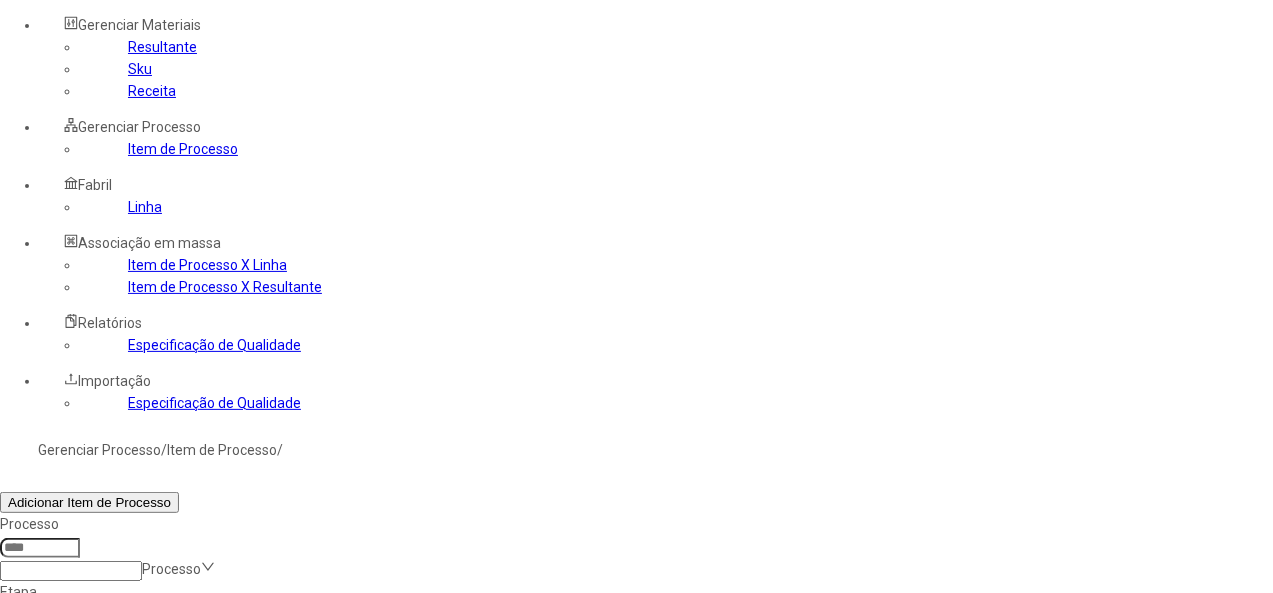 click 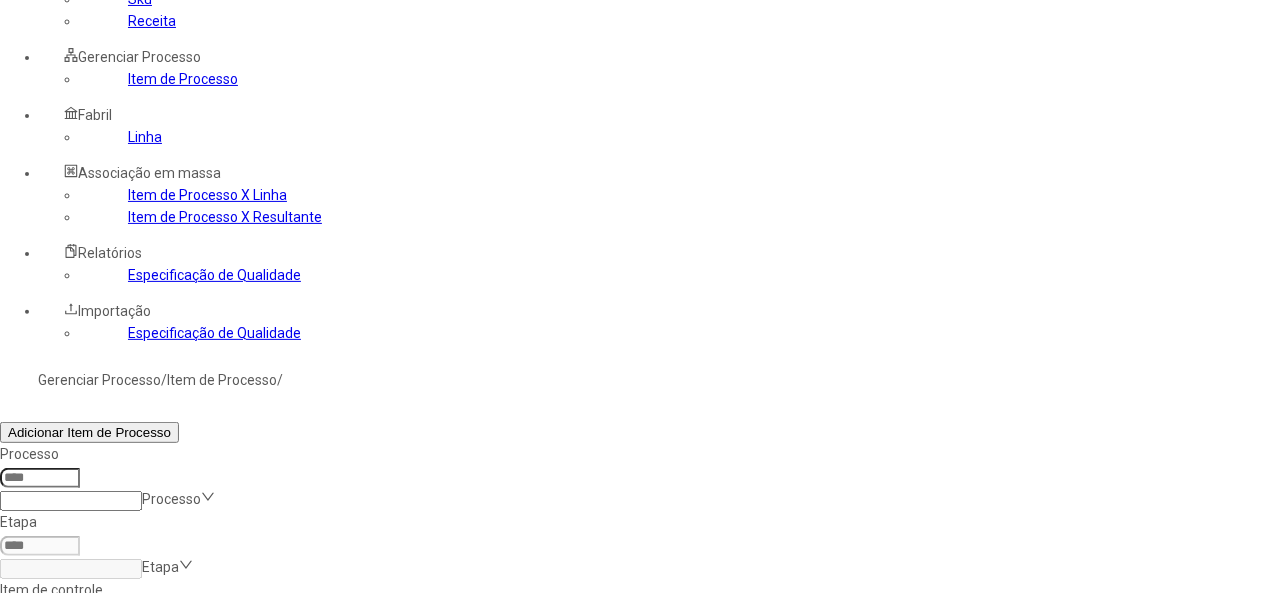 scroll, scrollTop: 238, scrollLeft: 0, axis: vertical 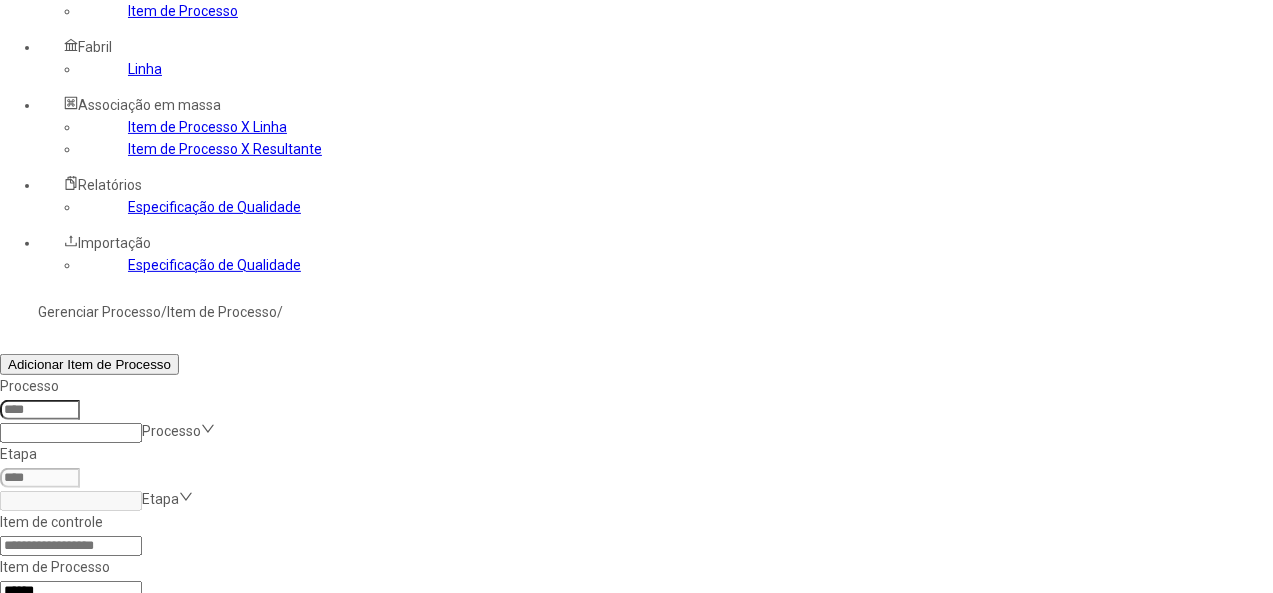 click 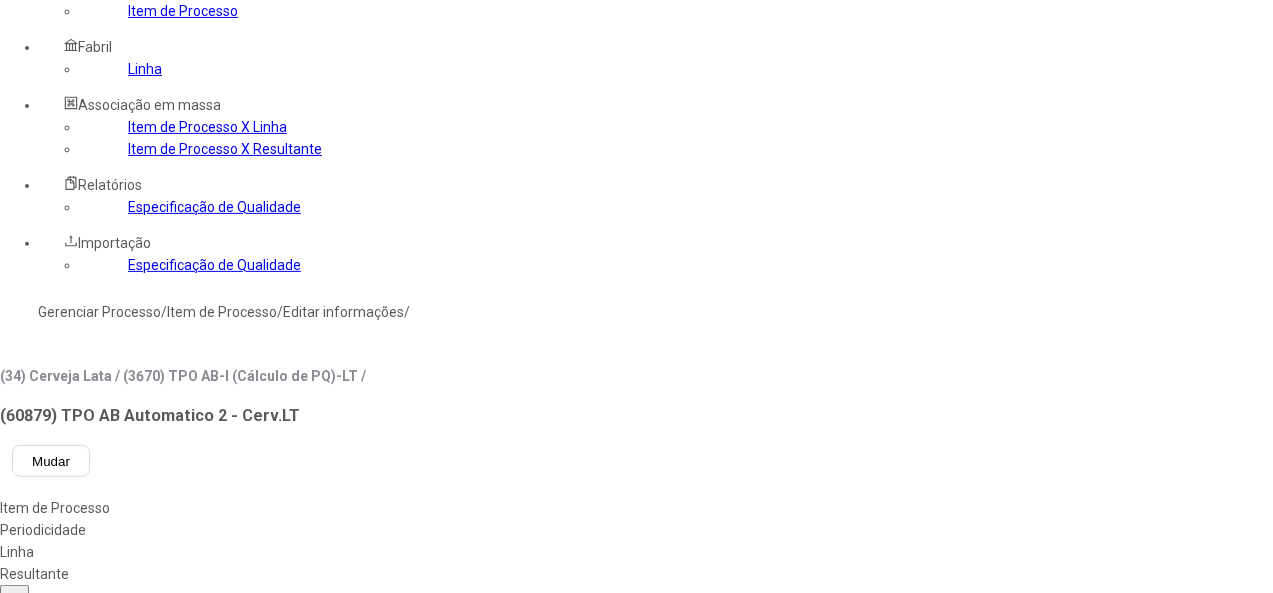 type on "****" 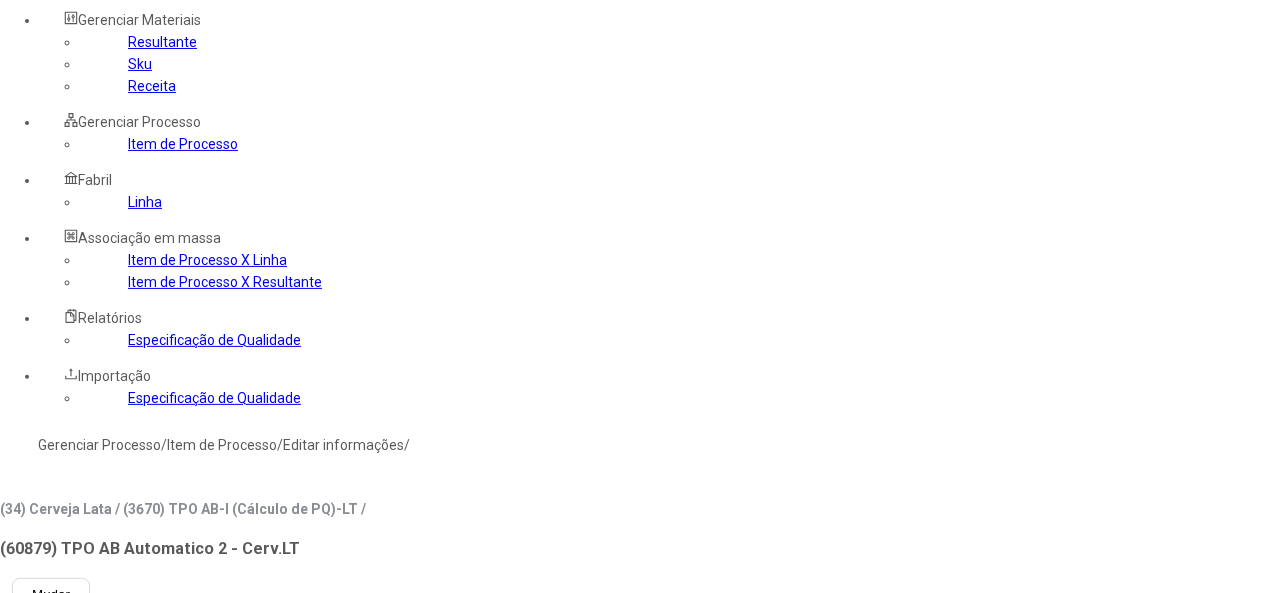 scroll, scrollTop: 0, scrollLeft: 0, axis: both 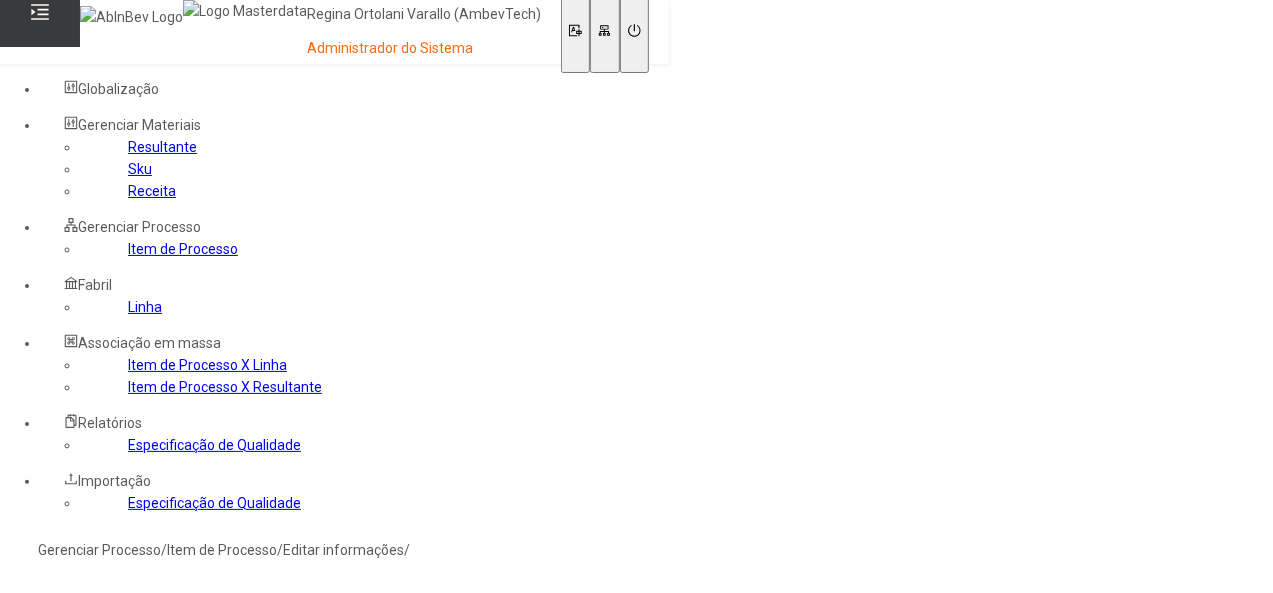 click on "Linha" 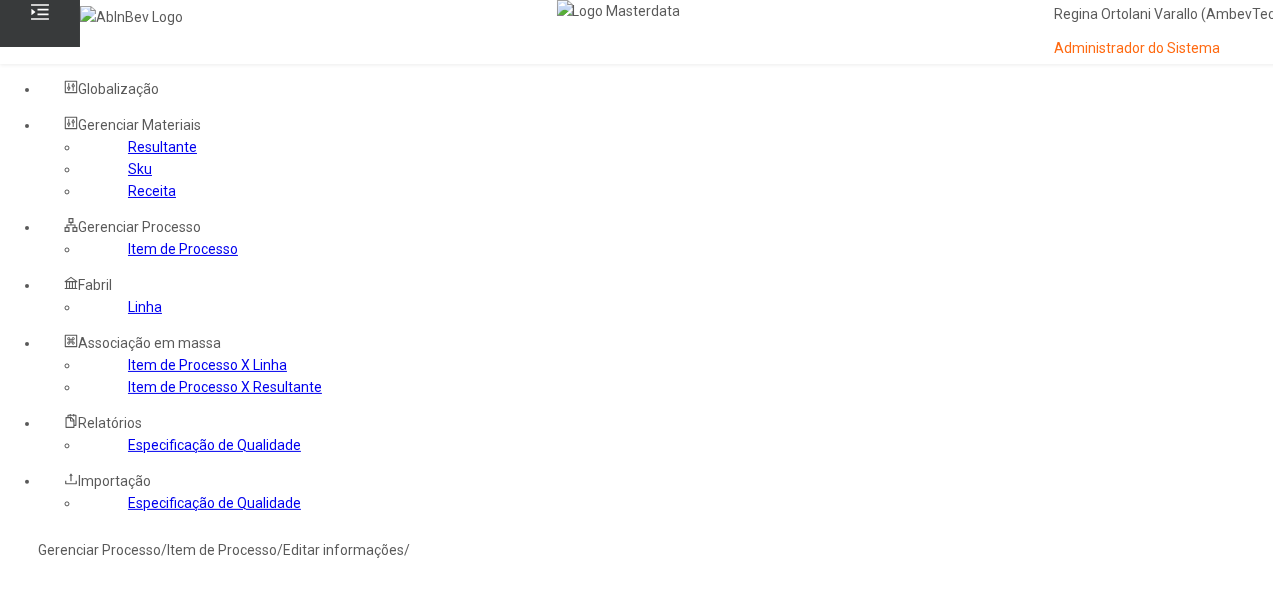 click 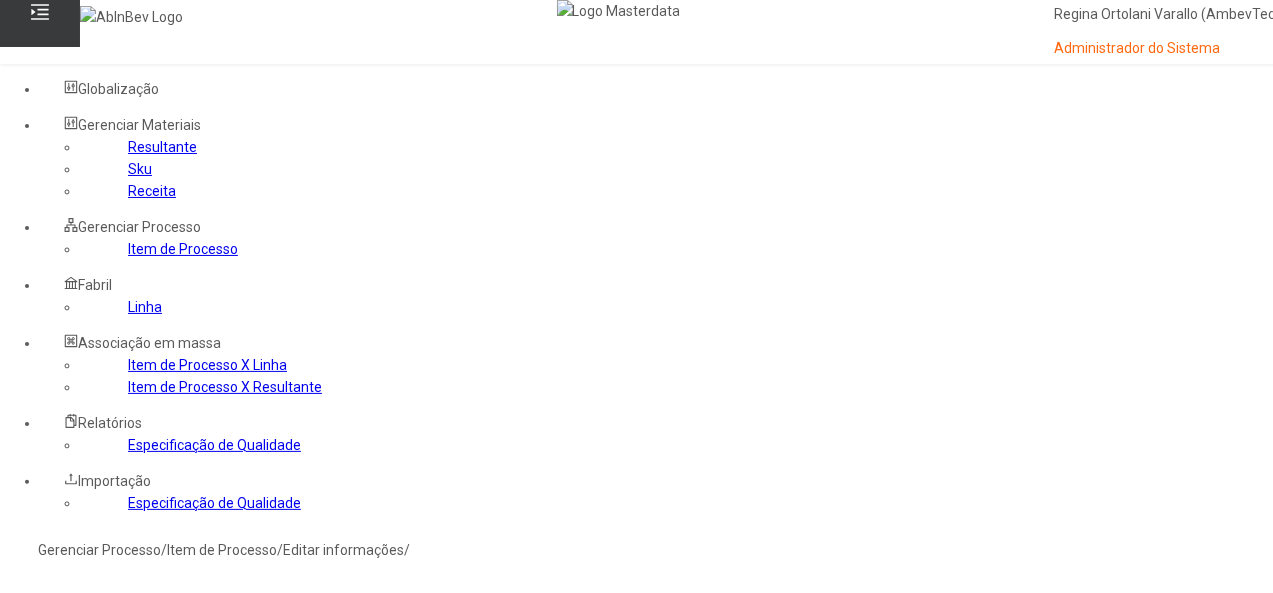 type on "****" 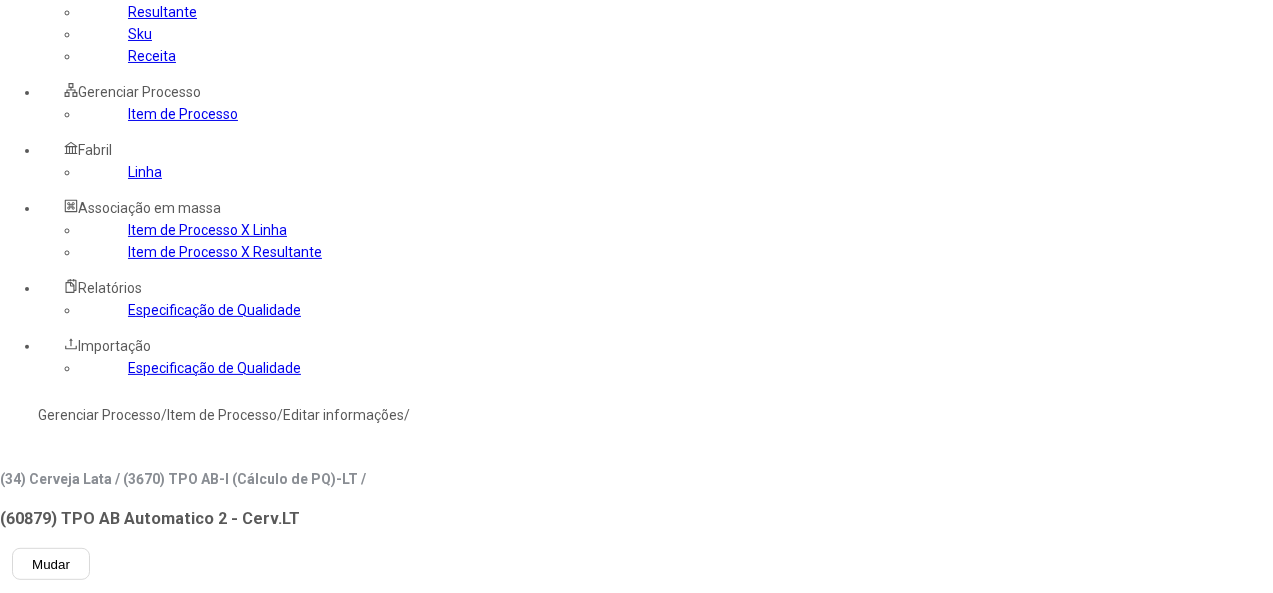 scroll, scrollTop: 300, scrollLeft: 0, axis: vertical 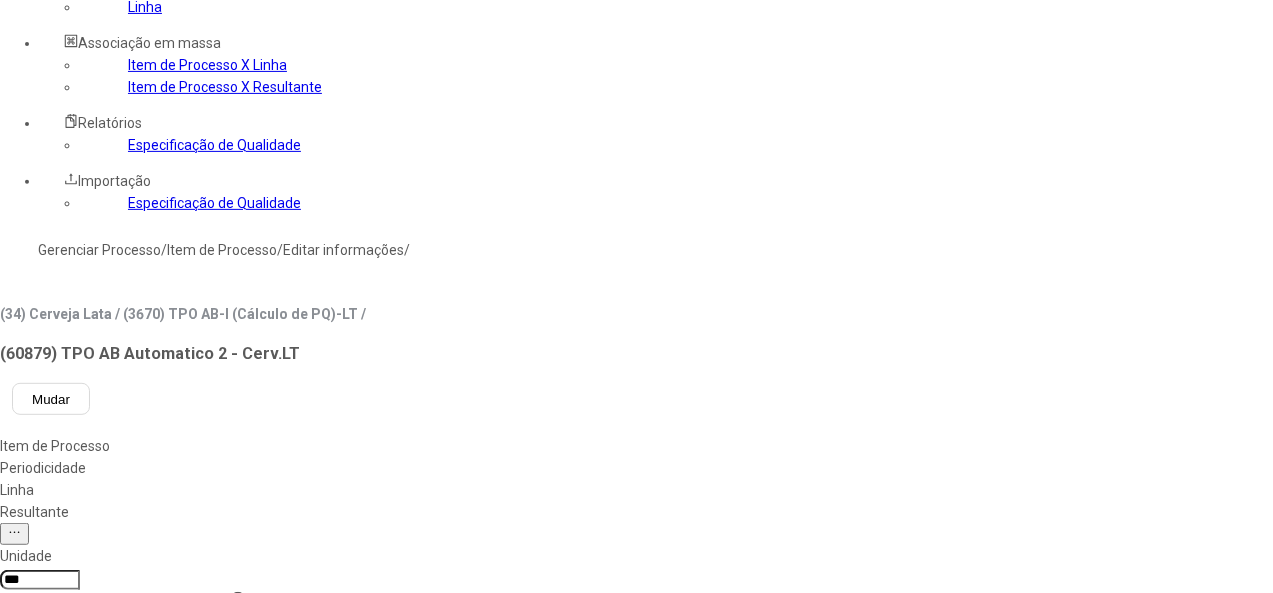 click 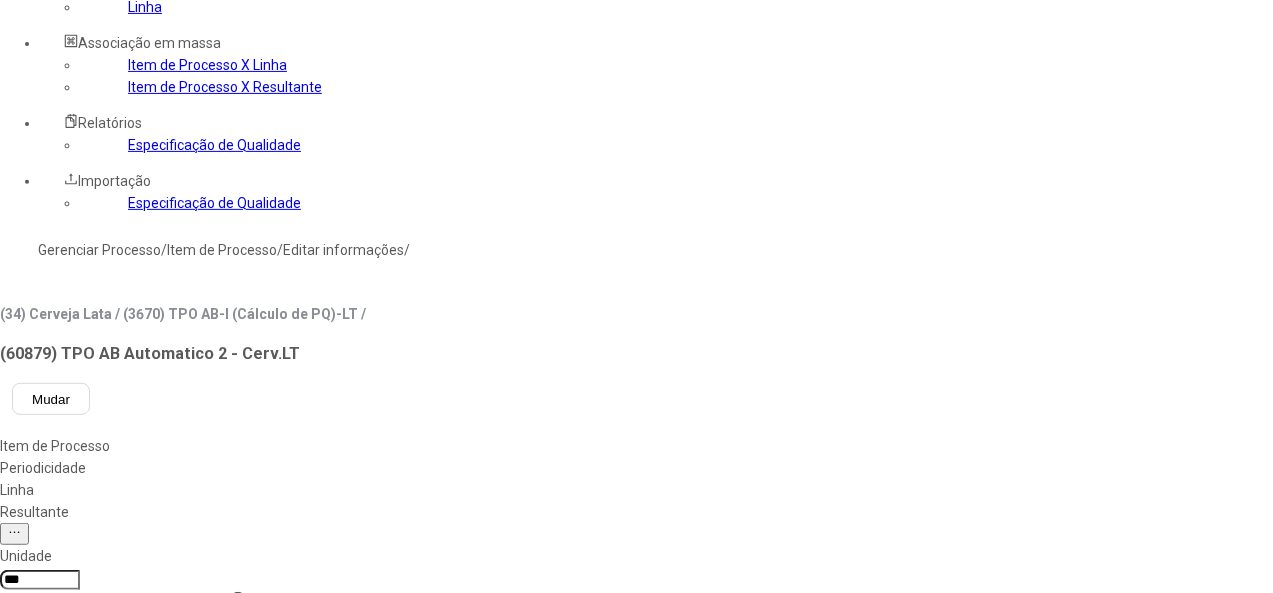 type on "***" 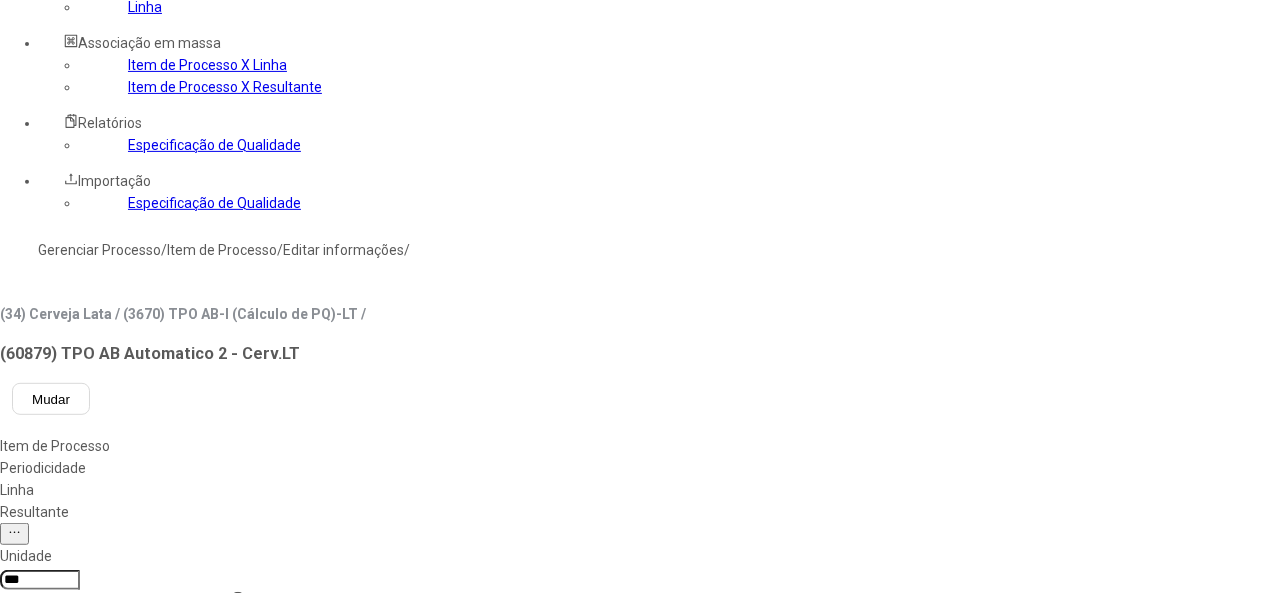 drag, startPoint x: 308, startPoint y: 261, endPoint x: 391, endPoint y: 287, distance: 86.977005 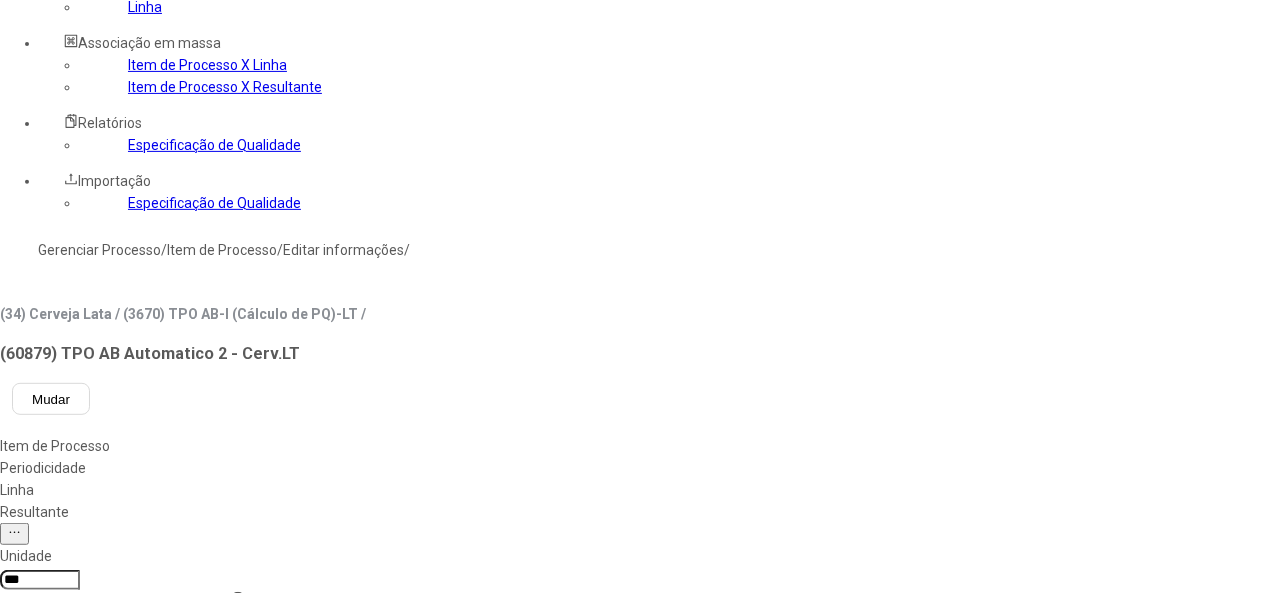 click on "1 linha  Linha Unidade L511 - Envase de Latas 1(Cerv) F. Guarulhos" 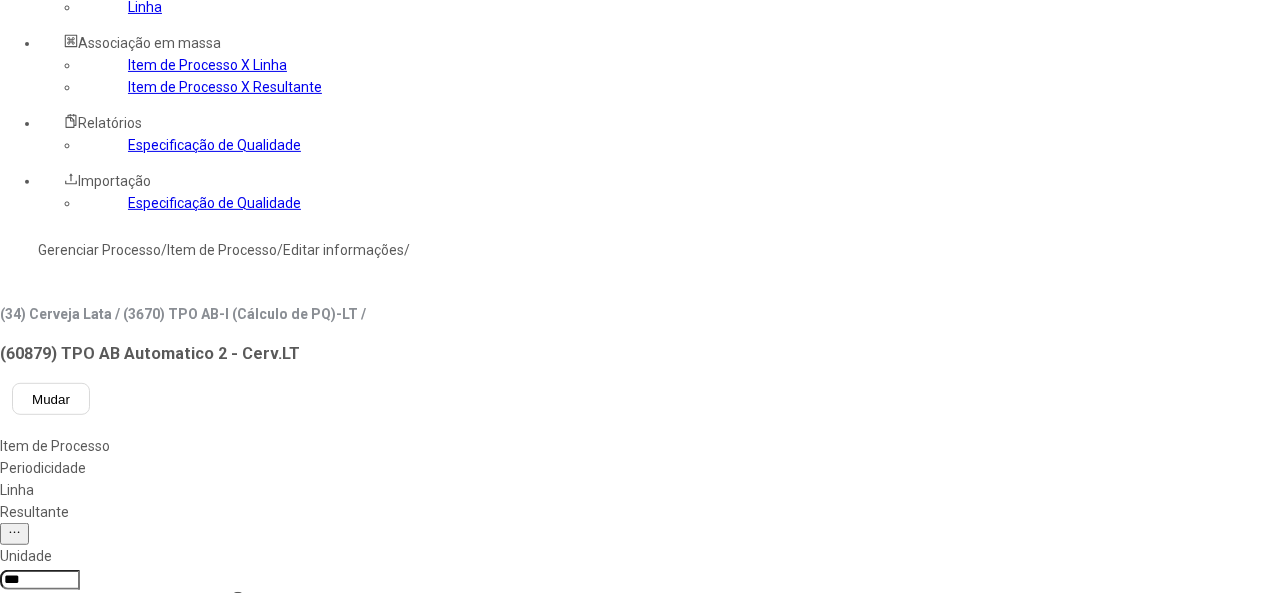click 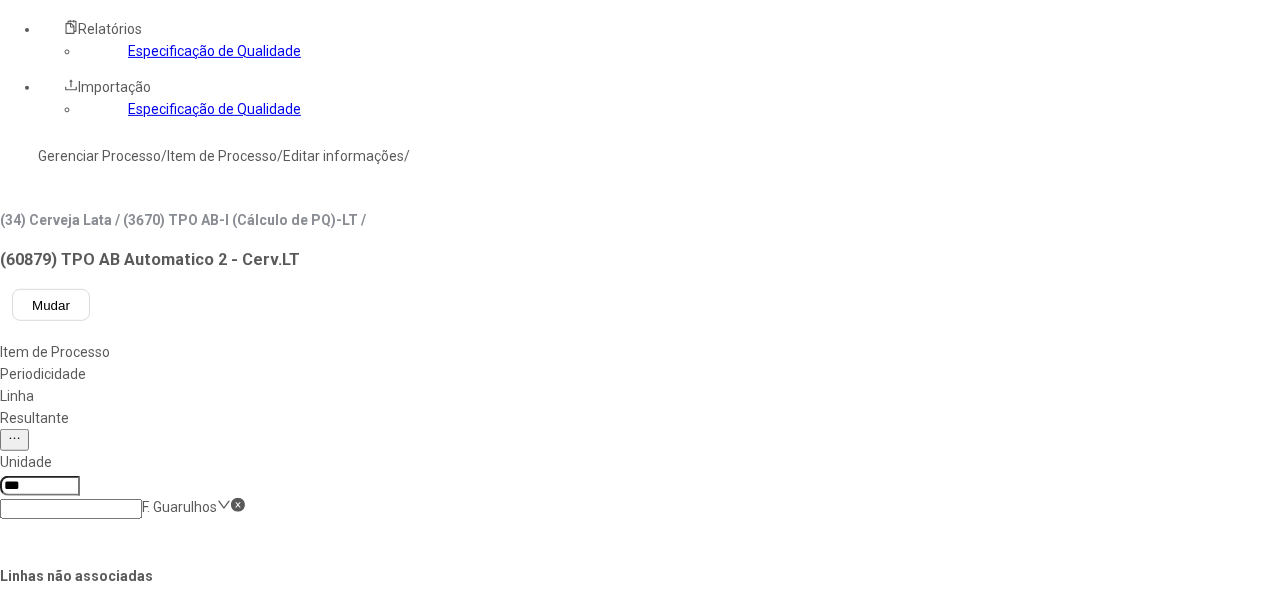 scroll, scrollTop: 600, scrollLeft: 0, axis: vertical 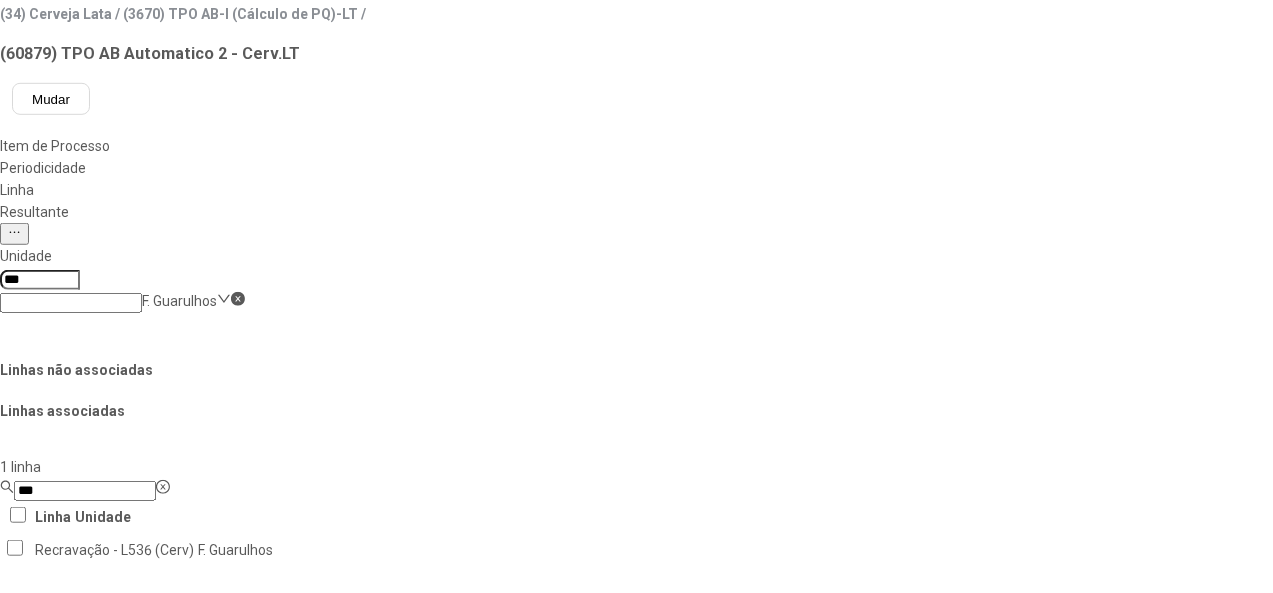 click on "Salvar Alterações" 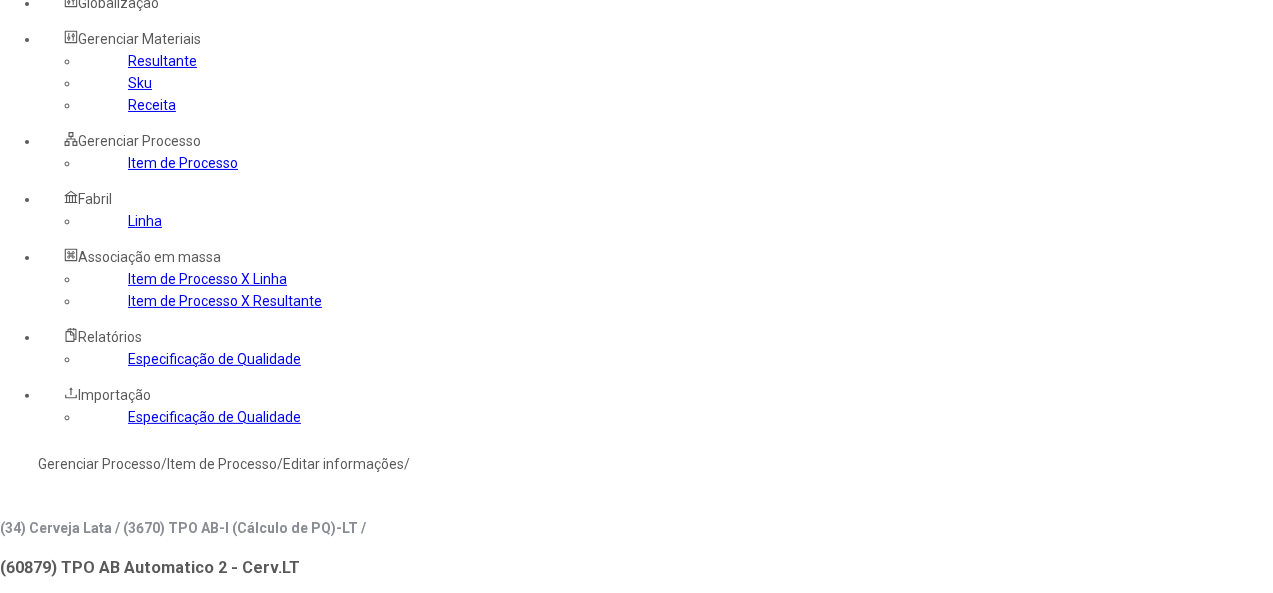 scroll, scrollTop: 0, scrollLeft: 0, axis: both 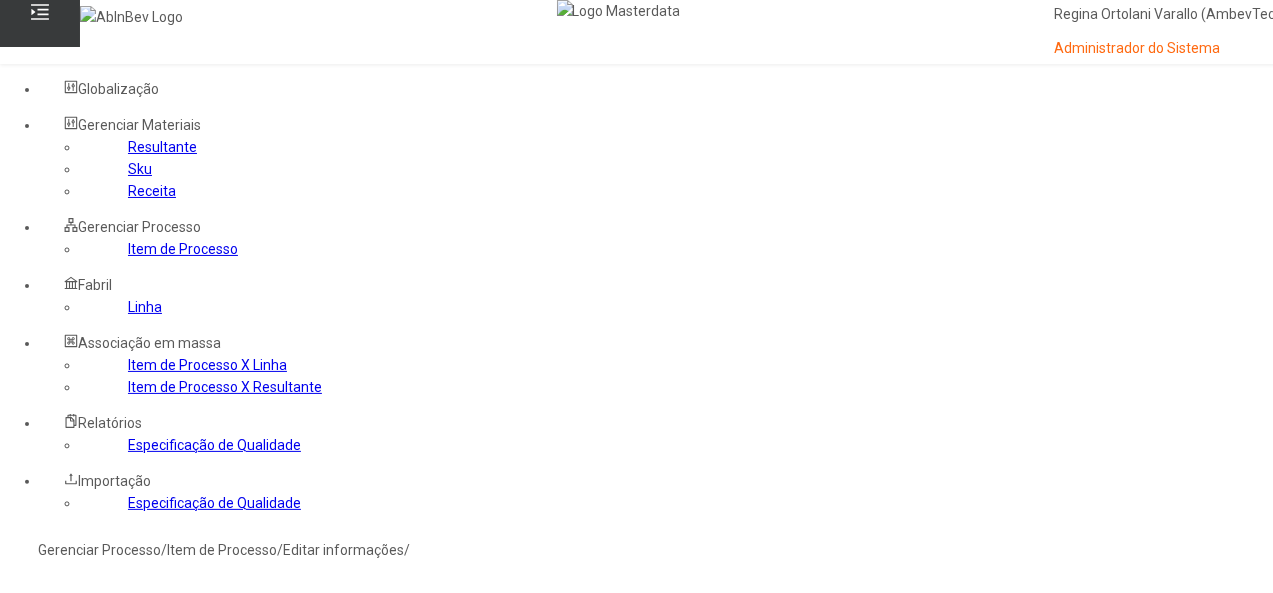 drag, startPoint x: 119, startPoint y: 381, endPoint x: 140, endPoint y: 380, distance: 21.023796 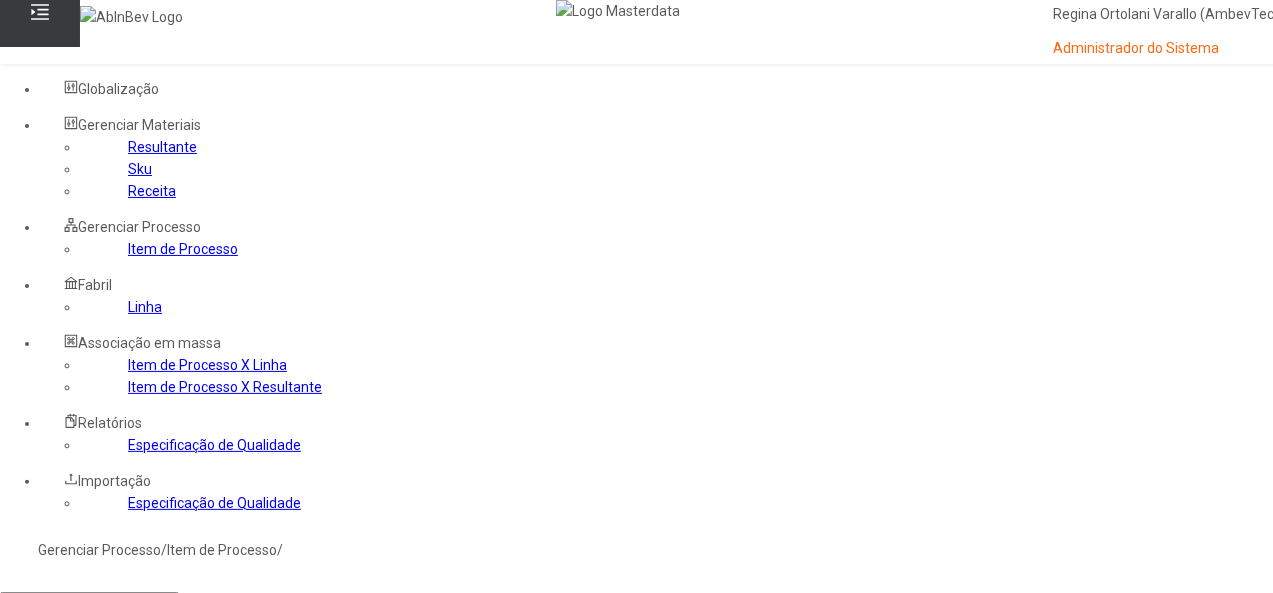 drag, startPoint x: 848, startPoint y: 331, endPoint x: 911, endPoint y: 343, distance: 64.132675 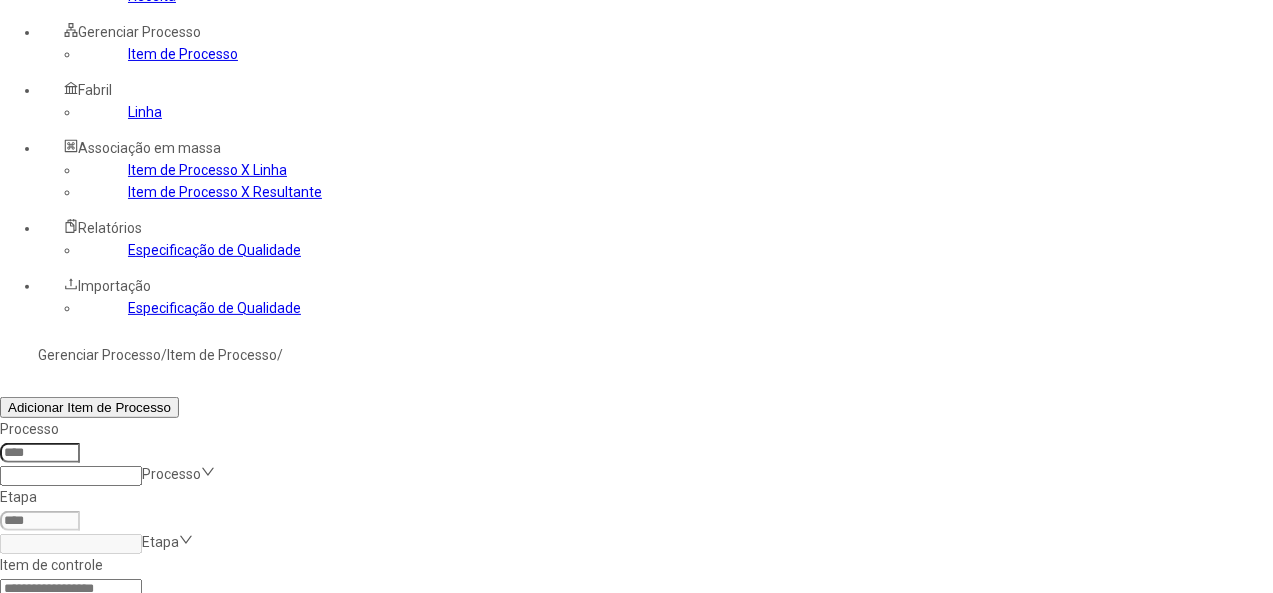 scroll, scrollTop: 200, scrollLeft: 0, axis: vertical 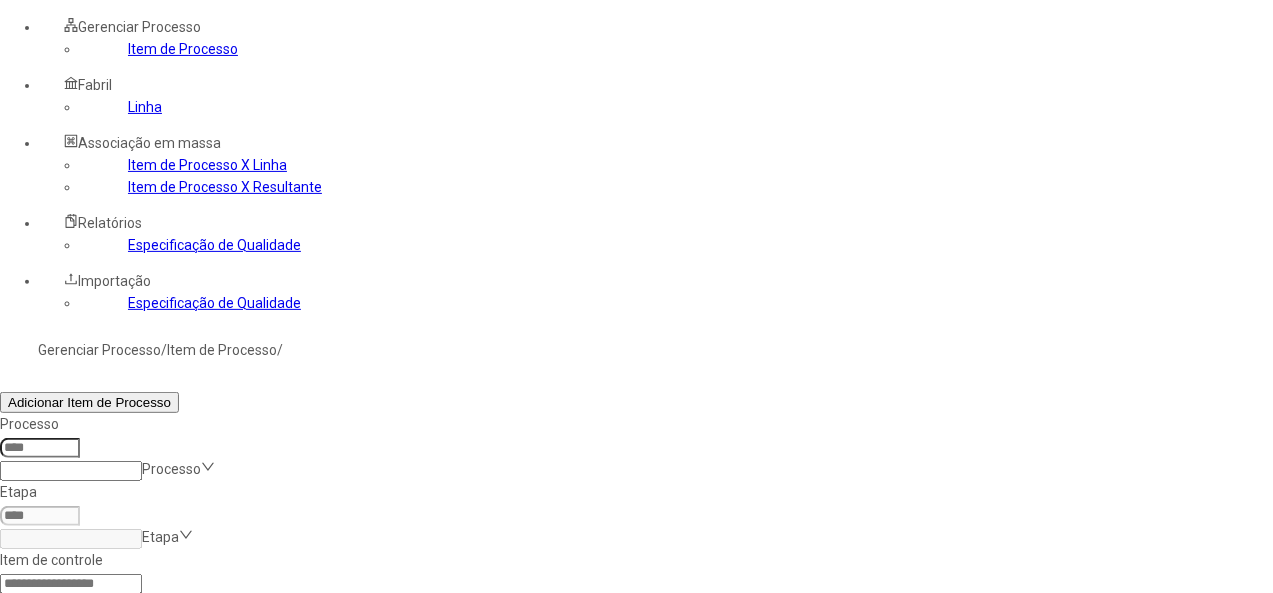 click at bounding box center [1302, 714] 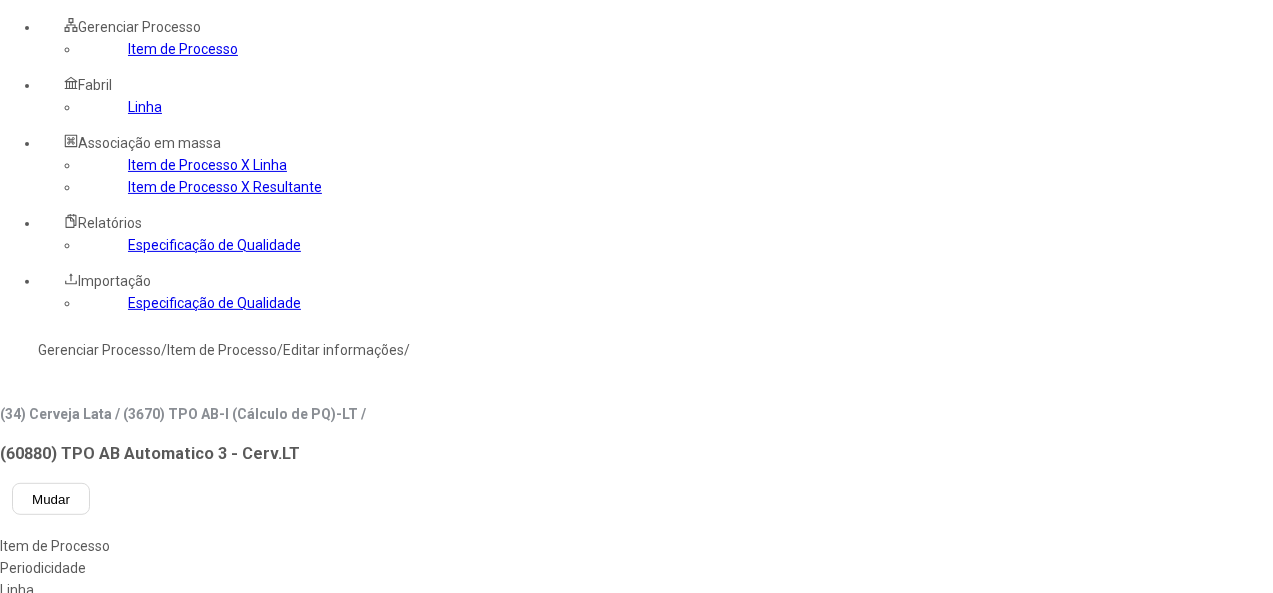 type on "*****" 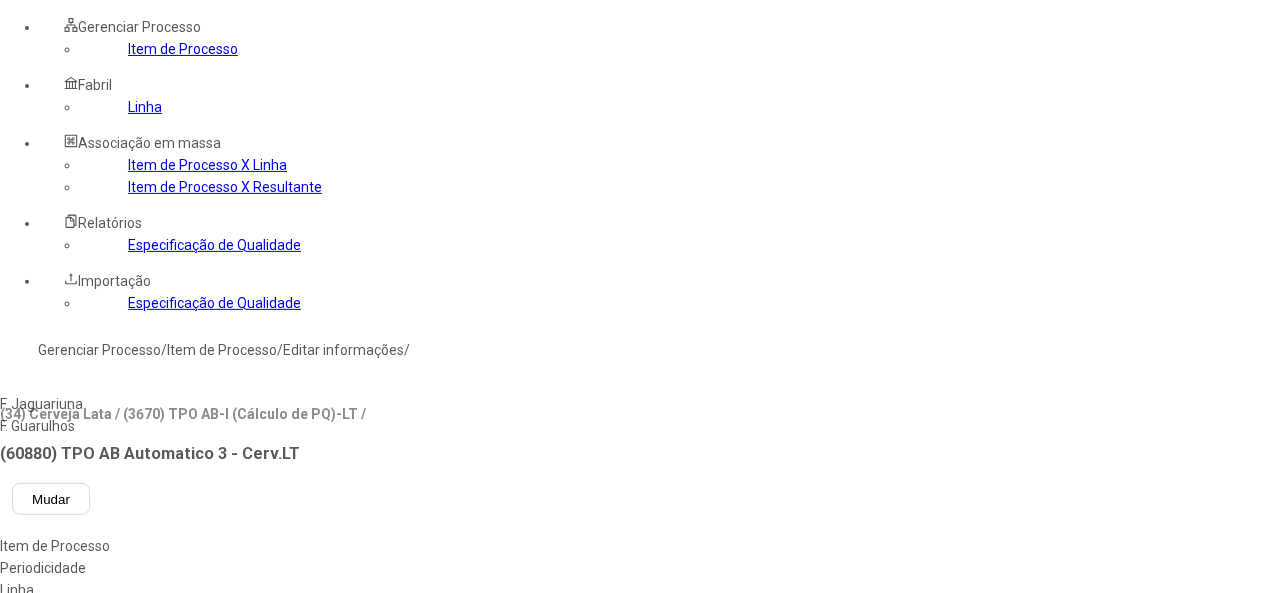 type on "****" 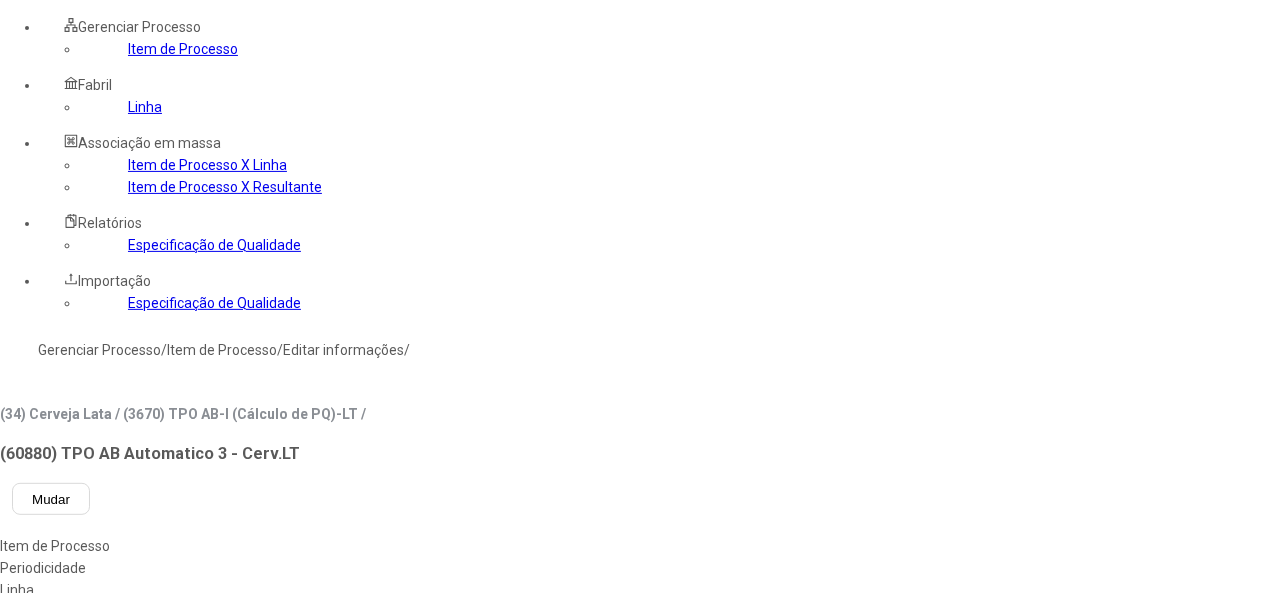 type on "***" 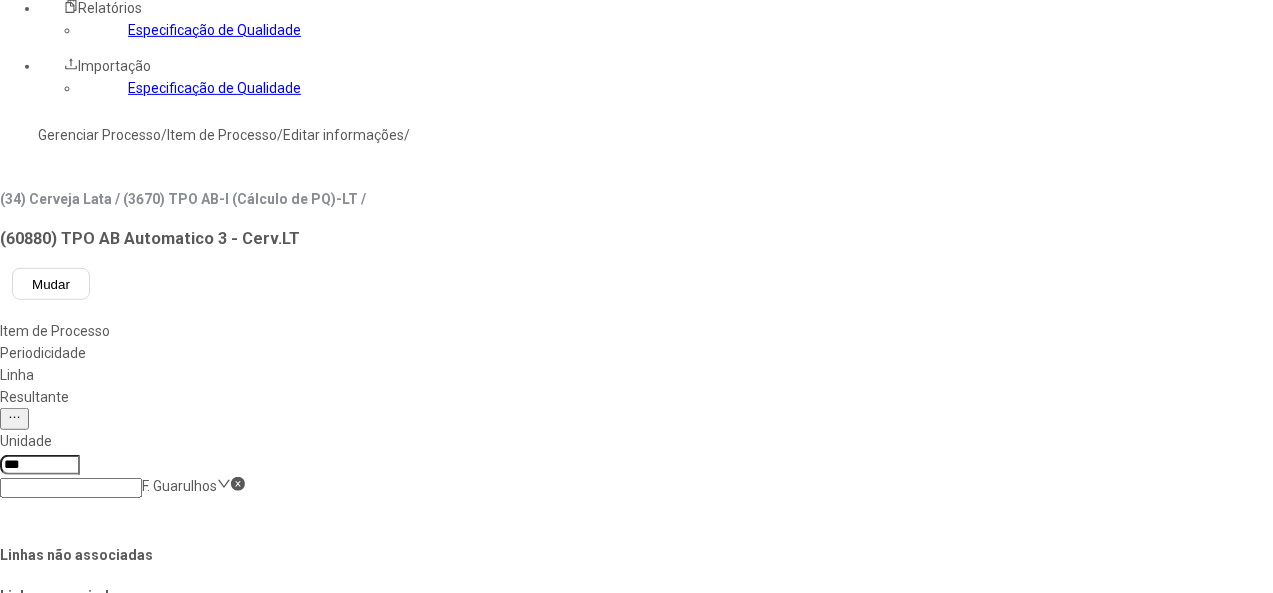 scroll, scrollTop: 500, scrollLeft: 0, axis: vertical 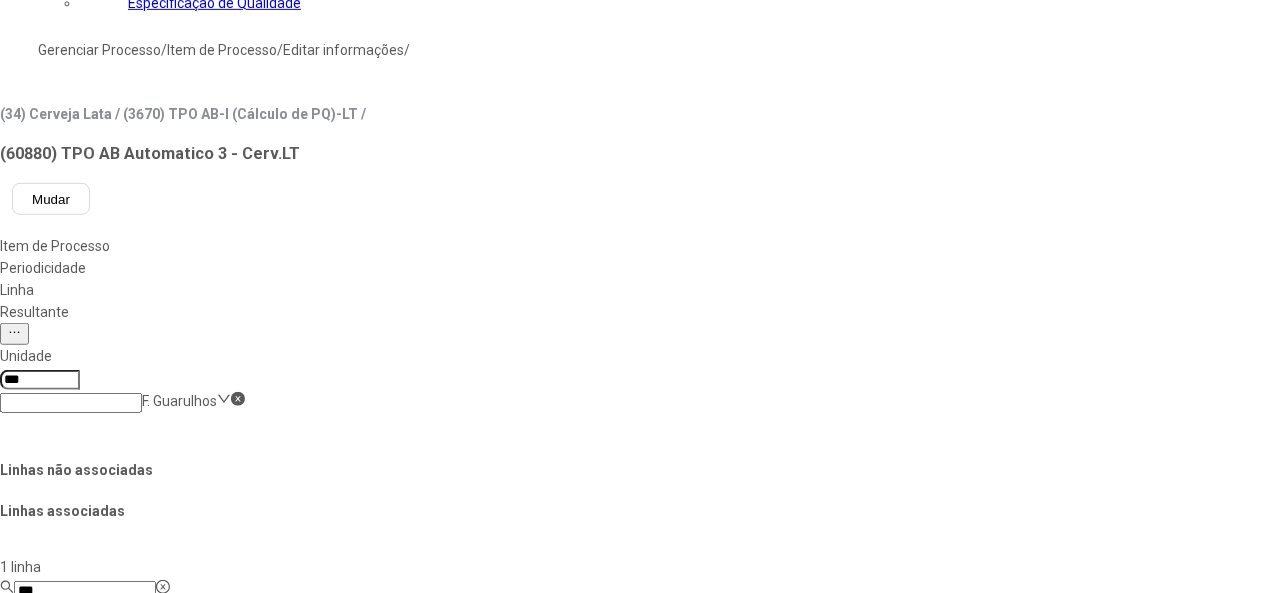click on "Salvar Alterações" 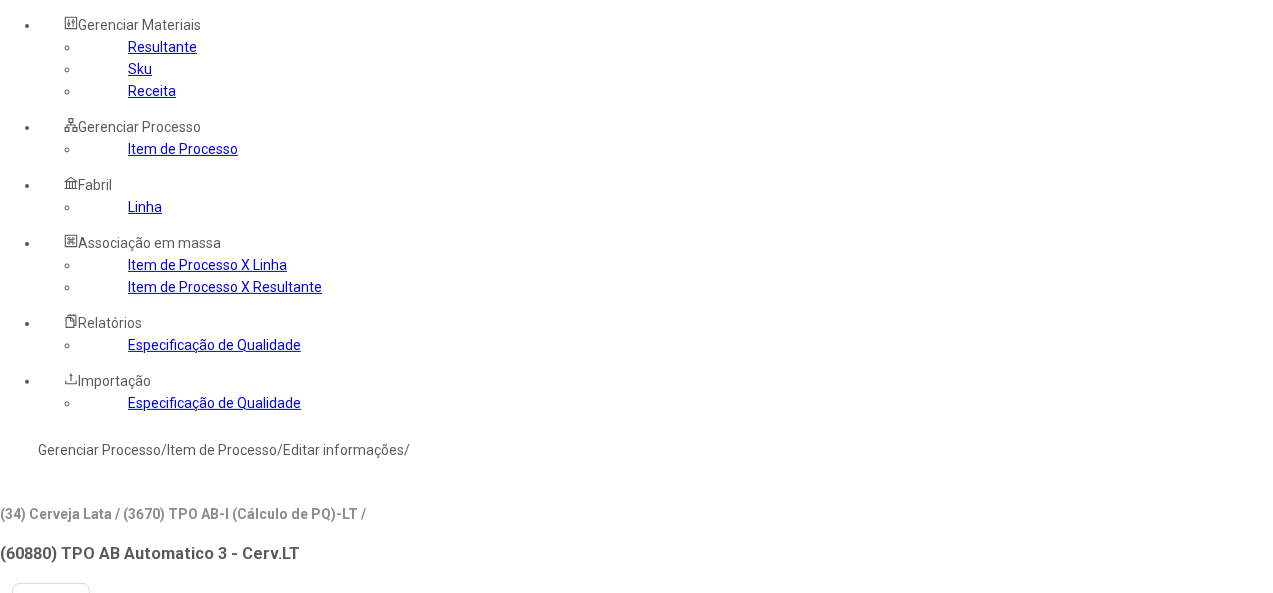 scroll, scrollTop: 100, scrollLeft: 0, axis: vertical 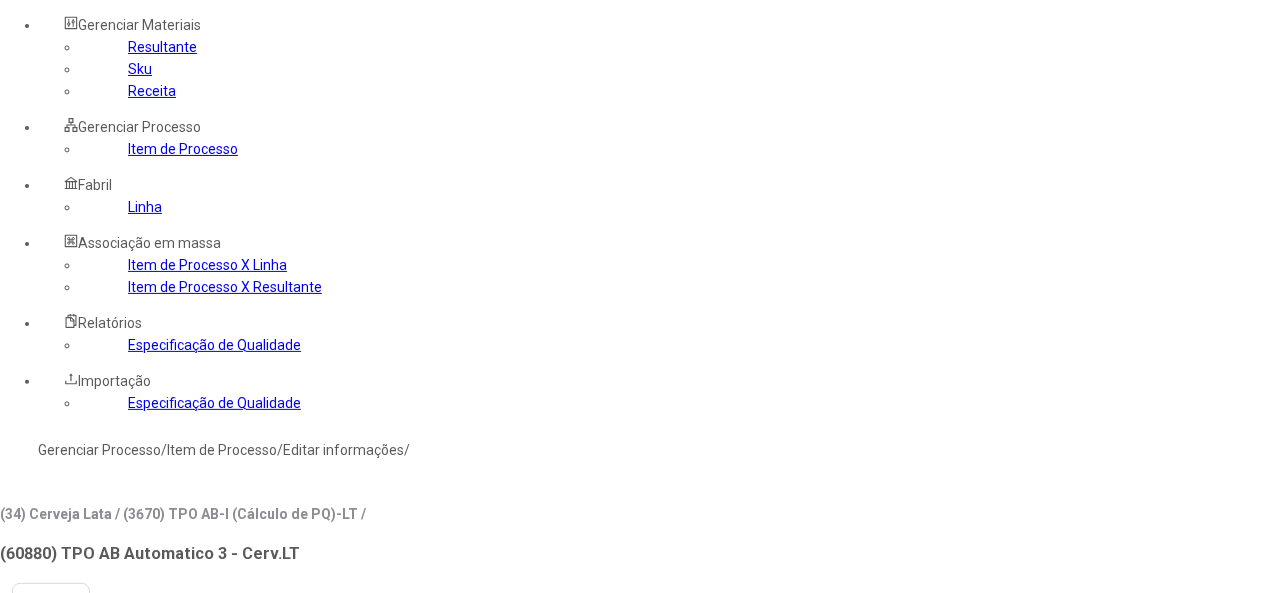 click on "Item de Processo" 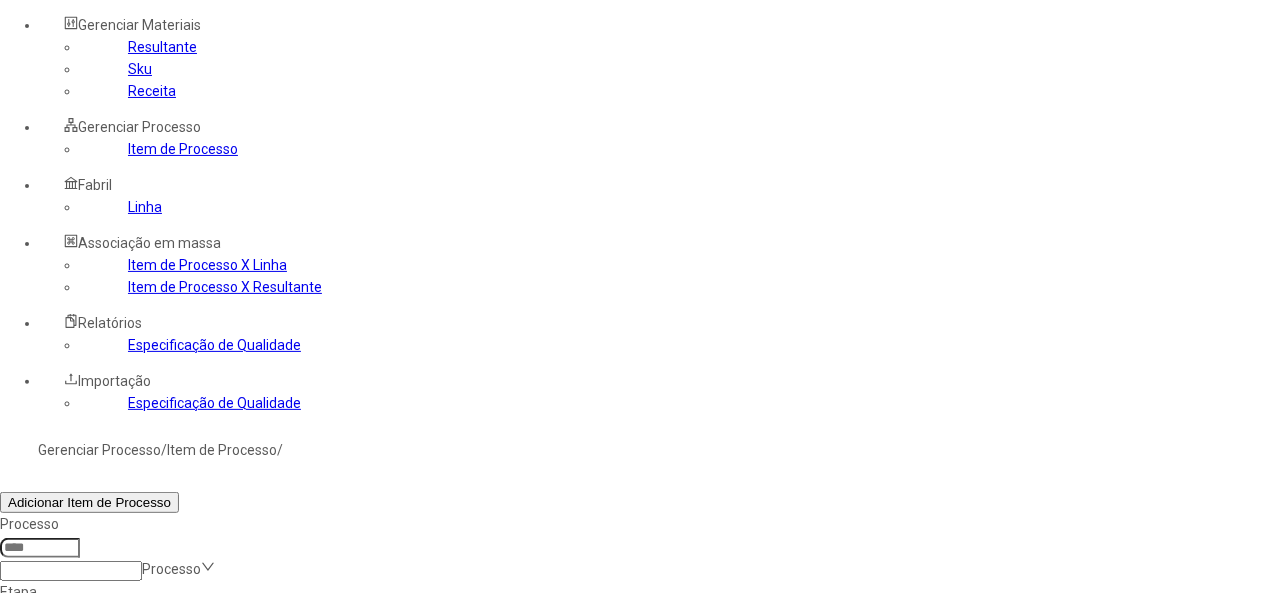 click 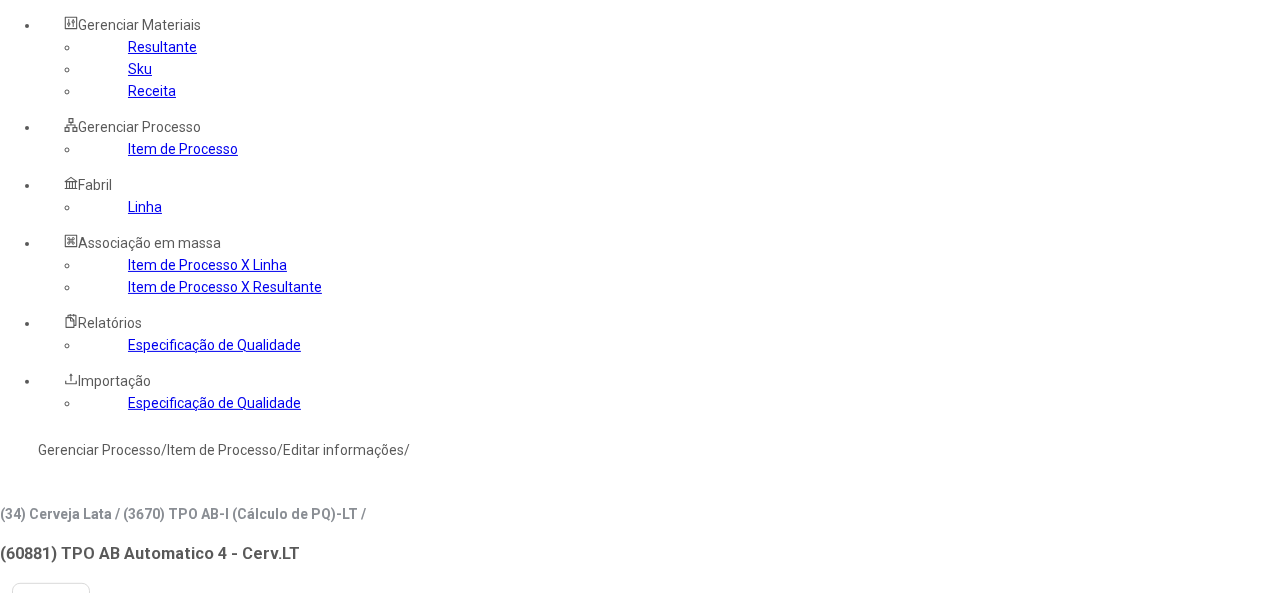 type on "****" 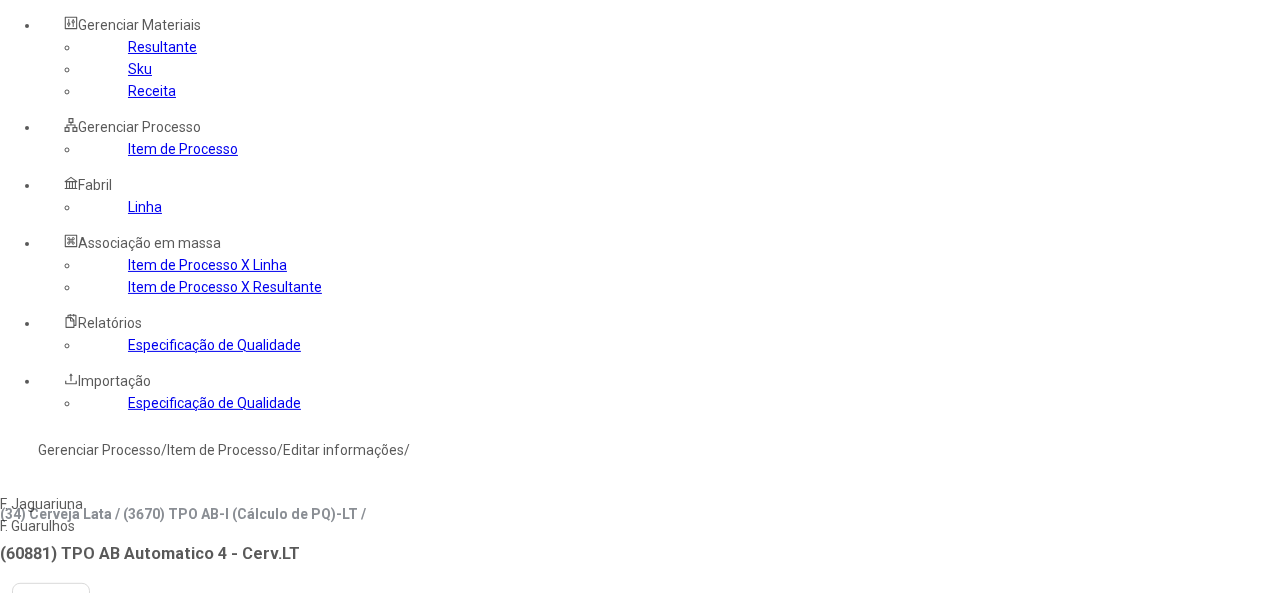type on "****" 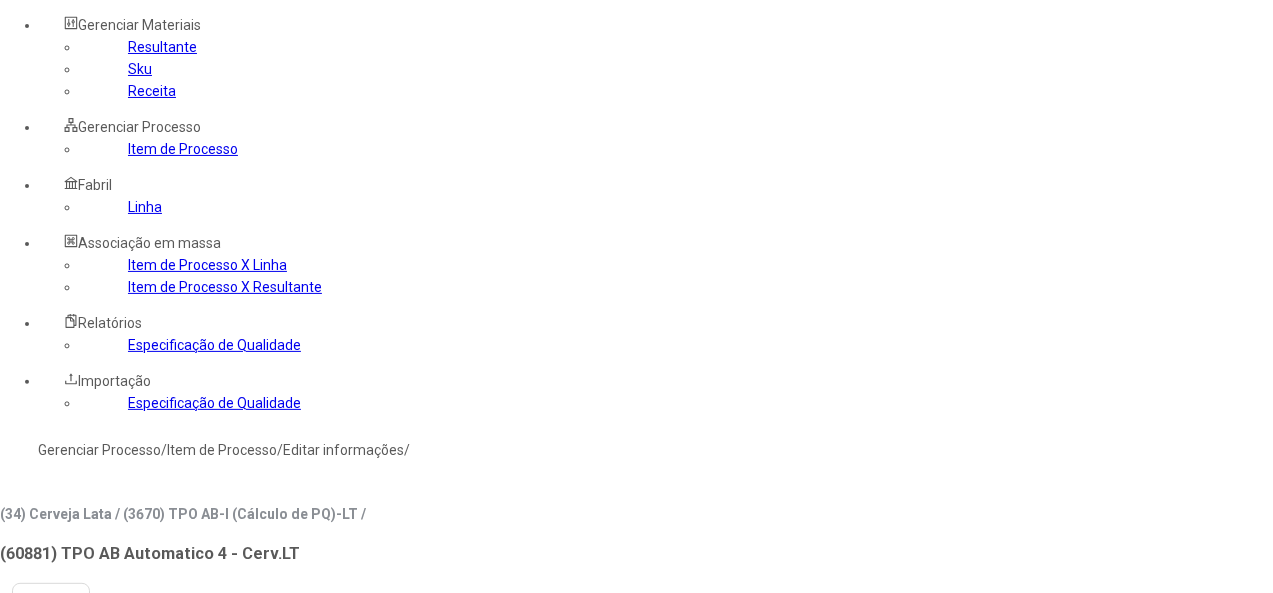 type on "***" 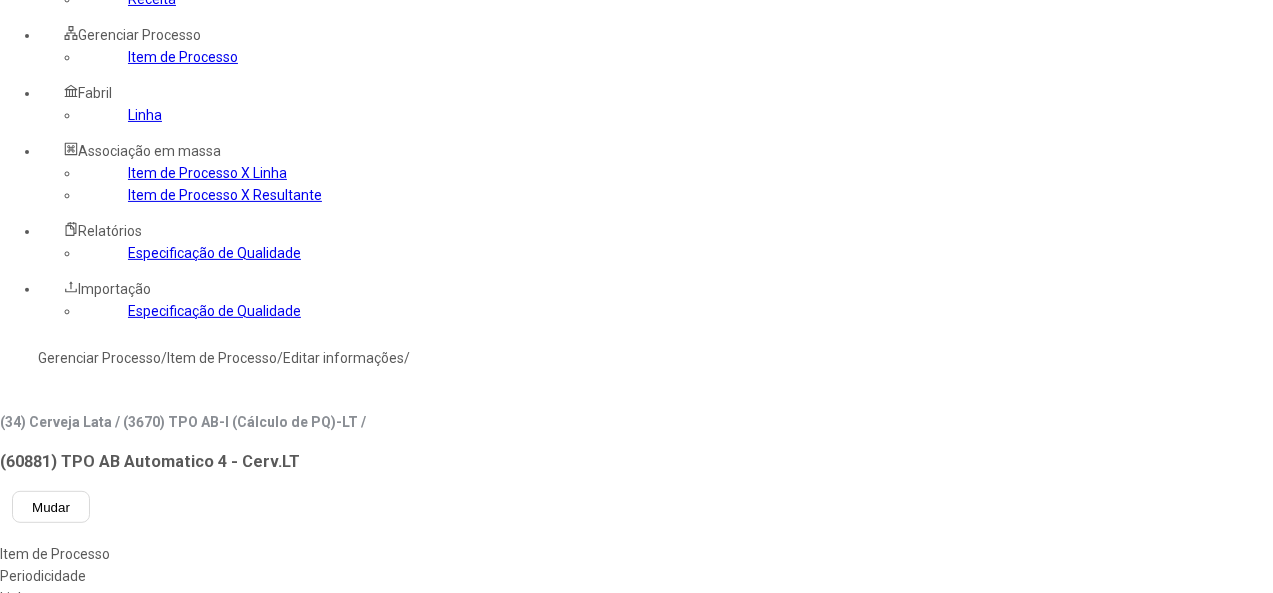 scroll, scrollTop: 300, scrollLeft: 0, axis: vertical 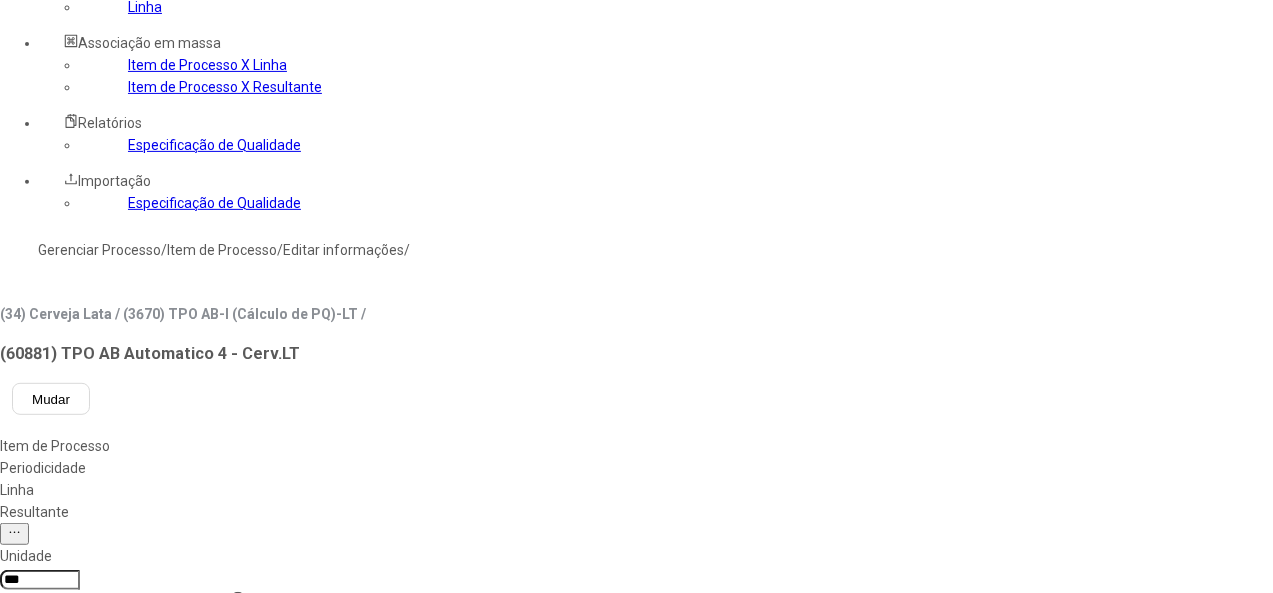 click 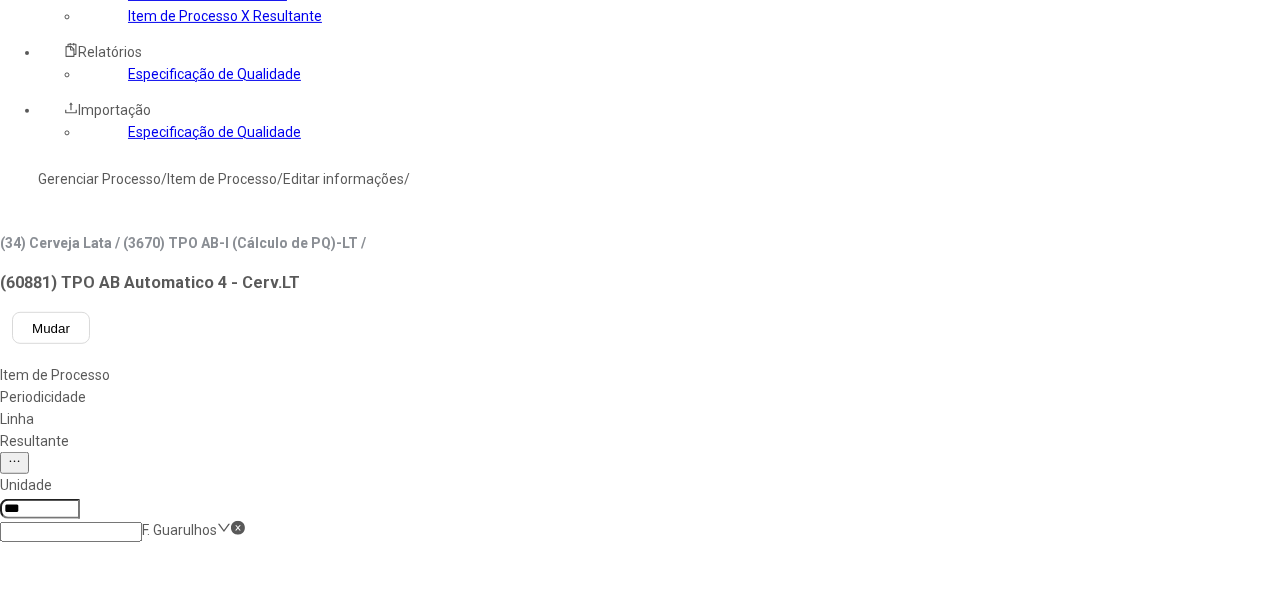 scroll, scrollTop: 500, scrollLeft: 0, axis: vertical 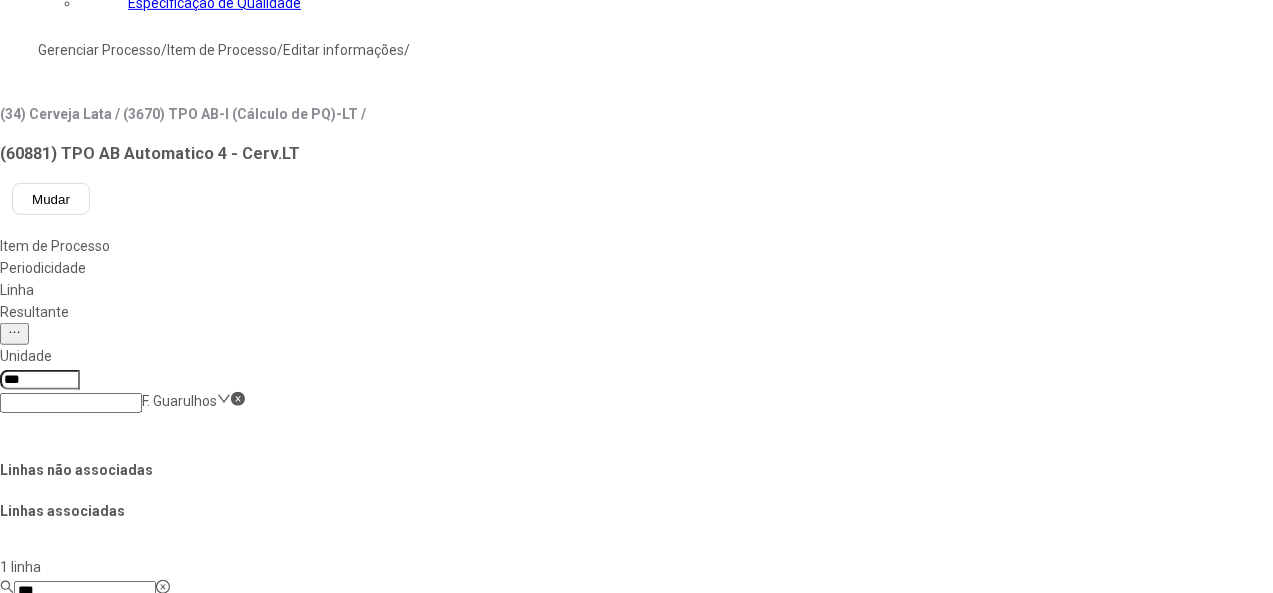 click on "Unidade *** F. Guarulhos Linhas não associadas Linhas associadas  2 Linhas  *** Linha Unidade L536 - Linha Full Flex F. Guarulhos Recravação - L536 (Cerv) F. Guarulhos  1 linha  Linha Unidade L511 - Envase de Latas 1(Cerv) F. Guarulhos Descartar Alterações Salvar Alterações Linhas Associadas  Remover selecionado(s)   Exportar   Unidade   Descrição   Criado por   Criado em   Alterado por   Alterado em   Ações   C. Macacu   L512 - Envase de Latas 2 (Cerv/Refri)   preg01_maint/acsxsf   [DATE] [TIME]   99803256   [DATE] [TIME]   C. Ypané   L512 - Envase de Latas 2 (Línea 7)   preg01_maint/acsxsf   [DATE] [TIME]   estnunez   [DATE] [TIME]   F. Jacarei   L514 - Envase de Latas 4(Cerv)   preg01_maint/acsxsf   [DATE] [TIME]   preg01_maint/acsxsf   [DATE] [TIME]   F. Jundiai   L511 - Envase de Latas 1(Refrig)   dbo_0s/acgobbo   [DATE] [TIME]   brhbs0465   [DATE] [TIME]" 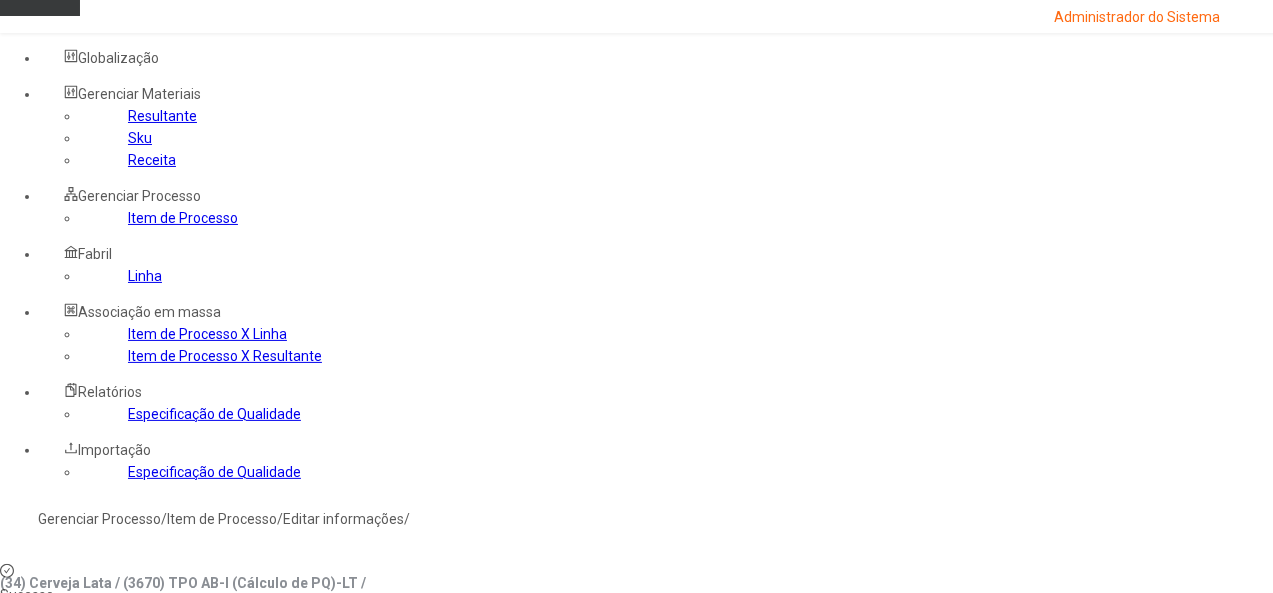 scroll, scrollTop: 0, scrollLeft: 0, axis: both 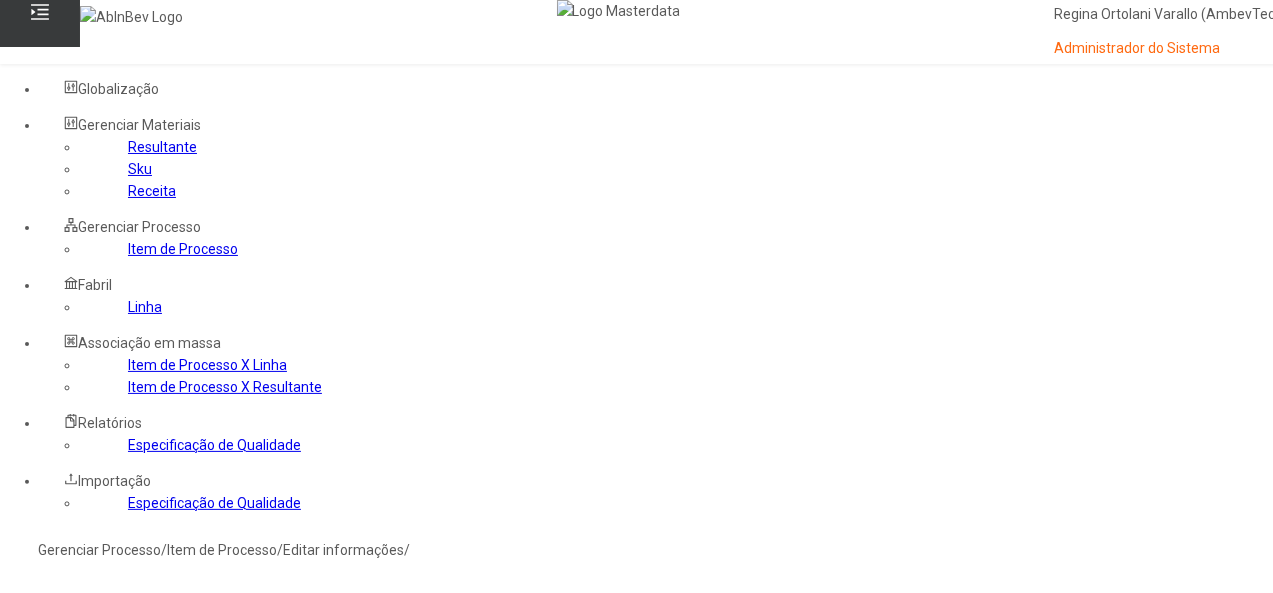 drag, startPoint x: 115, startPoint y: 375, endPoint x: 124, endPoint y: 367, distance: 12.0415945 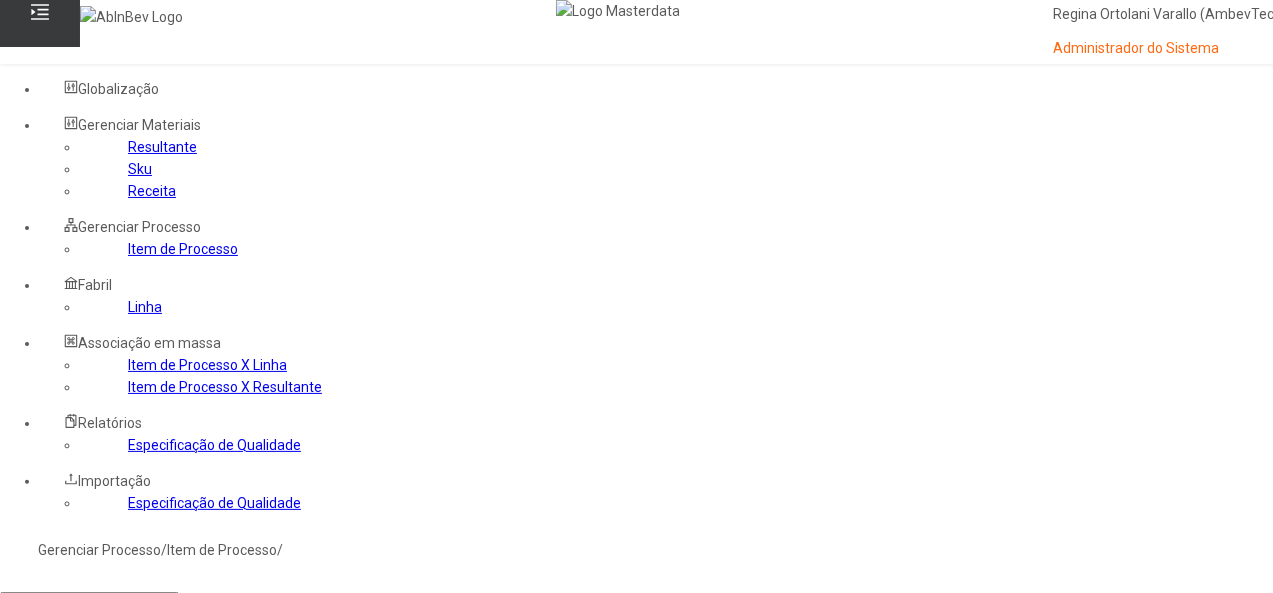 click on "Item de controle Item de Processo Filtrar" 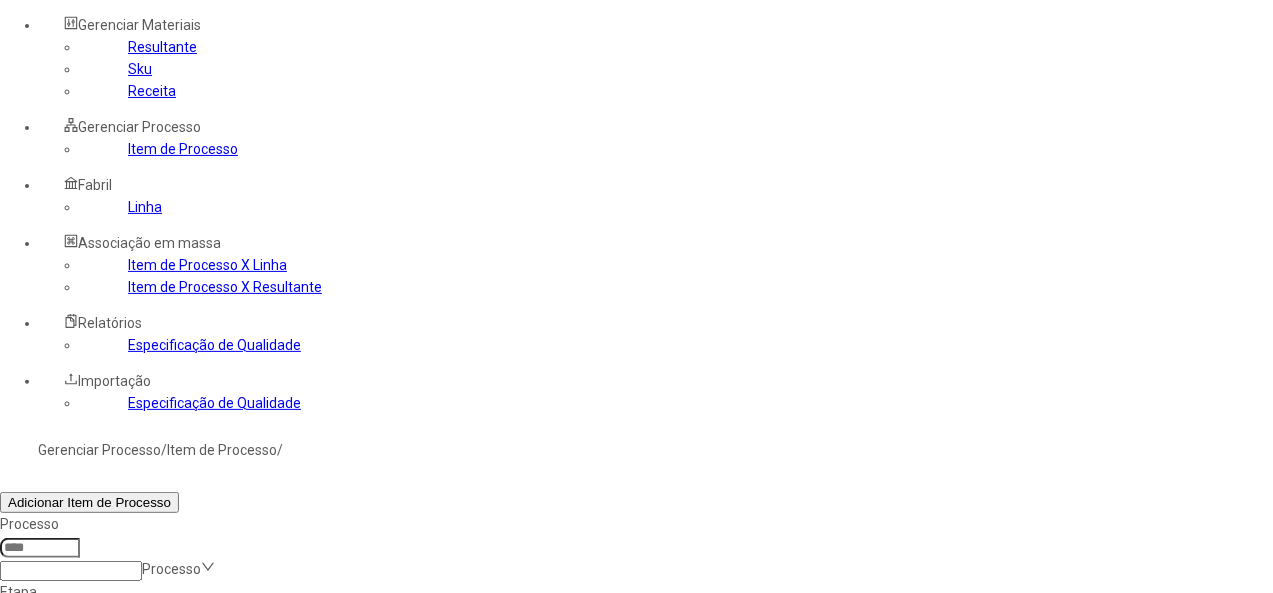 scroll, scrollTop: 238, scrollLeft: 0, axis: vertical 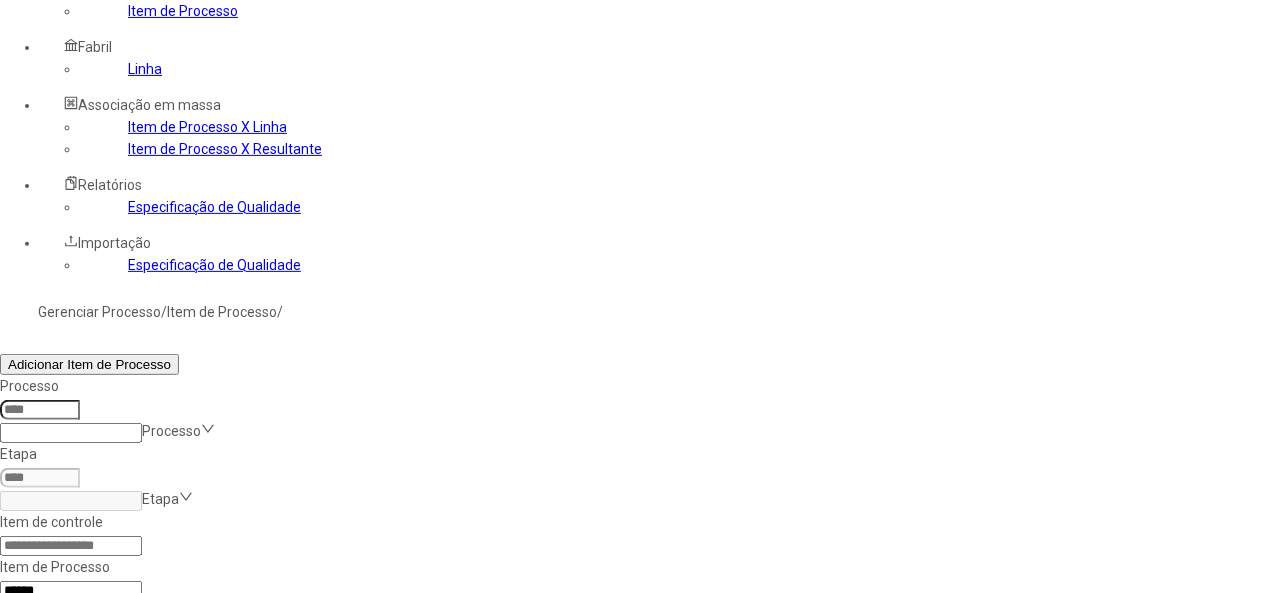 click at bounding box center [1302, 676] 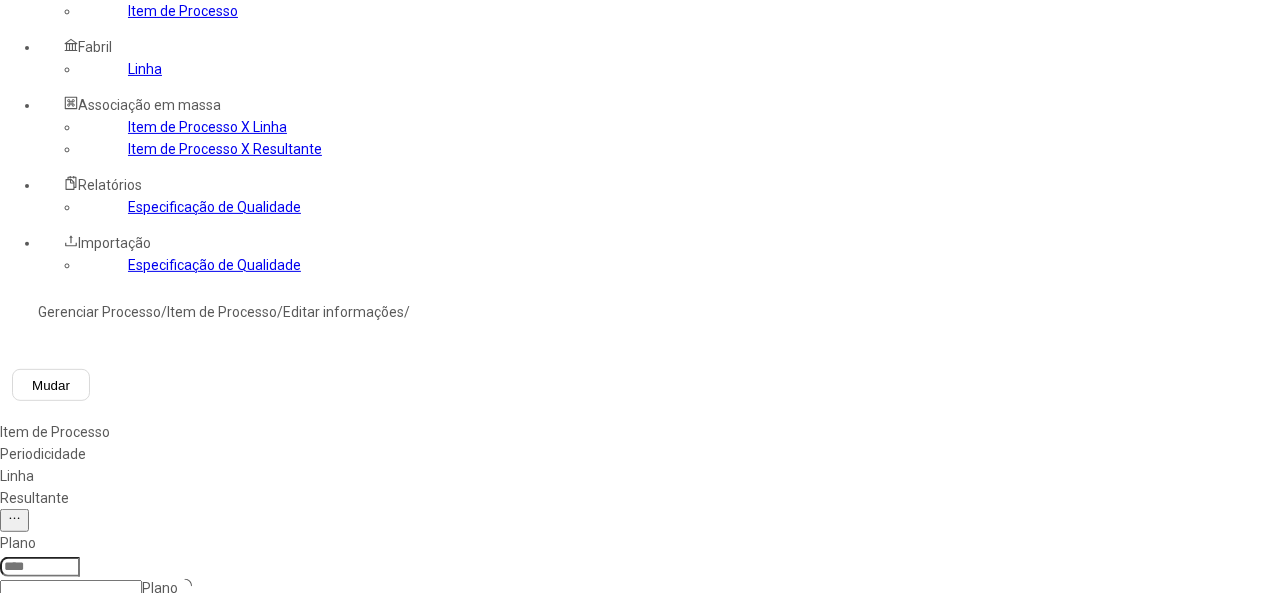 type on "****" 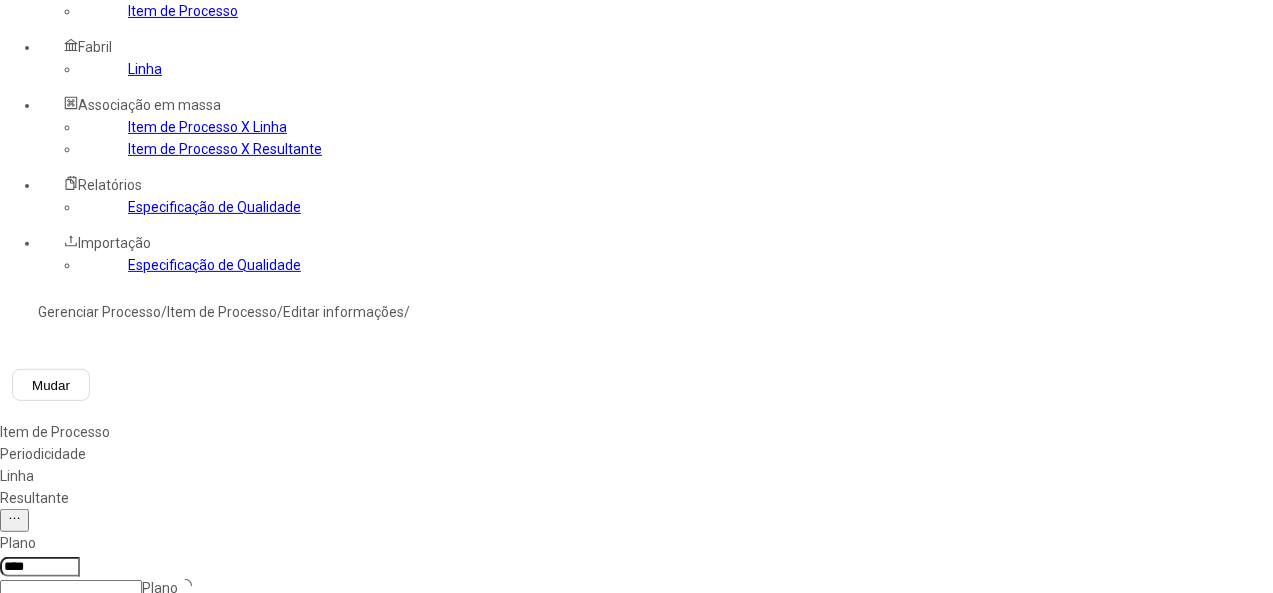 type on "*****" 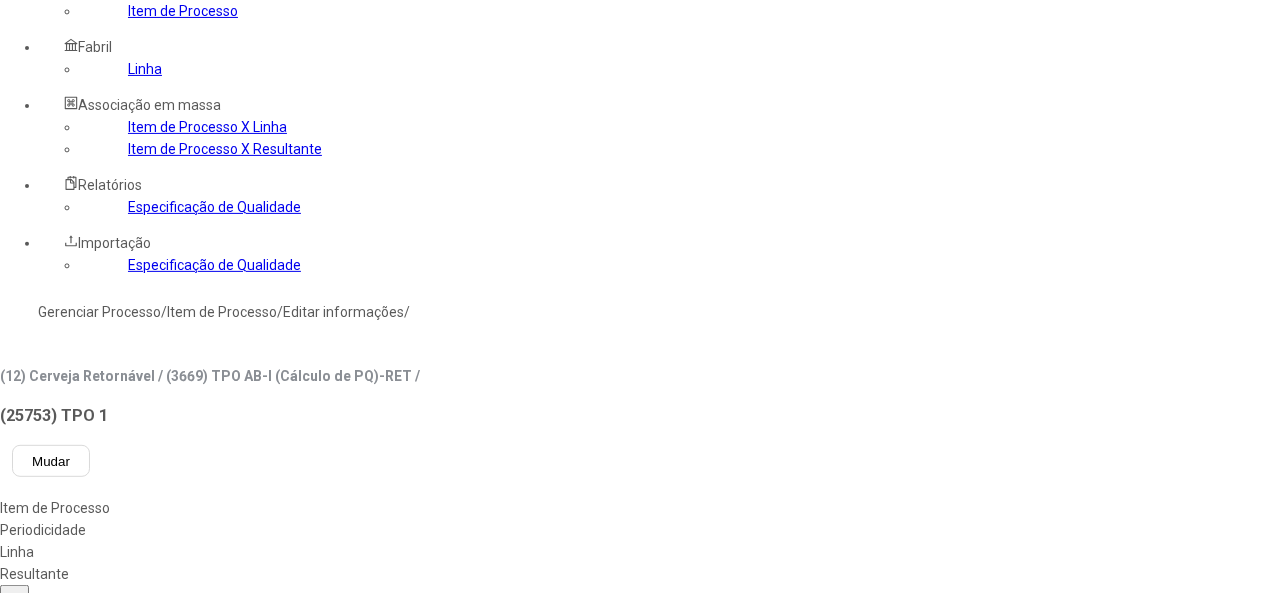 click on "*****" 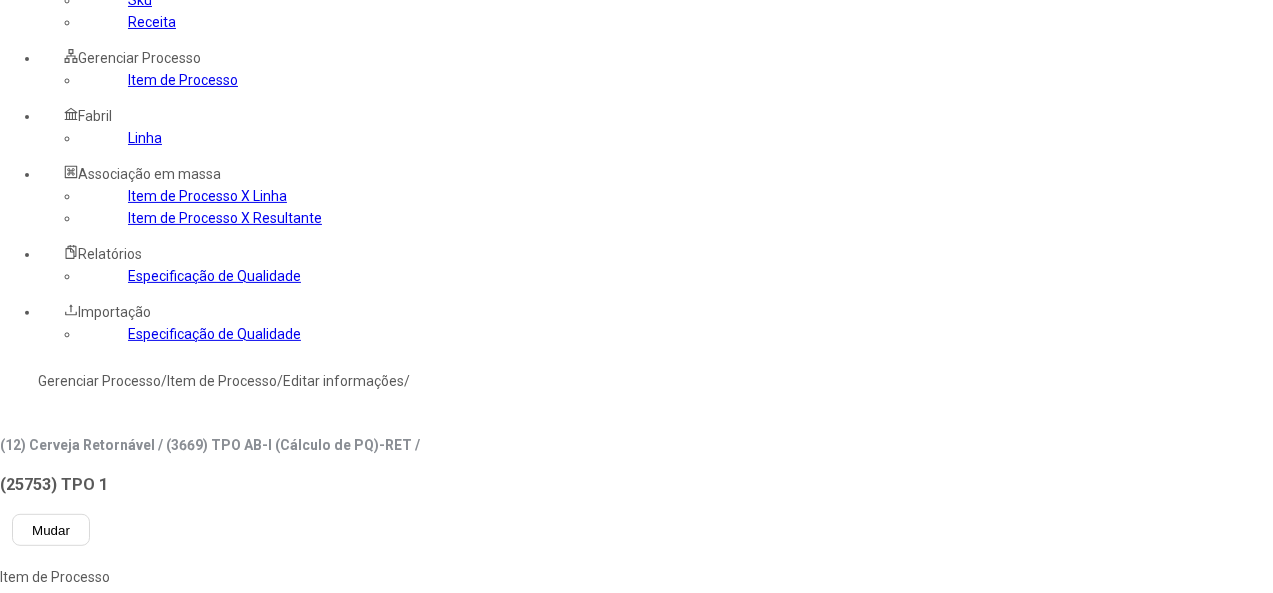 scroll, scrollTop: 138, scrollLeft: 0, axis: vertical 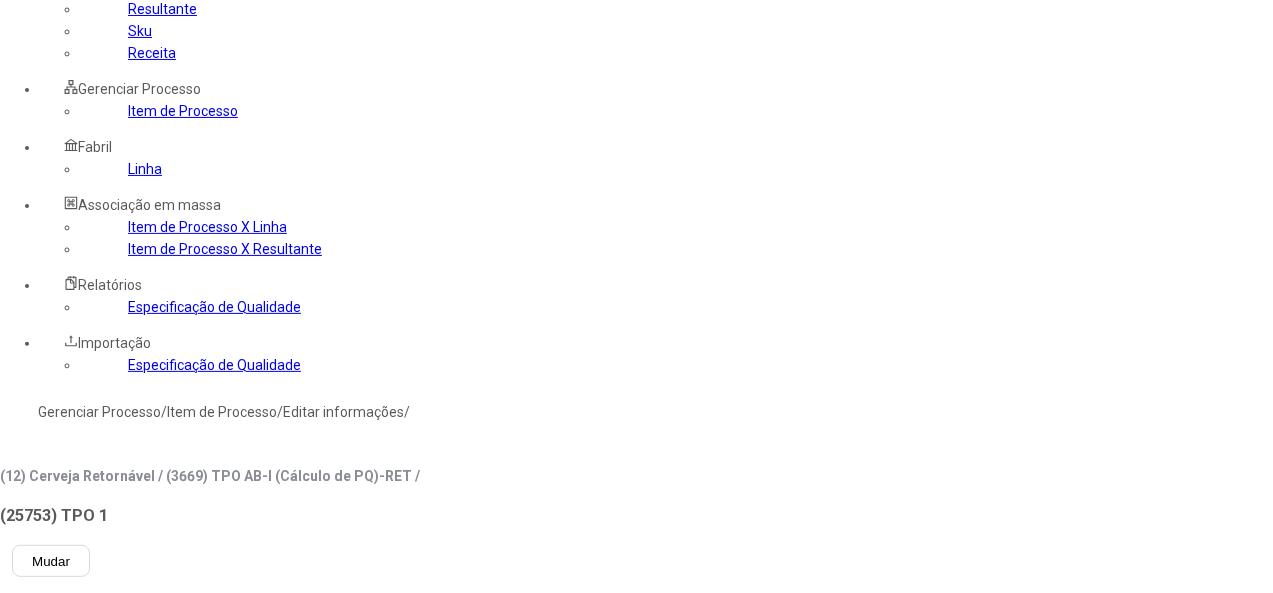 type on "**********" 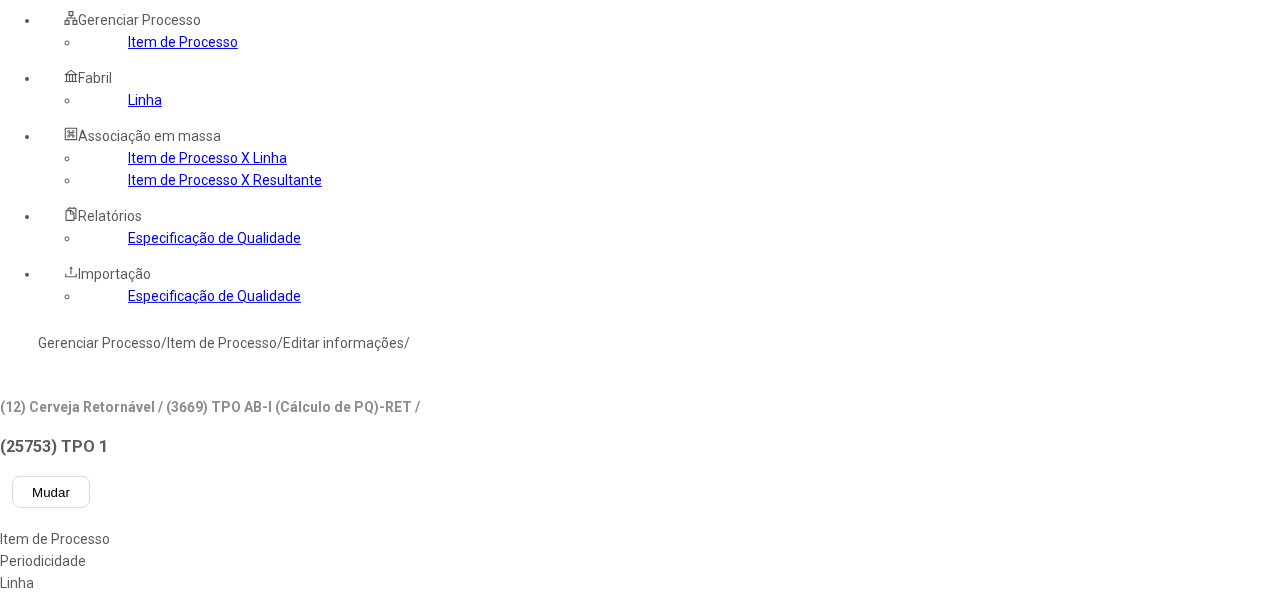 scroll, scrollTop: 238, scrollLeft: 0, axis: vertical 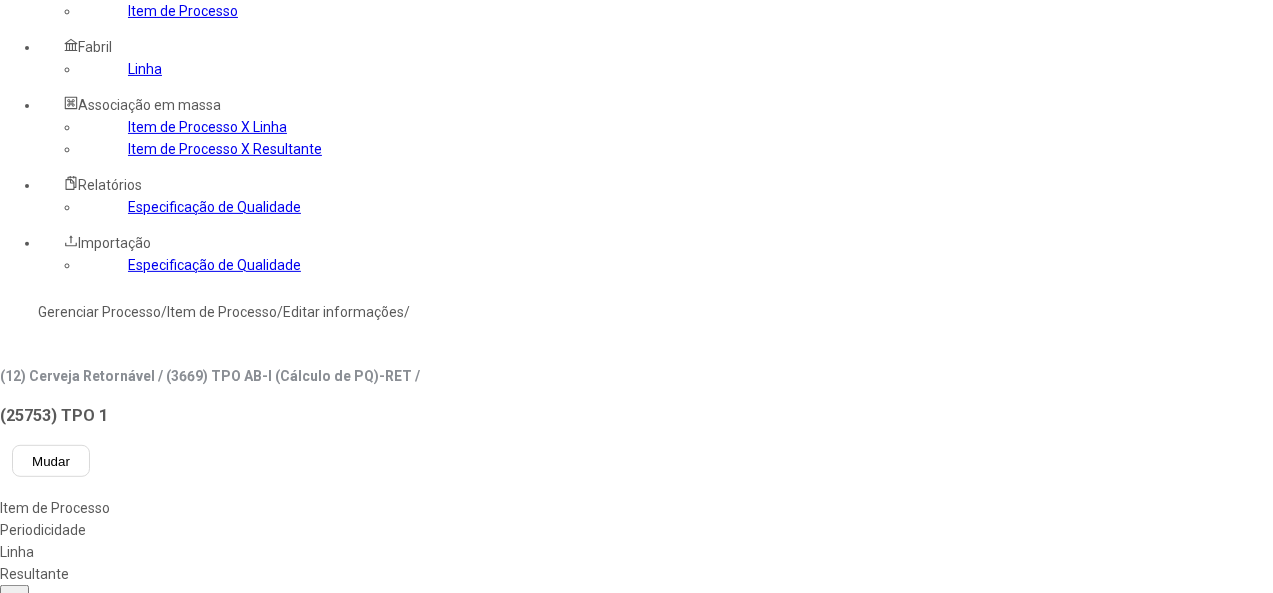 type on "*****" 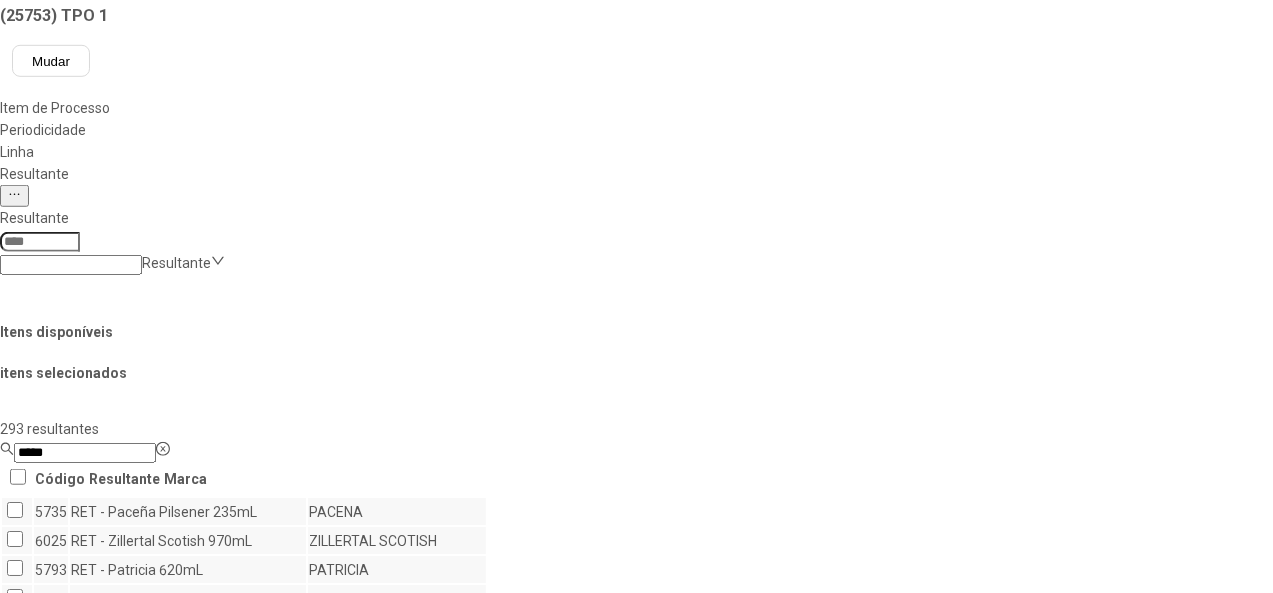 click on "Concluir associação" at bounding box center [124, 1161] 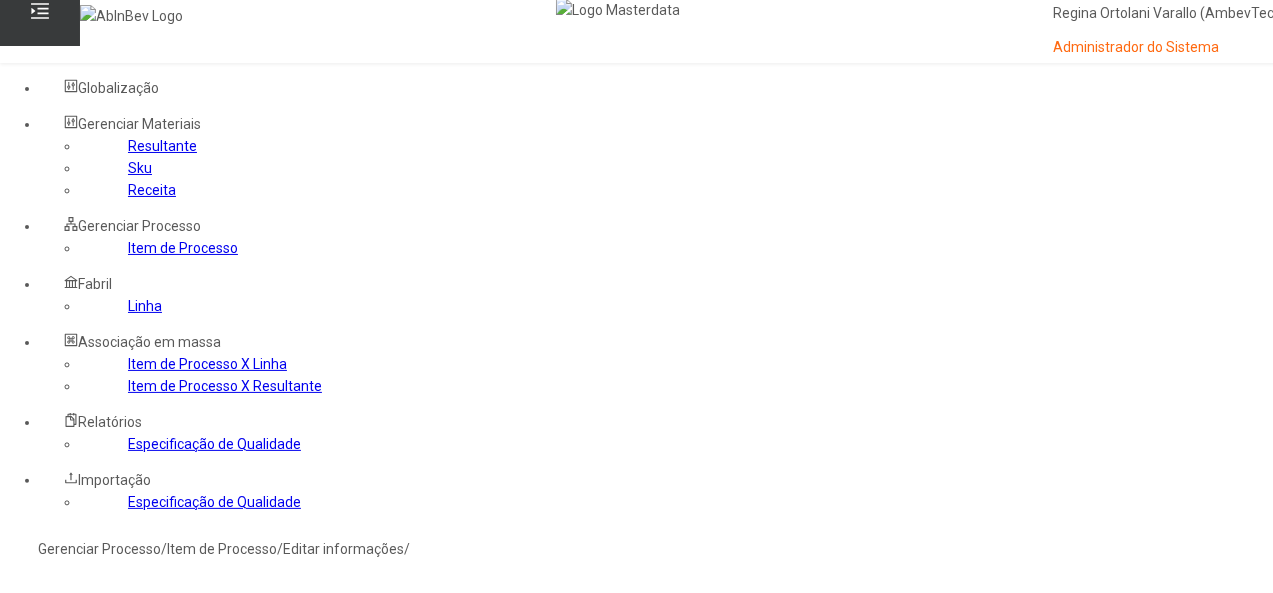 scroll, scrollTop: 0, scrollLeft: 0, axis: both 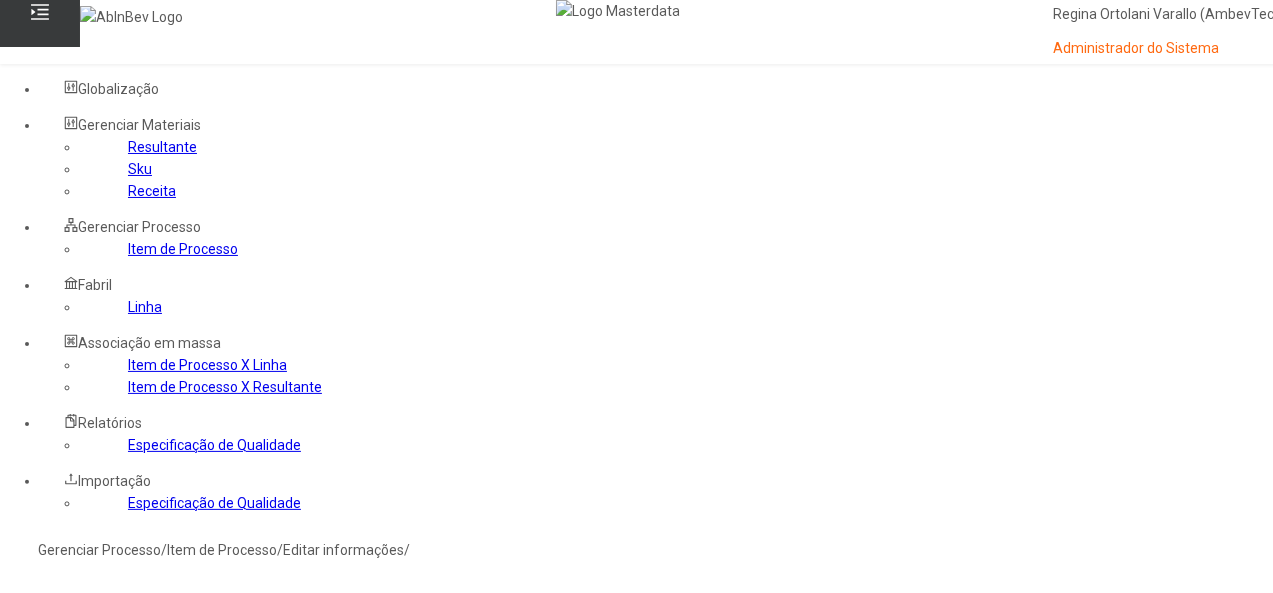 click on "Linha" 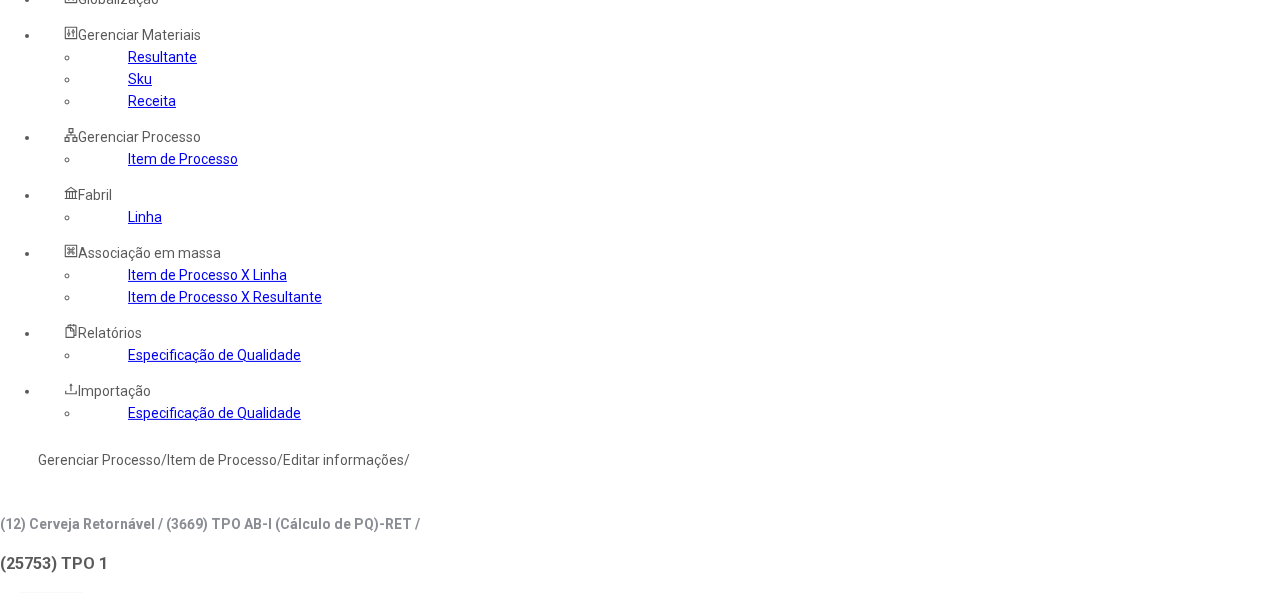 scroll, scrollTop: 200, scrollLeft: 0, axis: vertical 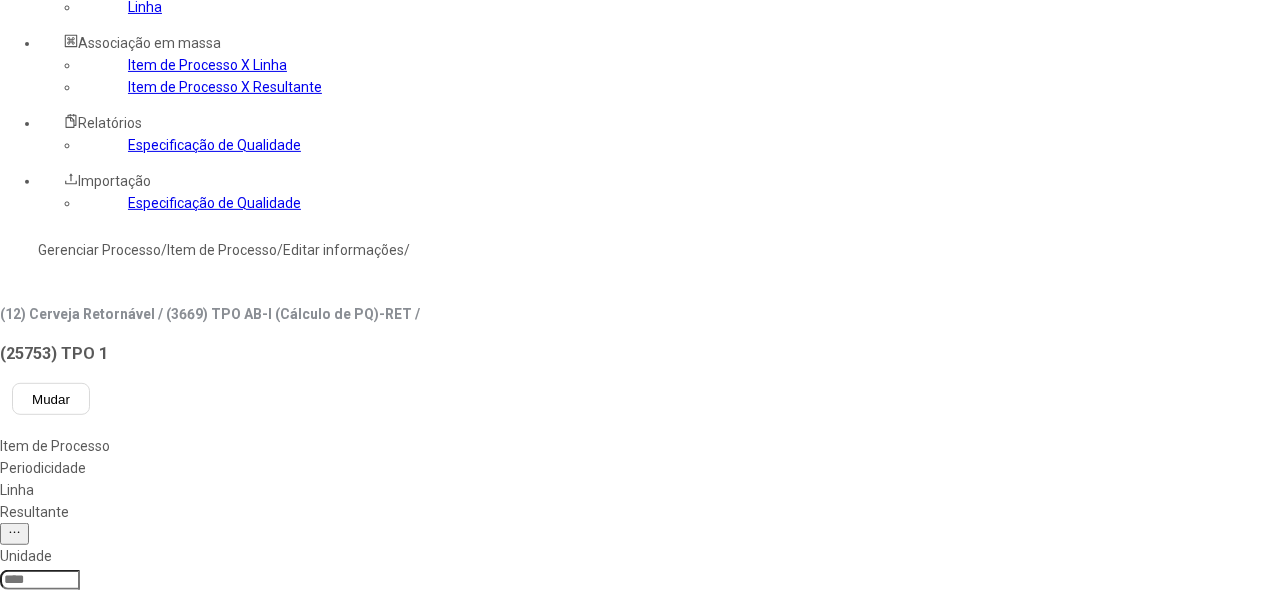 click 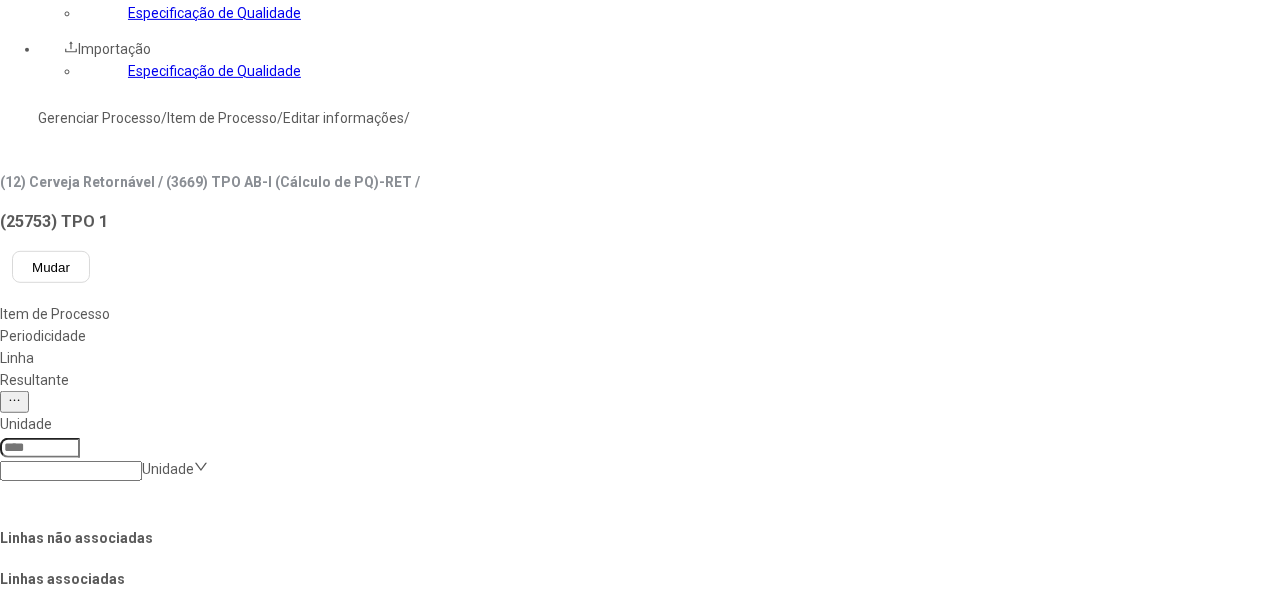 scroll, scrollTop: 600, scrollLeft: 0, axis: vertical 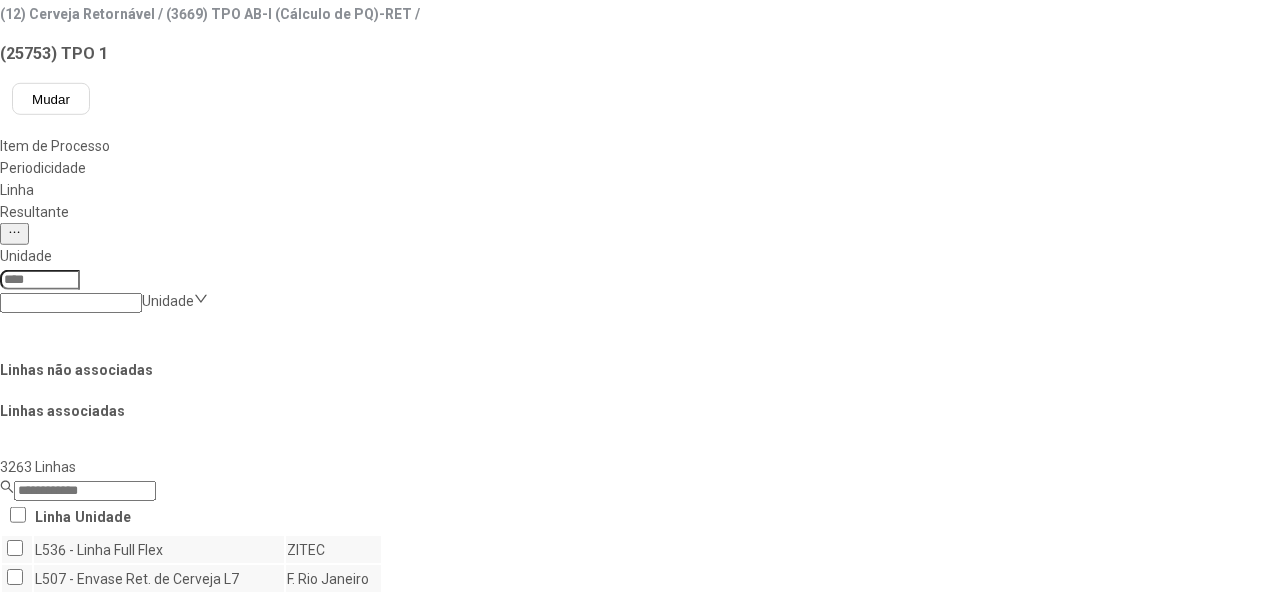click on "Salvar Alterações" 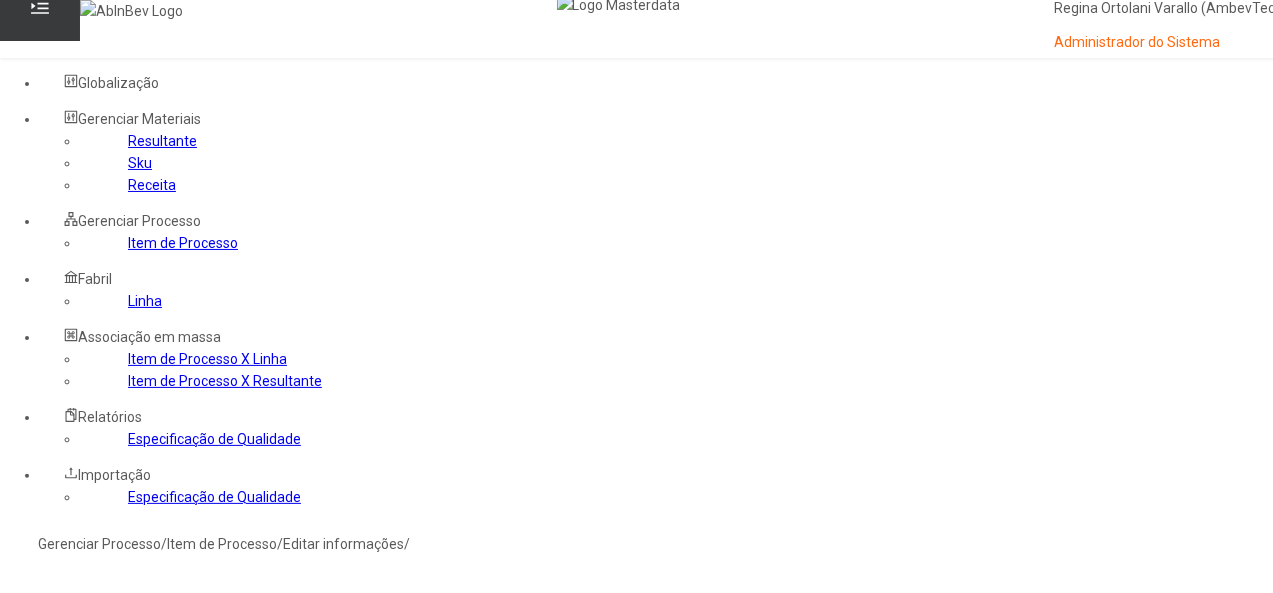 scroll, scrollTop: 0, scrollLeft: 0, axis: both 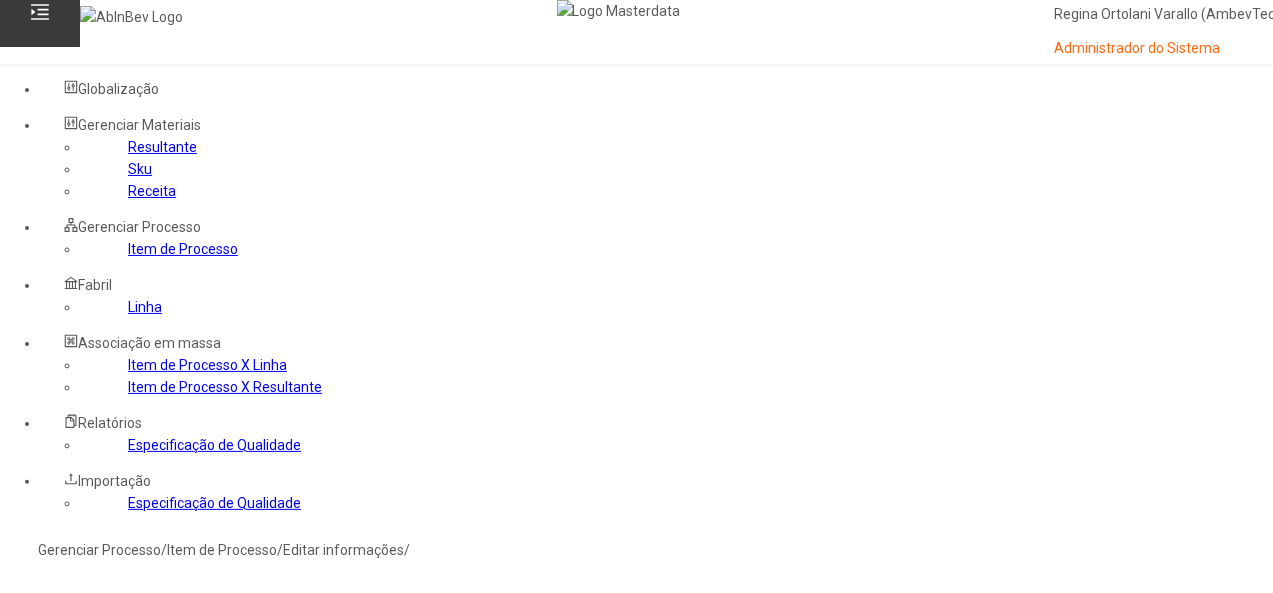 click on "Resultante" 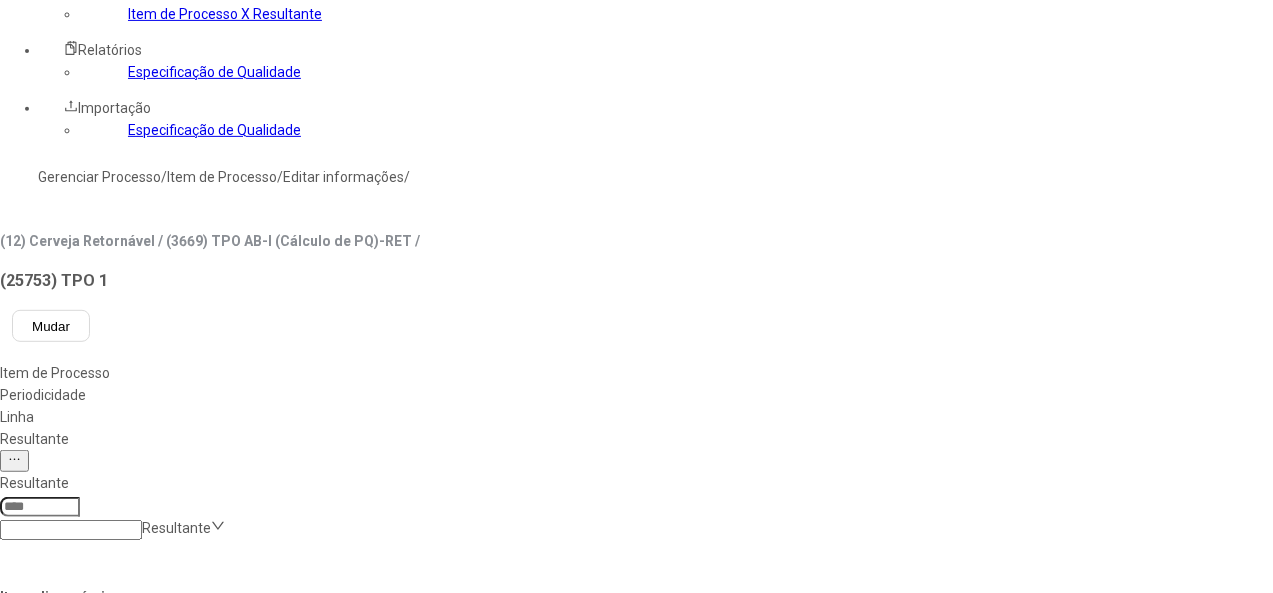 scroll, scrollTop: 100, scrollLeft: 0, axis: vertical 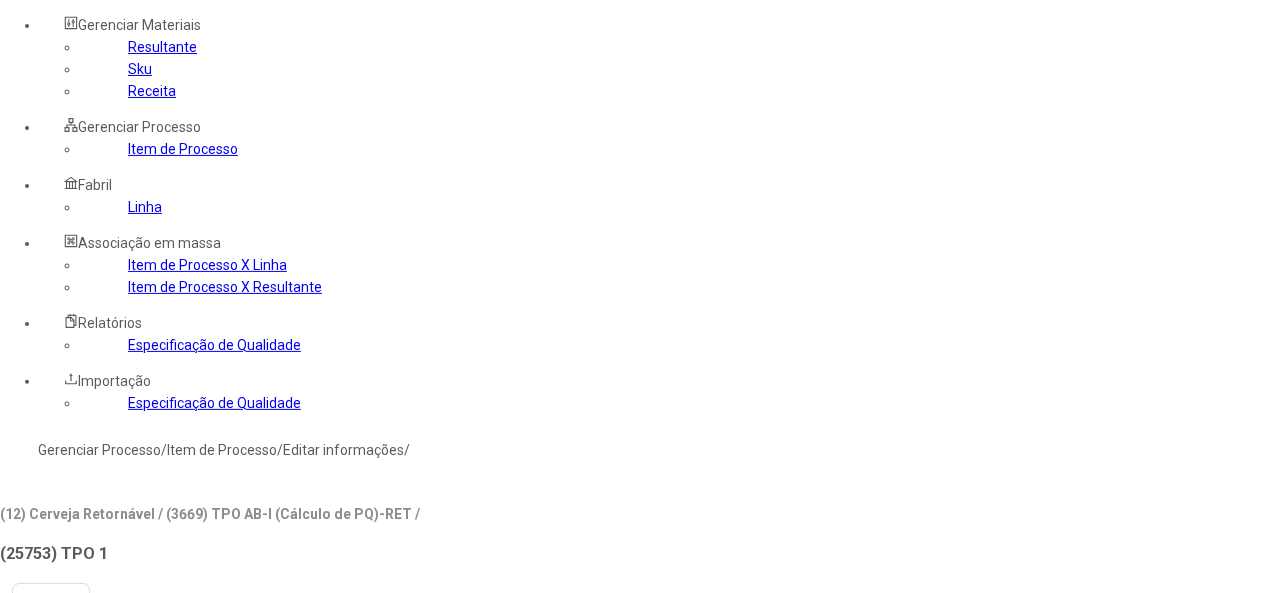 click on "Linha" 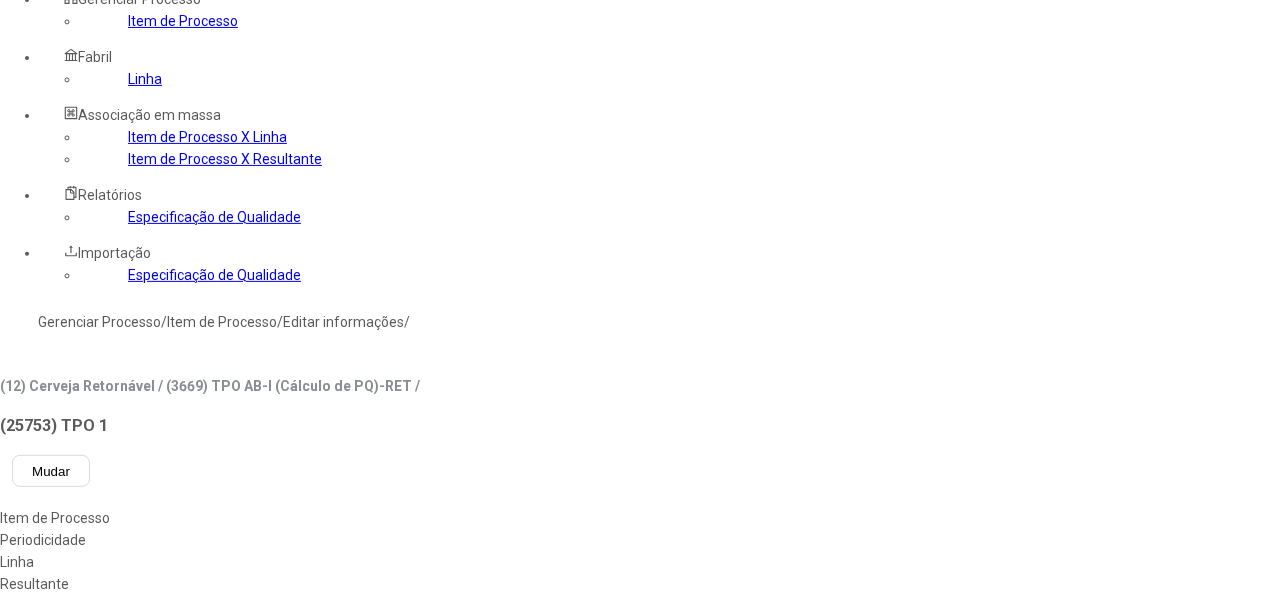 scroll, scrollTop: 0, scrollLeft: 0, axis: both 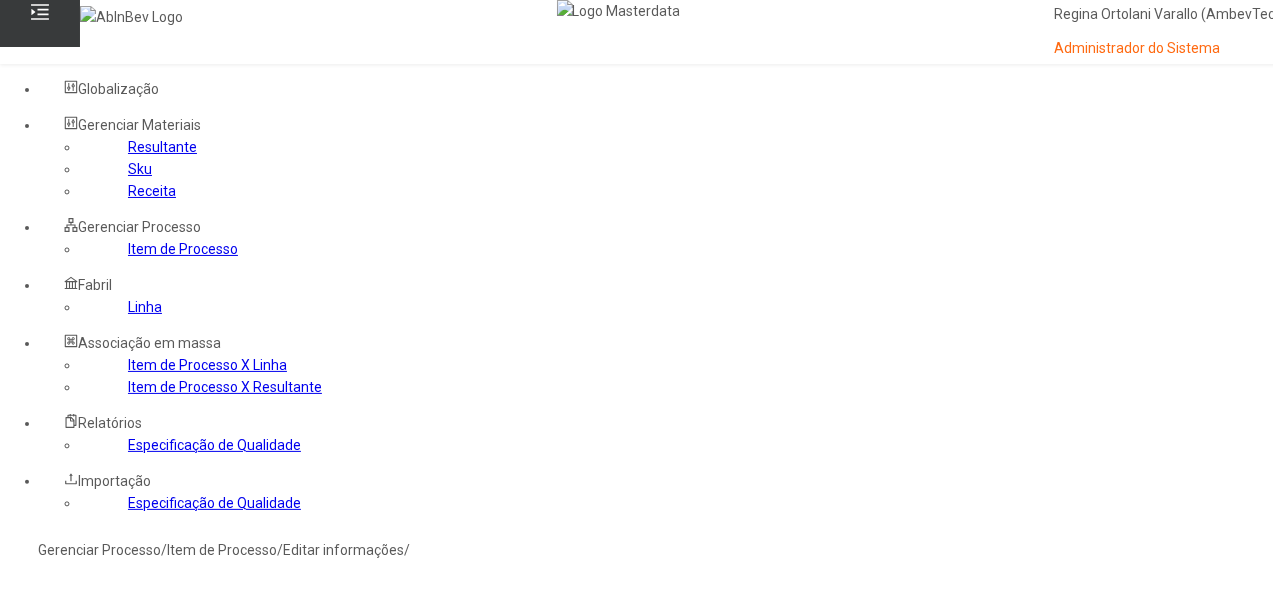 click on "Resultante" 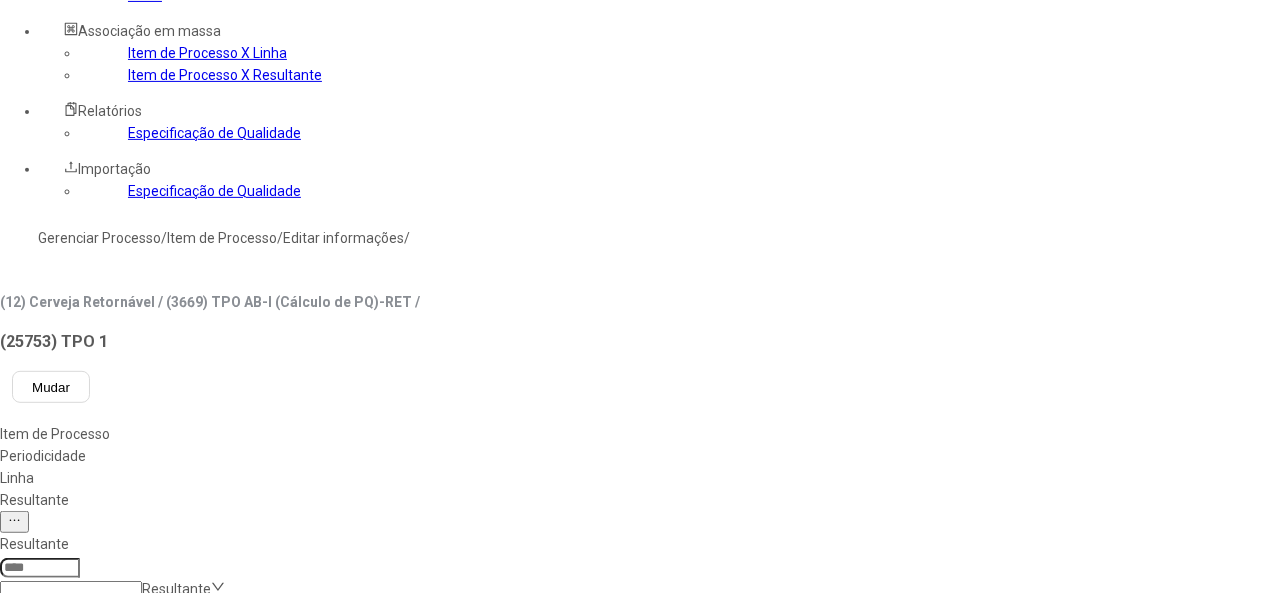 scroll, scrollTop: 500, scrollLeft: 0, axis: vertical 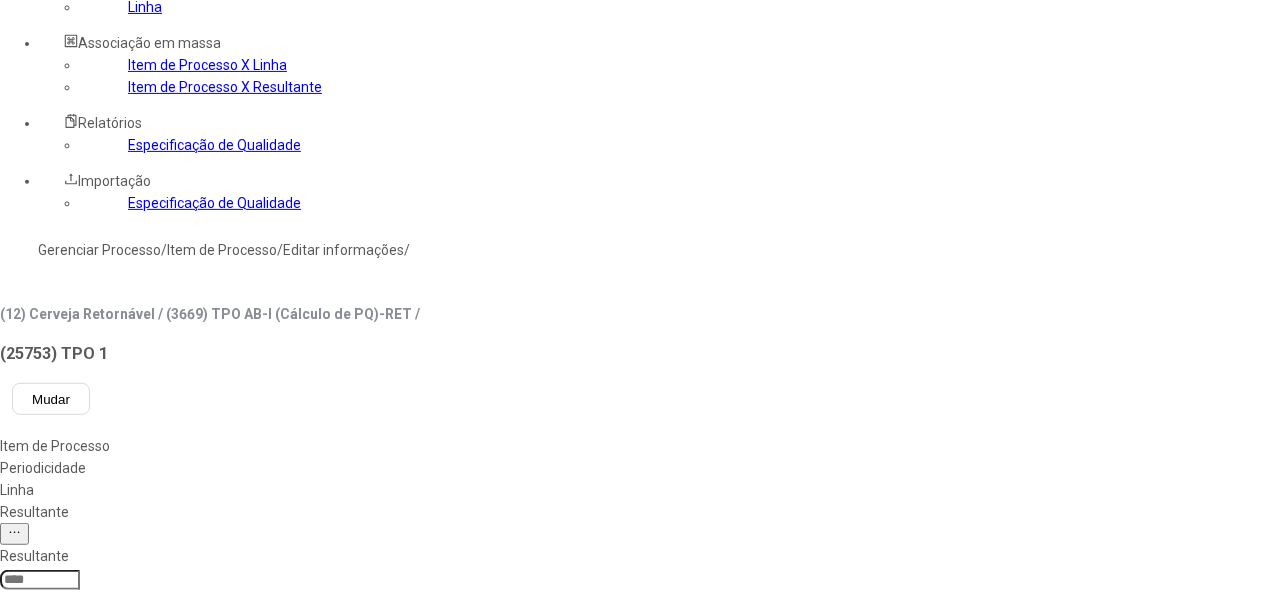 click 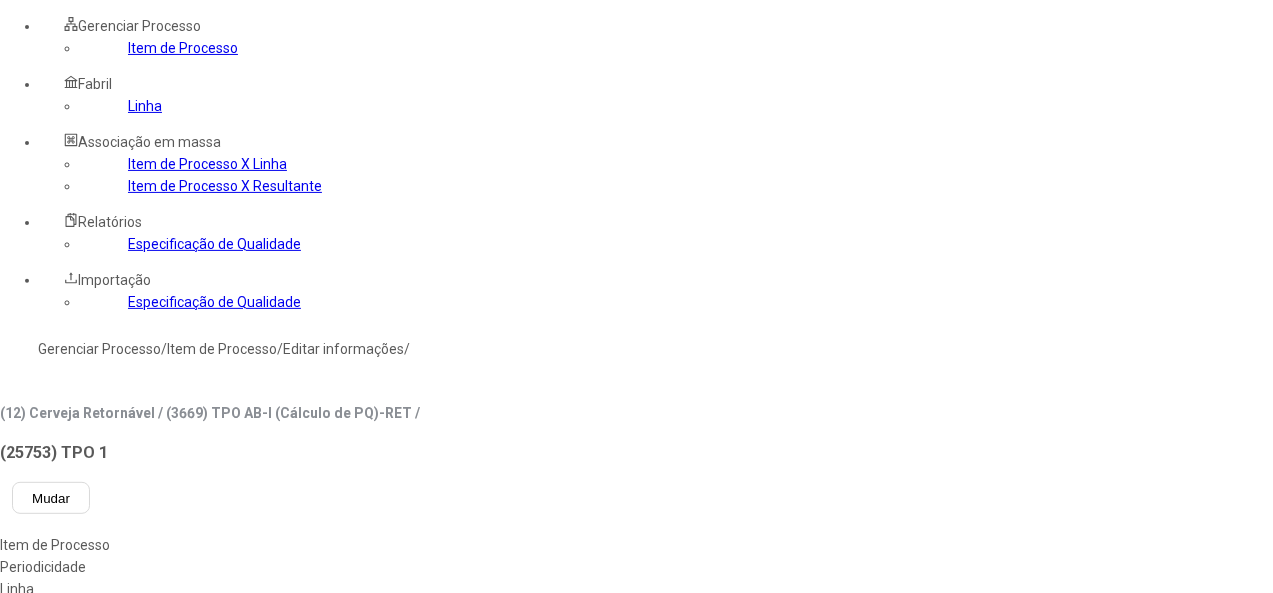 scroll, scrollTop: 200, scrollLeft: 0, axis: vertical 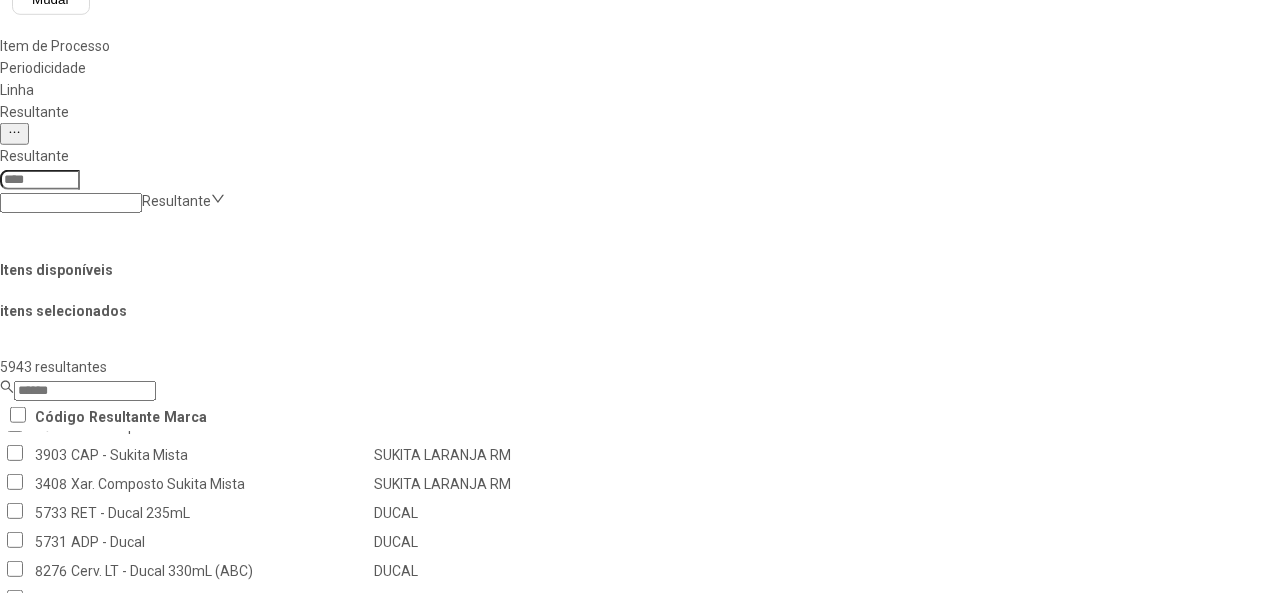 click at bounding box center [84, 1184] 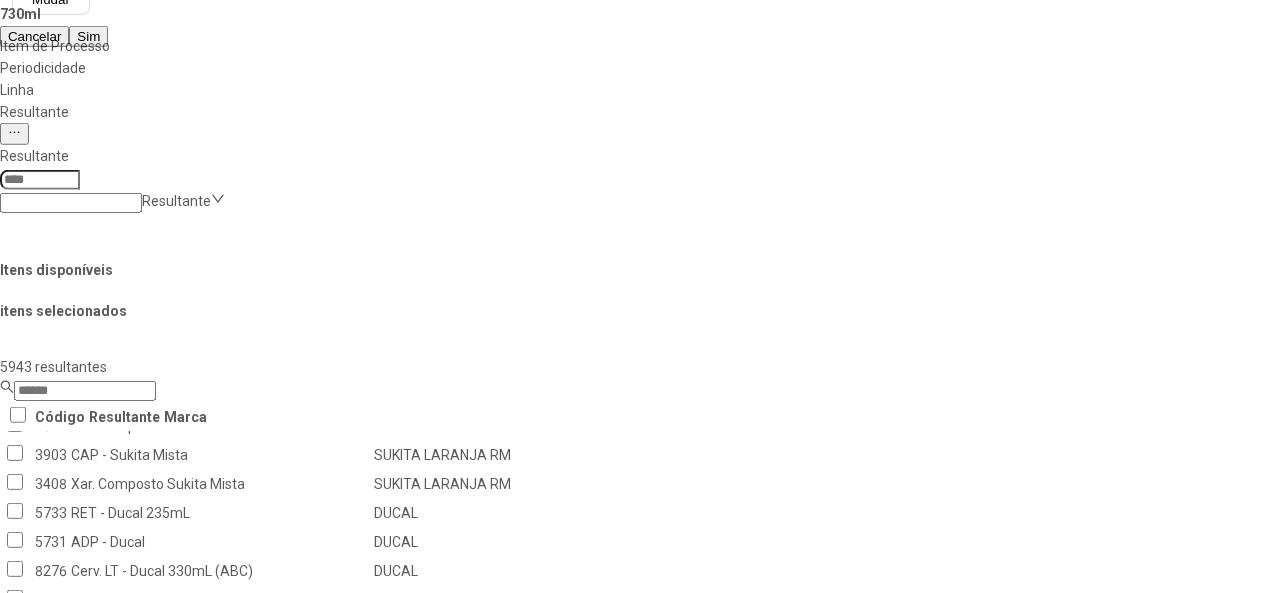 scroll, scrollTop: 0, scrollLeft: 0, axis: both 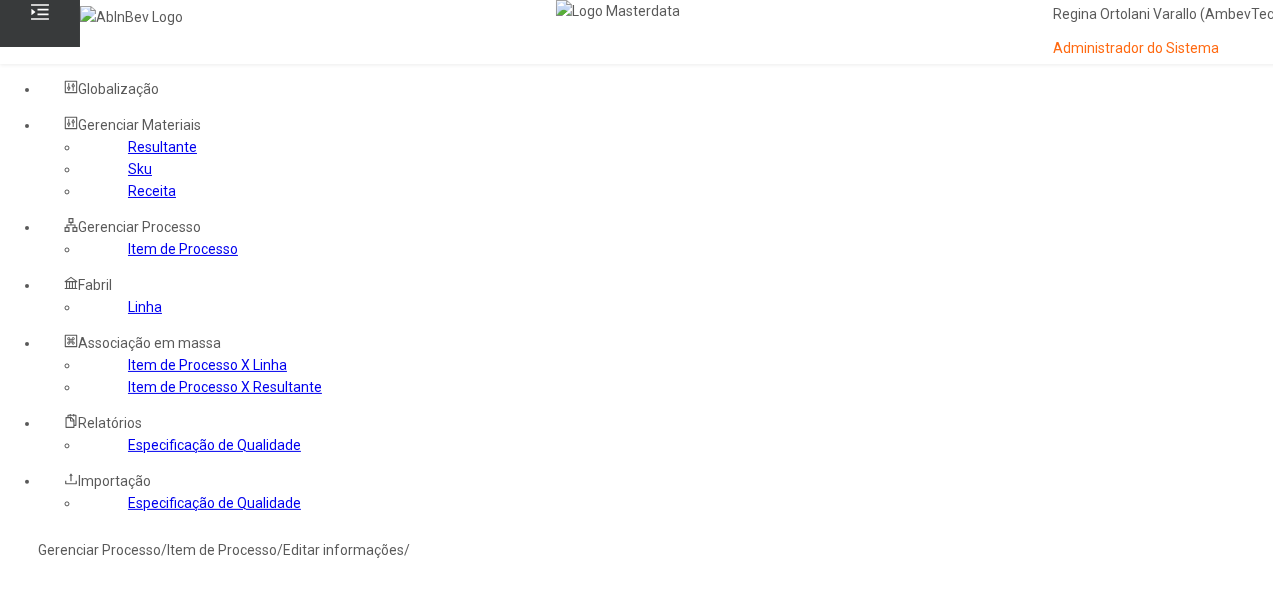 click on "Sim" at bounding box center (88, 736) 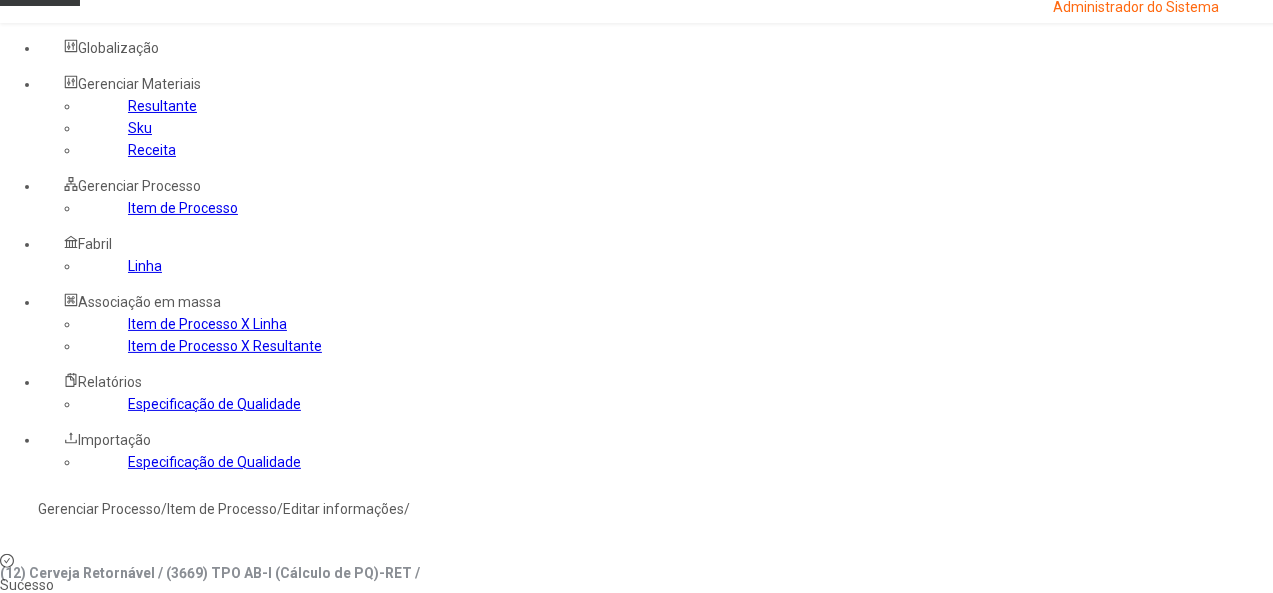 scroll, scrollTop: 0, scrollLeft: 0, axis: both 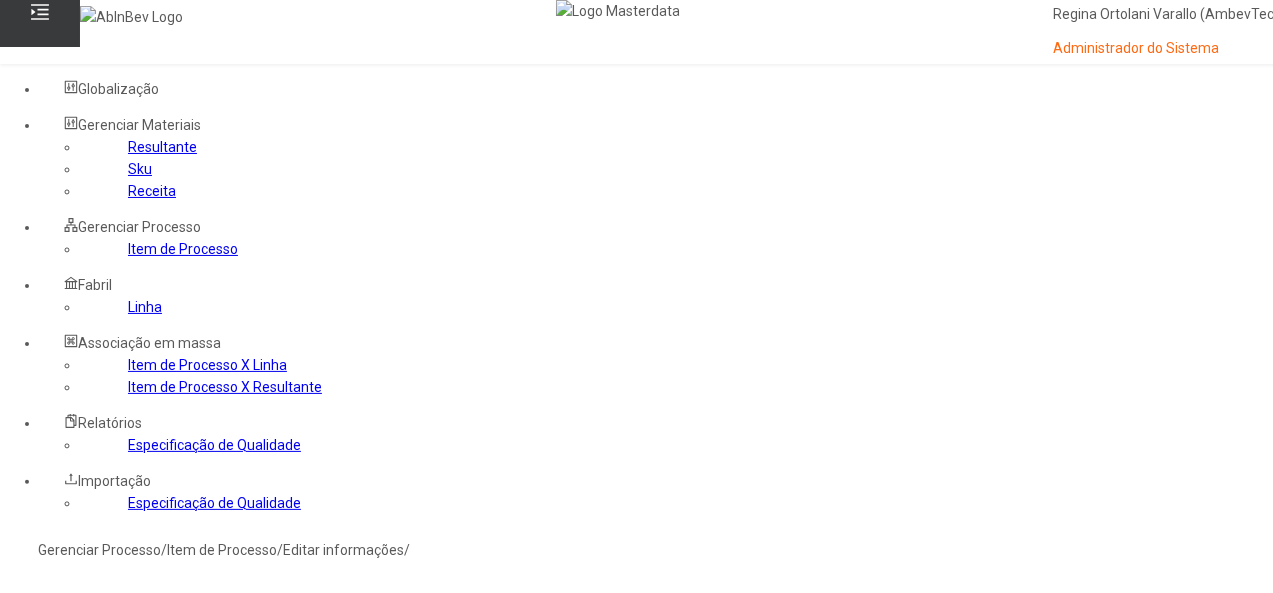 click on "Linha" 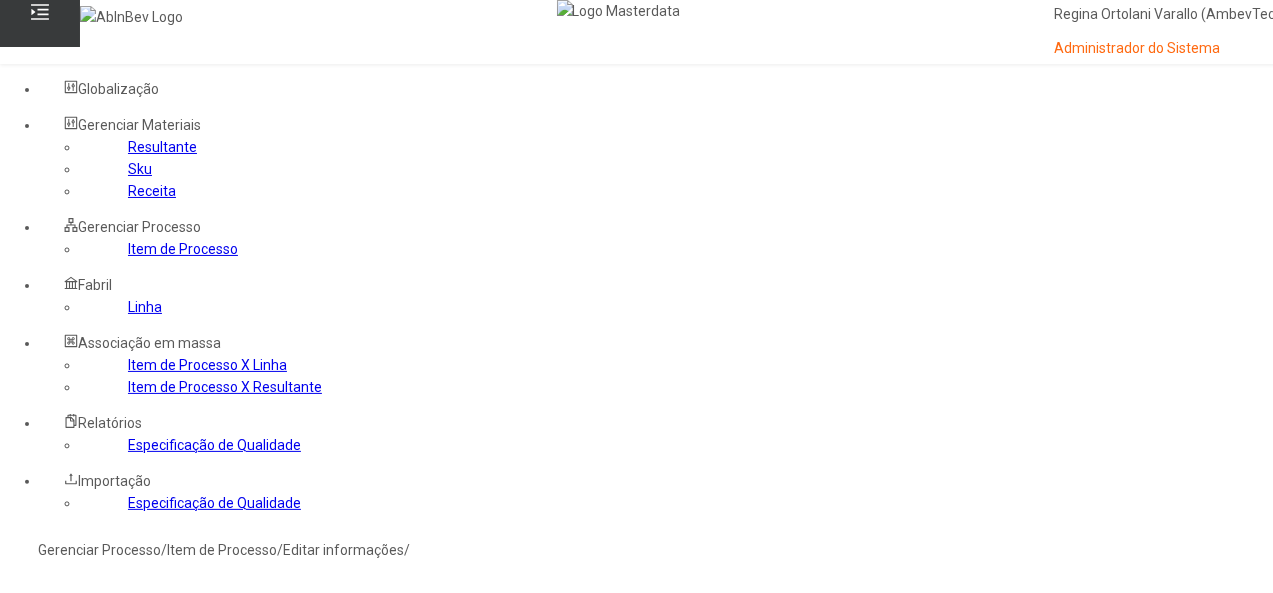 click on "Resultante" 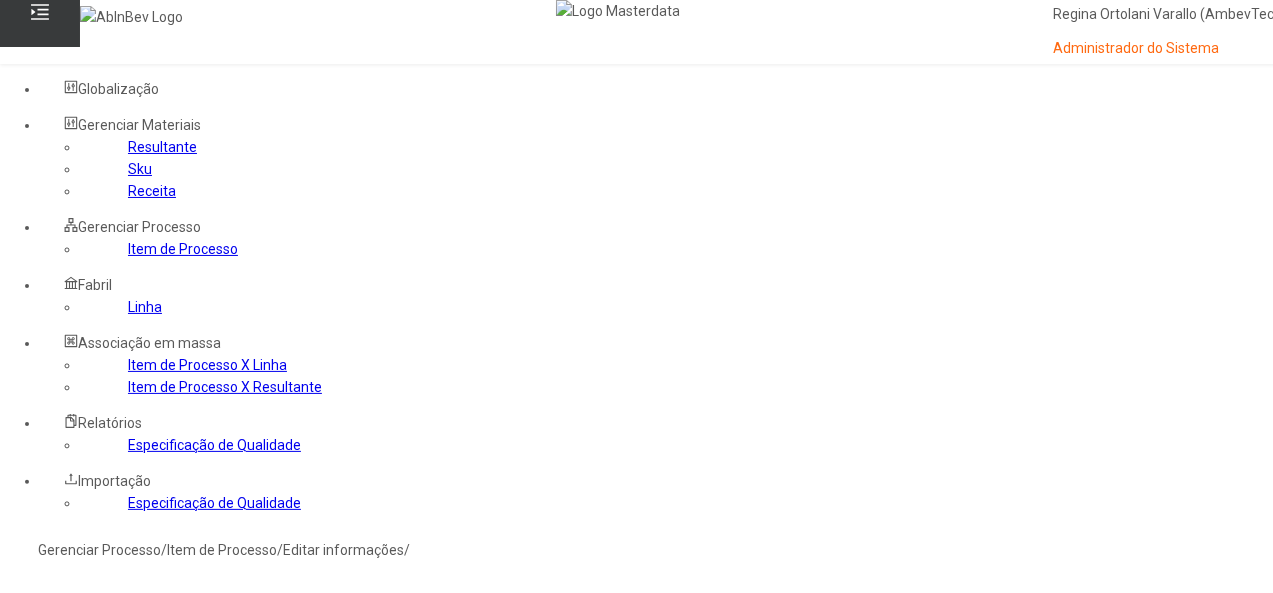 click on "Linha" 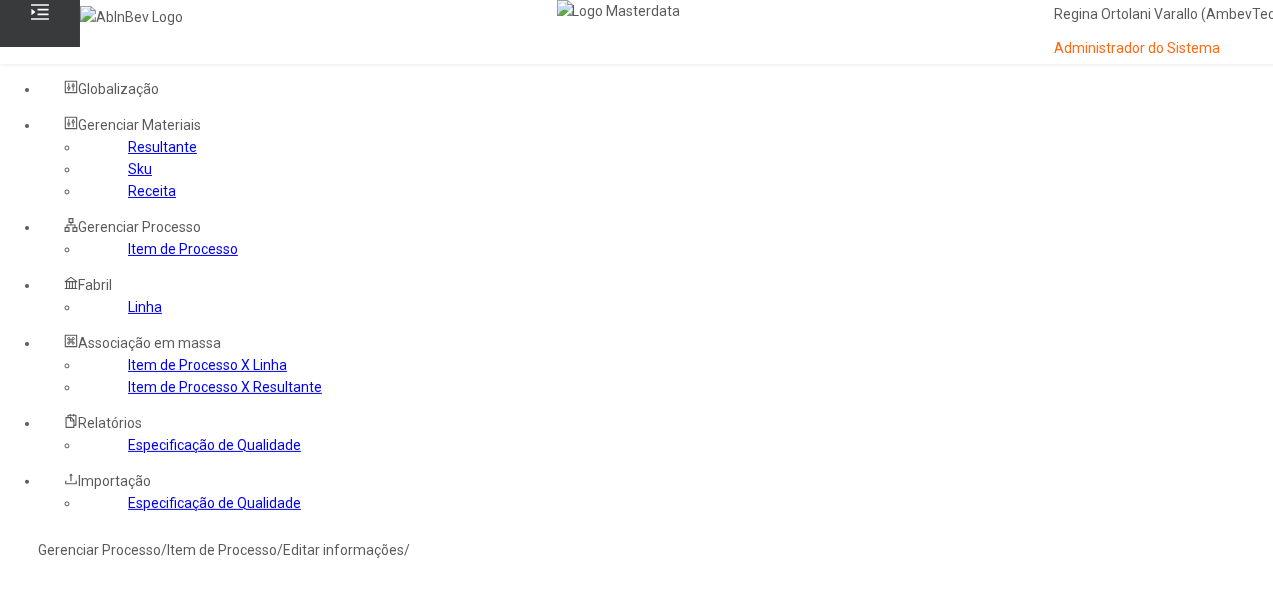 click on "Item de Processo" 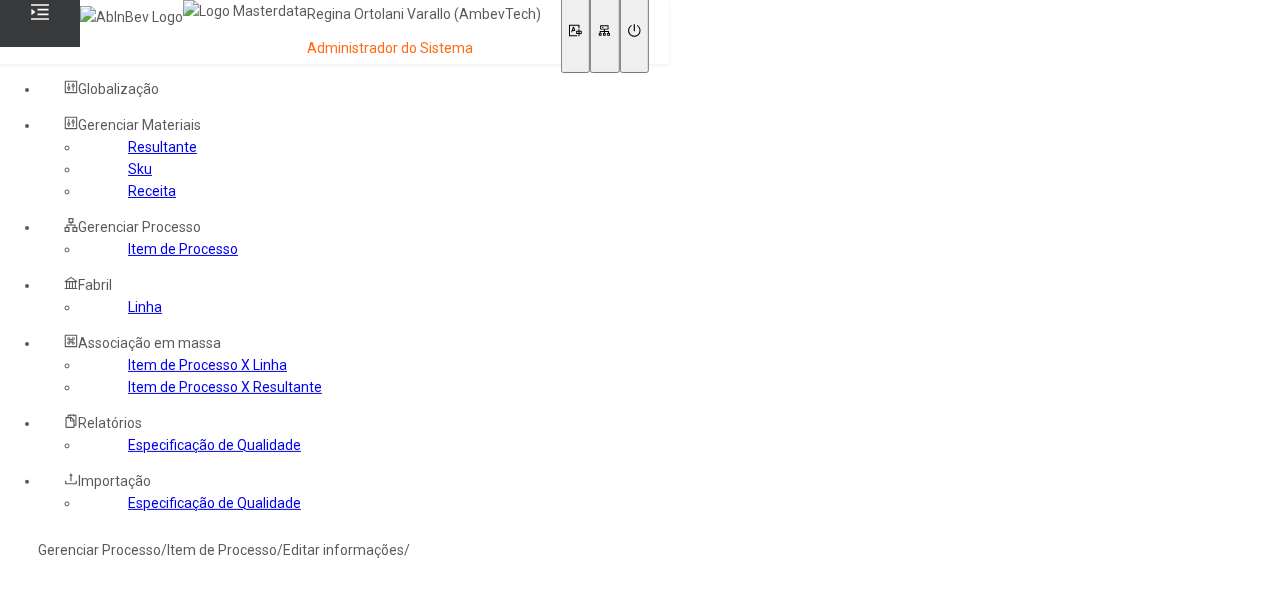 type on "****" 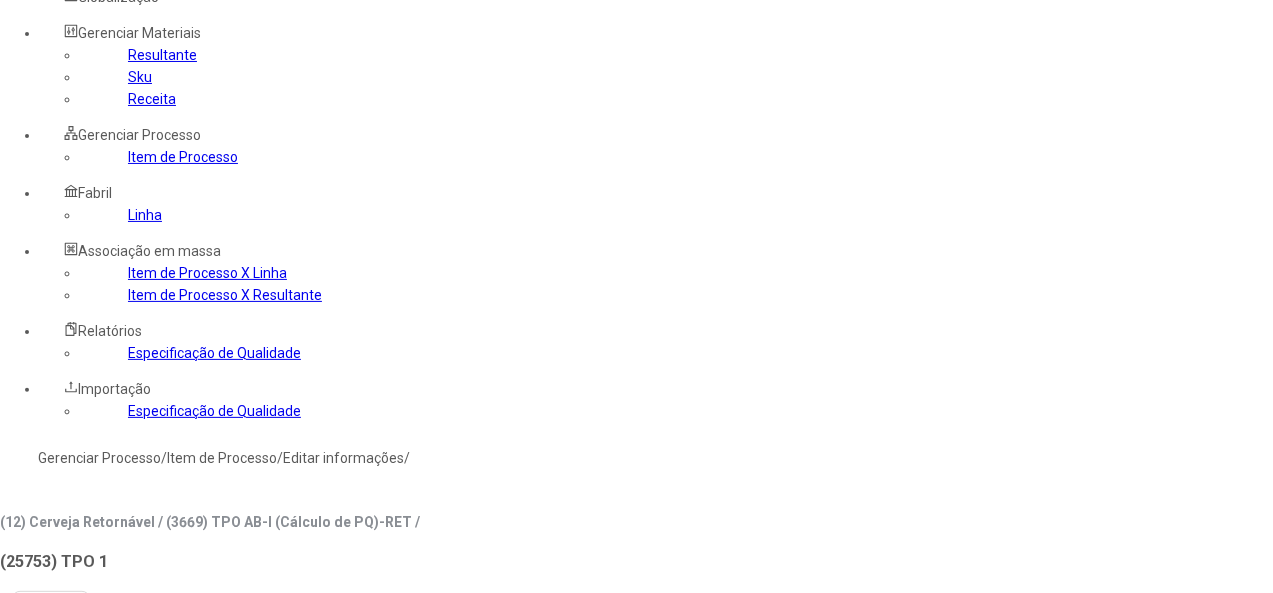 scroll, scrollTop: 200, scrollLeft: 0, axis: vertical 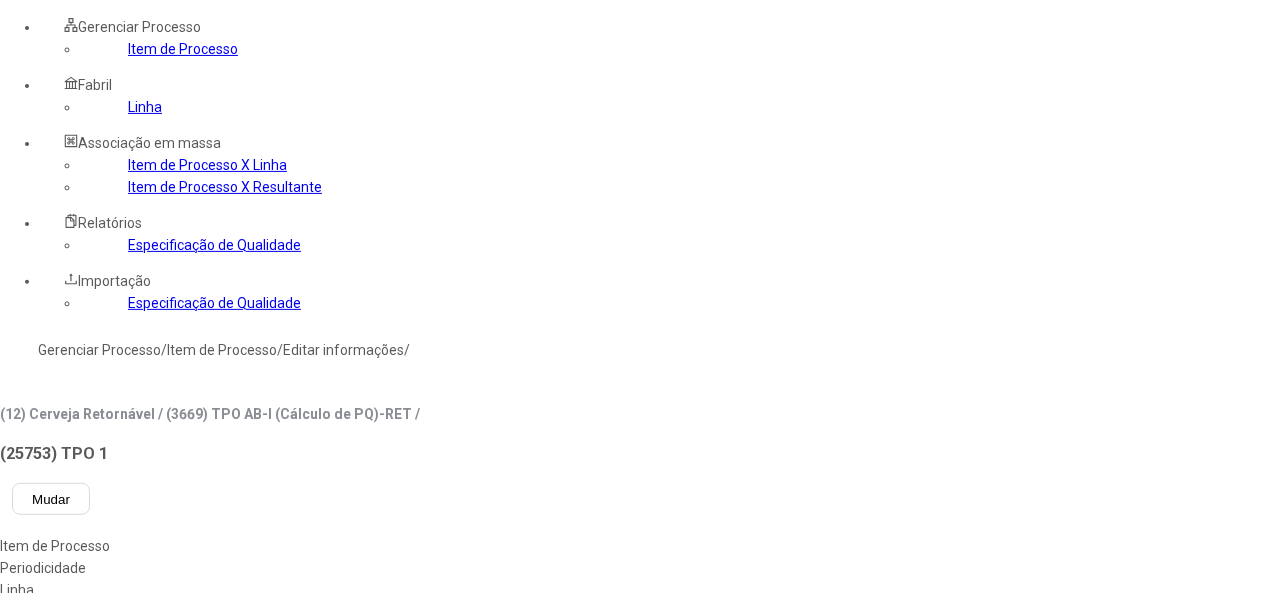 click on "Salvar" 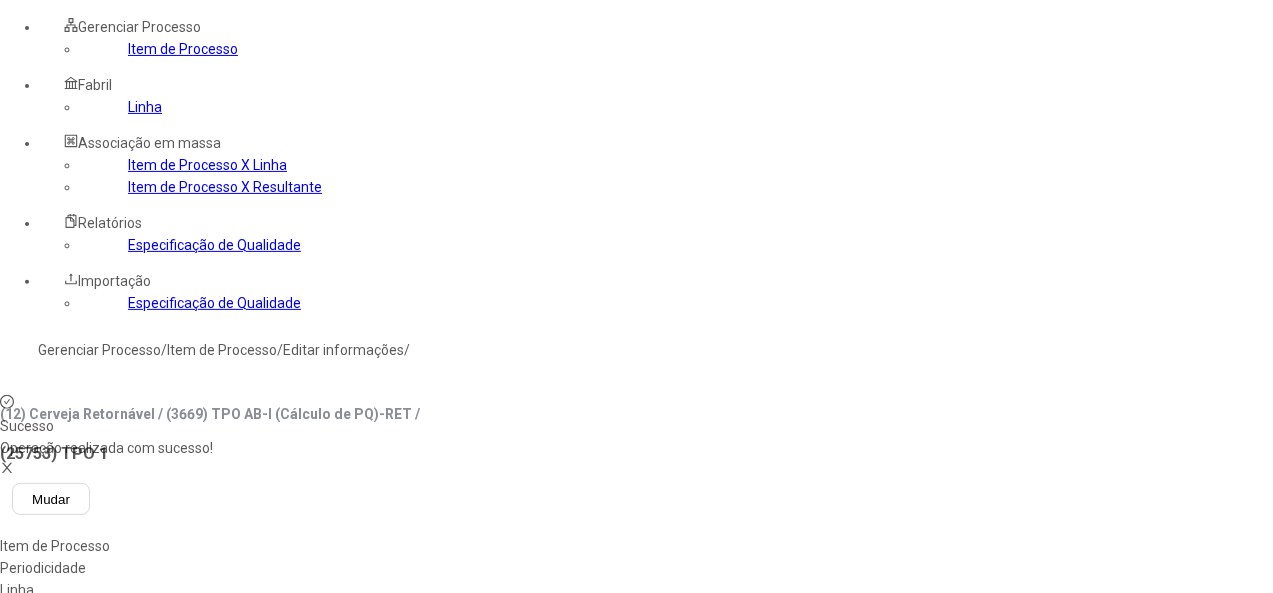 click on "Item de Processo" 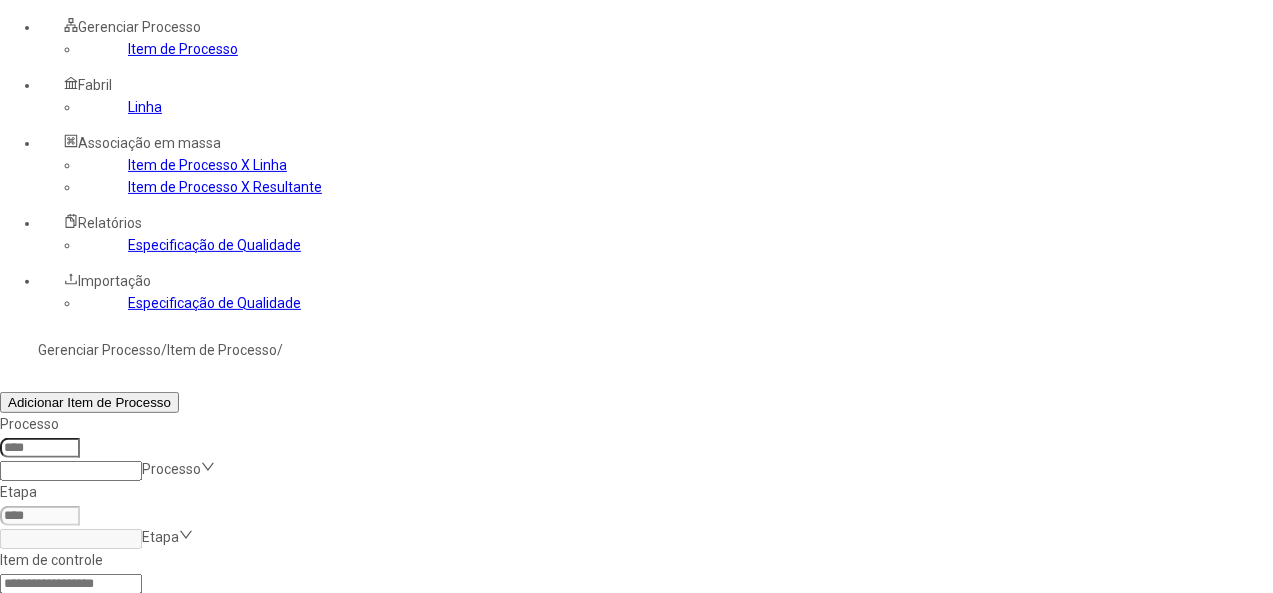 click on "Item de Processo" 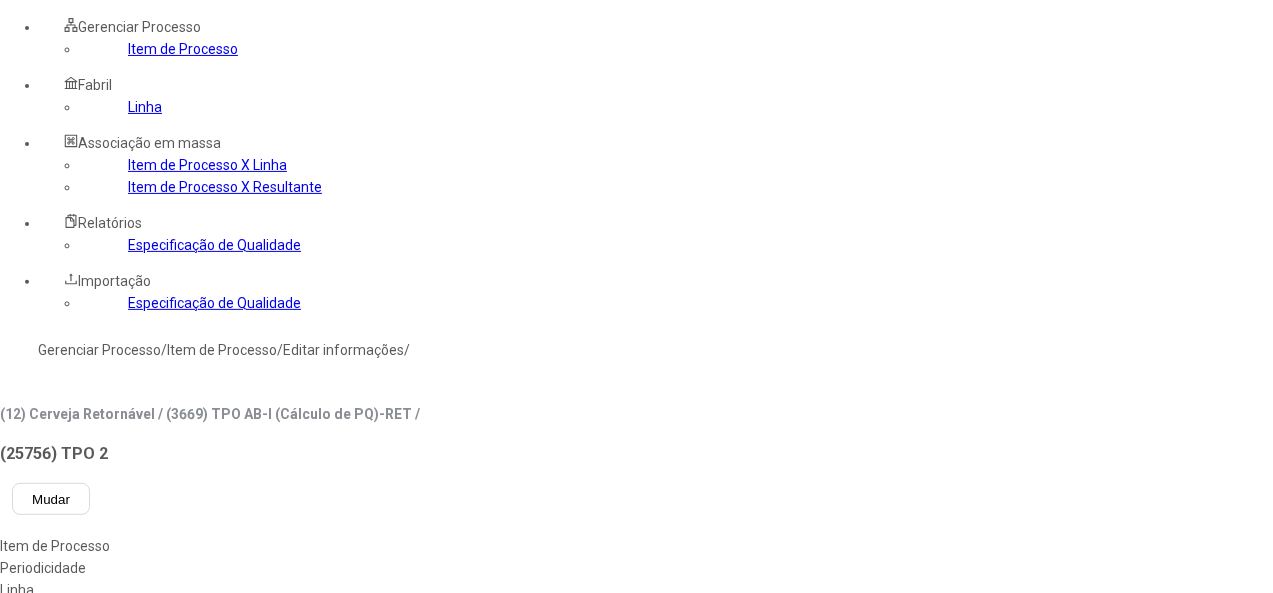 type on "*****" 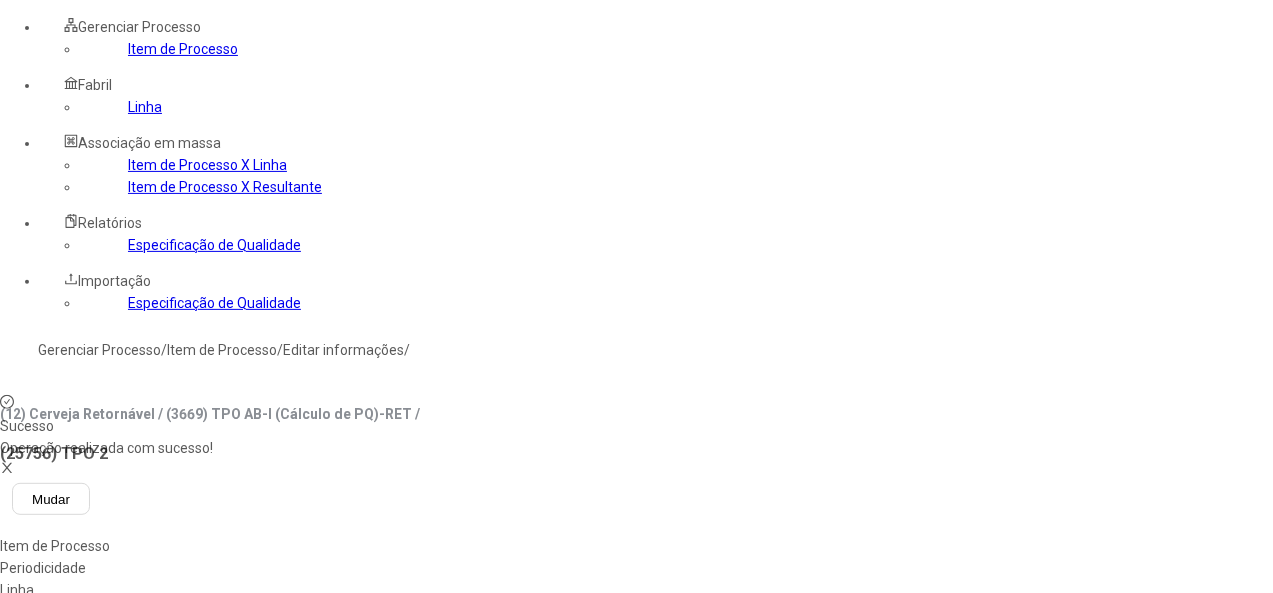 click on "Linha" 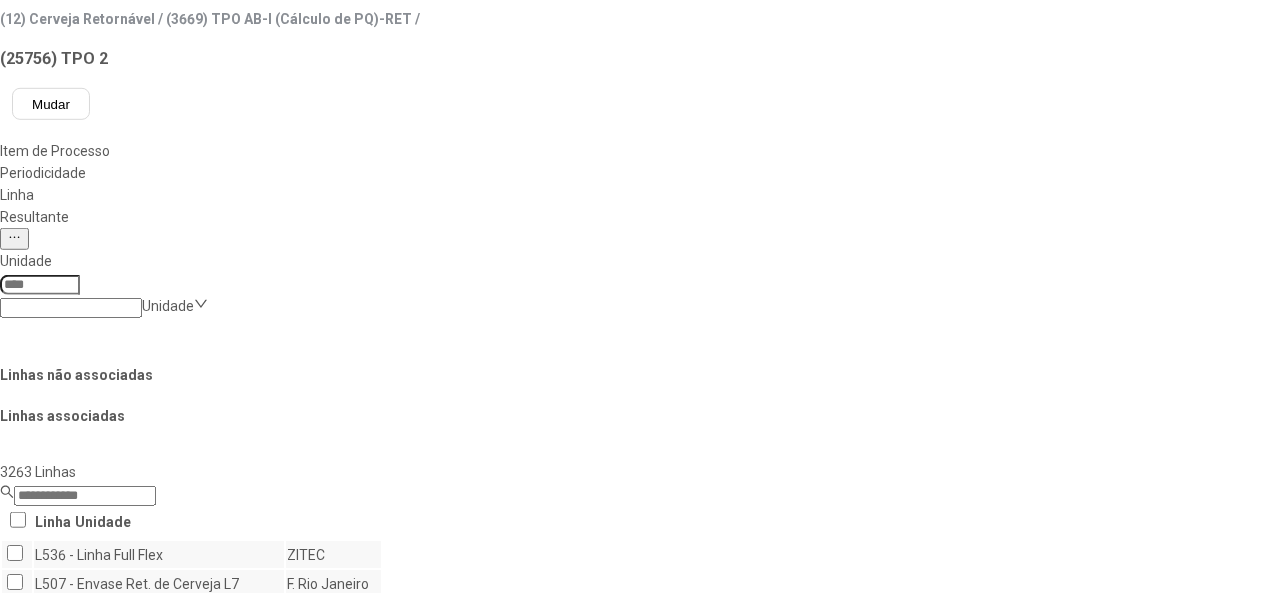 scroll, scrollTop: 600, scrollLeft: 0, axis: vertical 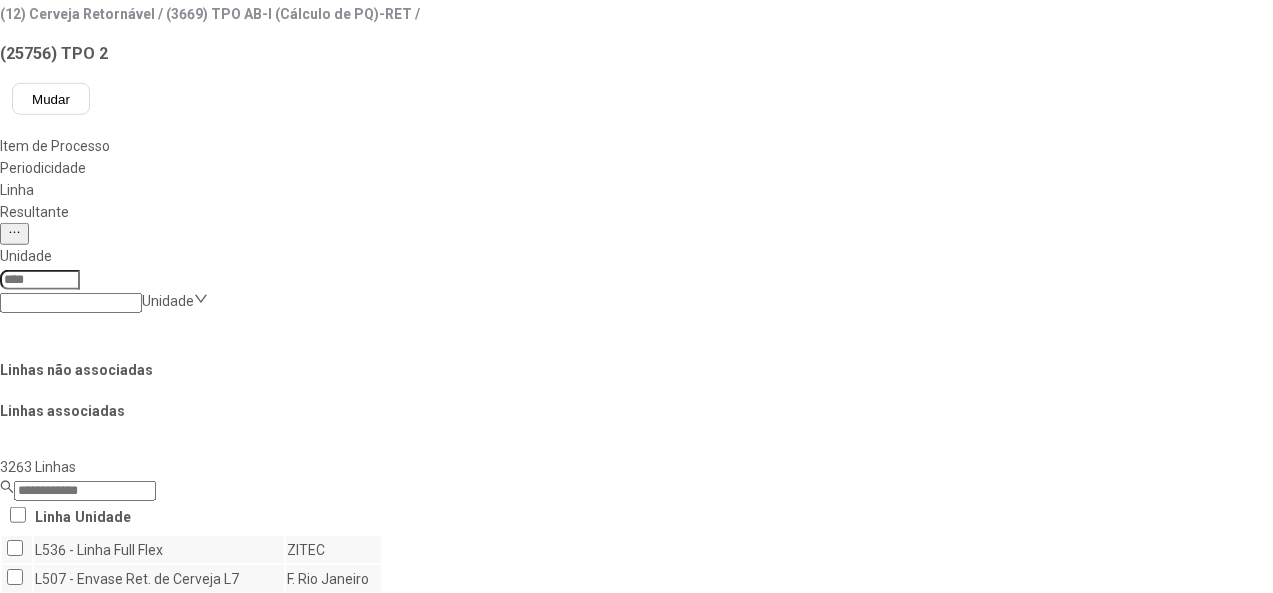 click on "Salvar Alterações" 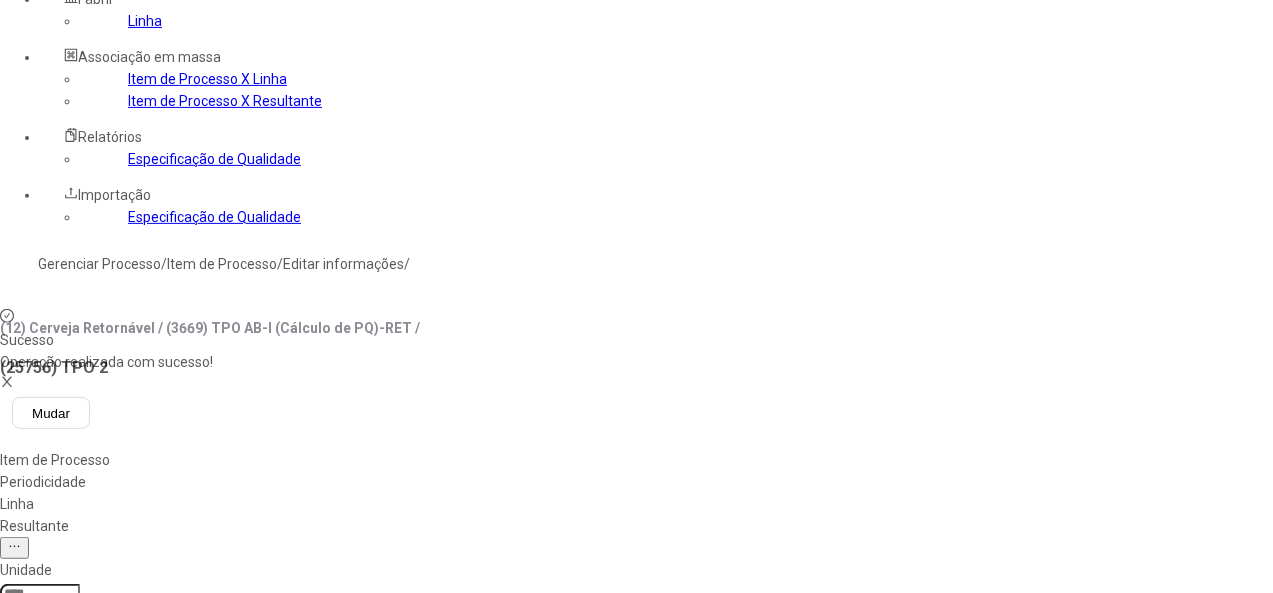 scroll, scrollTop: 200, scrollLeft: 0, axis: vertical 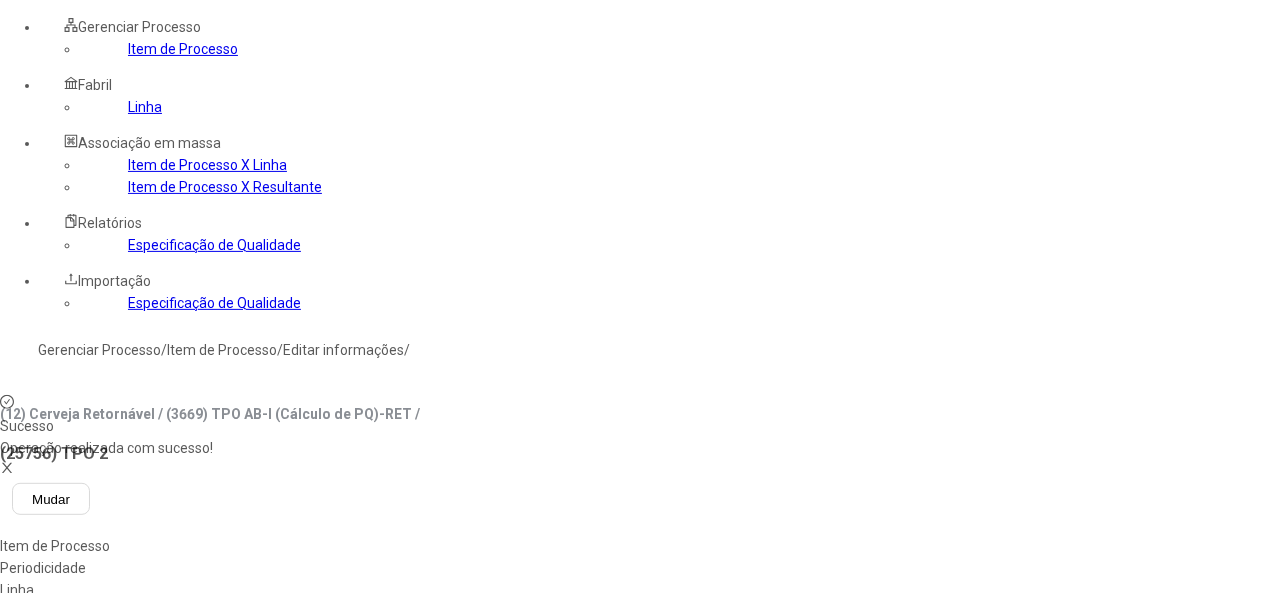 click on "(12) Cerveja Retornável / (3669) TPO AB-I (Cálculo de PQ)-RET / (25756) TPO 2  Mudar  Item de Processo Periodicidade Linha Resultante Unidade  Unidade  Linhas não associadas Linhas associadas  3263 Linhas  Linha Unidade  L568S - Soplado de Botellas PET L10 - S20  P. Sur  Logística de Producción - L501 C. Quilmes  Logística de Producción - L502 C. Quilmes  Logística de Producción - L503 C. Quilmes  Logística de Producción - L514 C. Quilmes  Maceração Maltaria Navegantes  Receb. Estoc. e Distribuição N2 F. Nova Minas 123 C. Ponta Grossa Adega de Fermentação ZITEC Adega de Fermentação - Central Propag F. Pernambuco Adega de Fermentação OD - BAM L1 C. Uberlandia Adega de Fermentação OD - BAM L1 F. CCL Pirai Adega de Fermentação OD - BAM L1 F. Fonte Mata Adega de Fermentação OD - BAM L1 F. Jaguariuna Adega de Fermentação OD - BAM L1 F. Pernambuco Adega de Fermentação OD - BAM L2 F. CCL Pirai F. CCL Pirai  0 linha" 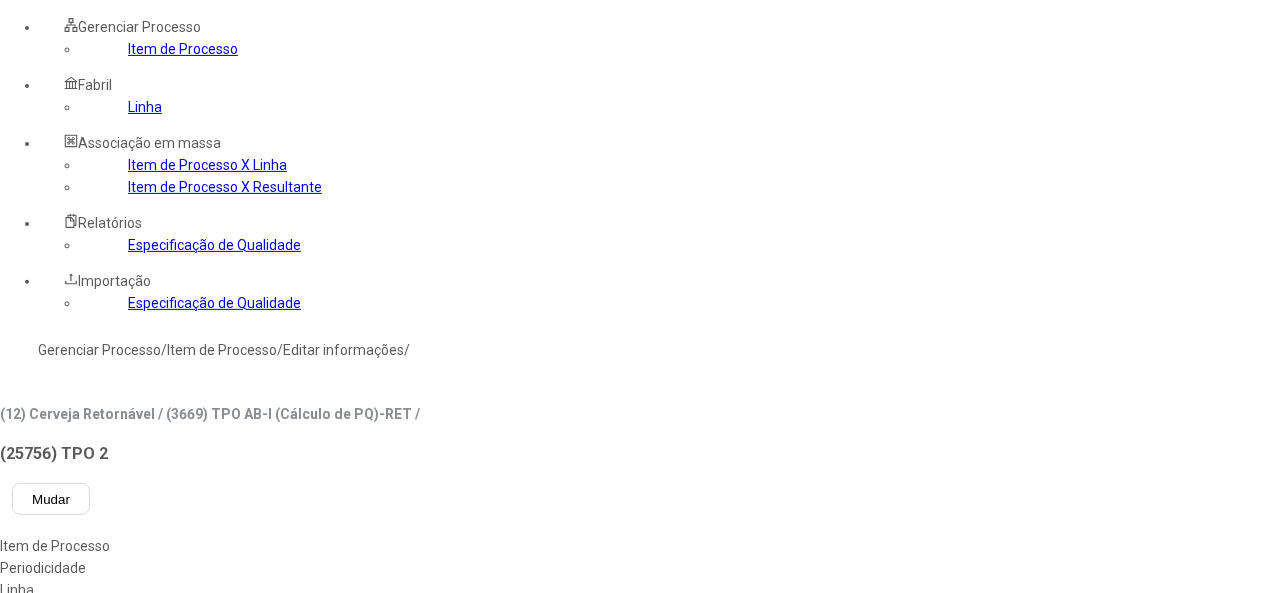 click 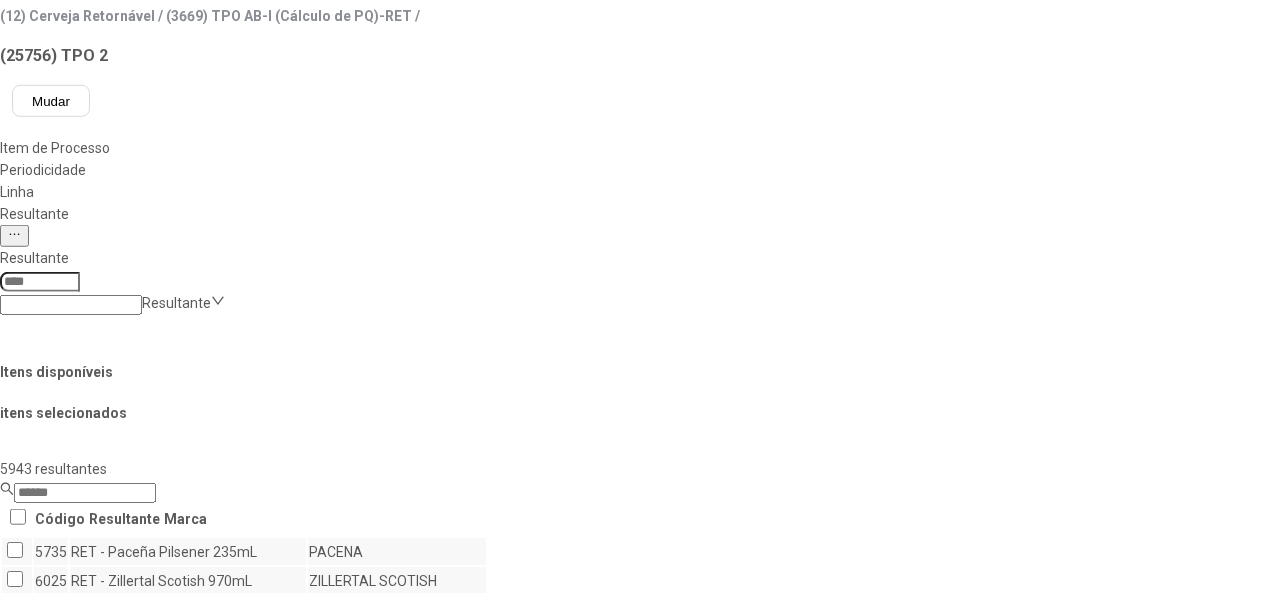 scroll, scrollTop: 600, scrollLeft: 0, axis: vertical 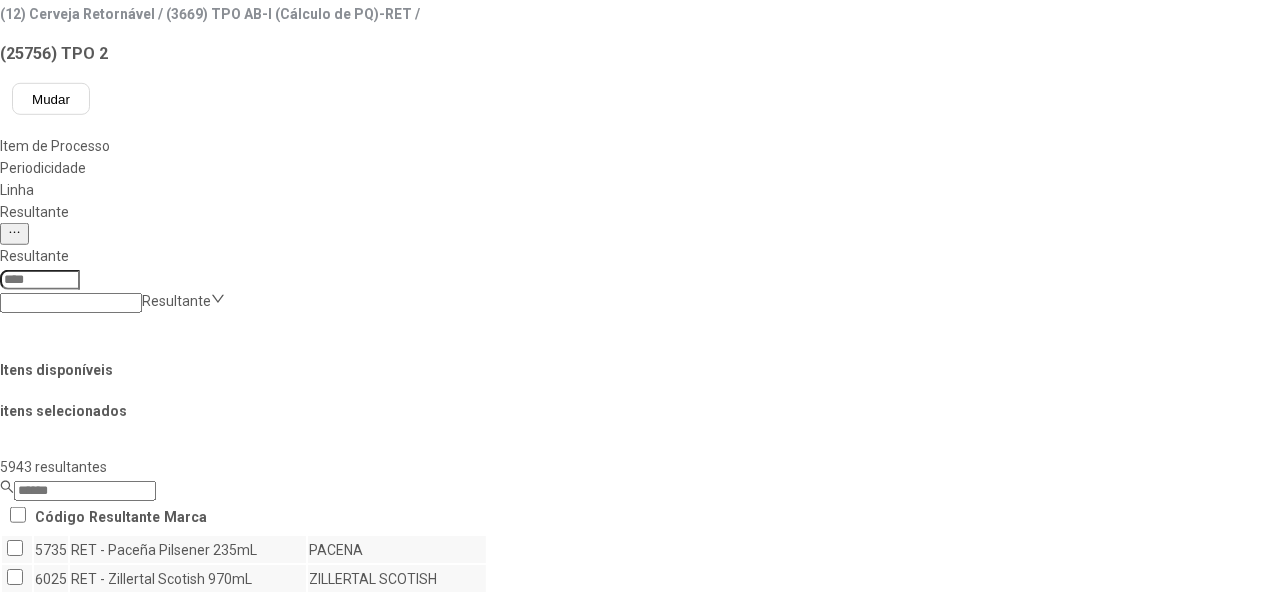 click on "Concluir associação" at bounding box center [124, 1199] 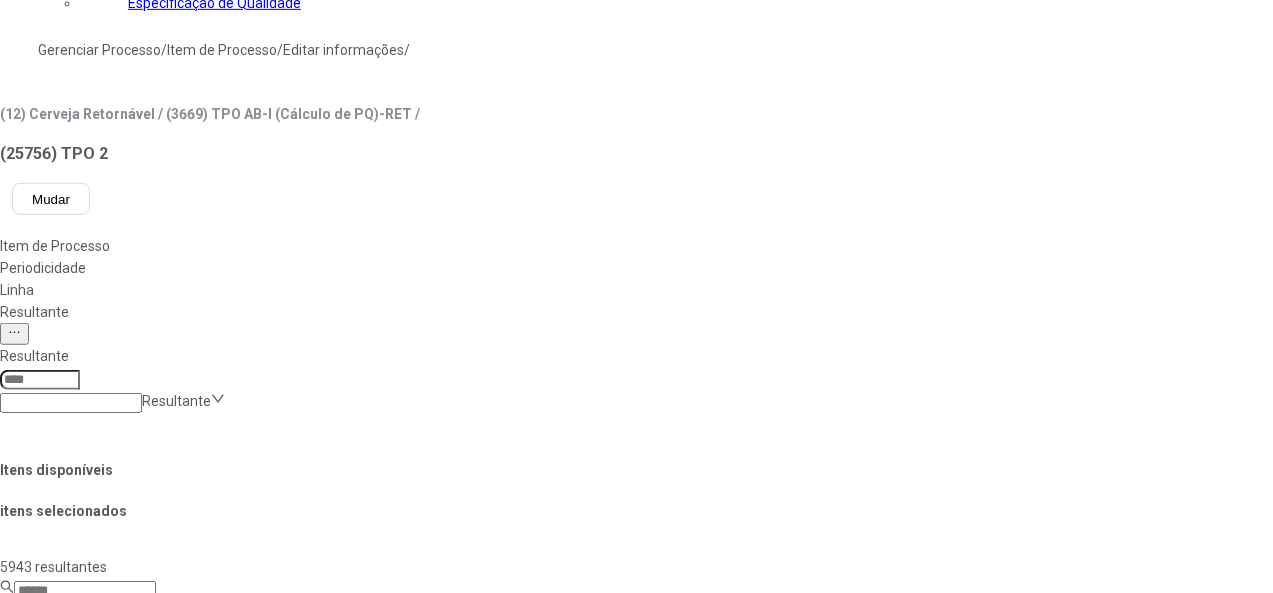 scroll, scrollTop: 100, scrollLeft: 0, axis: vertical 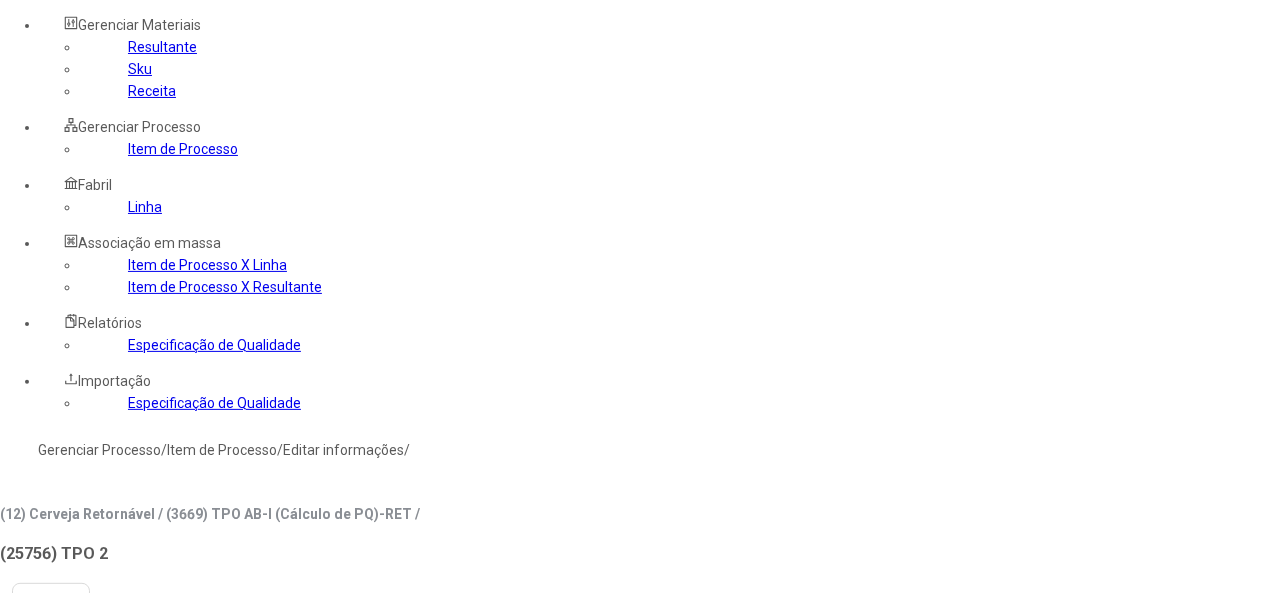 click on "Linha" 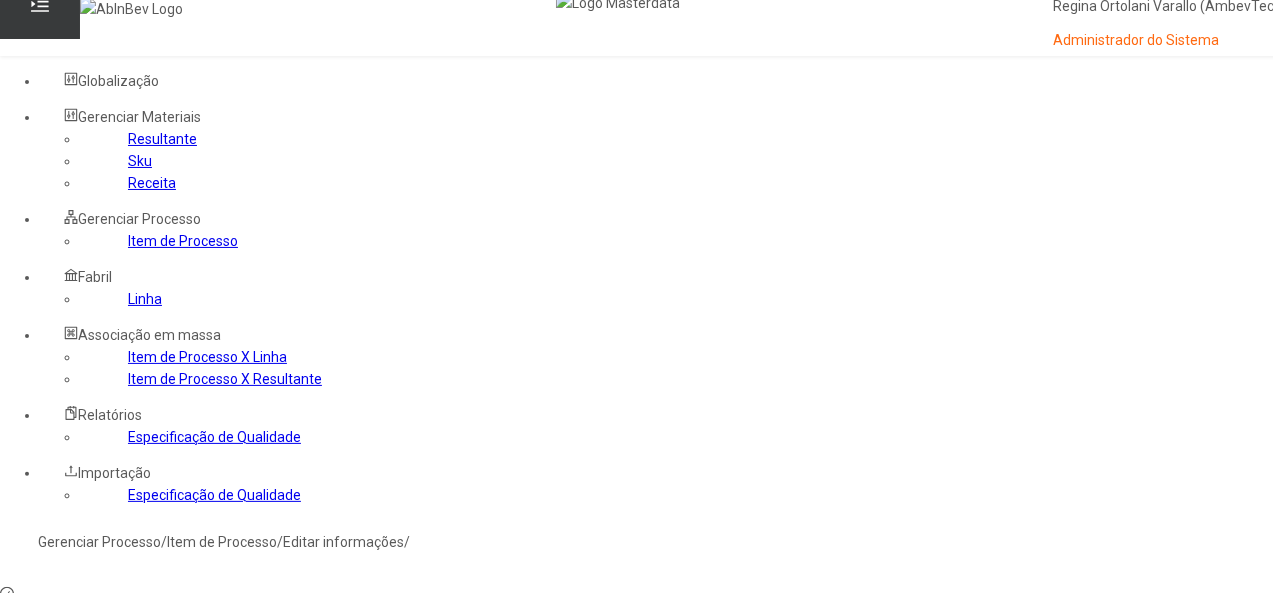 scroll, scrollTop: 0, scrollLeft: 0, axis: both 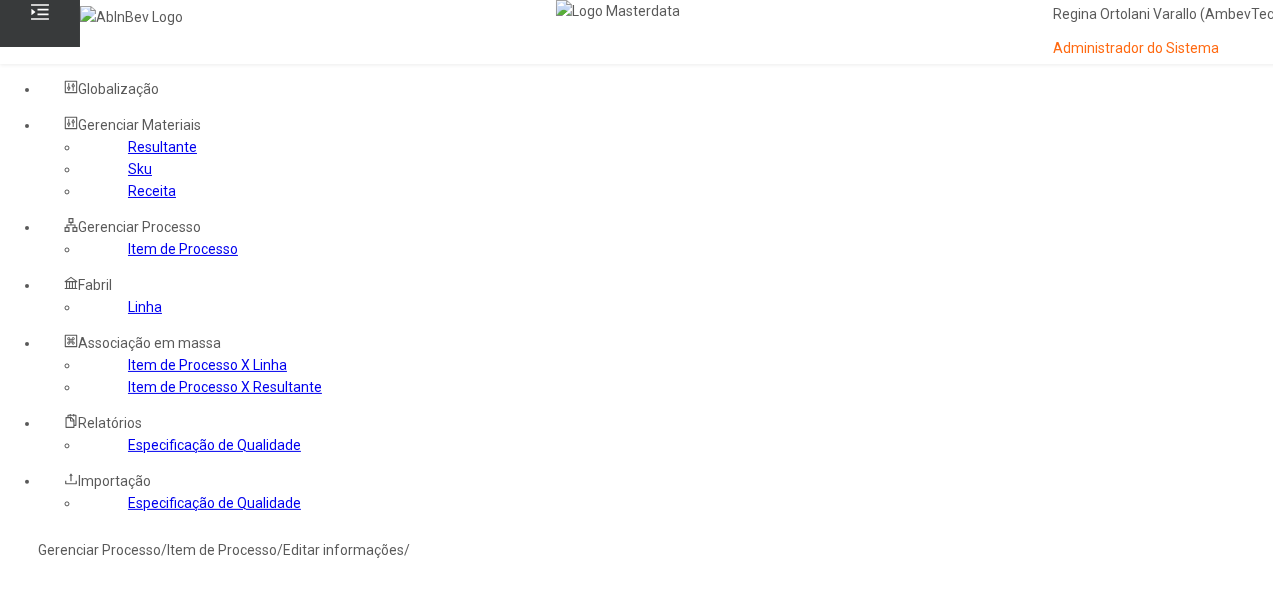 click on "Linha" 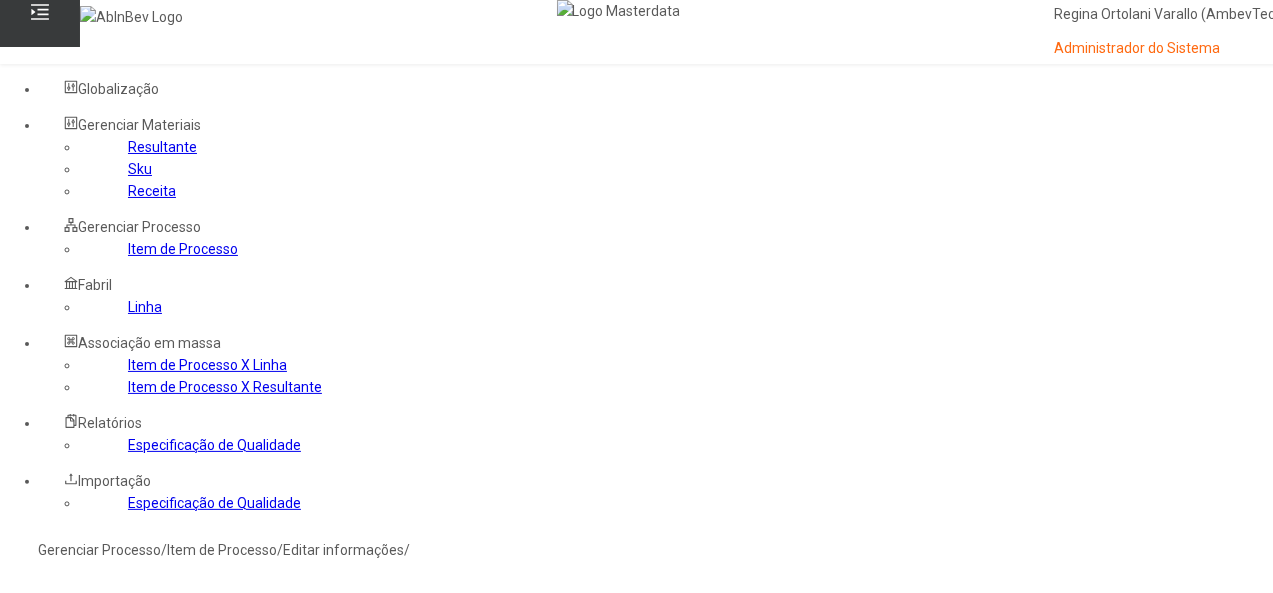 click on "Resultante" 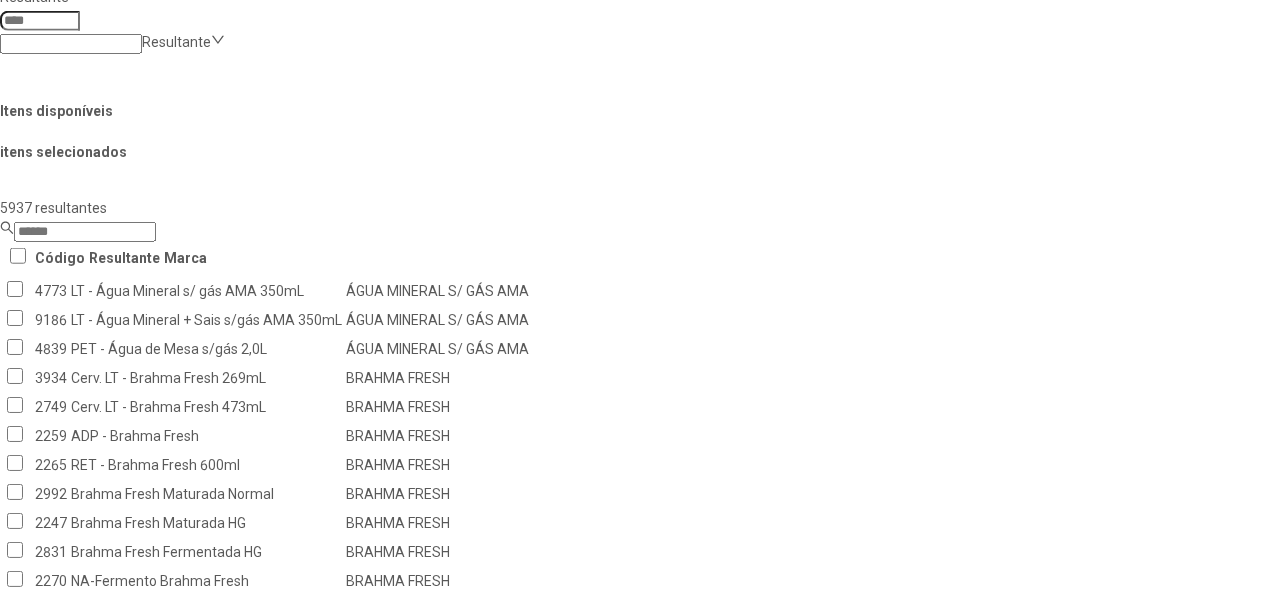 scroll, scrollTop: 858, scrollLeft: 0, axis: vertical 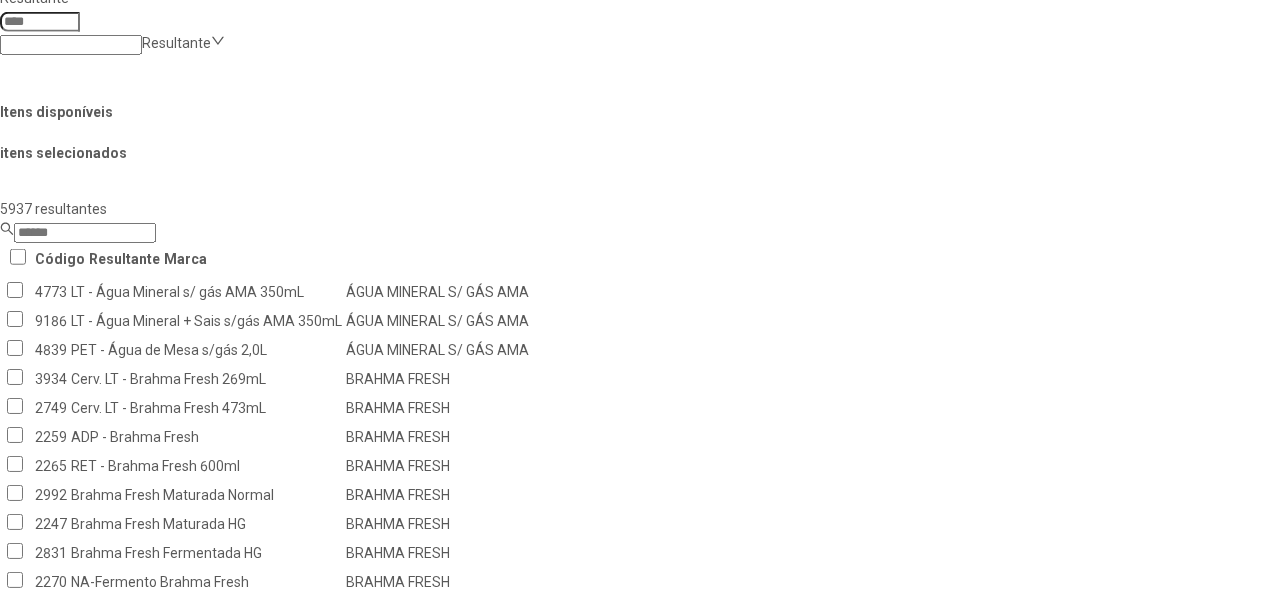 click on "Remover selecionado(s)" at bounding box center [1235, 1133] 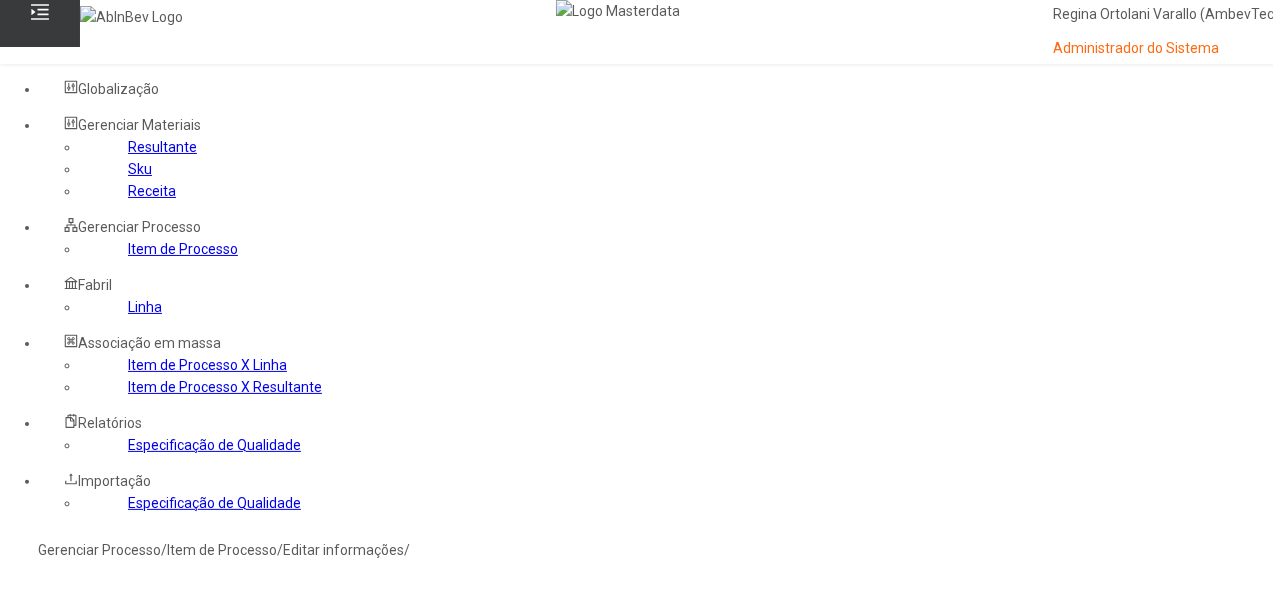 drag, startPoint x: 802, startPoint y: 279, endPoint x: 785, endPoint y: 279, distance: 17 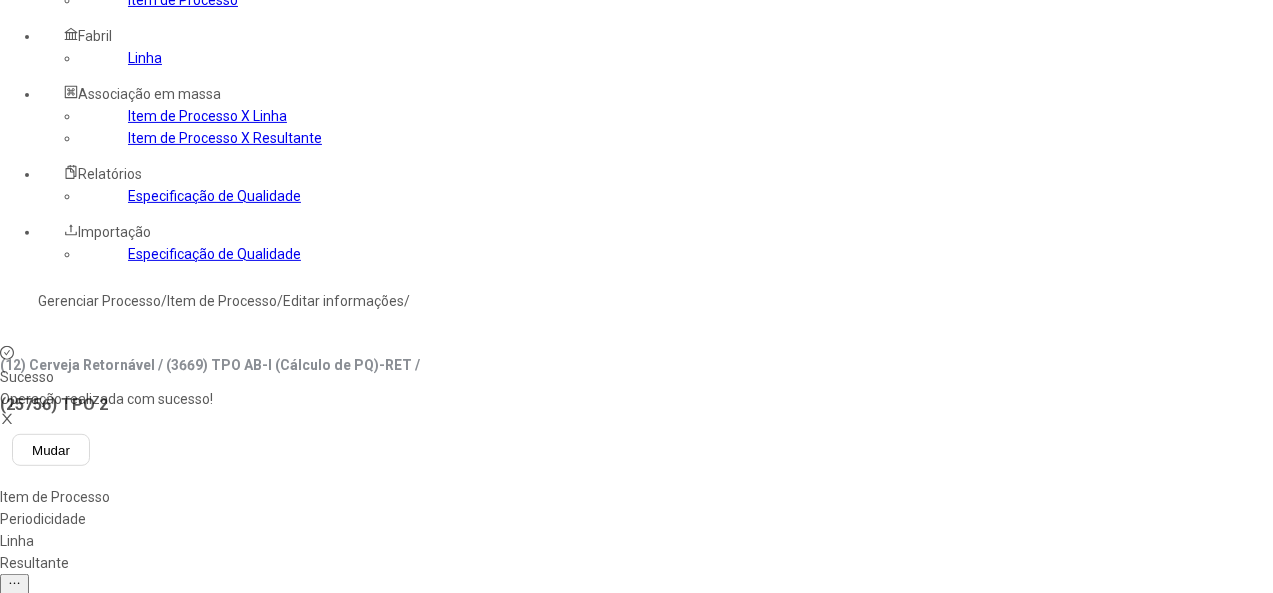 scroll, scrollTop: 228, scrollLeft: 0, axis: vertical 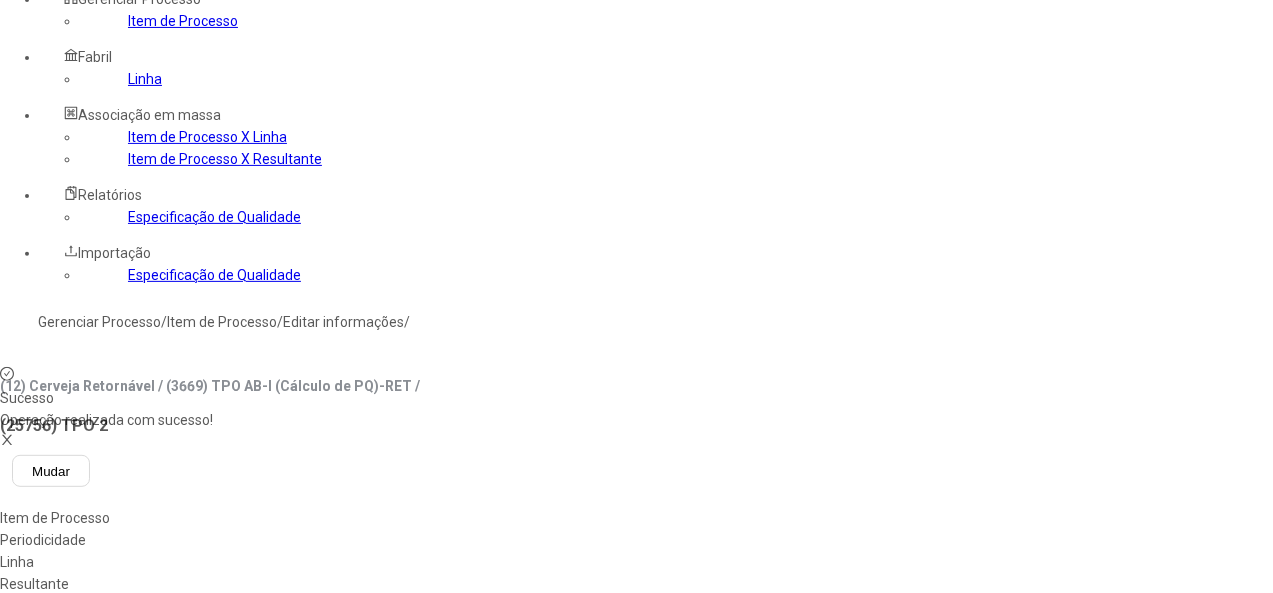 click on "Linha" 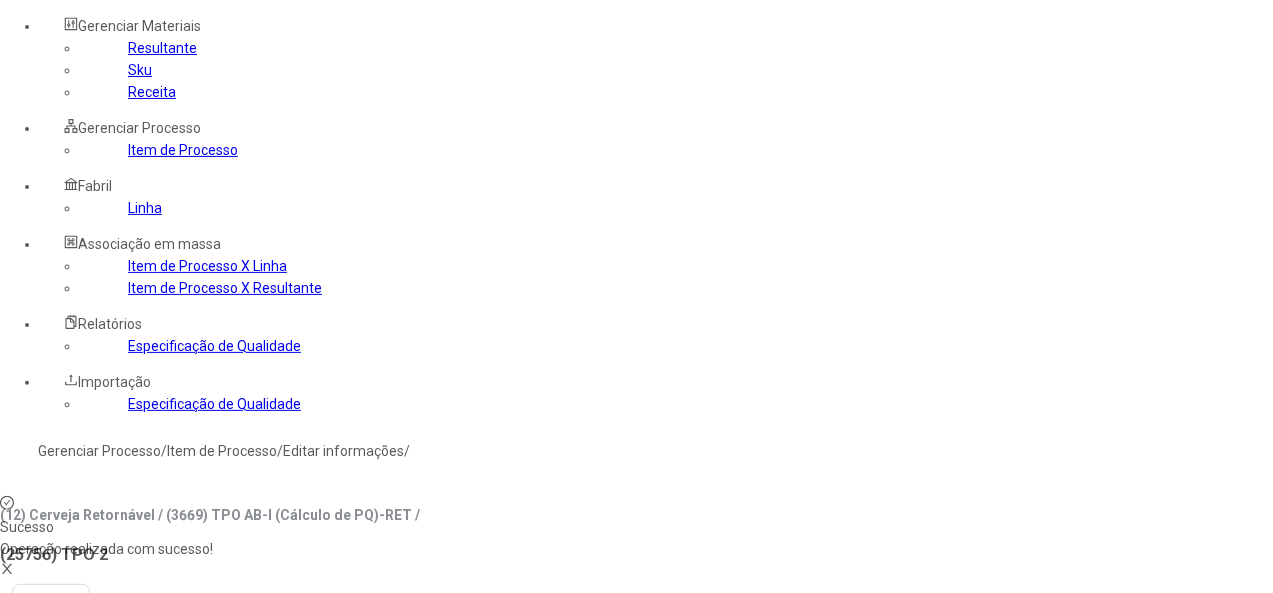 scroll, scrollTop: 0, scrollLeft: 0, axis: both 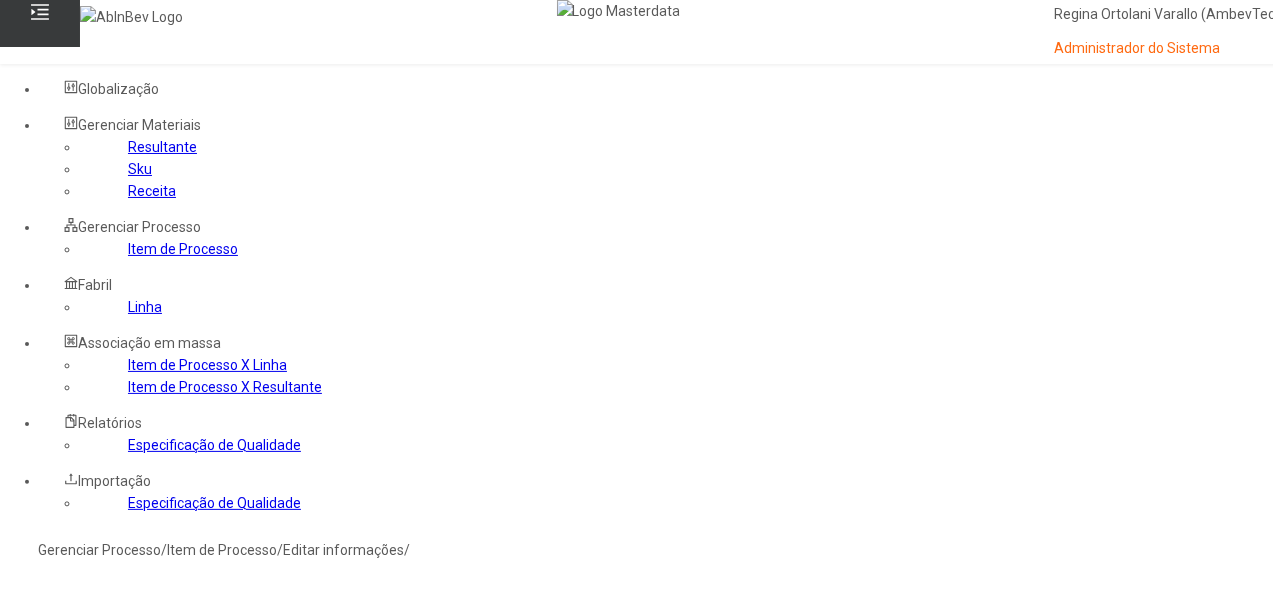 click on "Item de Processo" 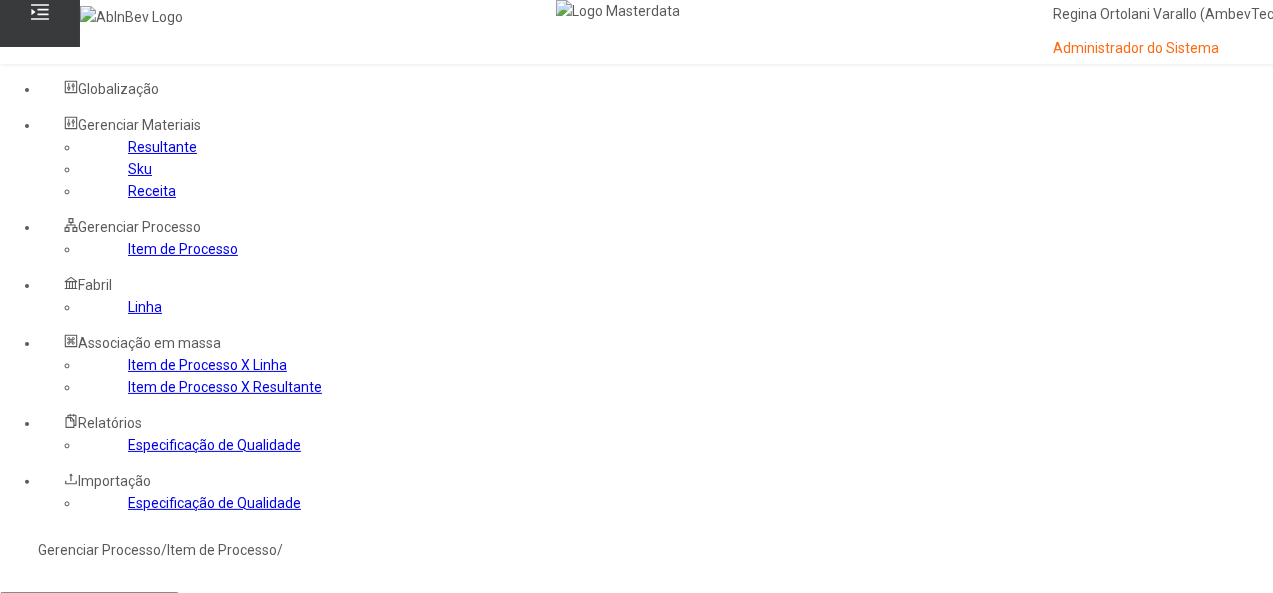 click 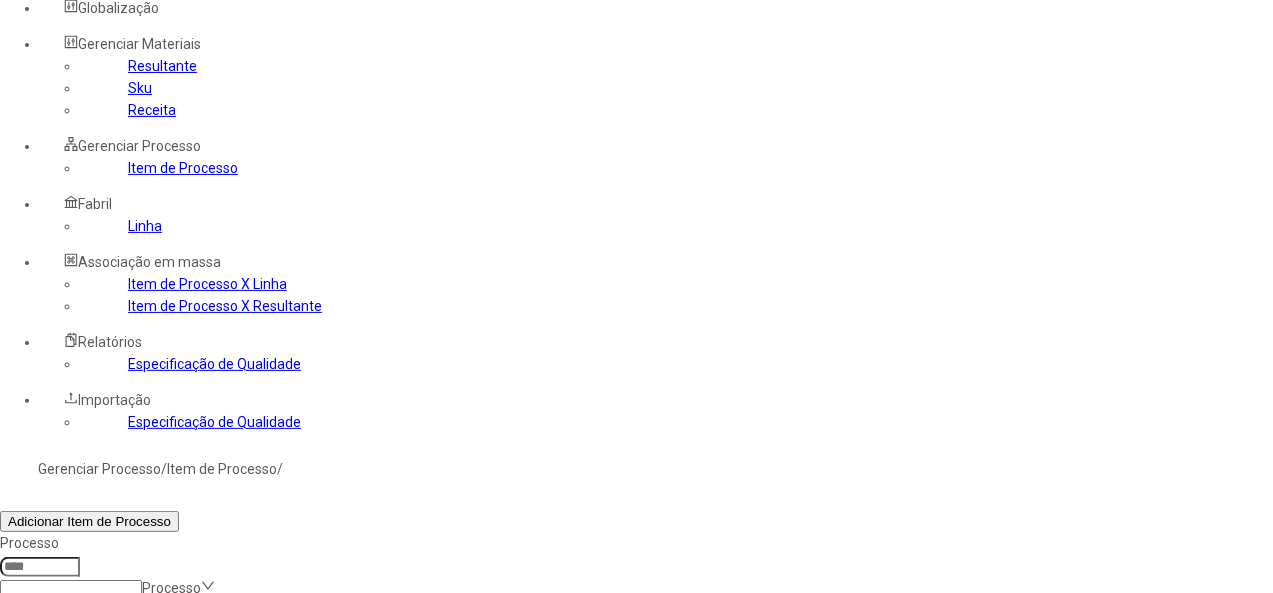 scroll, scrollTop: 100, scrollLeft: 0, axis: vertical 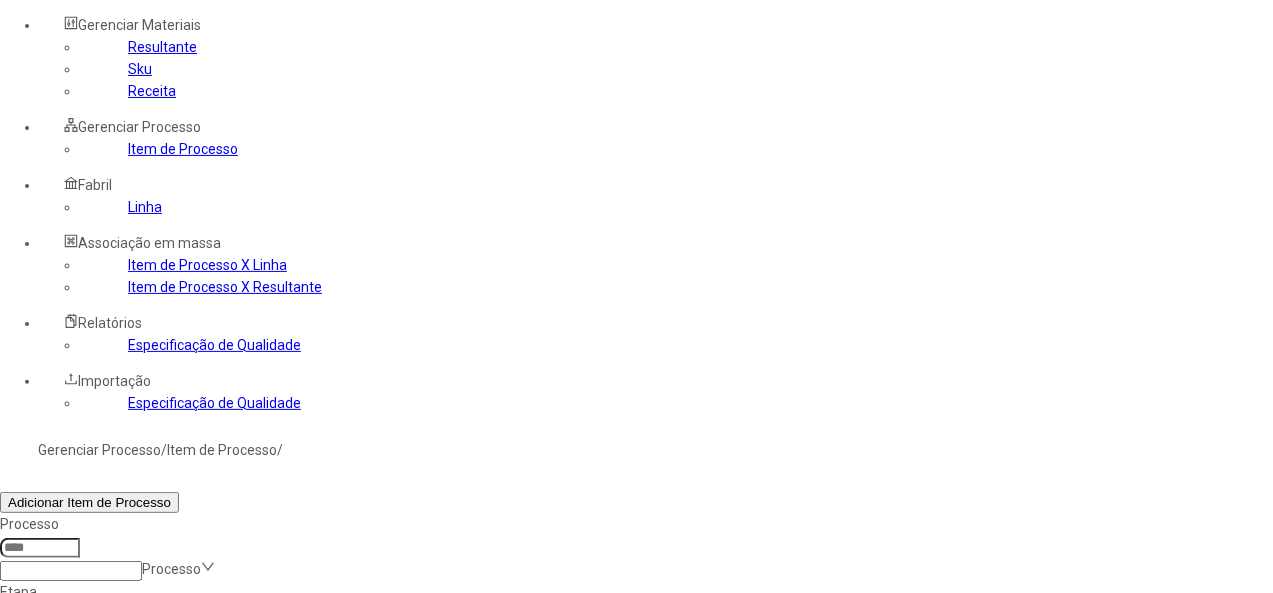 click 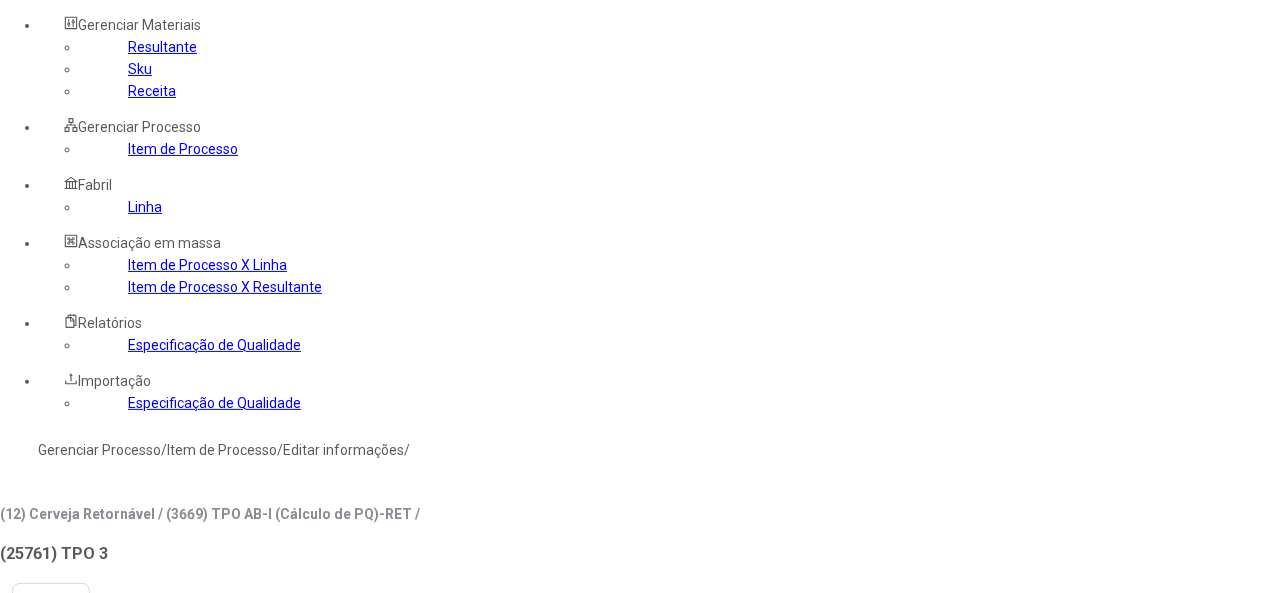 type on "****" 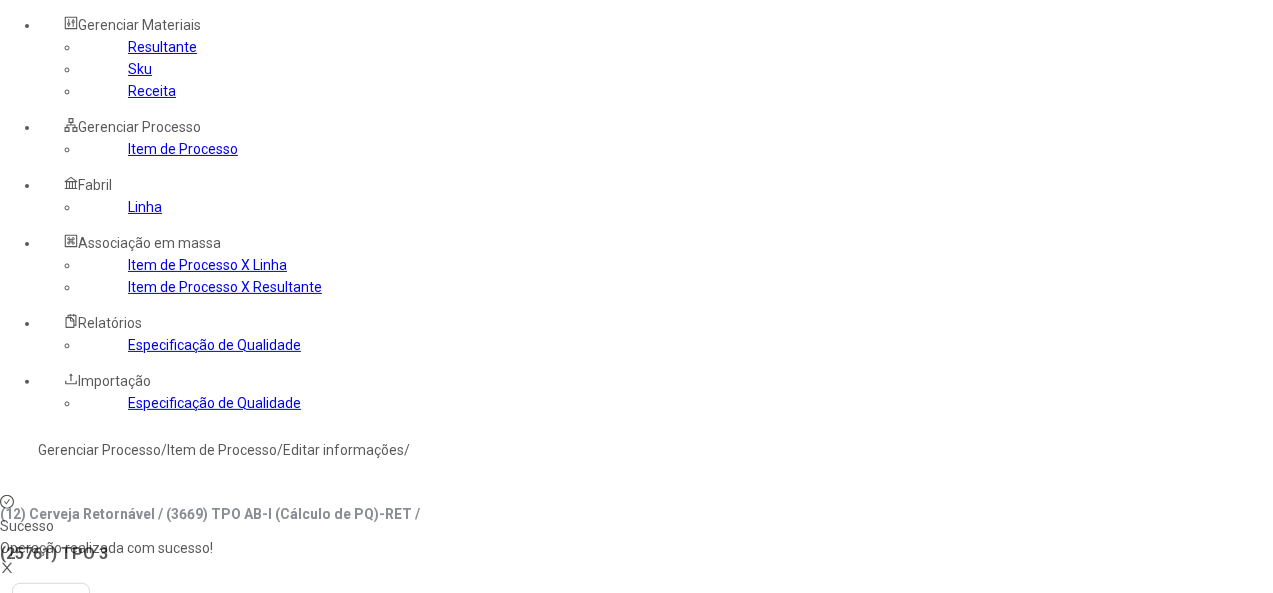 click on "Linha" 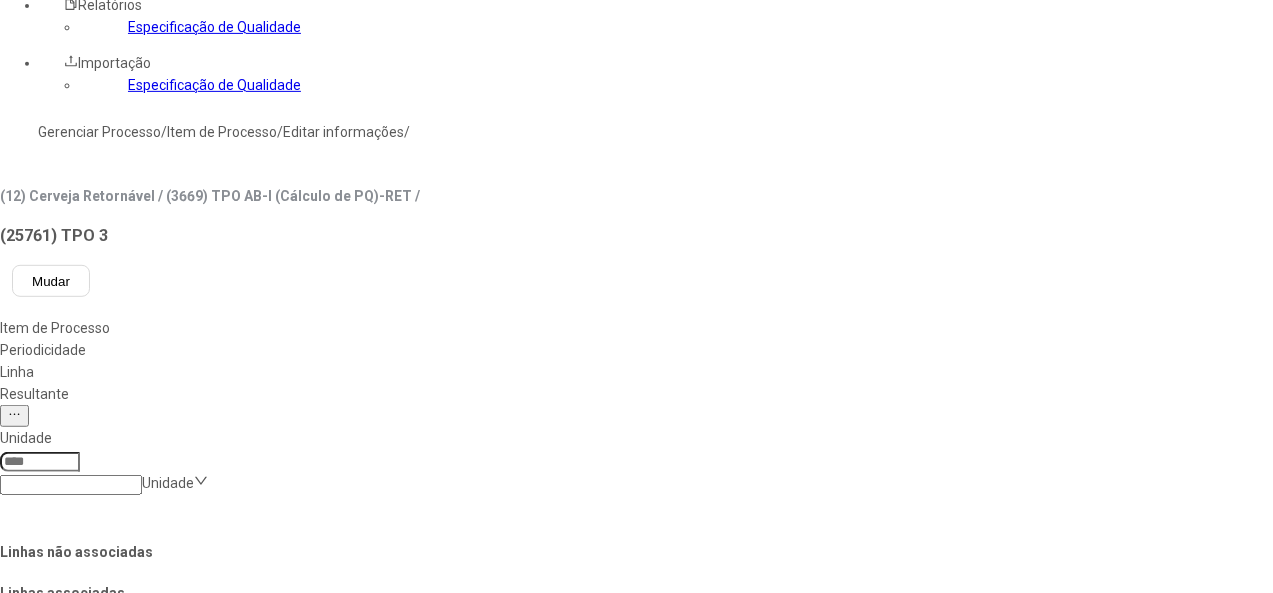 scroll, scrollTop: 600, scrollLeft: 0, axis: vertical 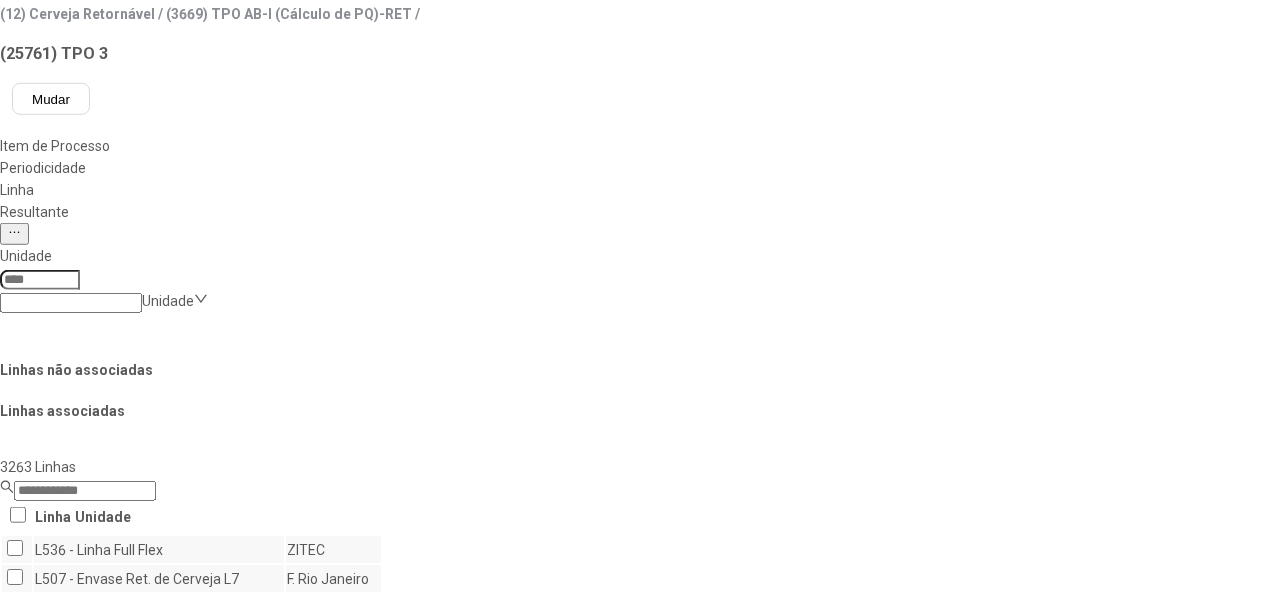 click on "Salvar Alterações" 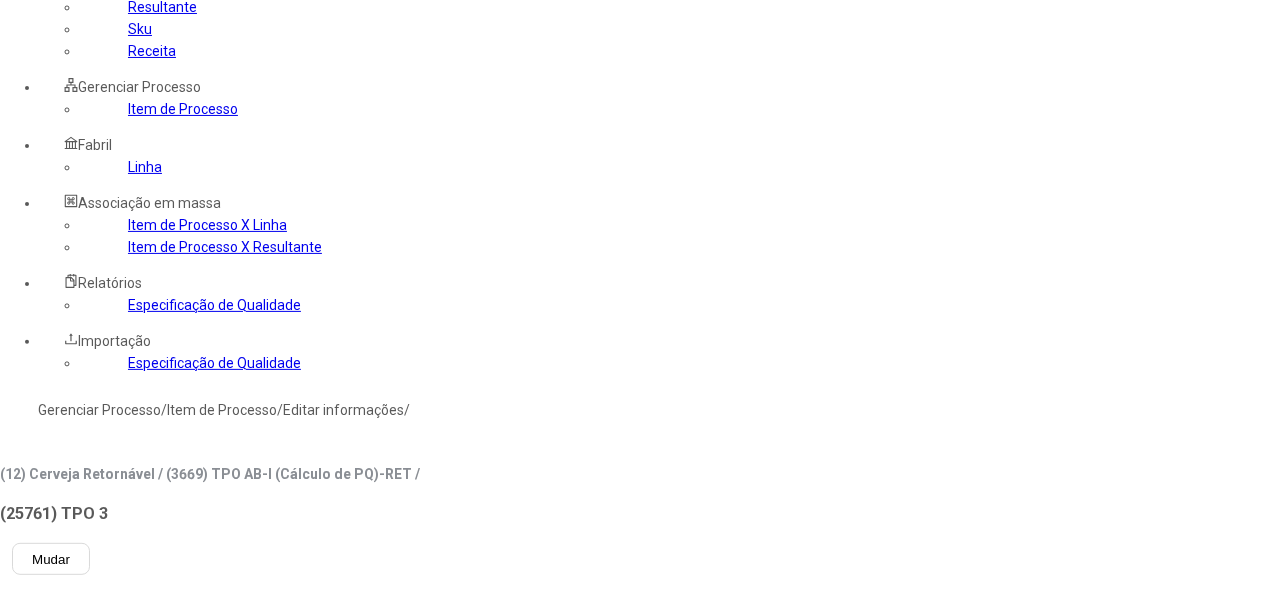scroll, scrollTop: 100, scrollLeft: 0, axis: vertical 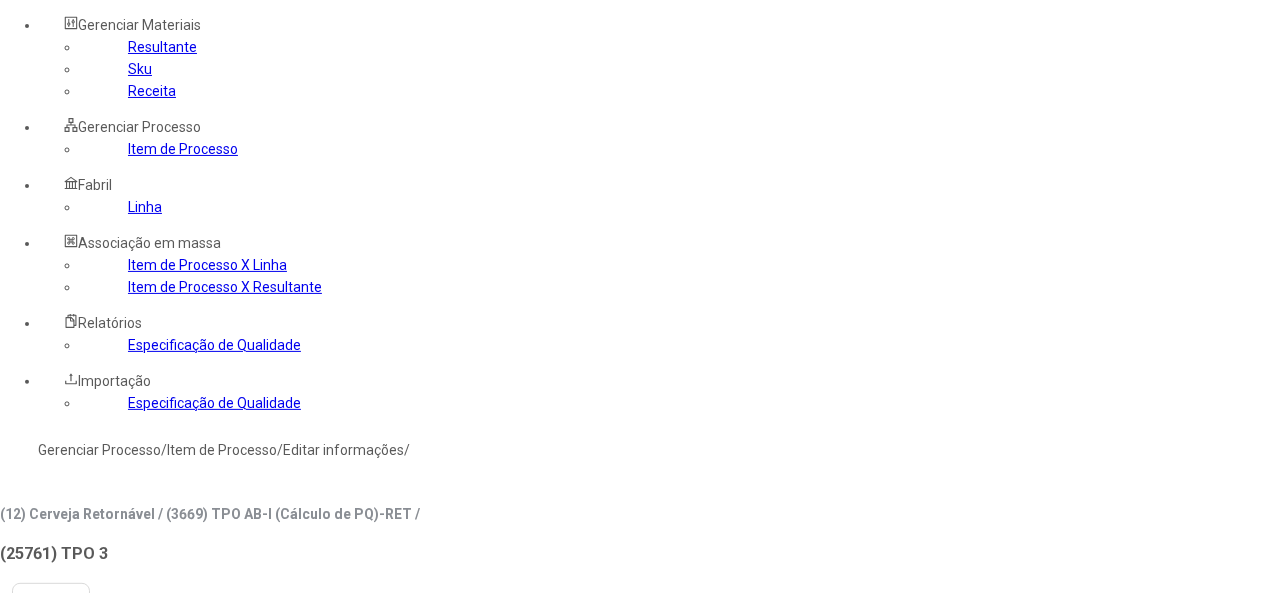 click on "Resultante" 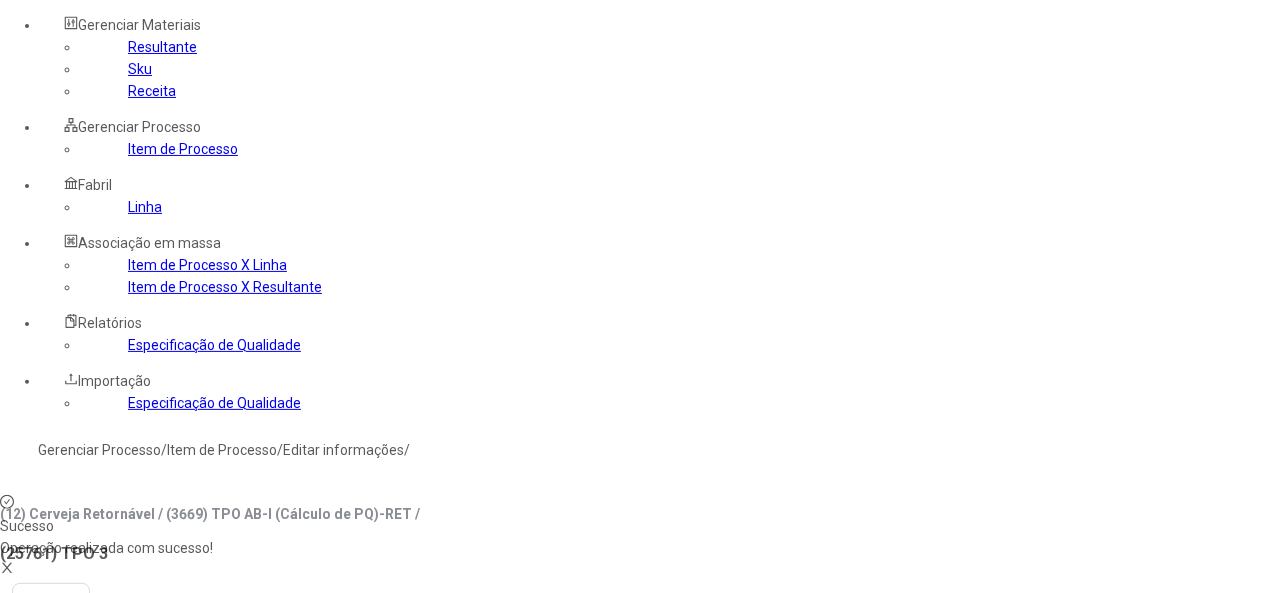 click 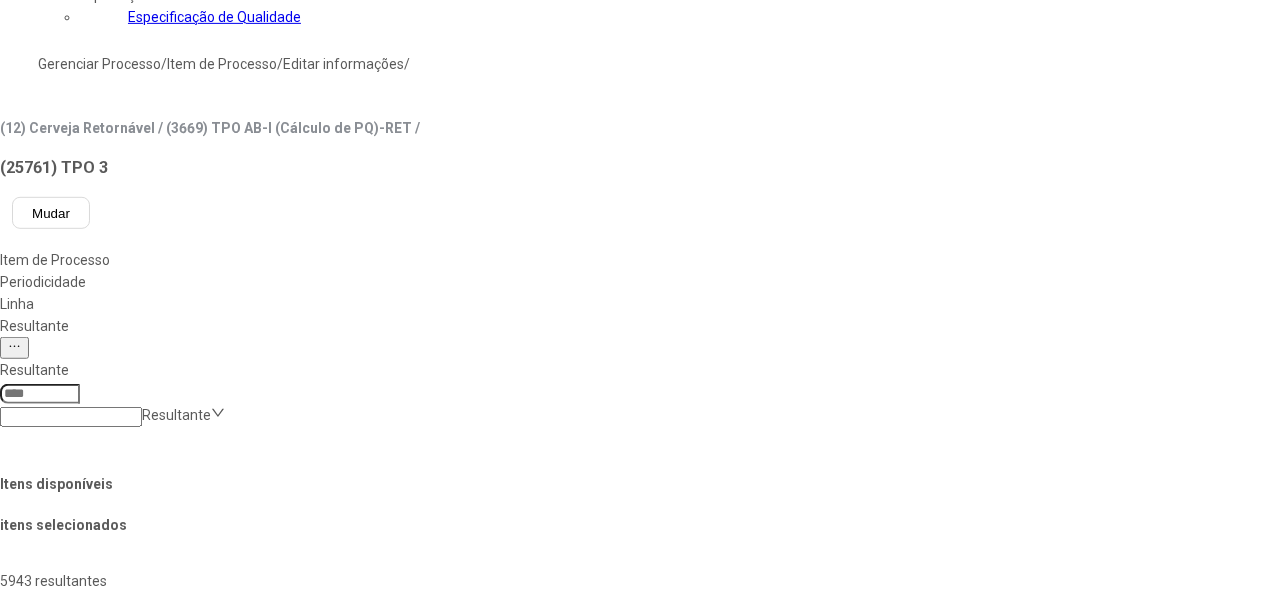 scroll, scrollTop: 500, scrollLeft: 0, axis: vertical 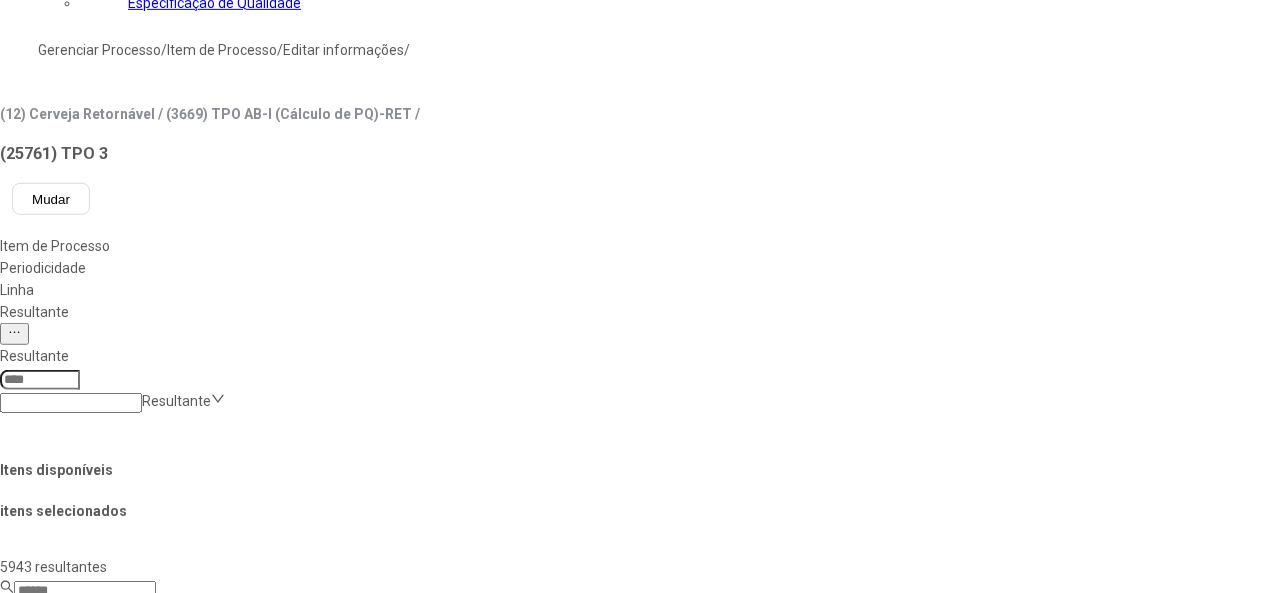 click on "Concluir associação" at bounding box center (124, 1299) 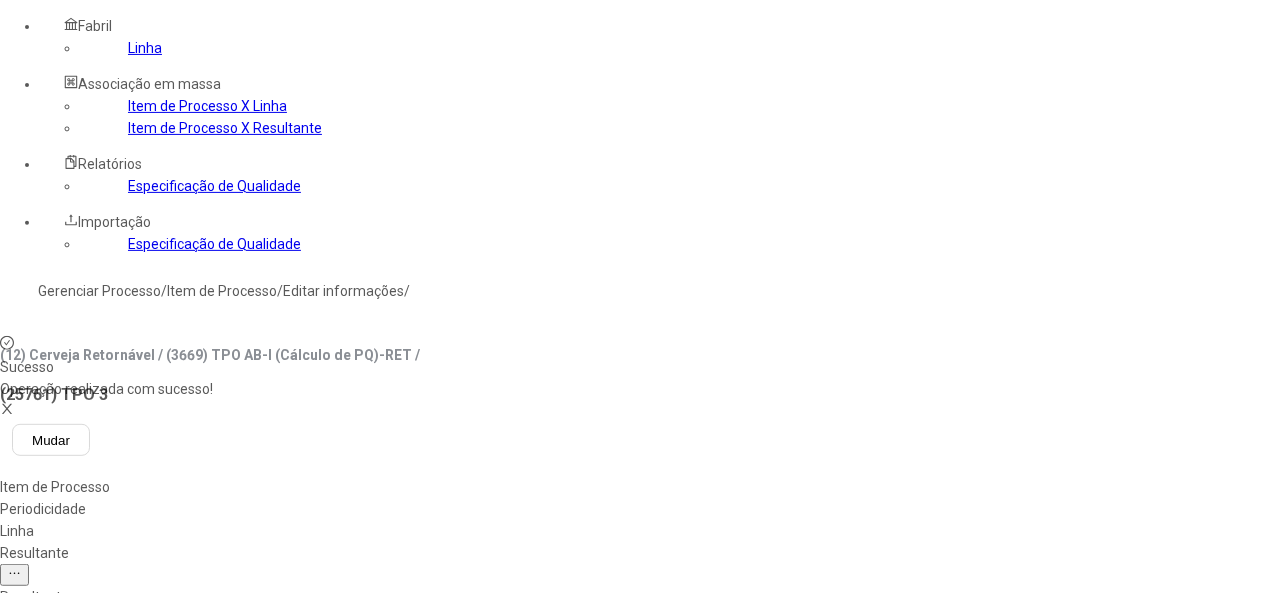 scroll, scrollTop: 200, scrollLeft: 0, axis: vertical 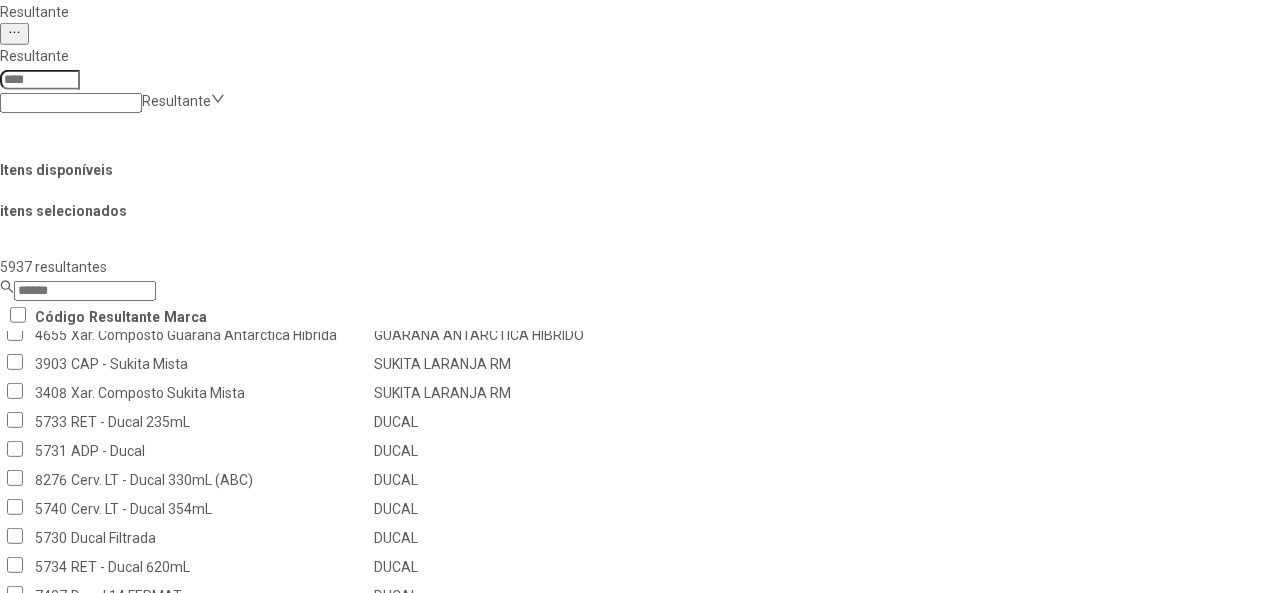 click at bounding box center [84, 1252] 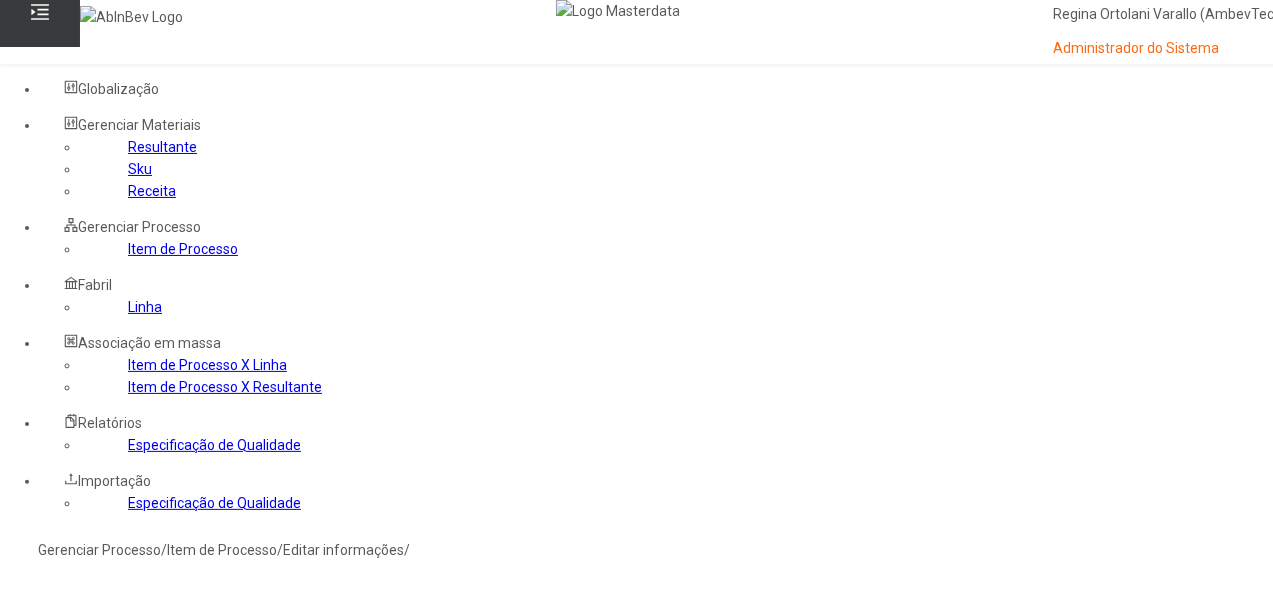 click on "Sim" at bounding box center [88, 736] 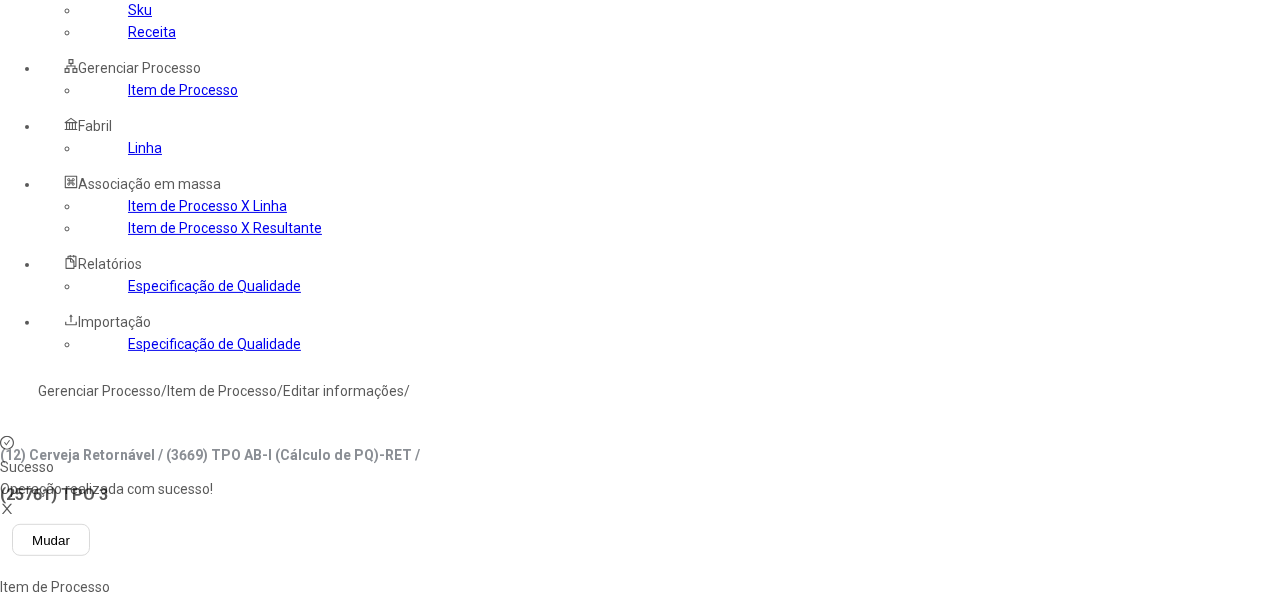 scroll, scrollTop: 0, scrollLeft: 0, axis: both 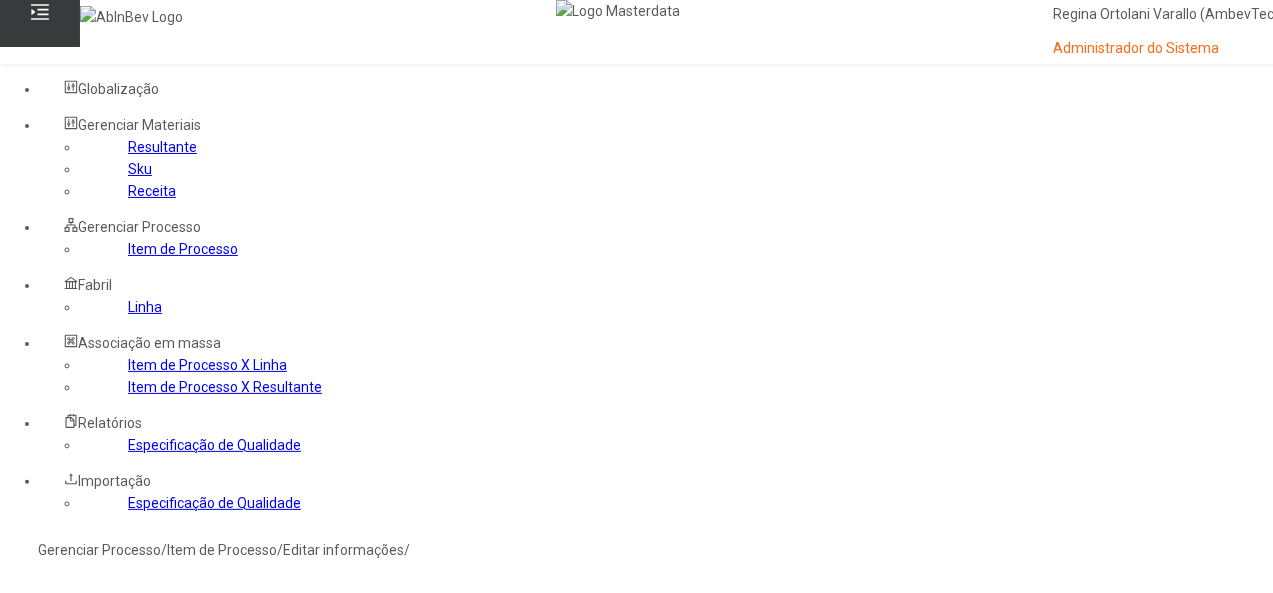 click on "Linha" 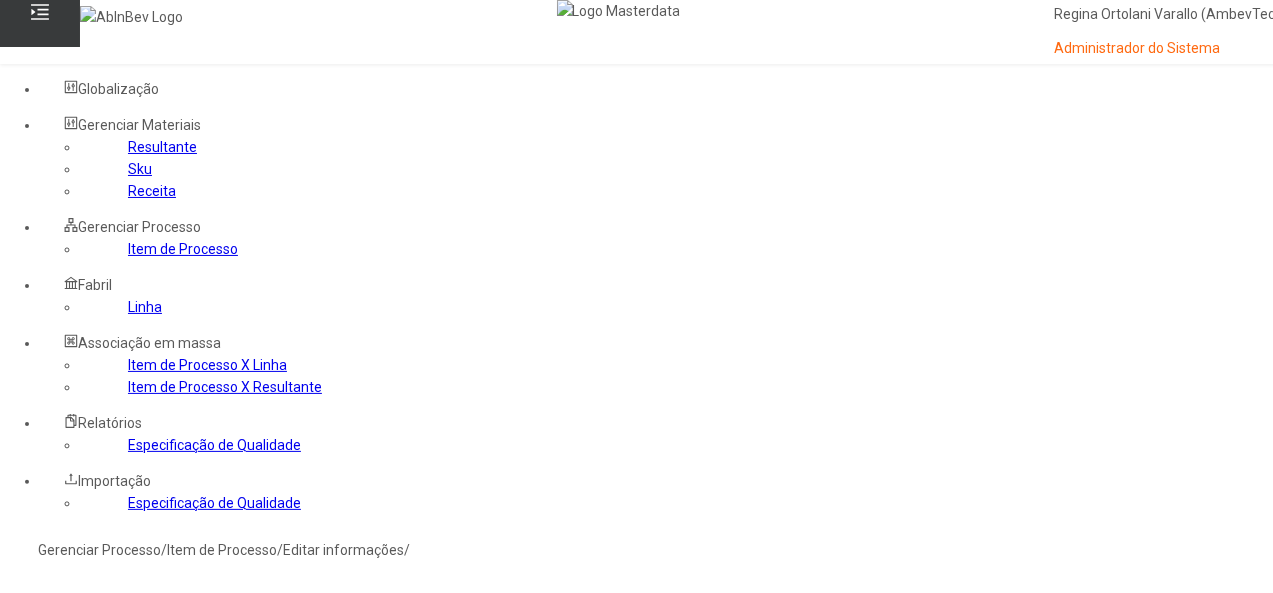 click on "Item de Processo" 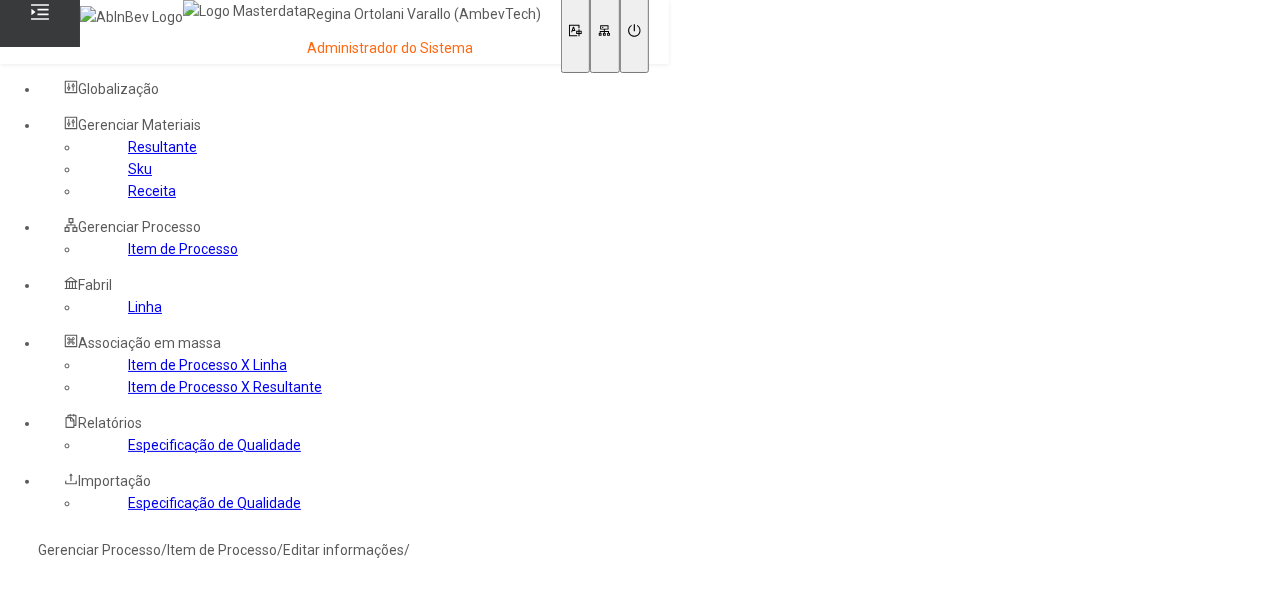type on "*****" 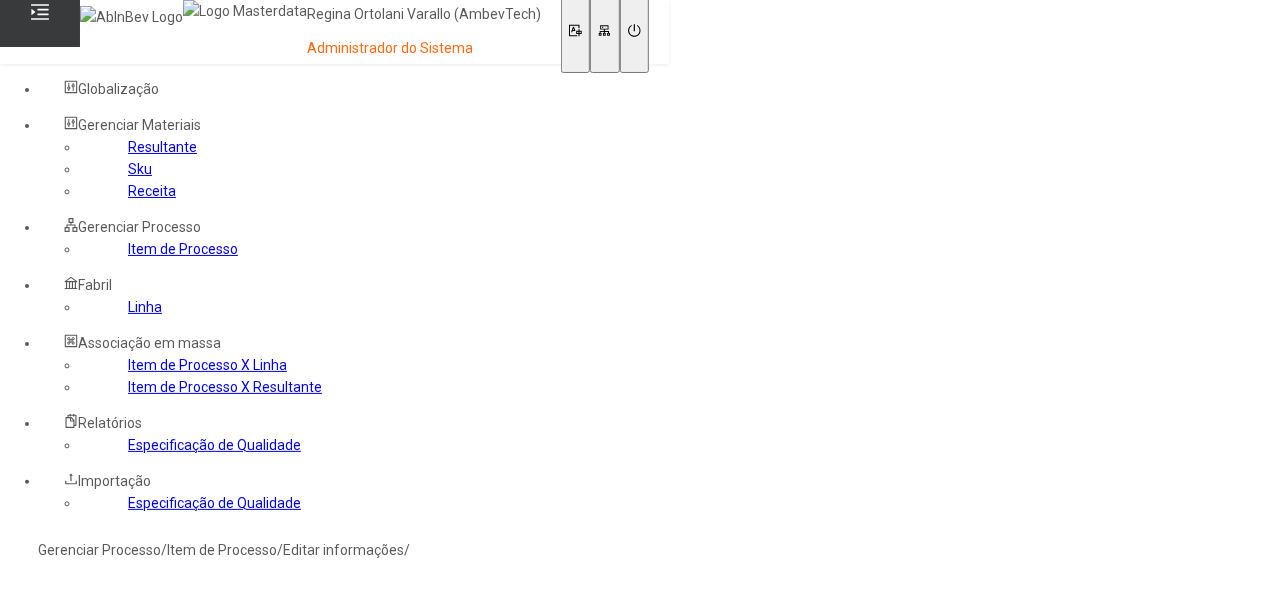 click 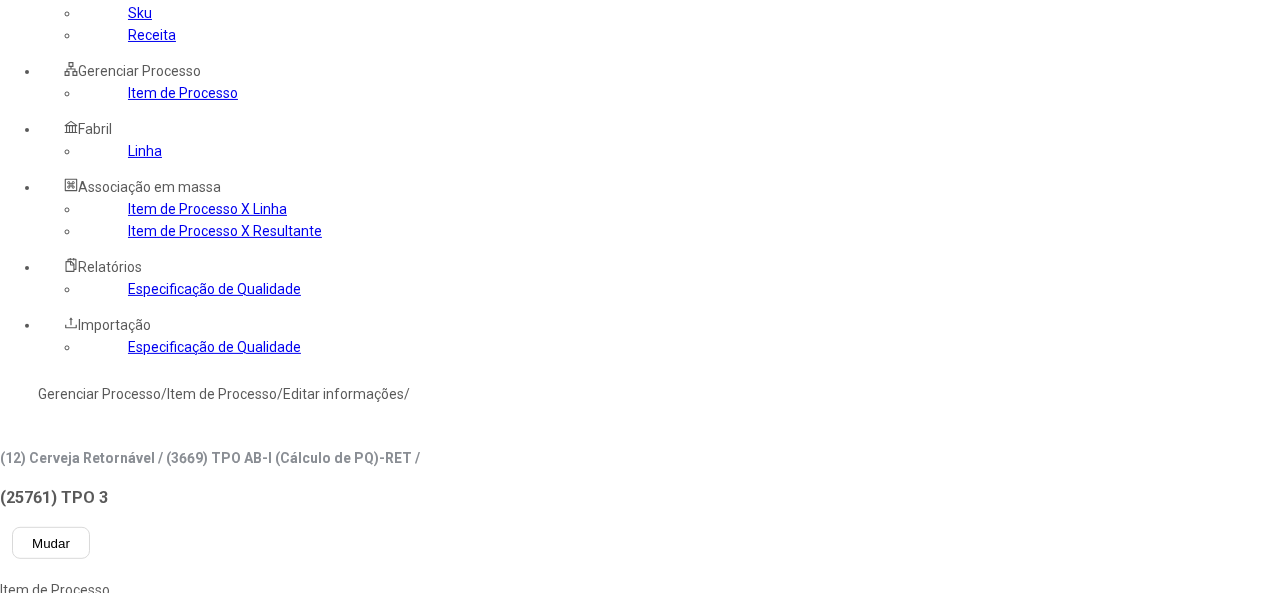 scroll, scrollTop: 200, scrollLeft: 0, axis: vertical 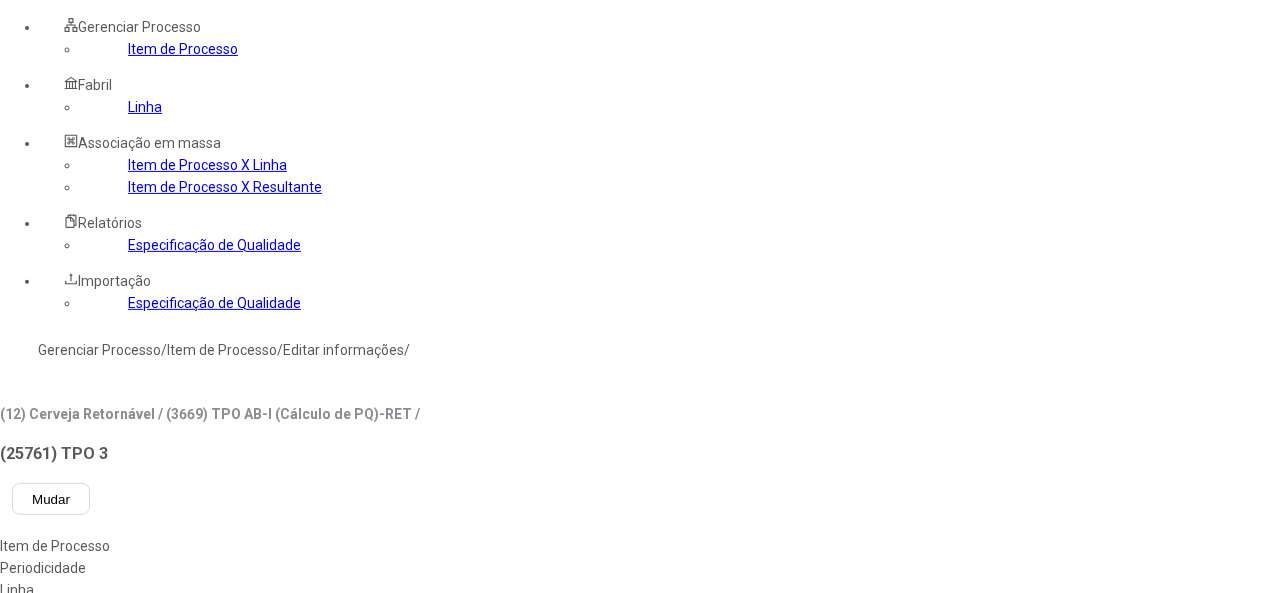 click on "Salvar" 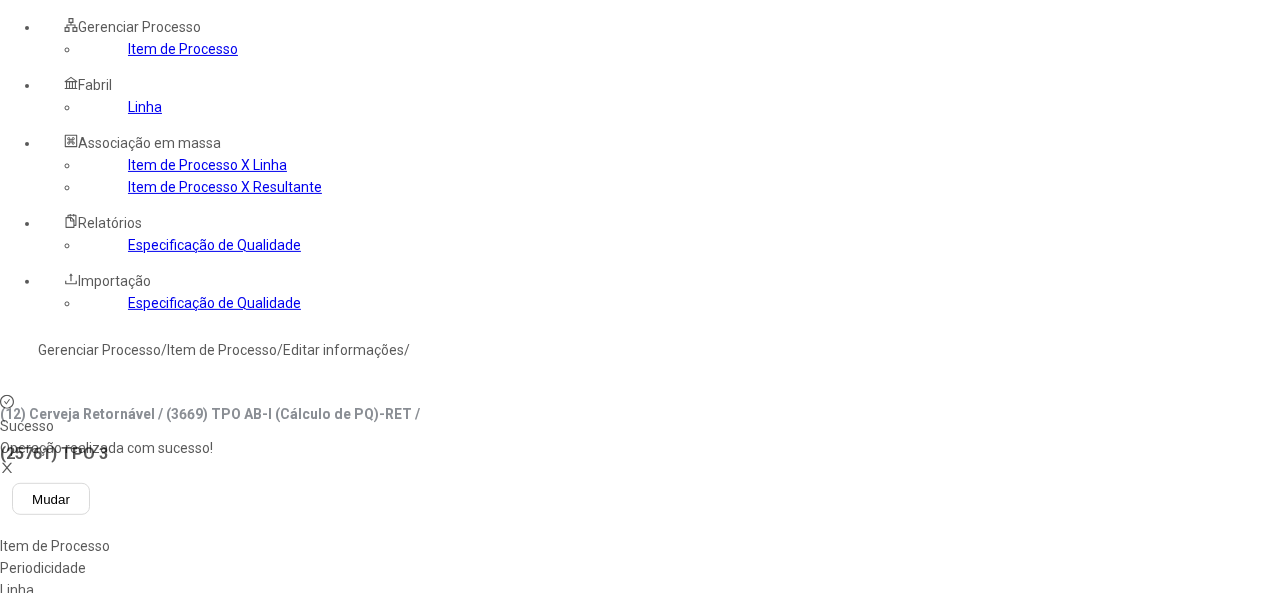 click on "Item de Processo" 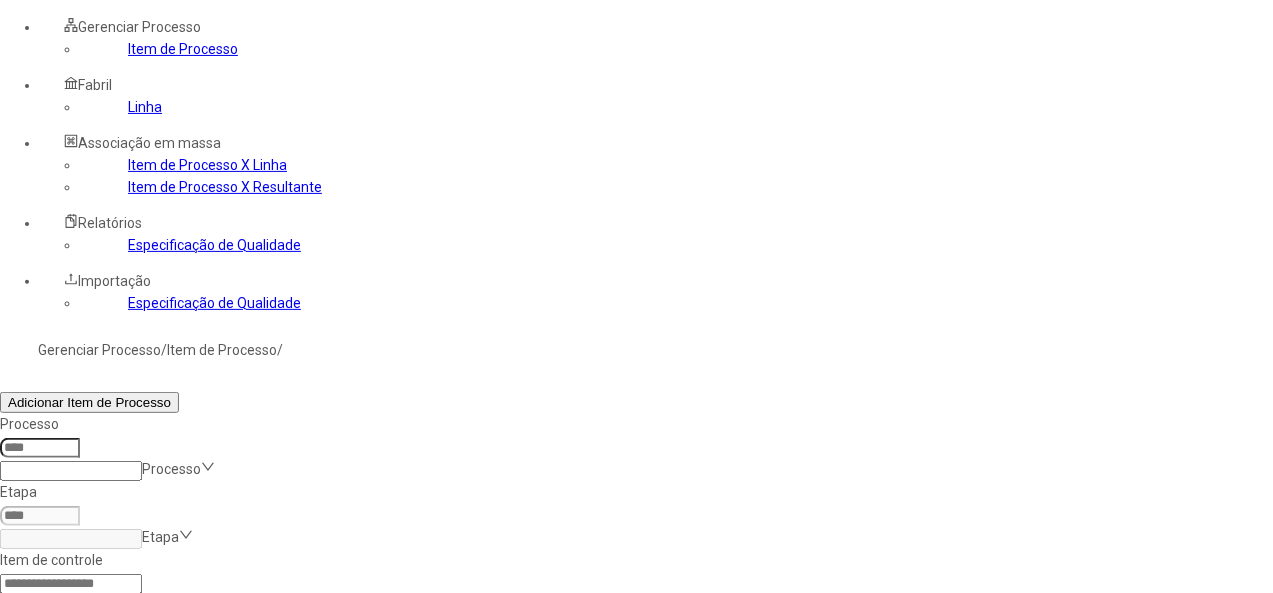 click 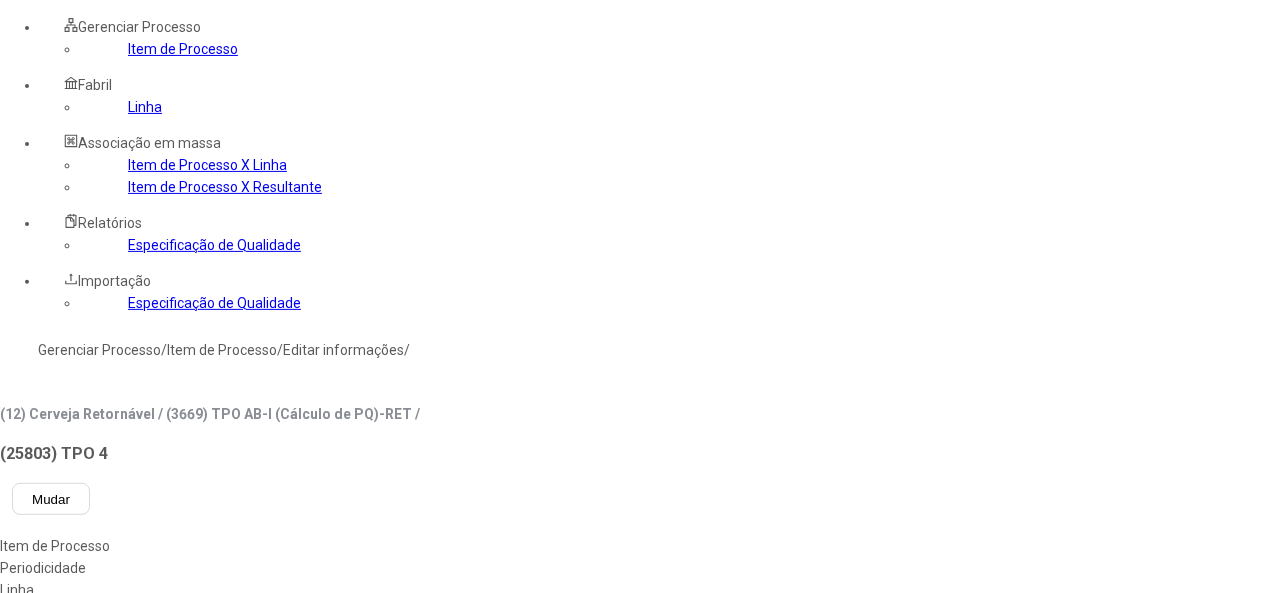 type on "****" 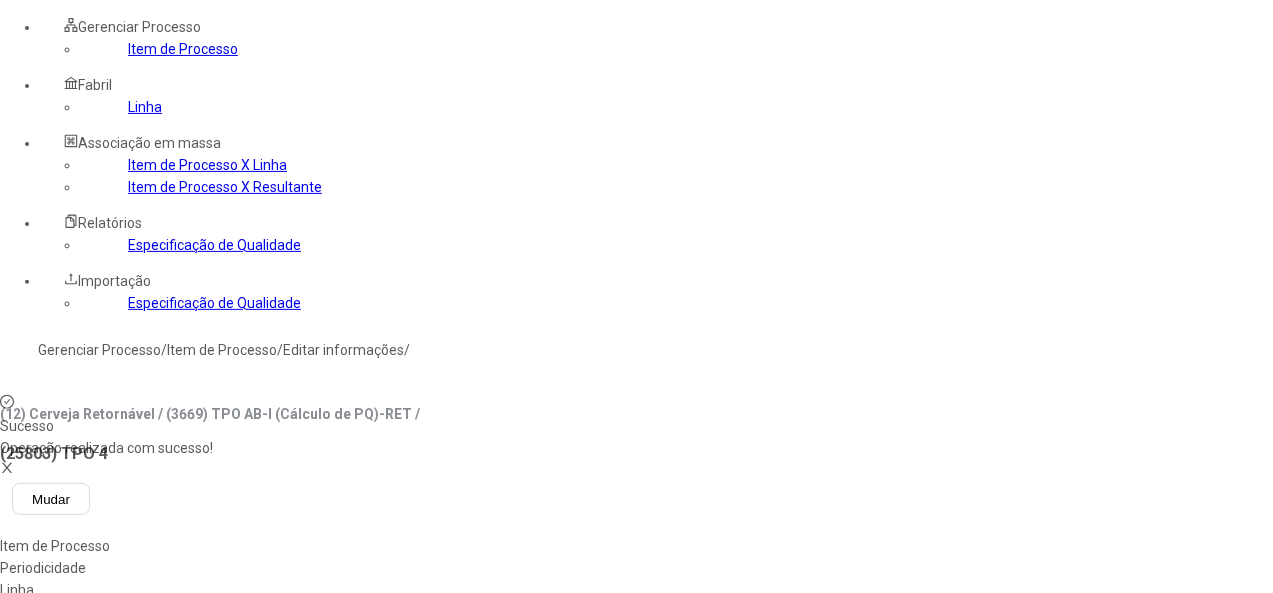 click on "Linha" 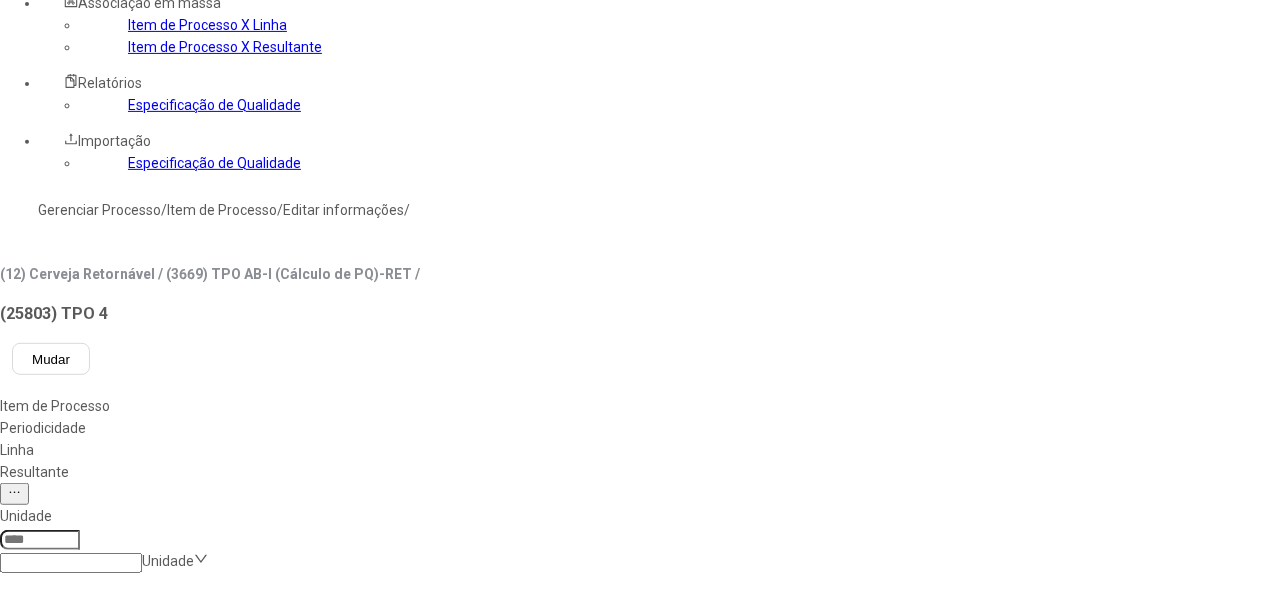 scroll, scrollTop: 500, scrollLeft: 0, axis: vertical 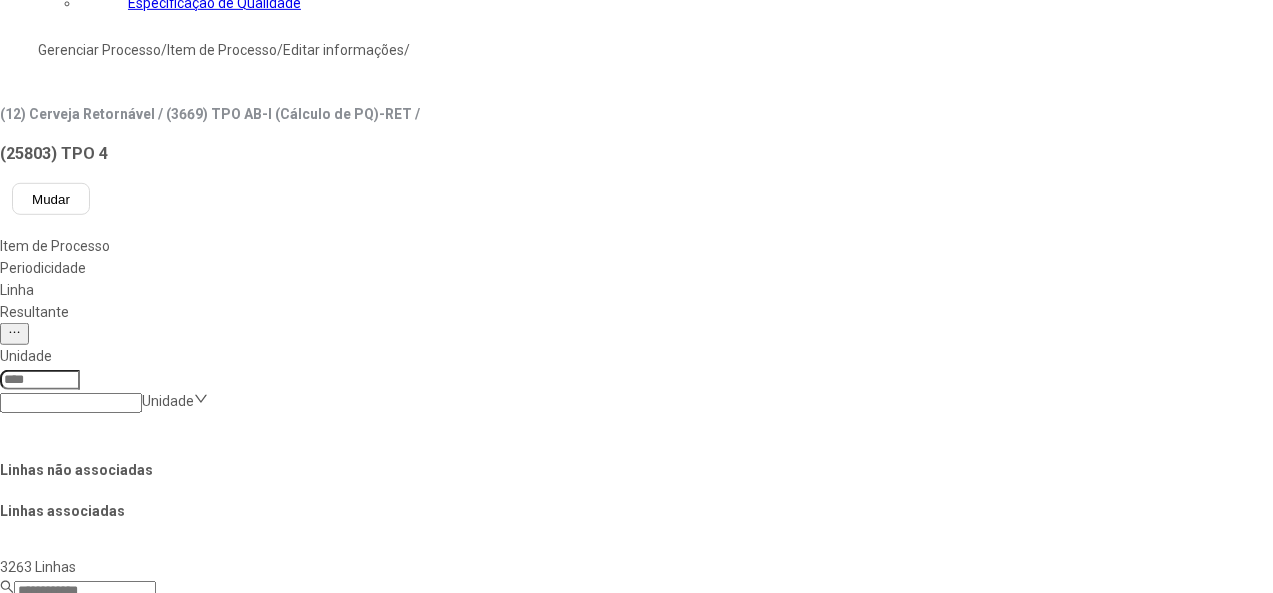 click on "Salvar Alterações" 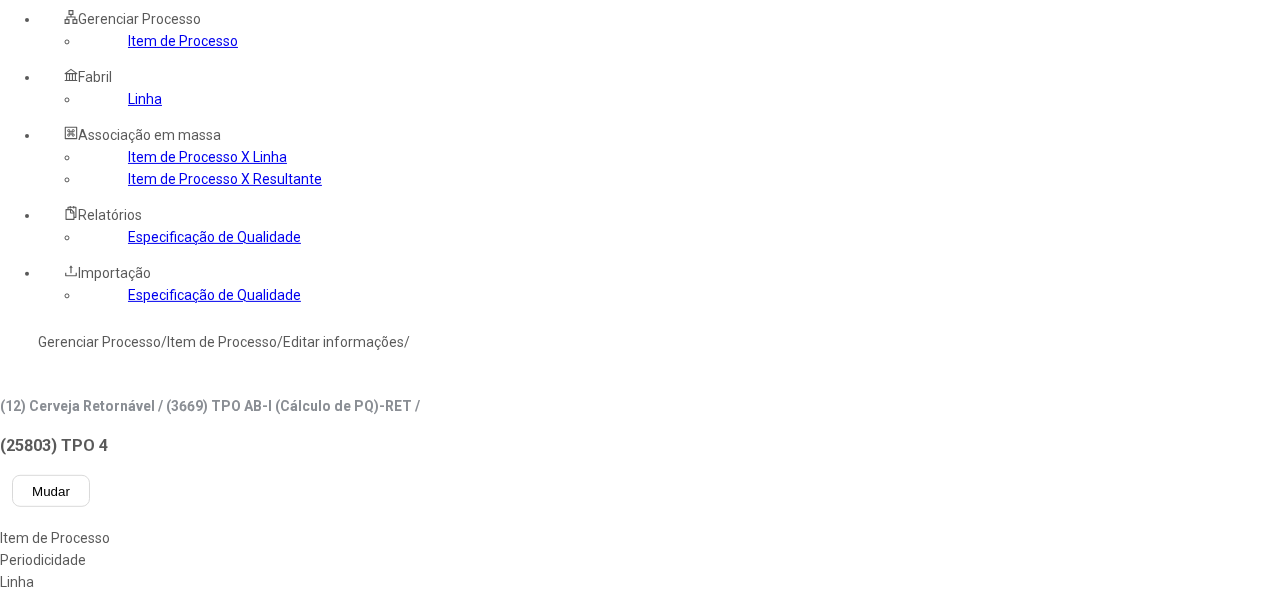 scroll, scrollTop: 200, scrollLeft: 0, axis: vertical 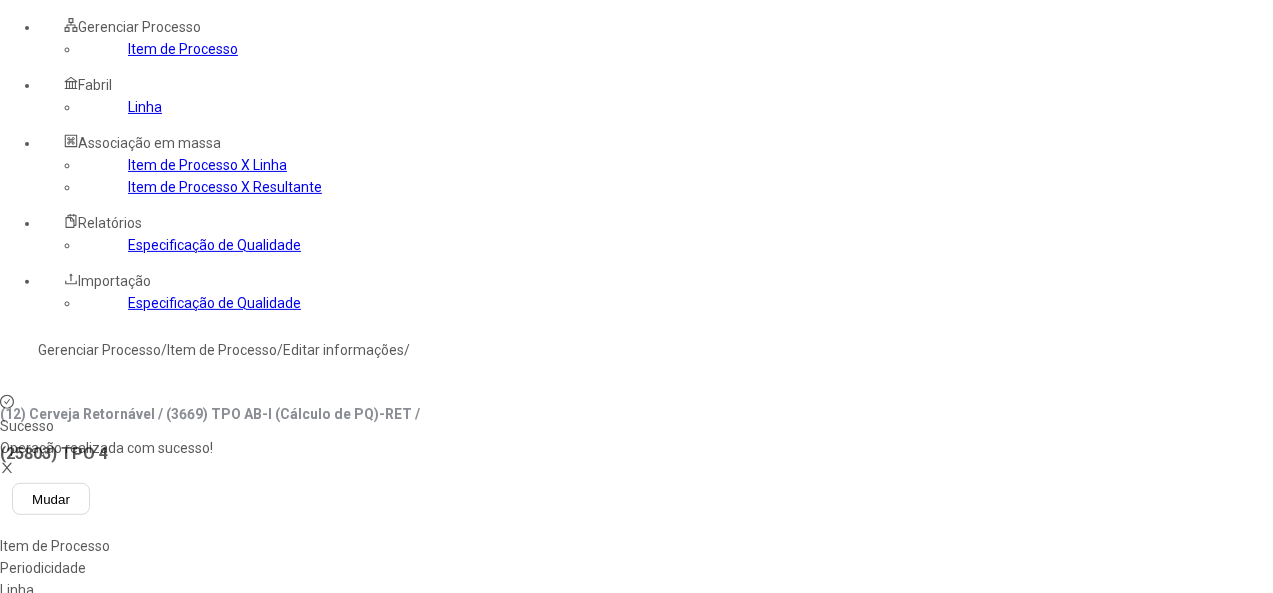 click on "Resultante" 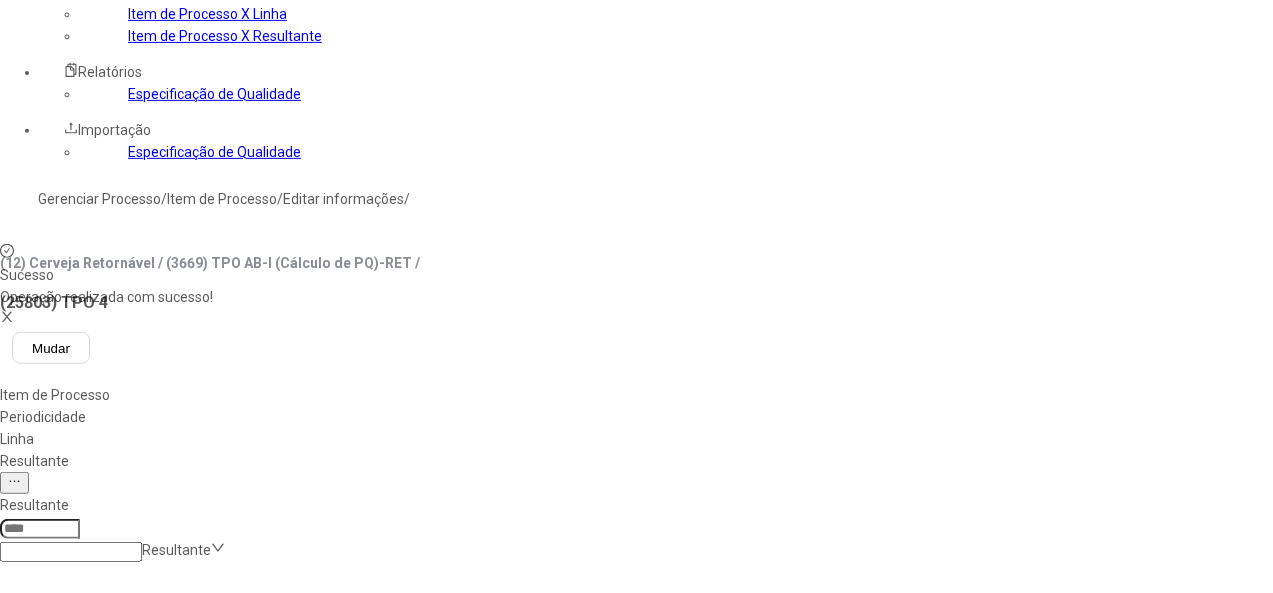 scroll, scrollTop: 500, scrollLeft: 0, axis: vertical 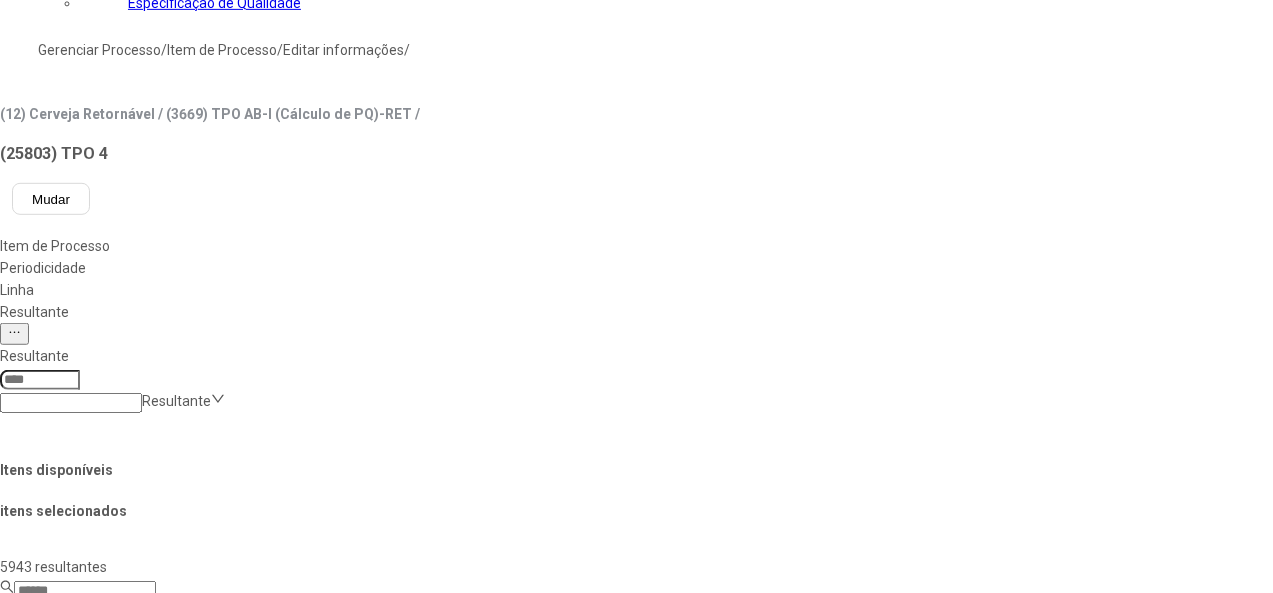 click on "Concluir associação" at bounding box center [124, 1299] 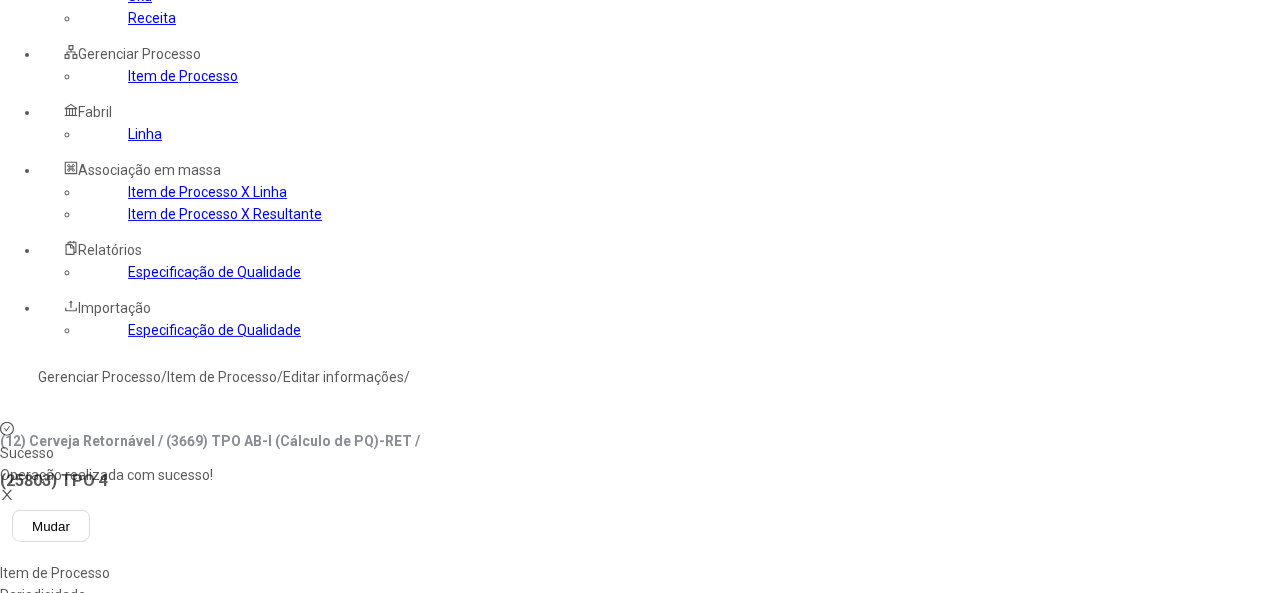 scroll, scrollTop: 300, scrollLeft: 0, axis: vertical 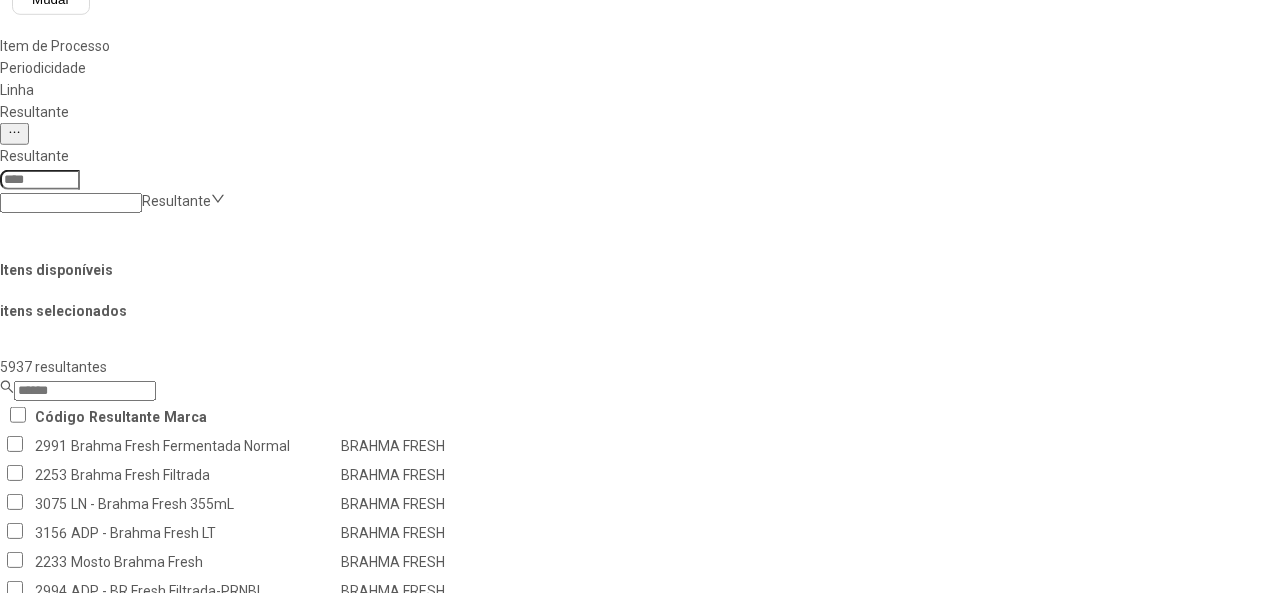 click on "Resultantes  Remover selecionado(s)   Exportar   Código   Resultante   Marca   Criado por   Criado em   Alterado por   Alterado em   Ações   6834   RET - Presidente Light 355mL   PRESIDENTE LIGHT   [EMAIL]   [DATE] [TIME]   -   -   6834   RET - Presidente Light 355mL   PRESIDENTE LIGHT   [EMAIL]   [DATE] [TIME]   -   -   7557   RET - Pilsen PY 340mL   PILSEN PY   [EMAIL]   [DATE] [TIME]   -   -   7557   RET - Pilsen PY 340mL   PILSEN PY   [EMAIL]   [DATE] [TIME]   -   -   8345   RET - Patagônia Amber Lager 730ml   PATAGONIA AMBER LAGER   [EMAIL]   [DATE] [TIME]   -   -   8345   RET - Patagônia Amber Lager 730ml   PATAGONIA AMBER LAGER   [EMAIL]   [DATE] [TIME]   -   -   Exibindo 6 de 6 Itens  1 10 / página  Vá até   Página" 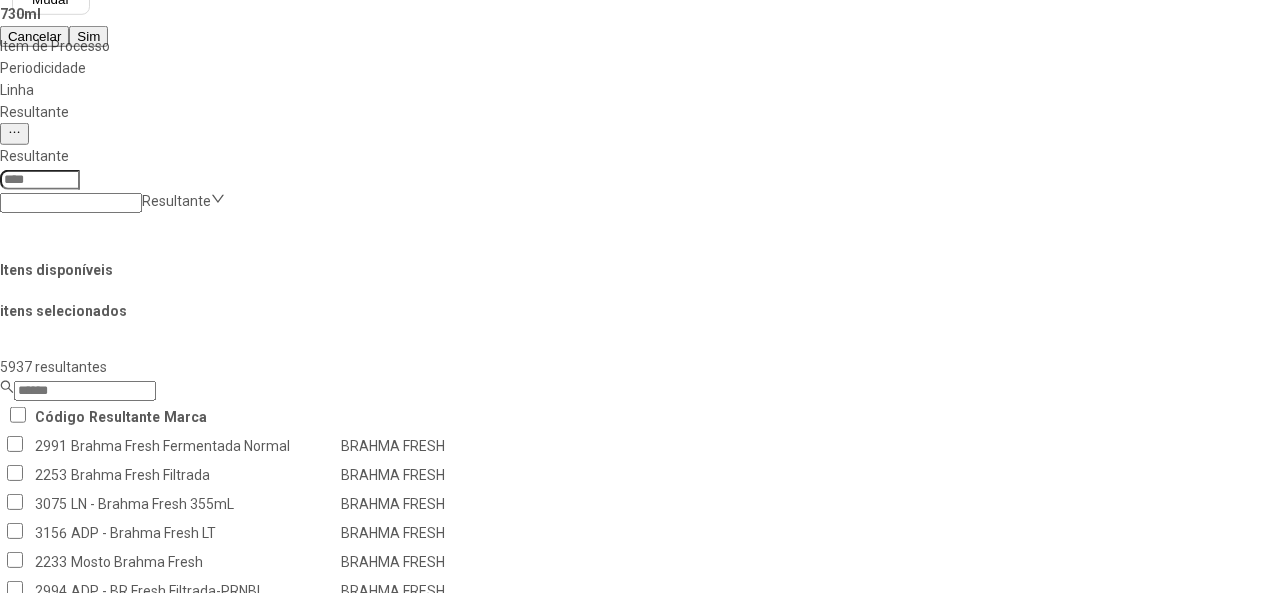 scroll, scrollTop: 0, scrollLeft: 0, axis: both 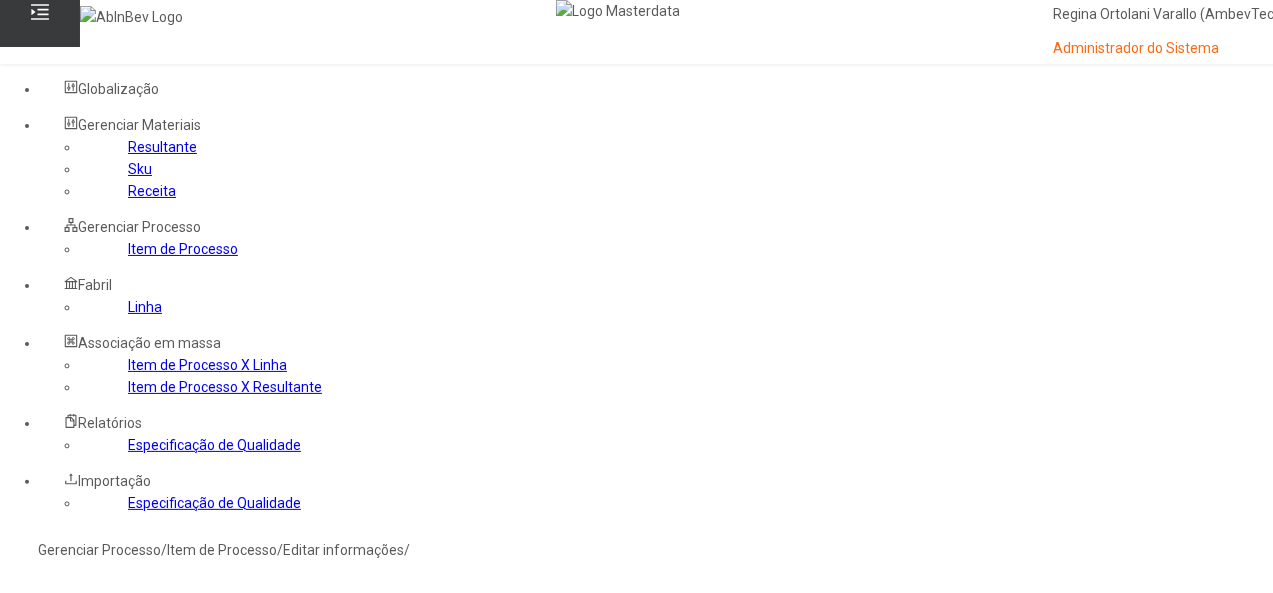 click on "Sim" at bounding box center (88, 736) 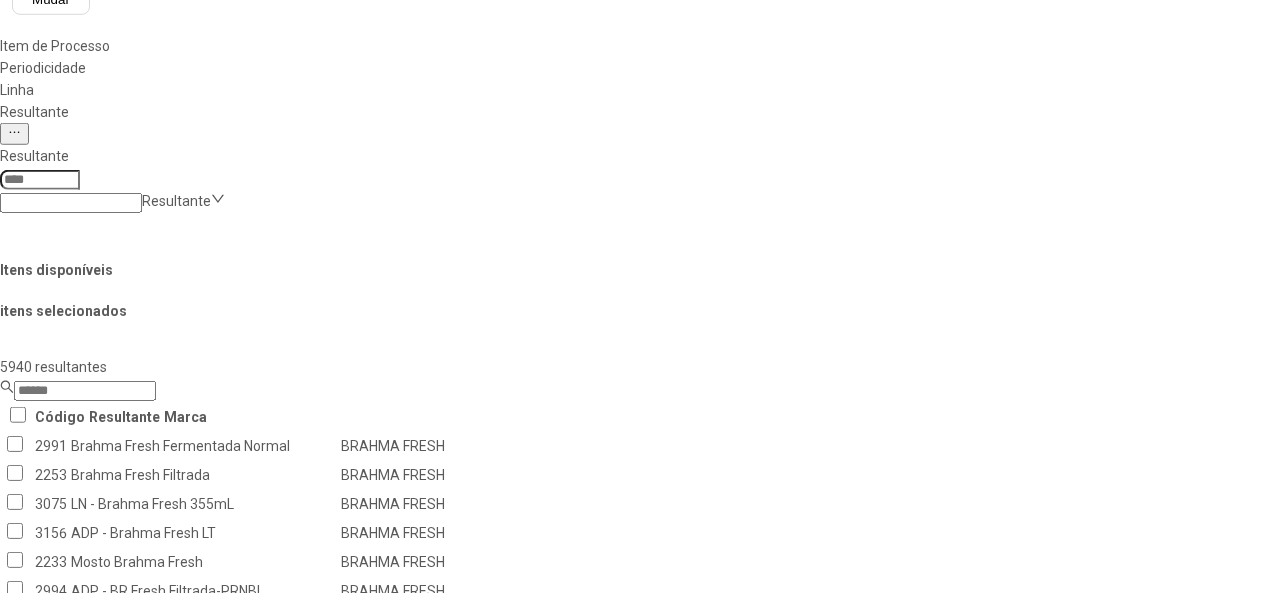 scroll, scrollTop: 0, scrollLeft: 0, axis: both 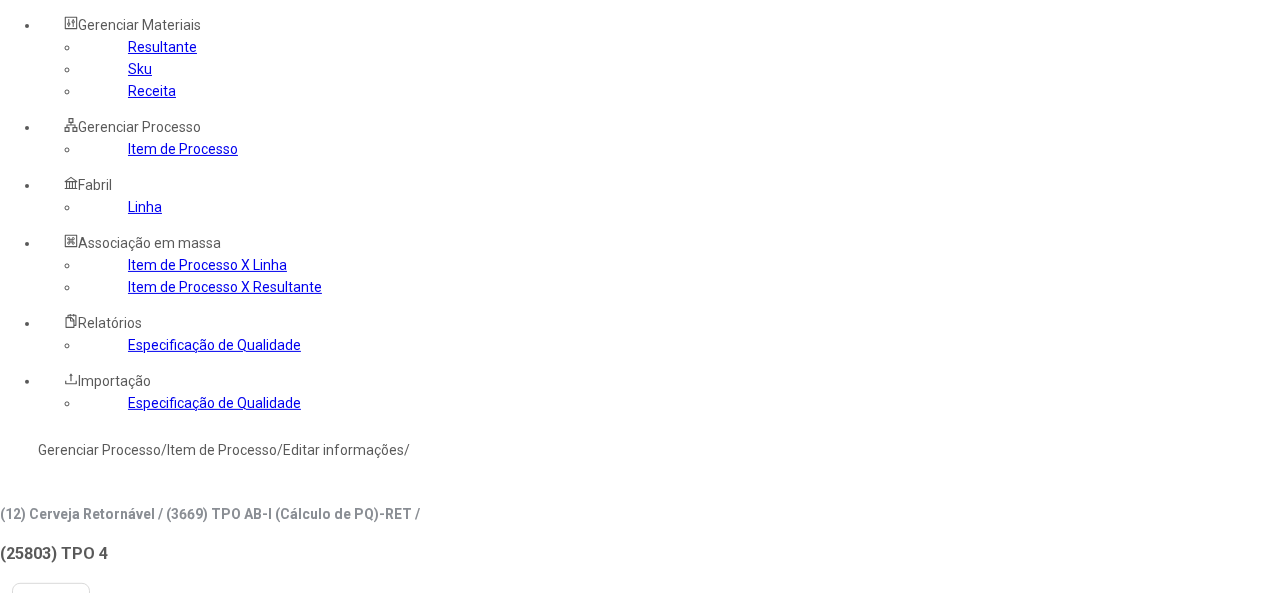 drag, startPoint x: 110, startPoint y: 281, endPoint x: 134, endPoint y: 286, distance: 24.5153 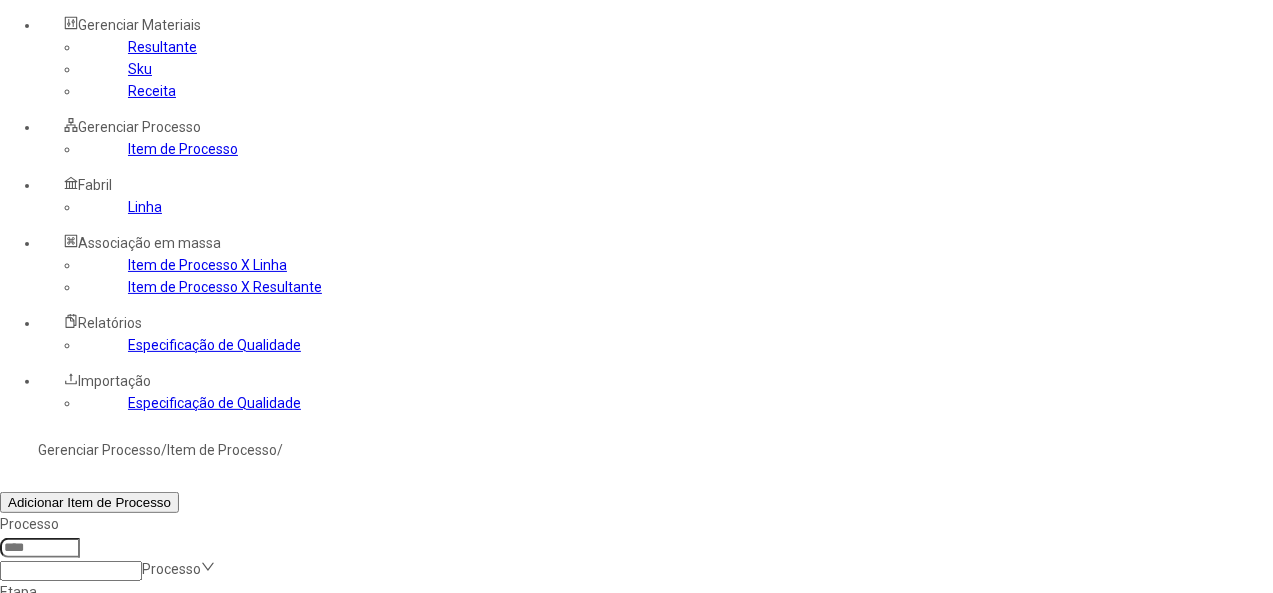 click 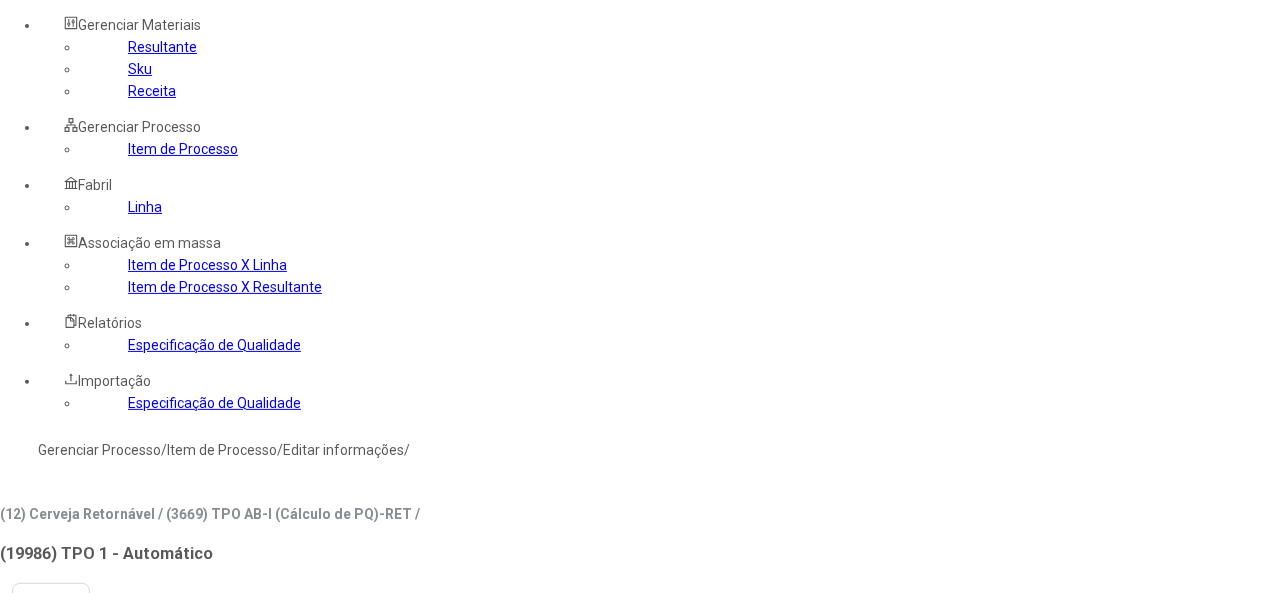 type on "****" 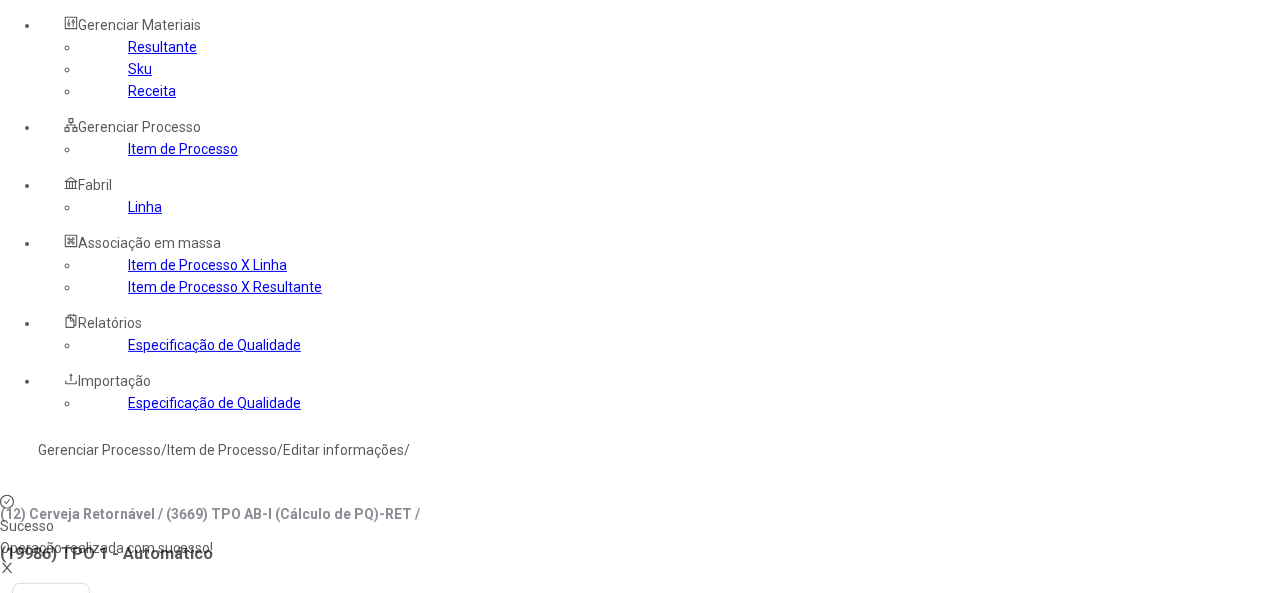 click on "Linha" 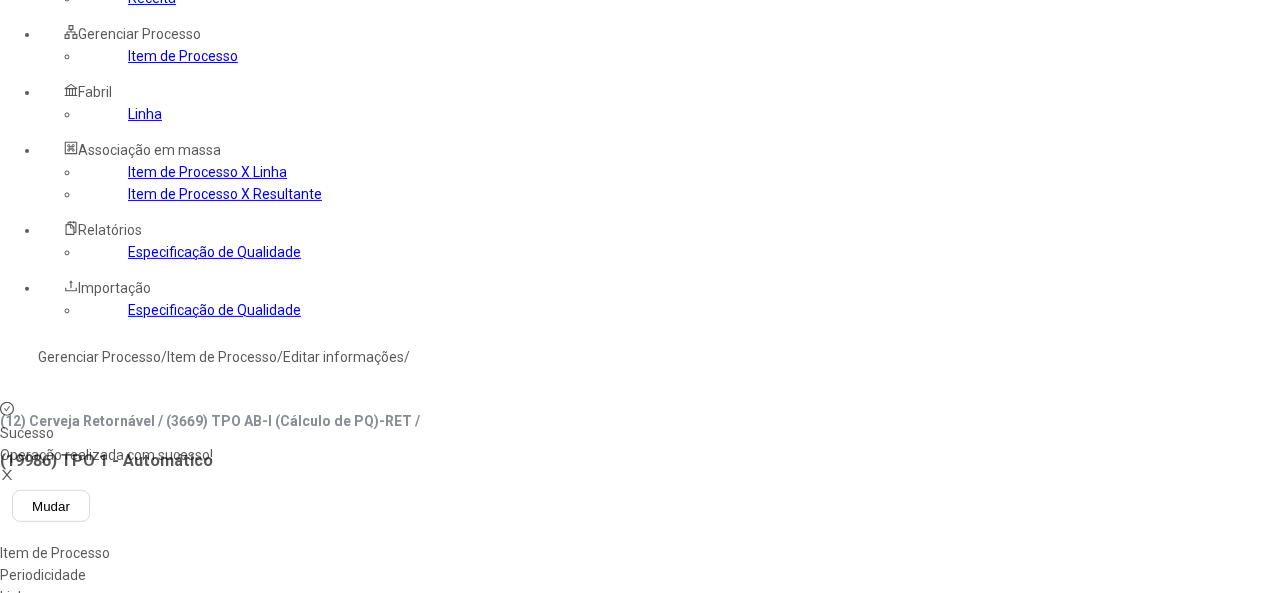 scroll, scrollTop: 400, scrollLeft: 0, axis: vertical 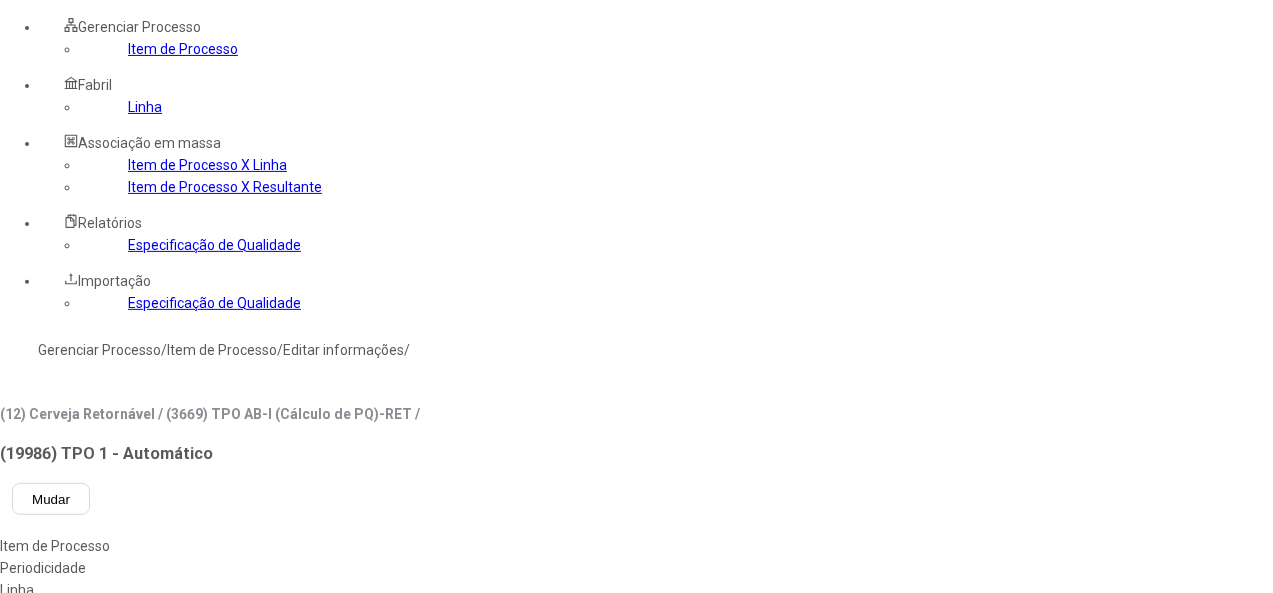 drag, startPoint x: 808, startPoint y: 322, endPoint x: 791, endPoint y: 371, distance: 51.86521 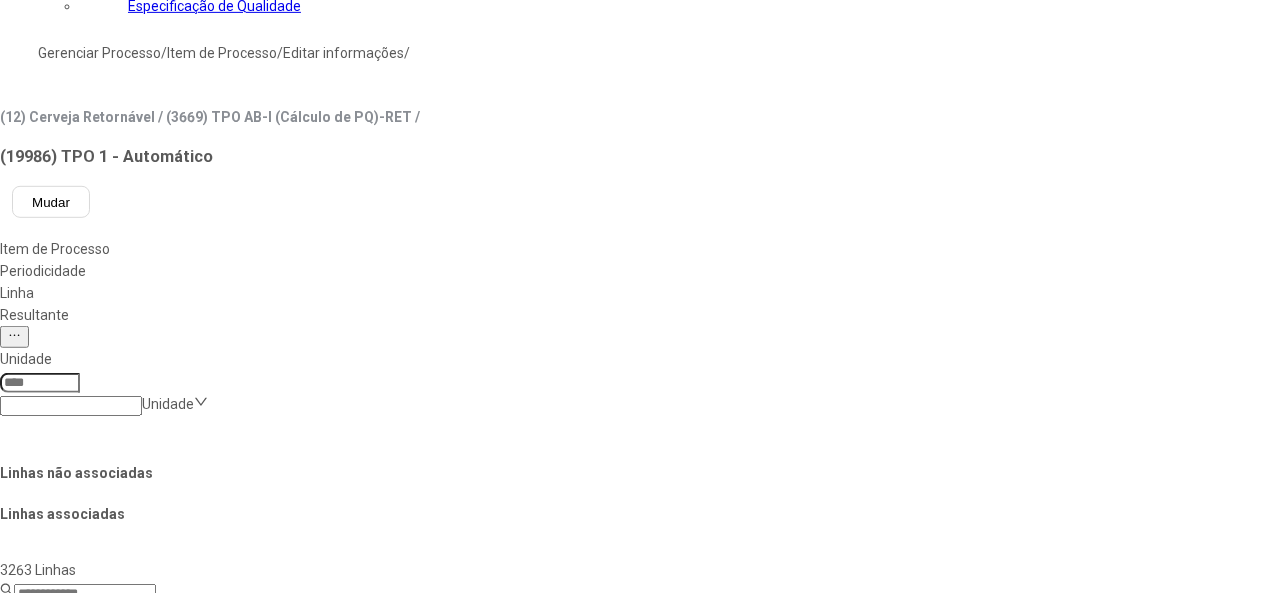 scroll, scrollTop: 500, scrollLeft: 0, axis: vertical 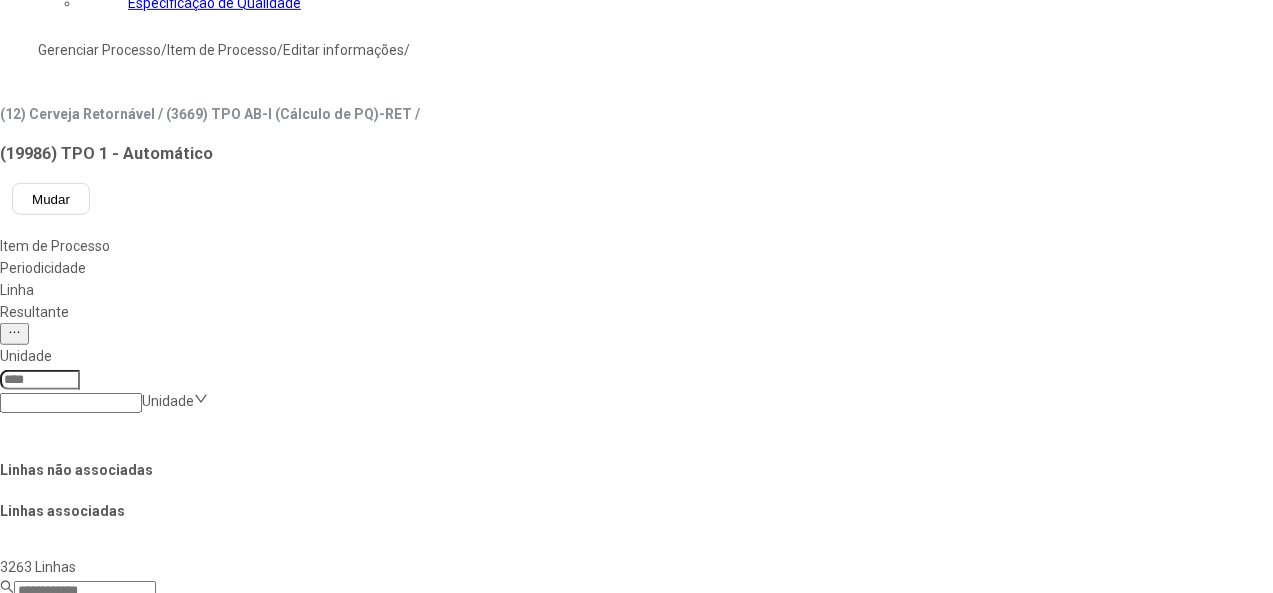 click on "Salvar Alterações" 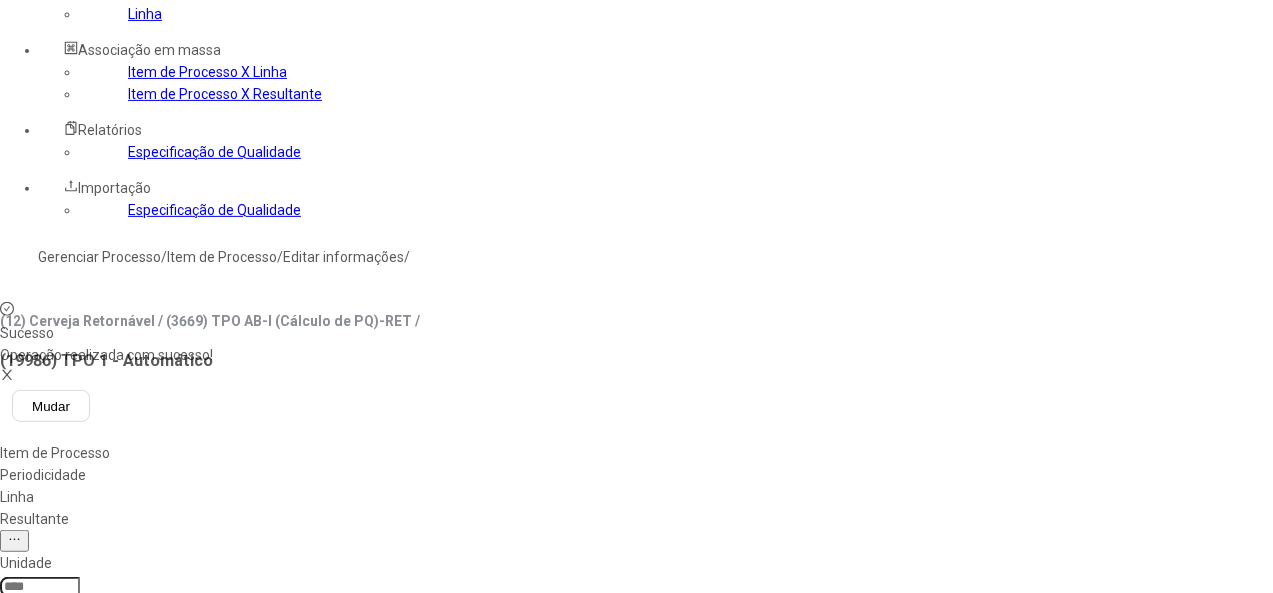 scroll, scrollTop: 0, scrollLeft: 0, axis: both 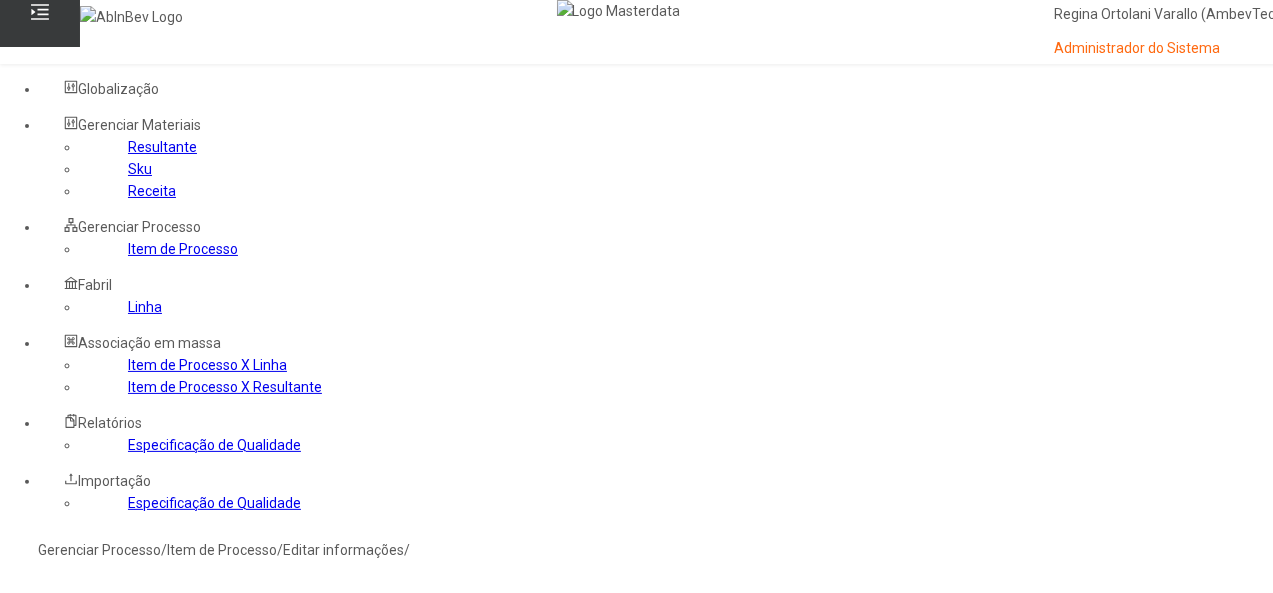 click on "Resultante" 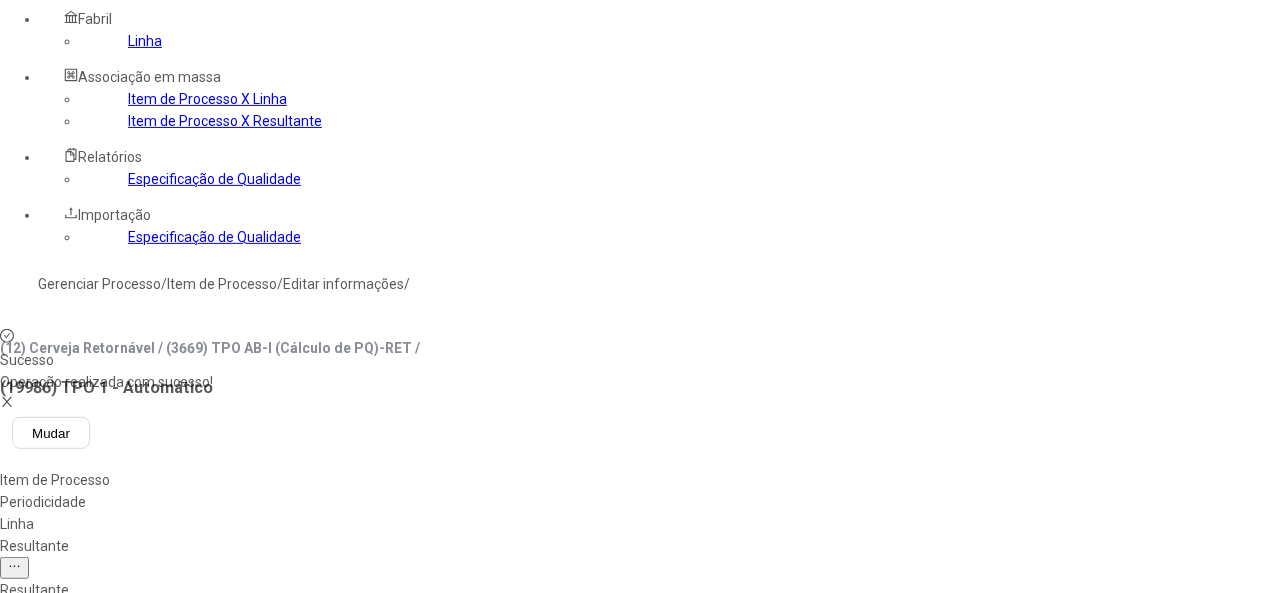 scroll, scrollTop: 300, scrollLeft: 0, axis: vertical 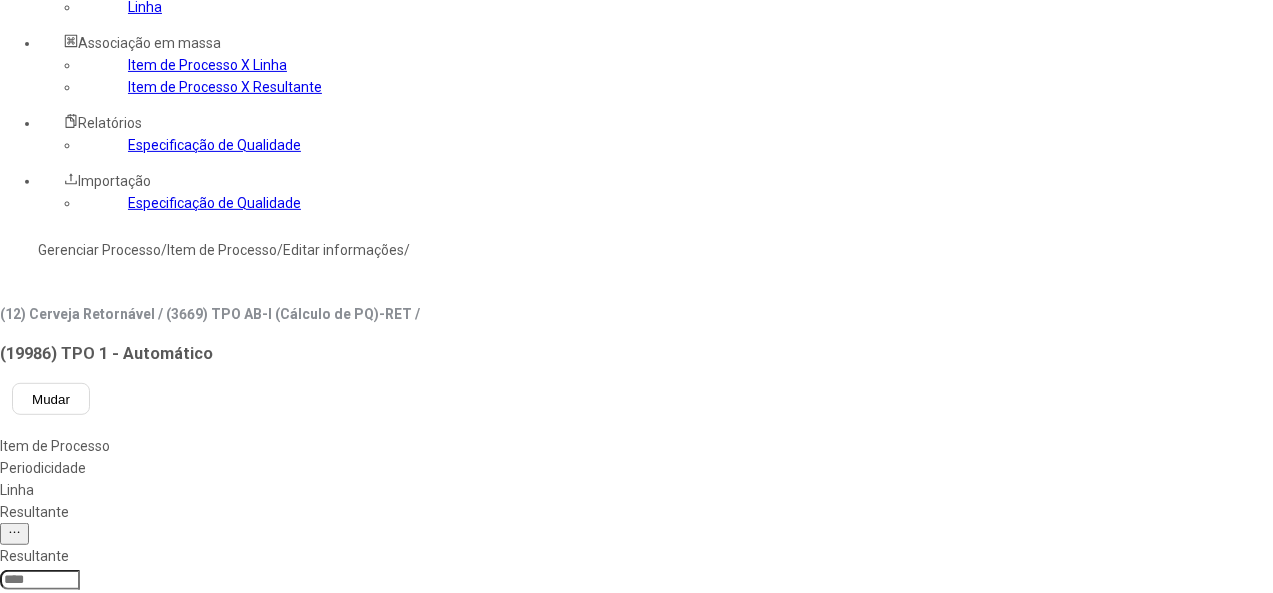 click 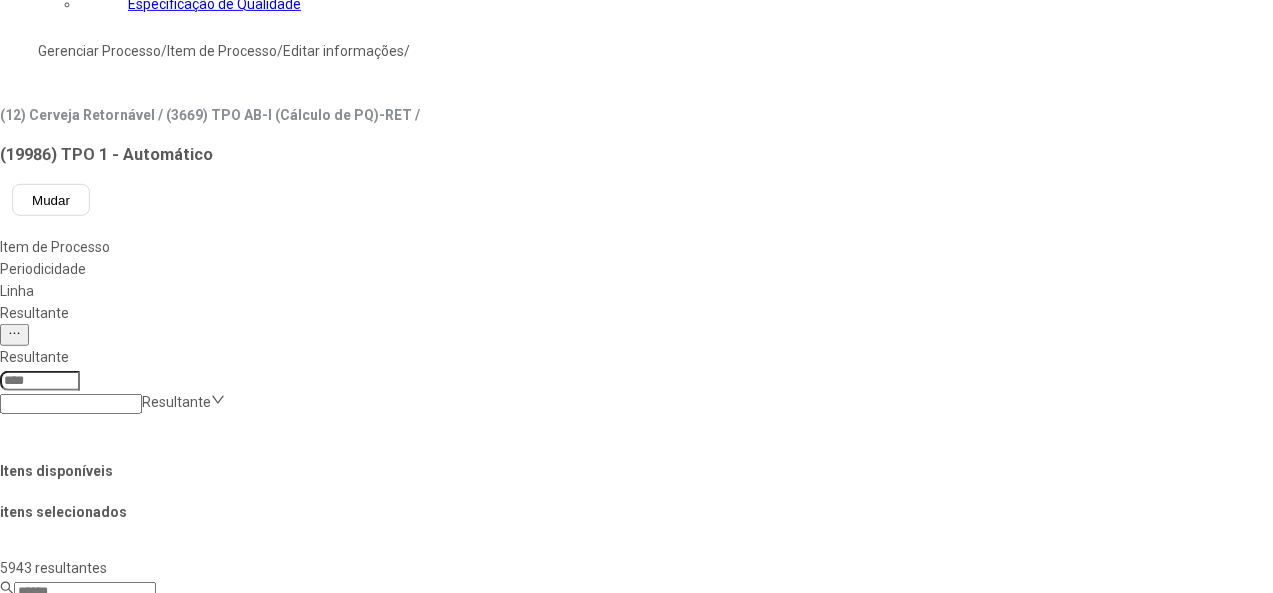 scroll, scrollTop: 600, scrollLeft: 0, axis: vertical 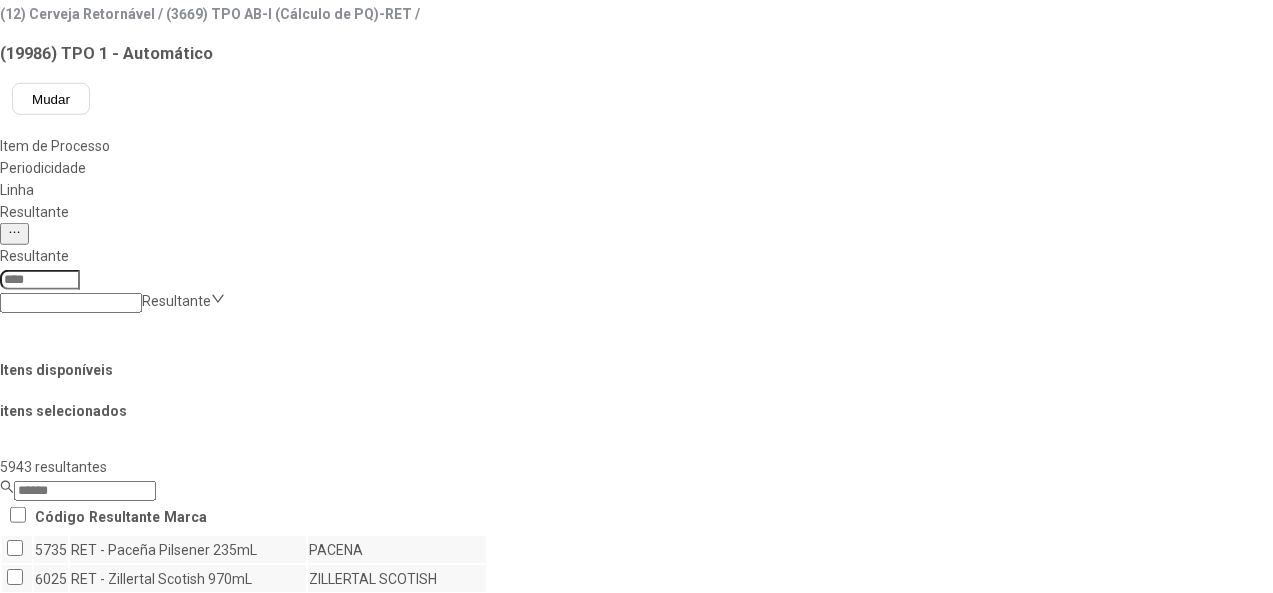 drag, startPoint x: 1151, startPoint y: 319, endPoint x: 1132, endPoint y: 335, distance: 24.839485 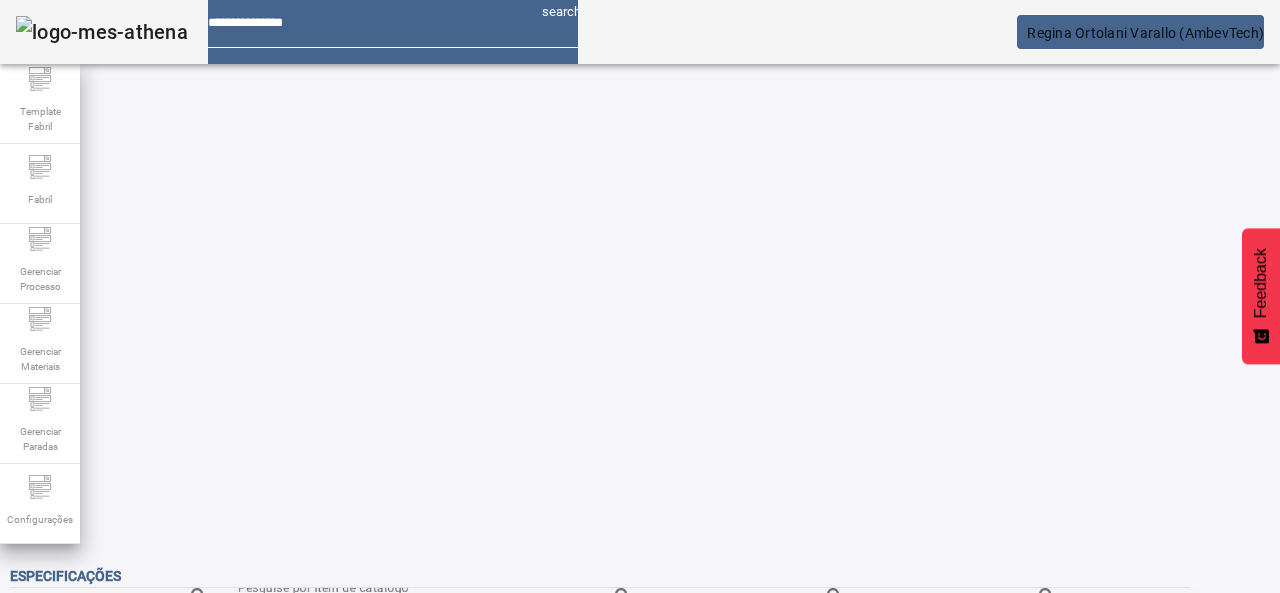 scroll, scrollTop: 0, scrollLeft: 0, axis: both 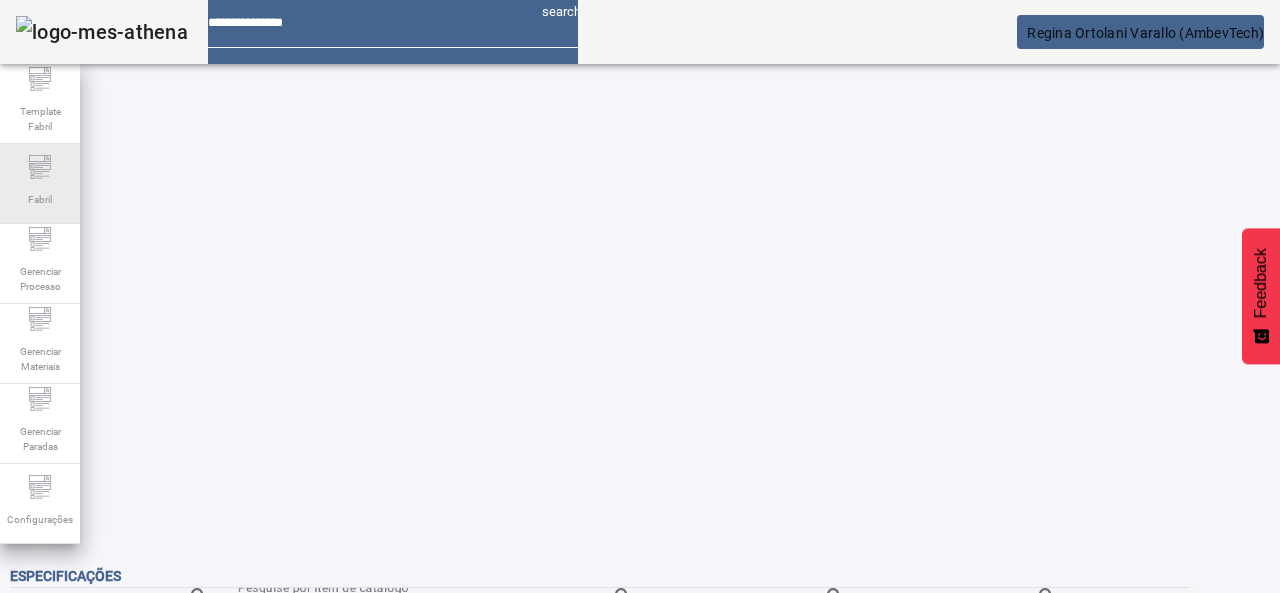 click on "Fabril" 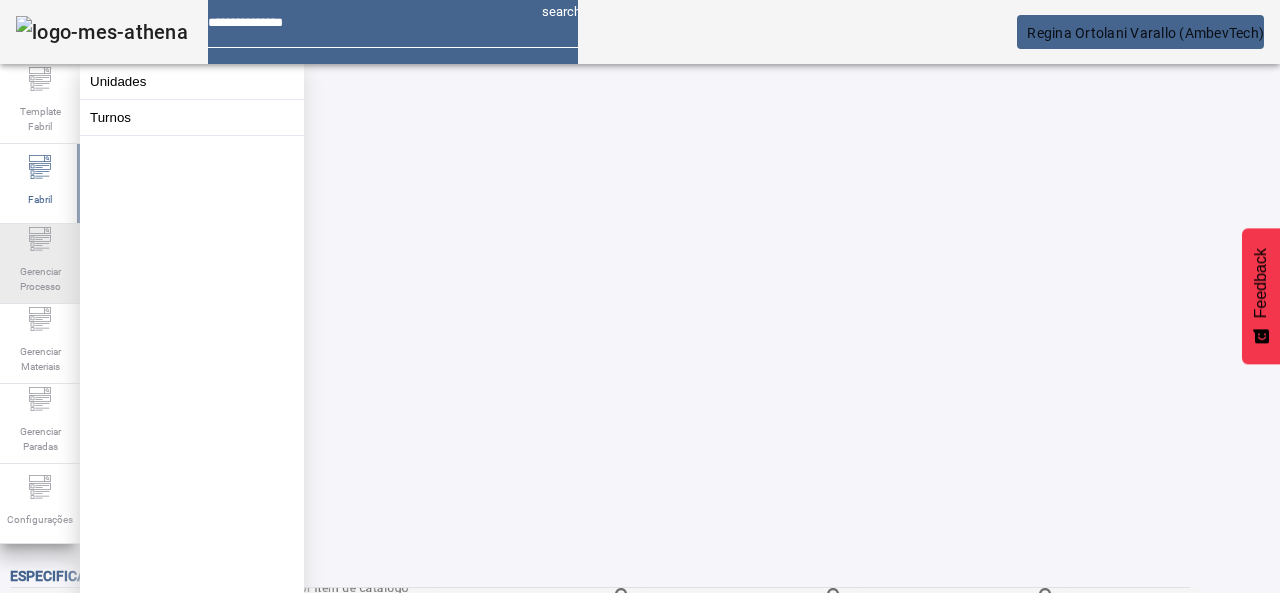 click 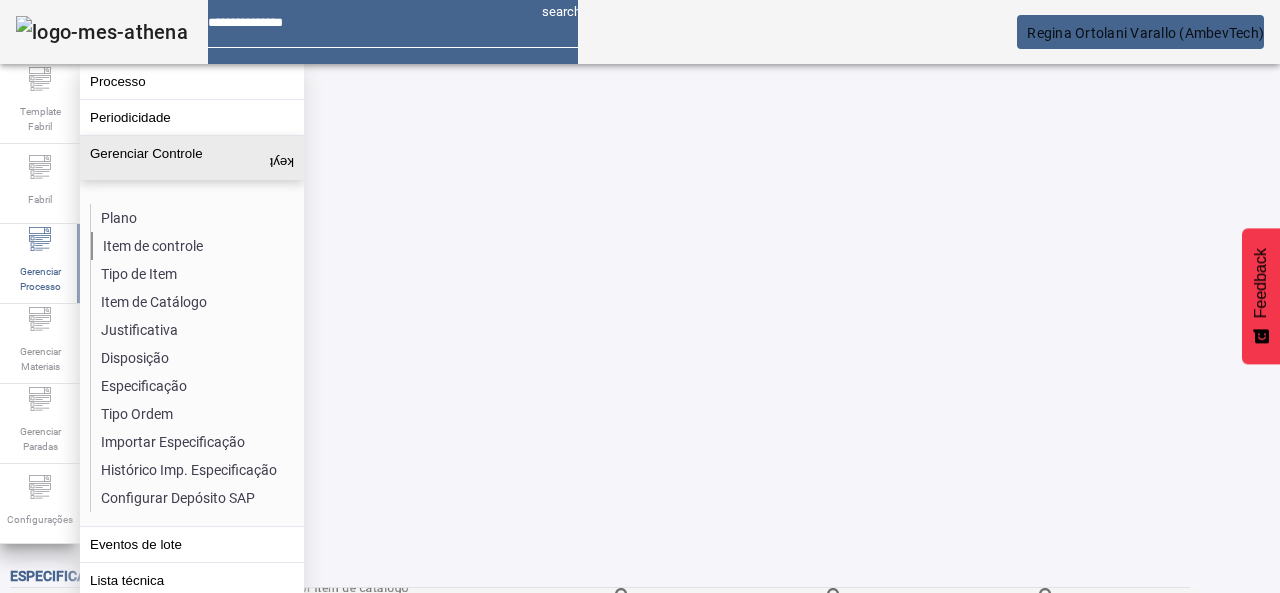 click on "Item de controle" 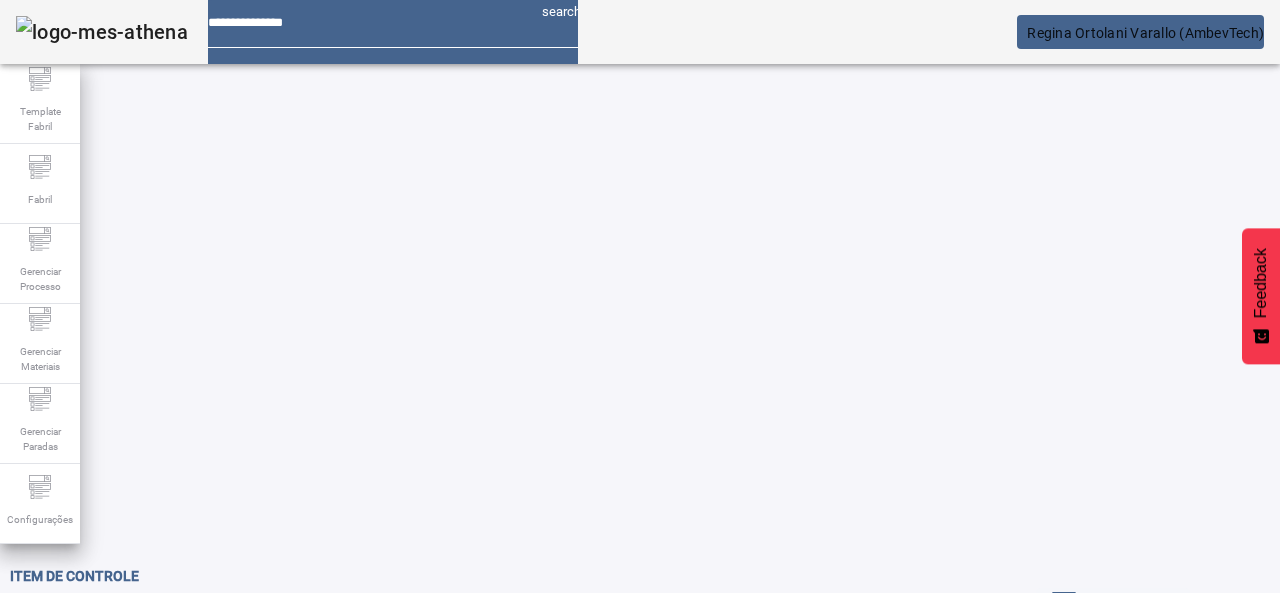 click on "ABRIR FILTROS" 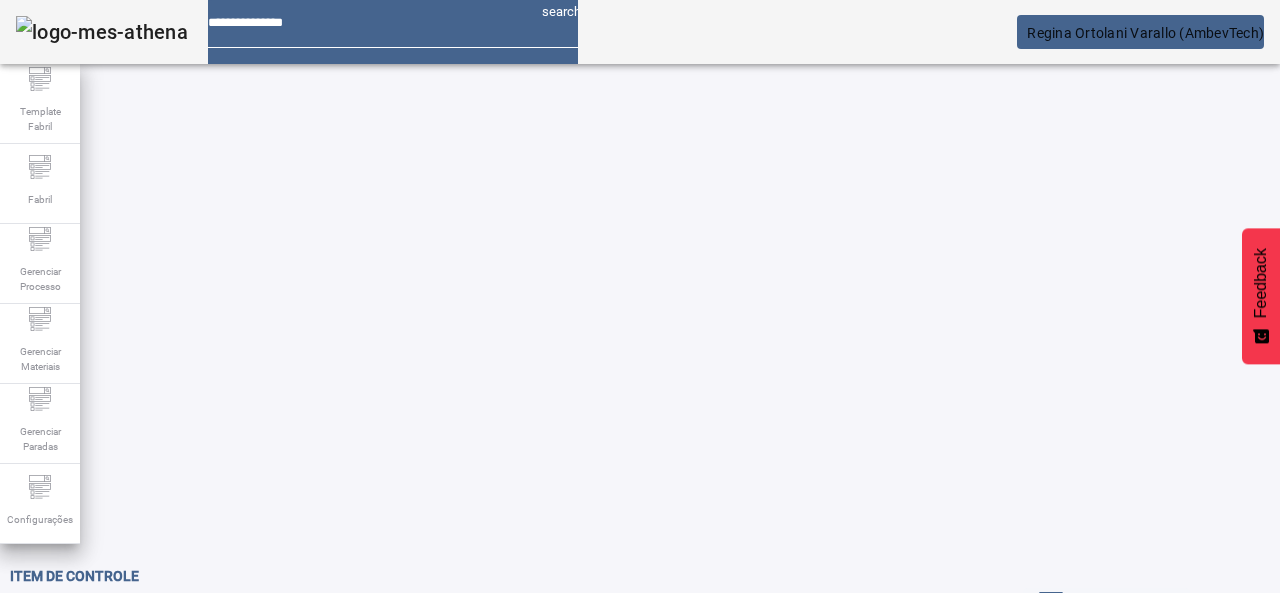 click on "Pesquise por Código" at bounding box center (116, 637) 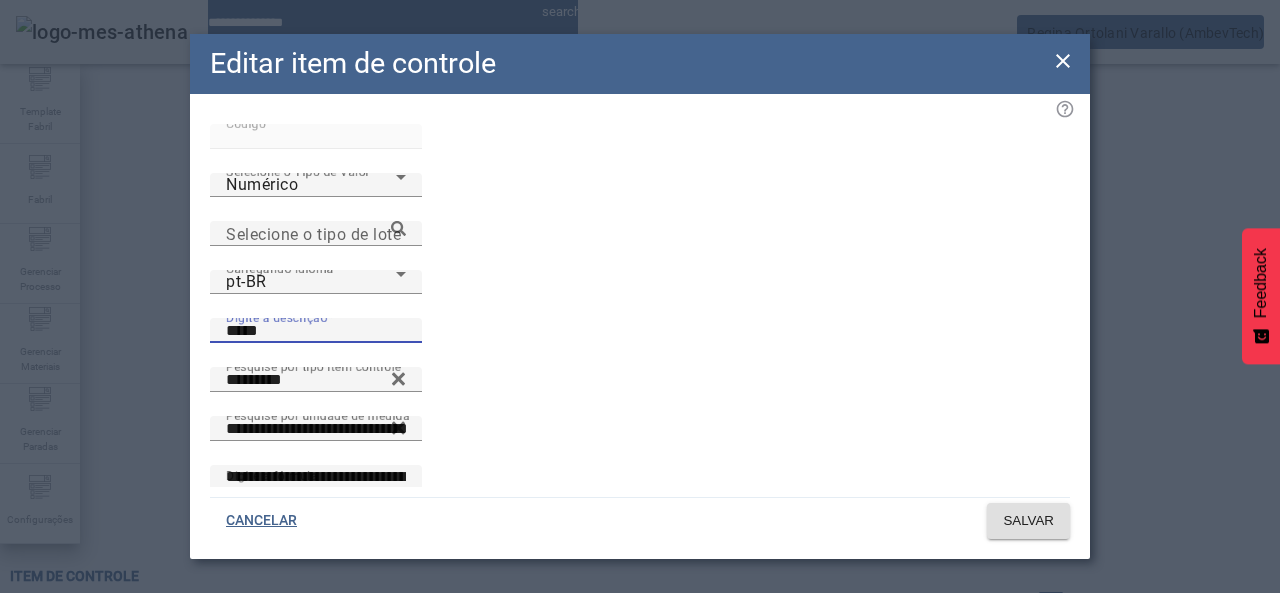 click on "*****" at bounding box center [316, 331] 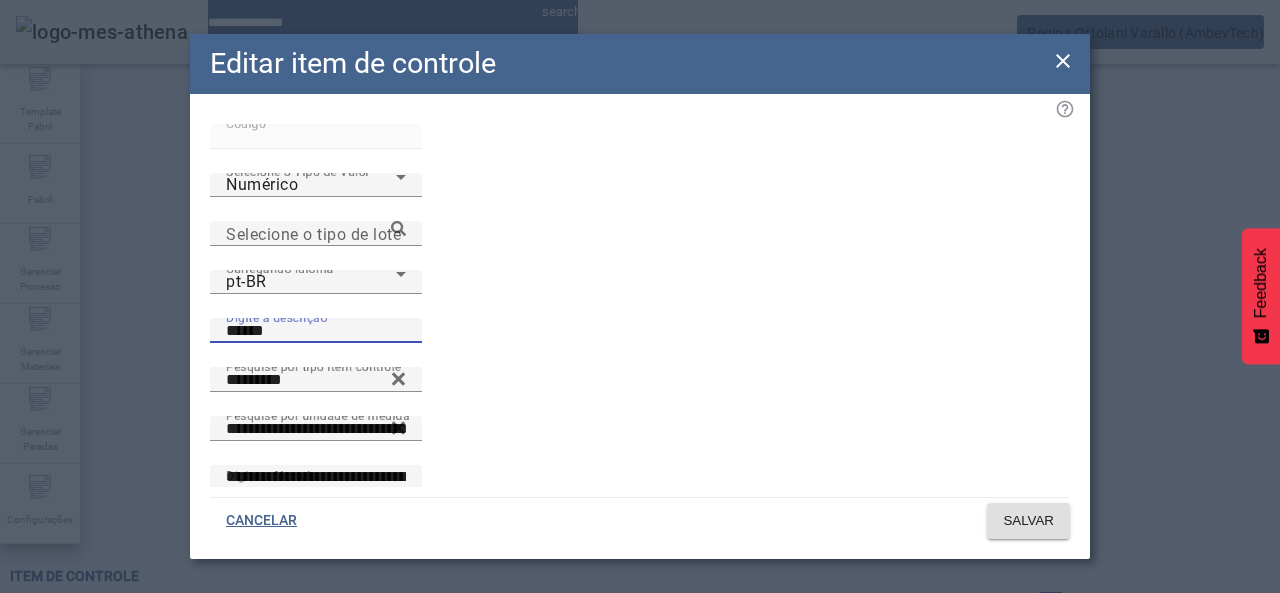 paste on "**********" 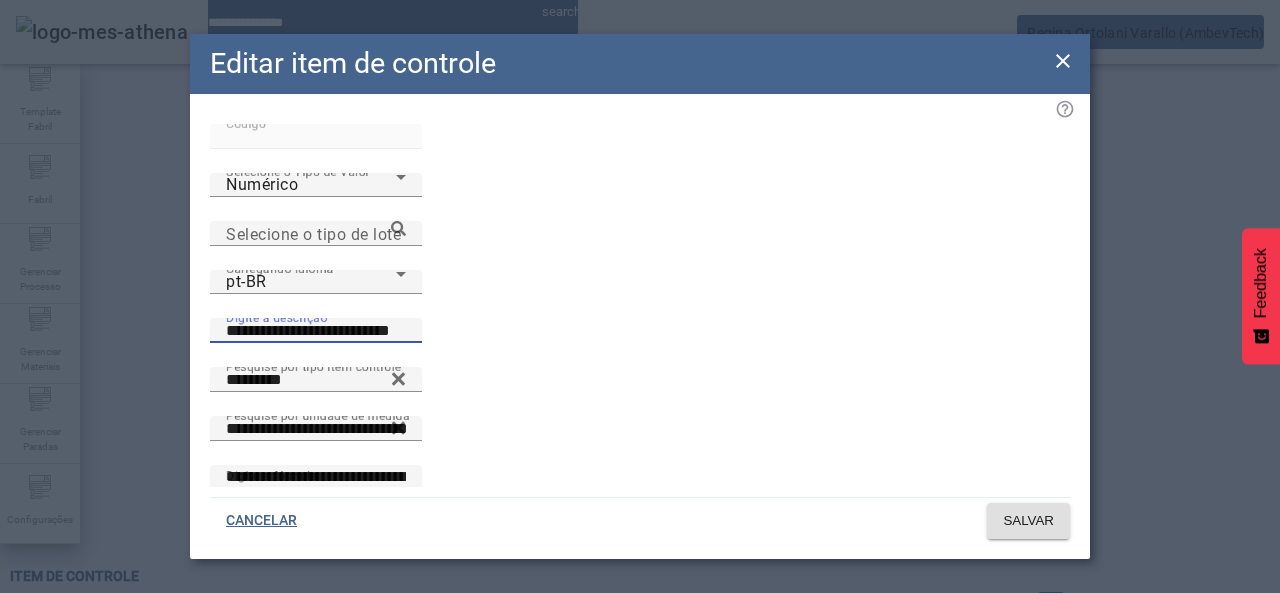 drag, startPoint x: 552, startPoint y: 242, endPoint x: 583, endPoint y: 243, distance: 31.016125 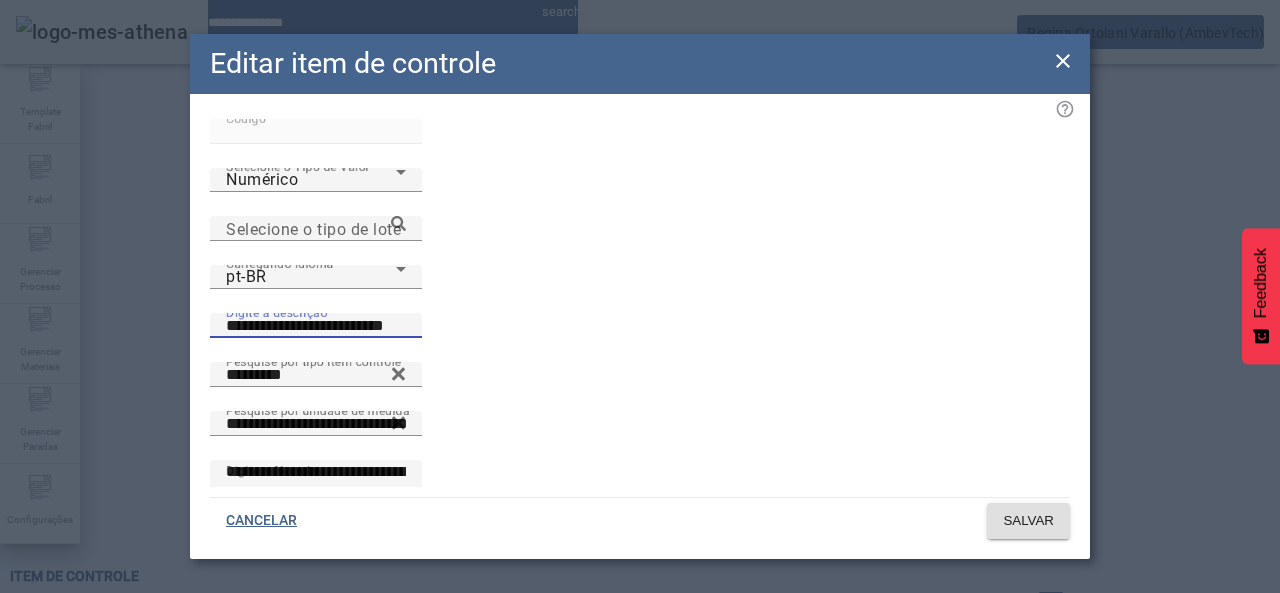 scroll, scrollTop: 7, scrollLeft: 0, axis: vertical 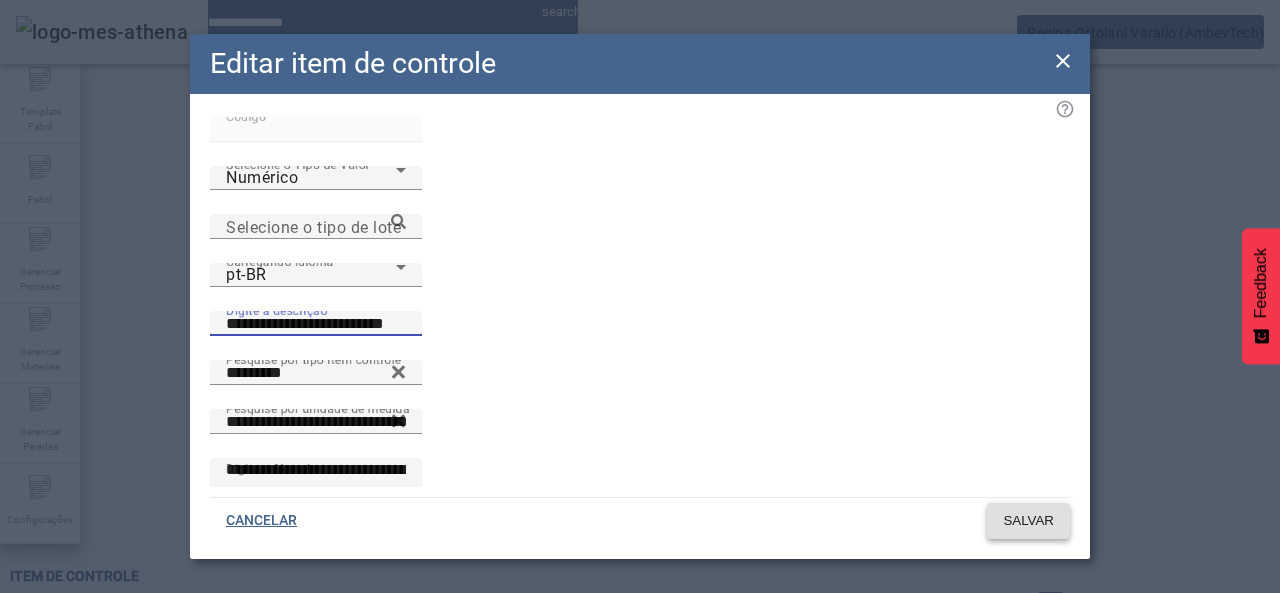type on "**********" 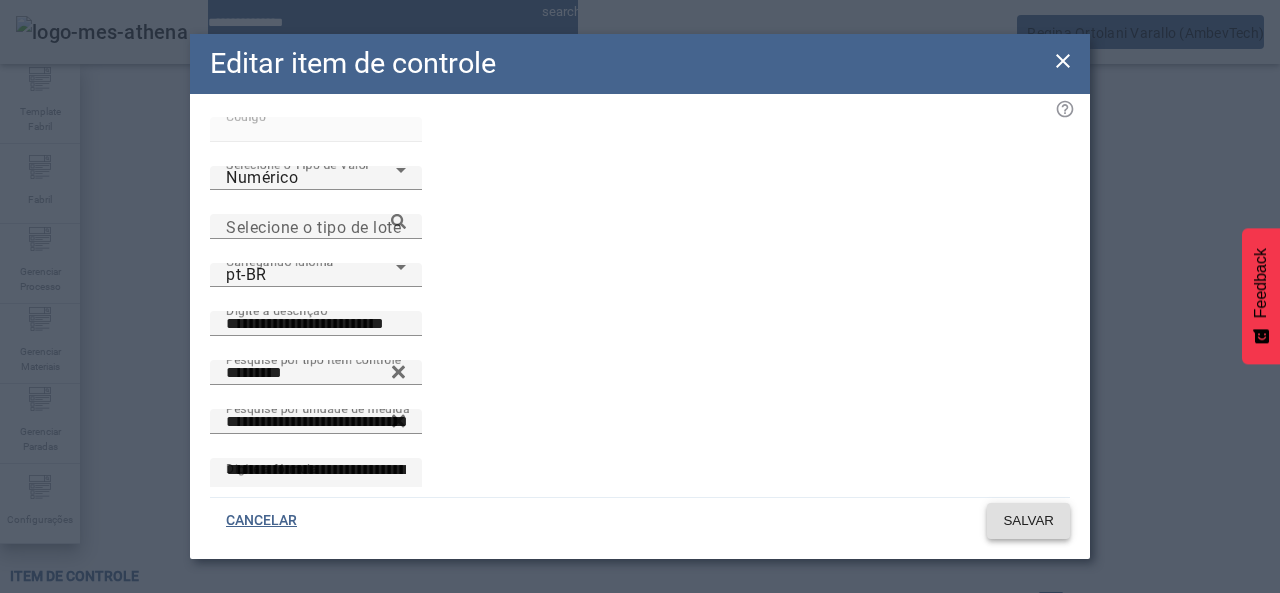 click on "SALVAR" 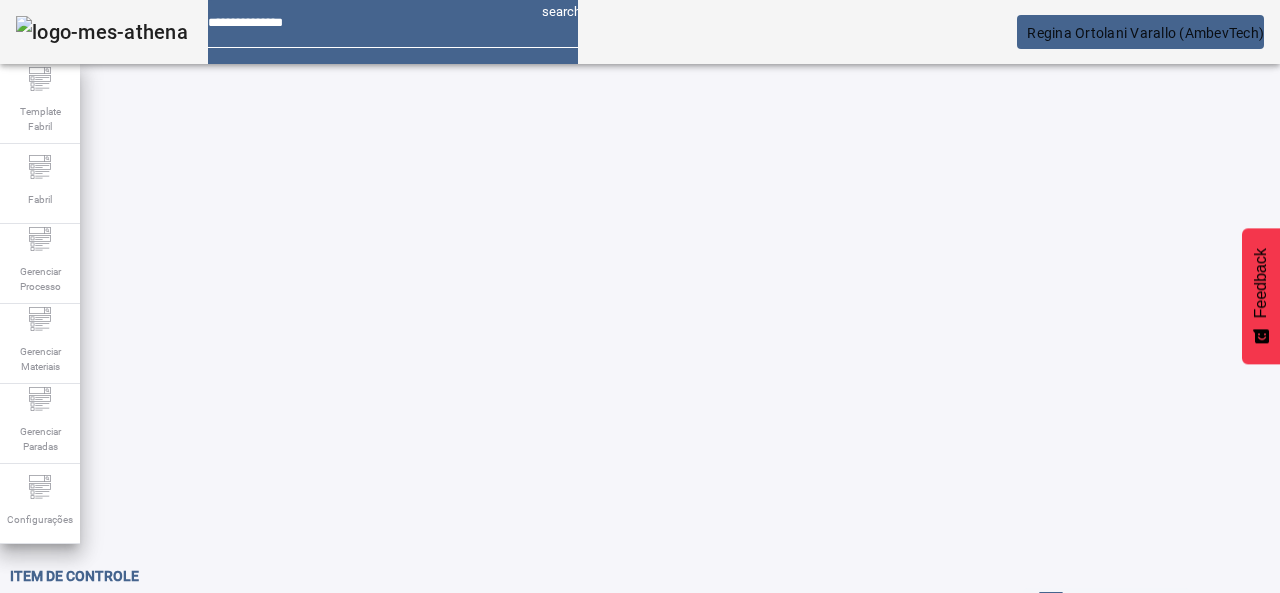 drag, startPoint x: 172, startPoint y: 184, endPoint x: 98, endPoint y: 168, distance: 75.70998 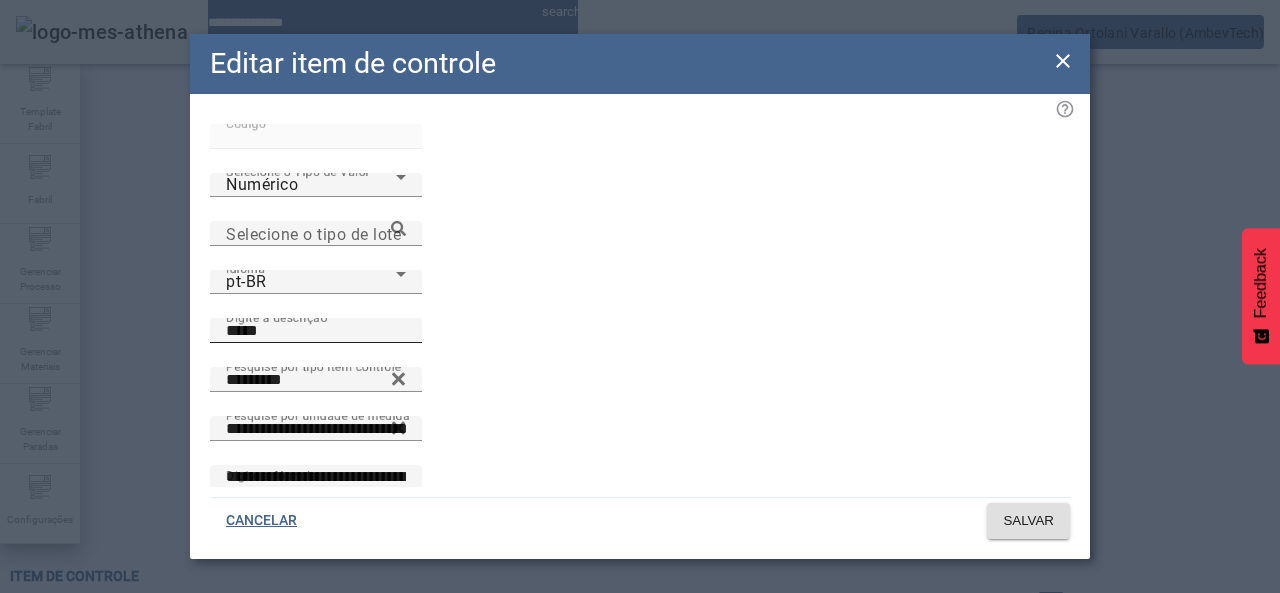 click on "*****" at bounding box center [316, 331] 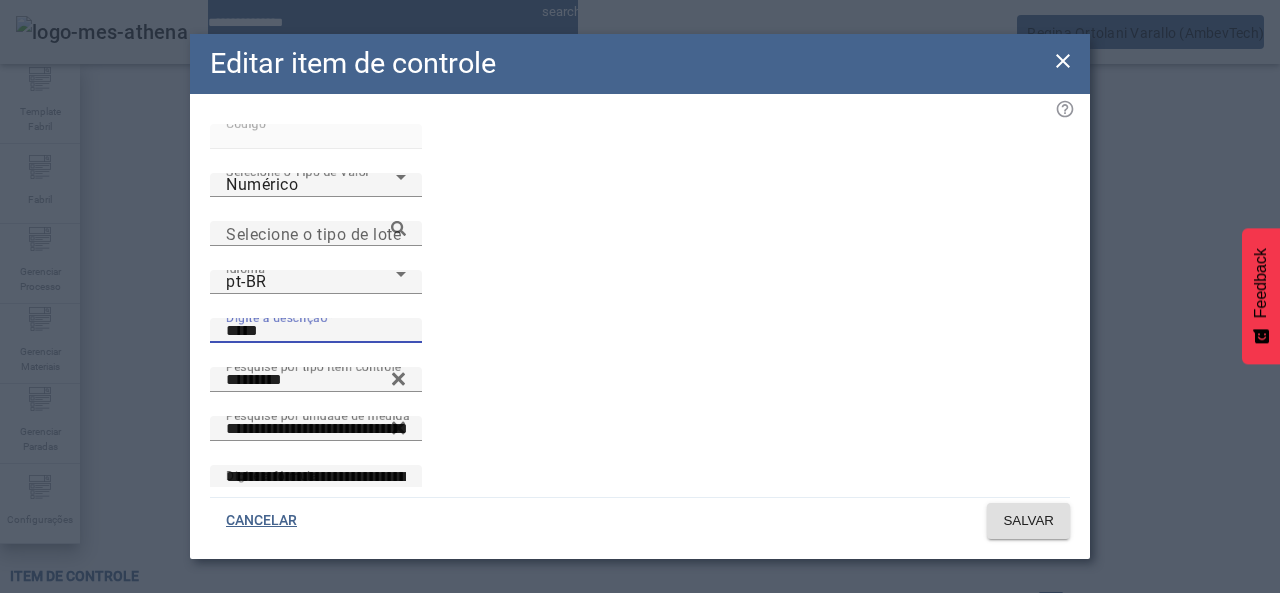 paste on "**********" 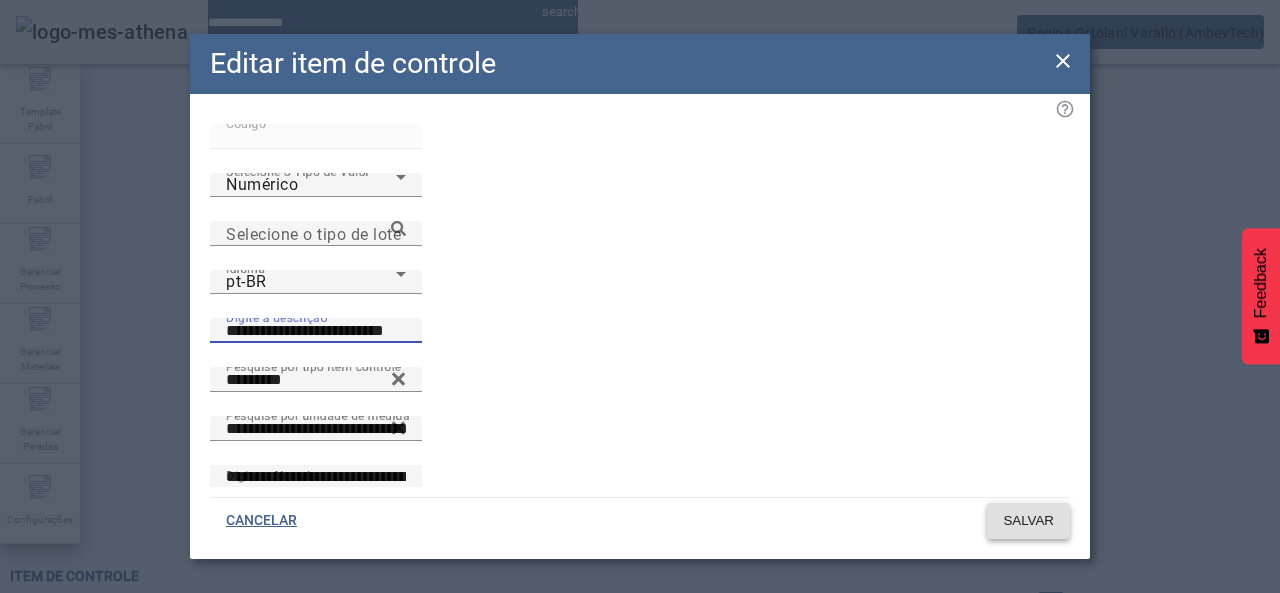 type on "**********" 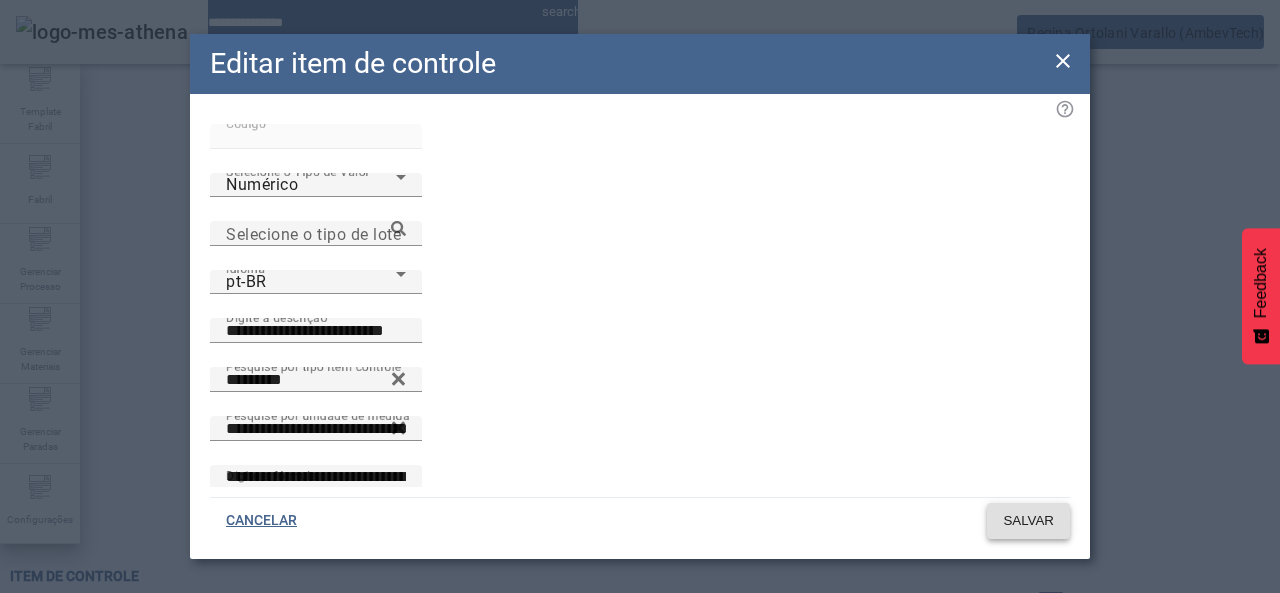 click 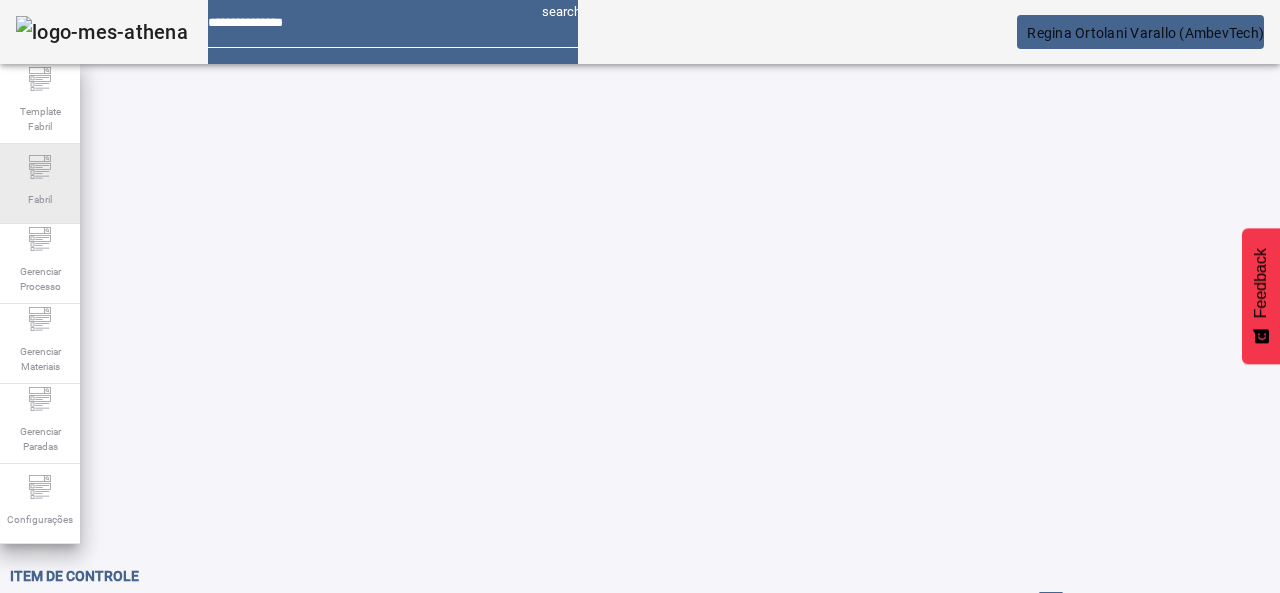 drag, startPoint x: 180, startPoint y: 185, endPoint x: 45, endPoint y: 185, distance: 135 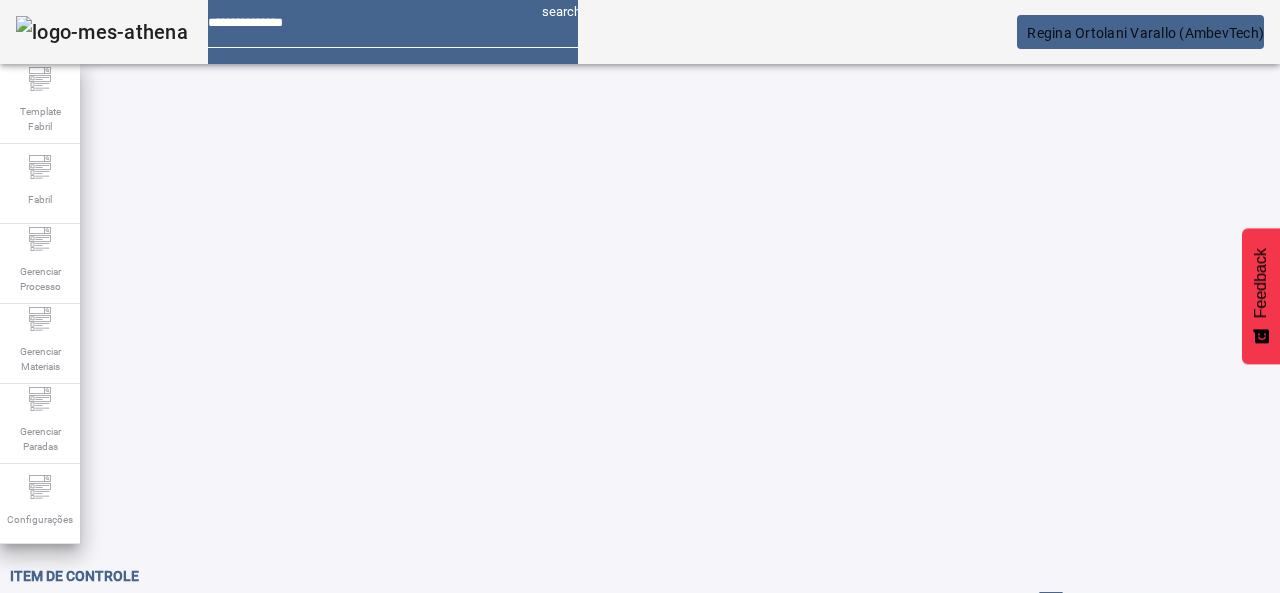click on "Item de controle FECHAR FILTROS  Pesquise por Código *****  Pesquise por descrição  Pesquise por tipo item controle LIMPAR FILTRAR  Criar item de controle  19390 / TPO 2 (Inativo em 06-2025) EDITAR REMOVER  more_vert" 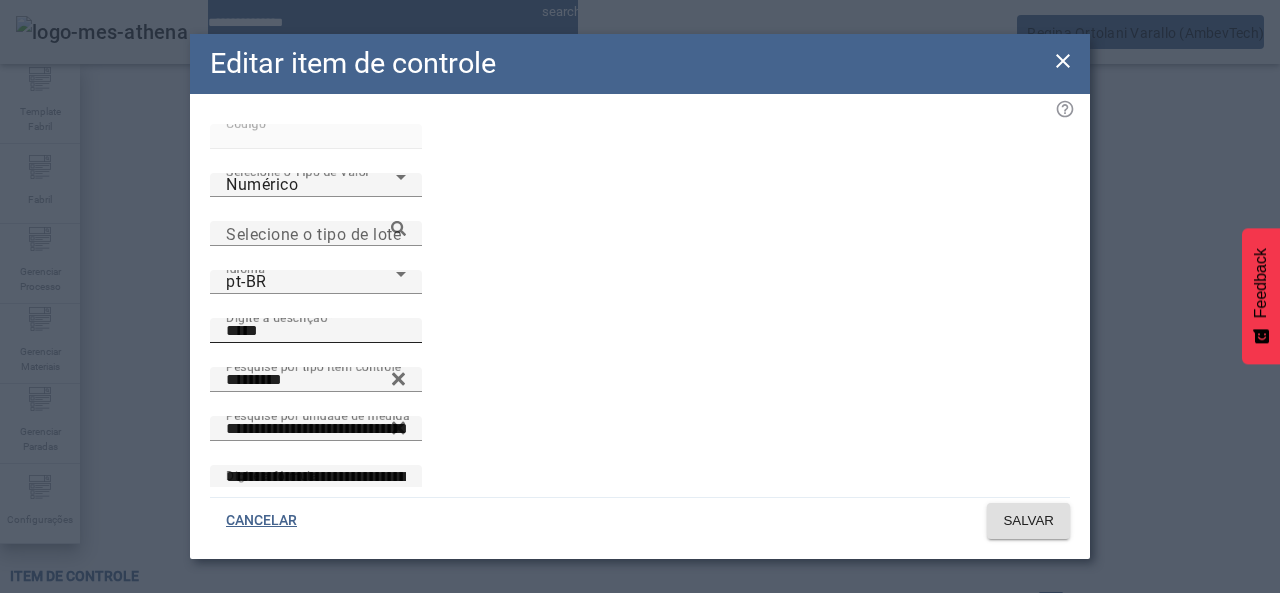 click on "*****" at bounding box center [316, 331] 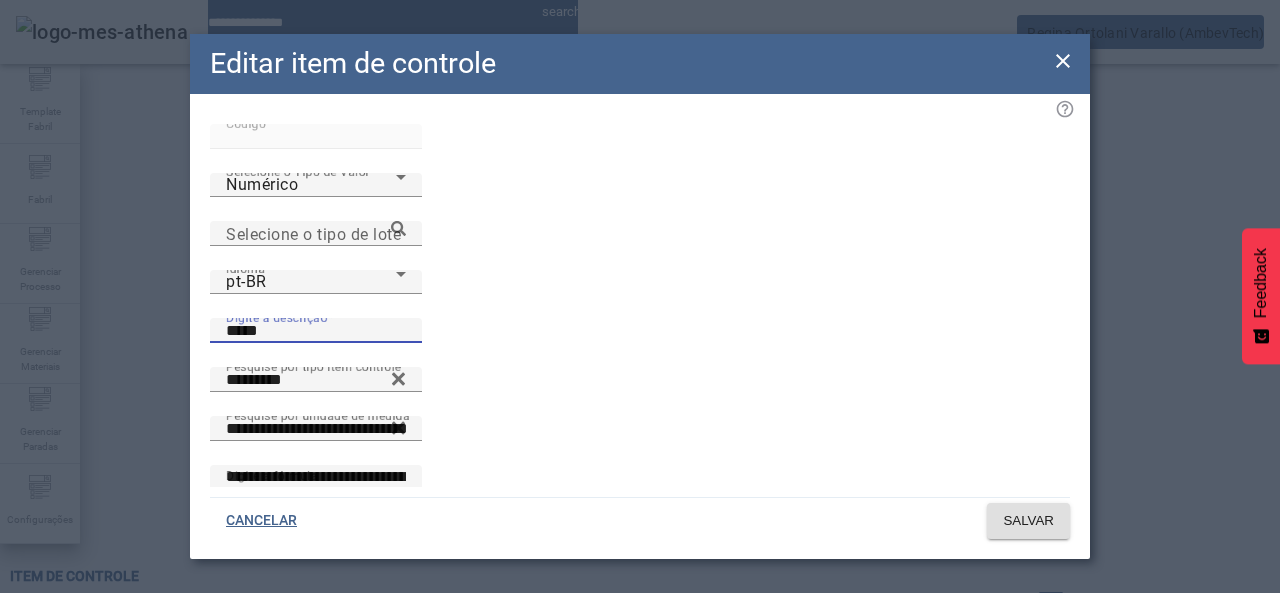 paste on "**********" 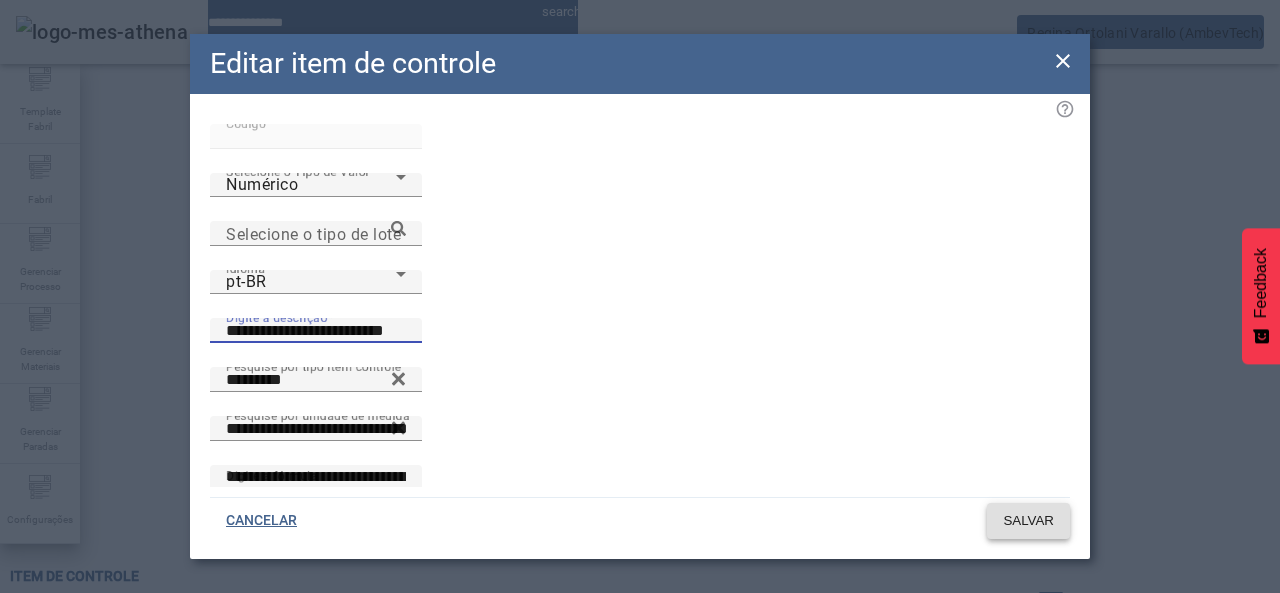 type on "**********" 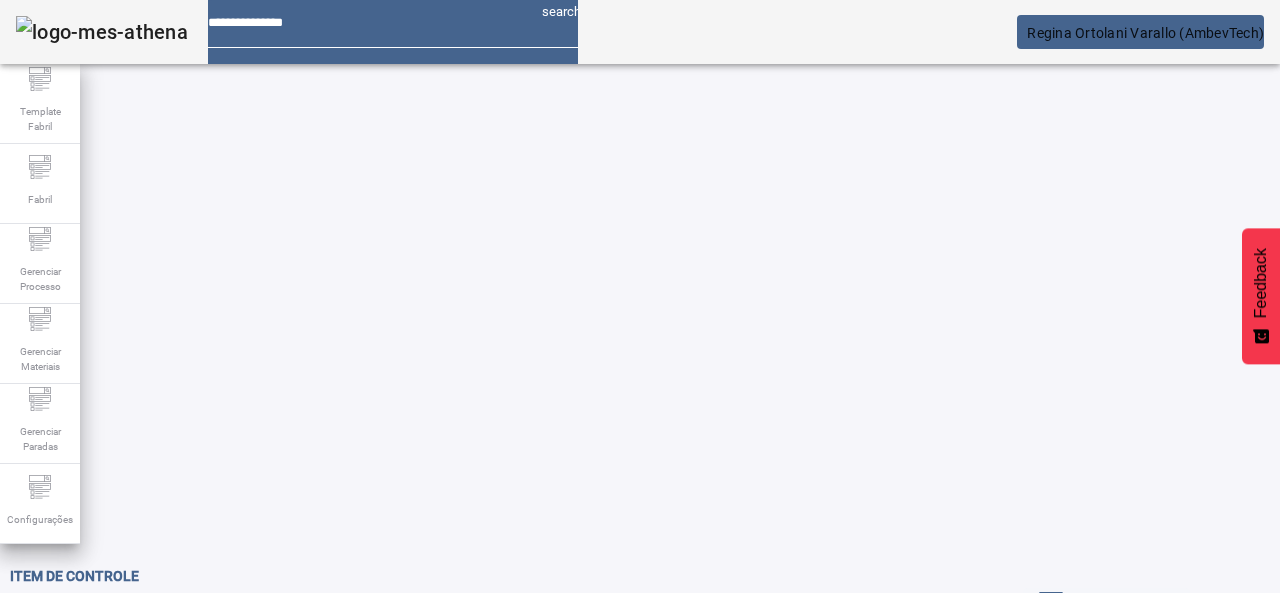 click on "*****" at bounding box center (116, 637) 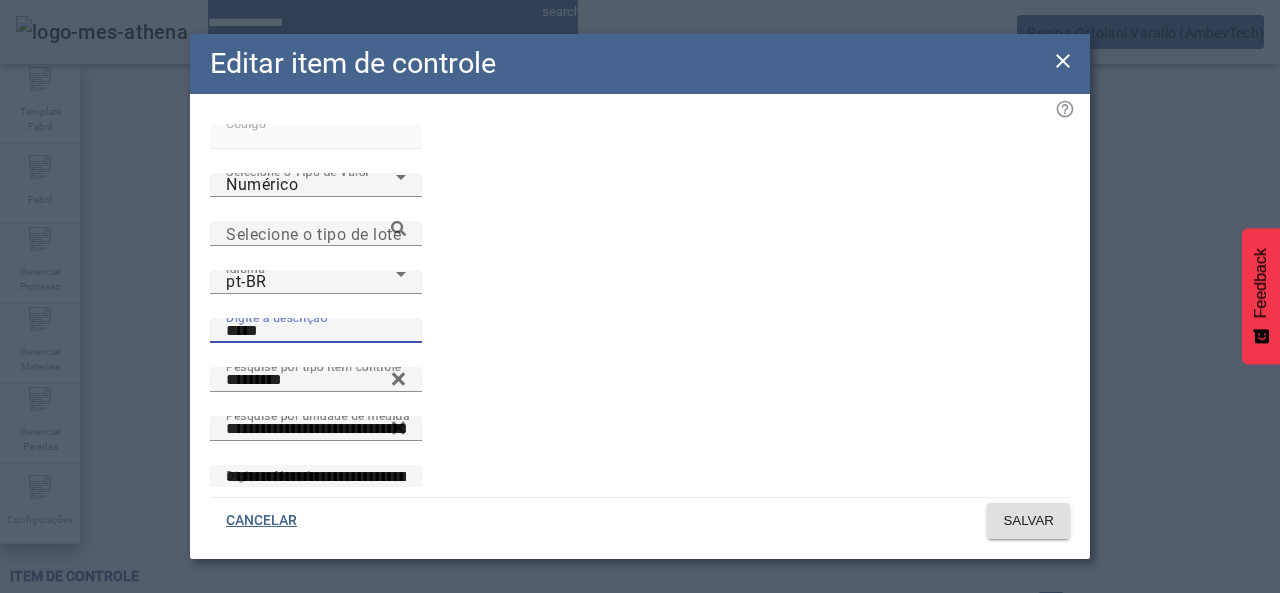 click on "*****" at bounding box center [316, 331] 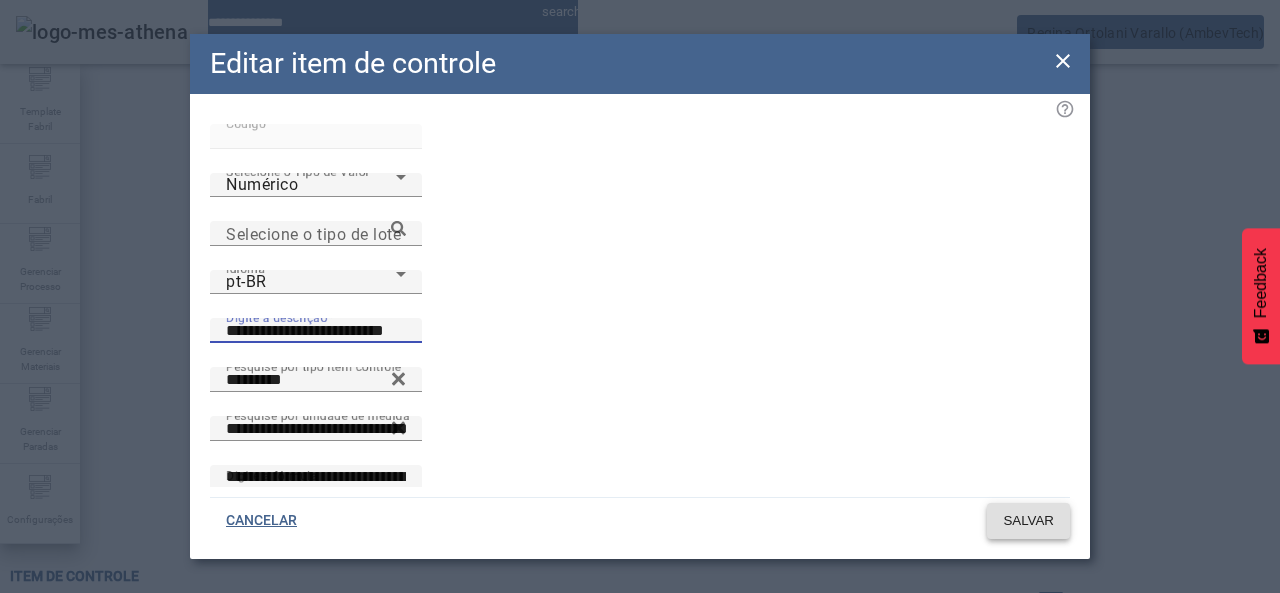 type on "**********" 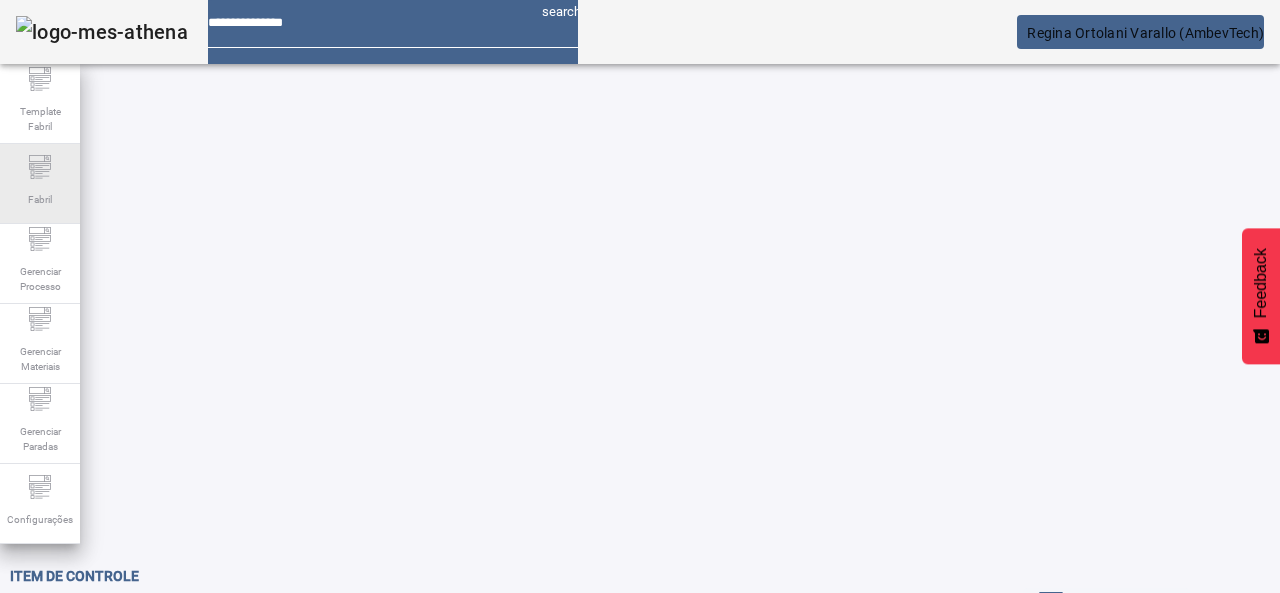 drag, startPoint x: 172, startPoint y: 173, endPoint x: 8, endPoint y: 157, distance: 164.77864 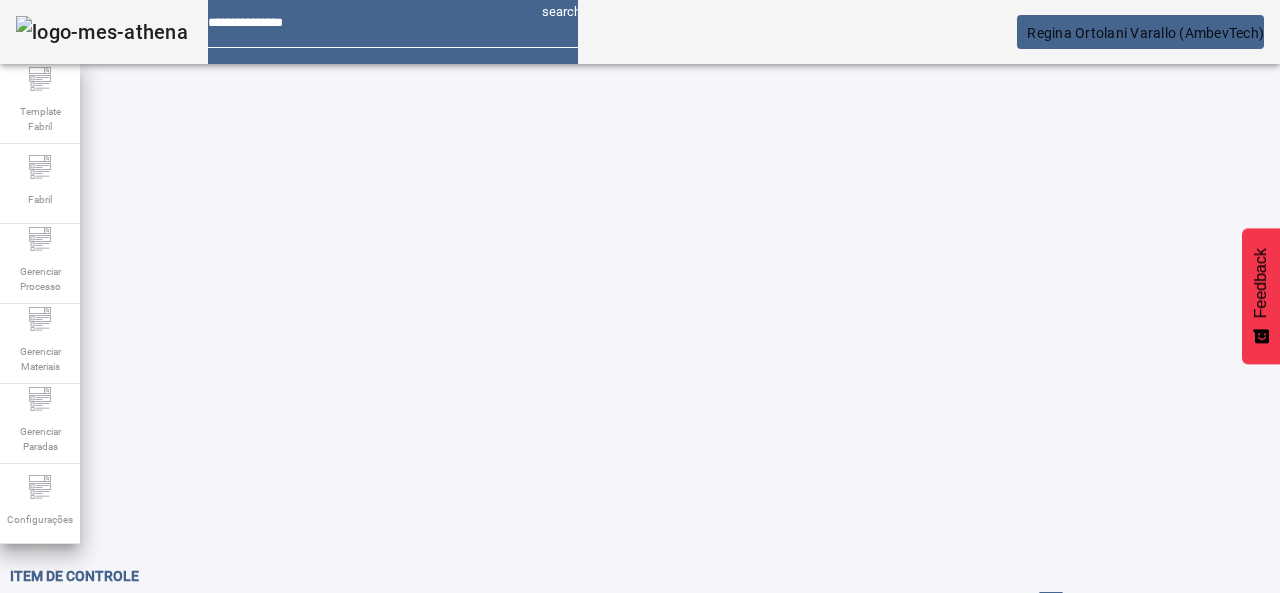 type on "****" 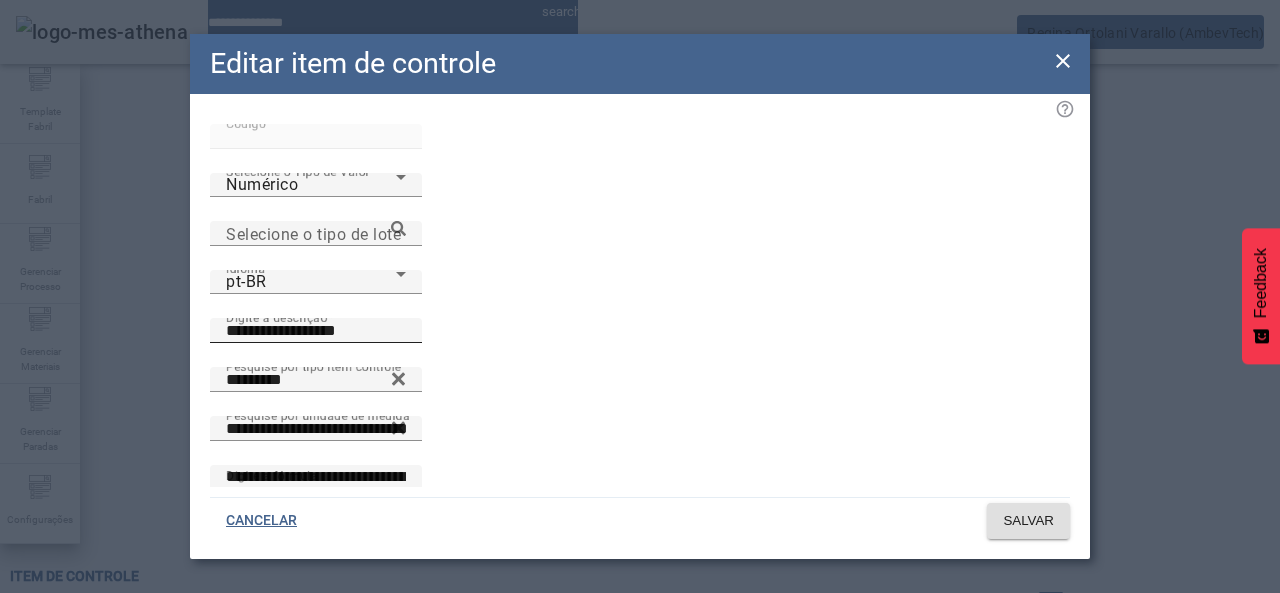 click on "**********" 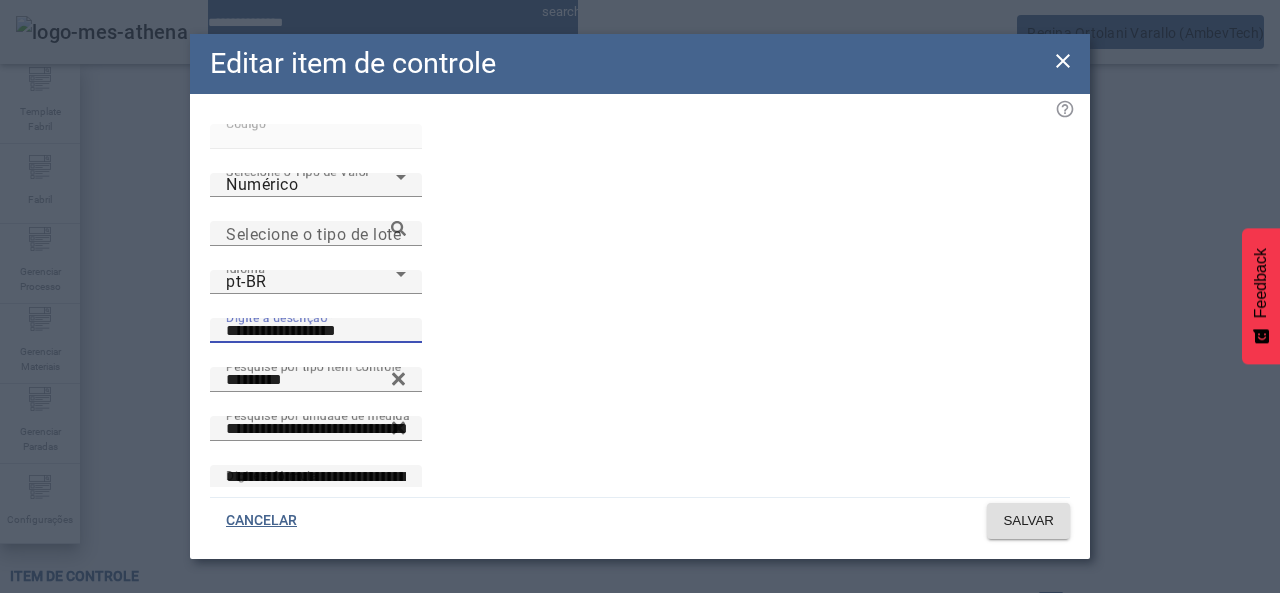 paste on "**********" 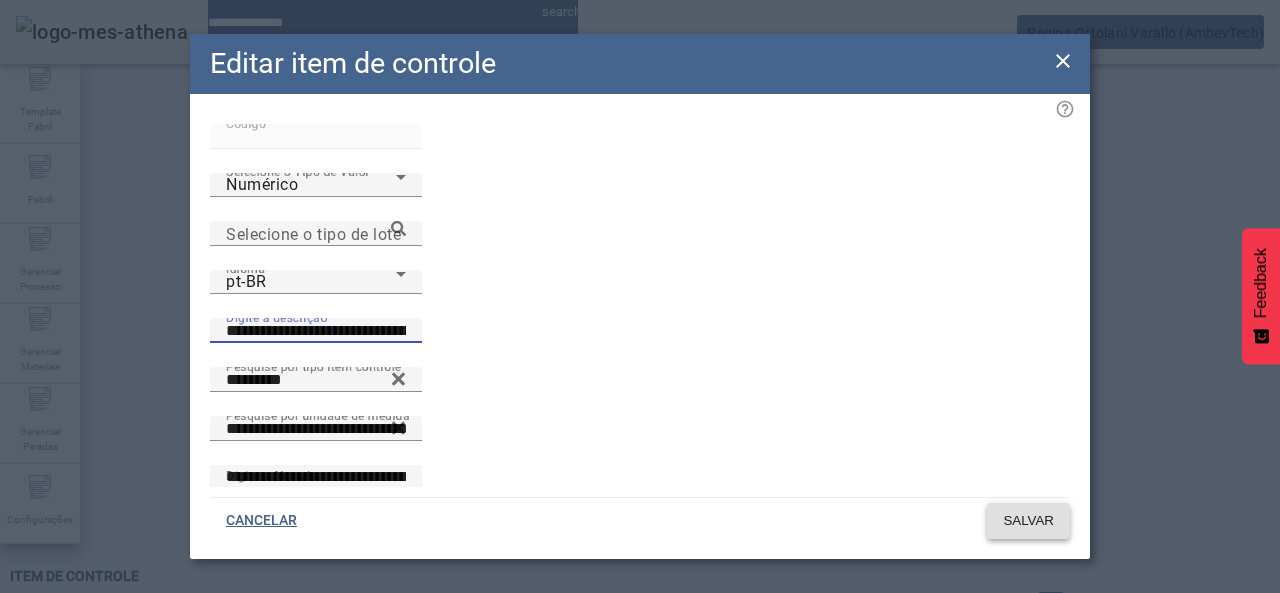 type on "**********" 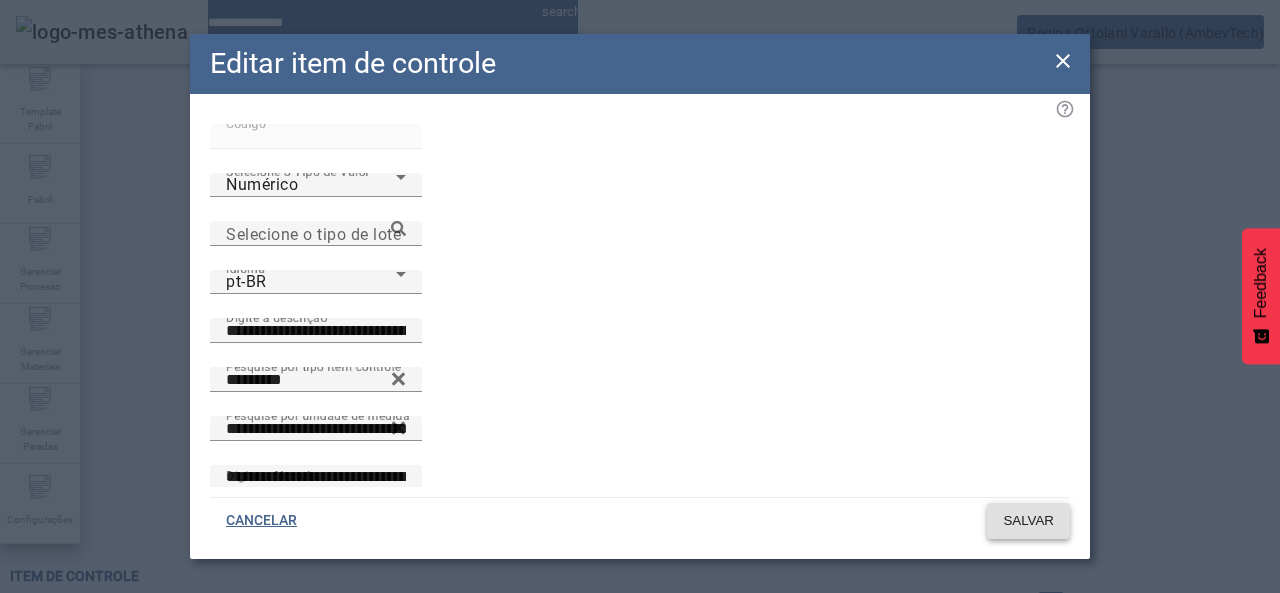 click 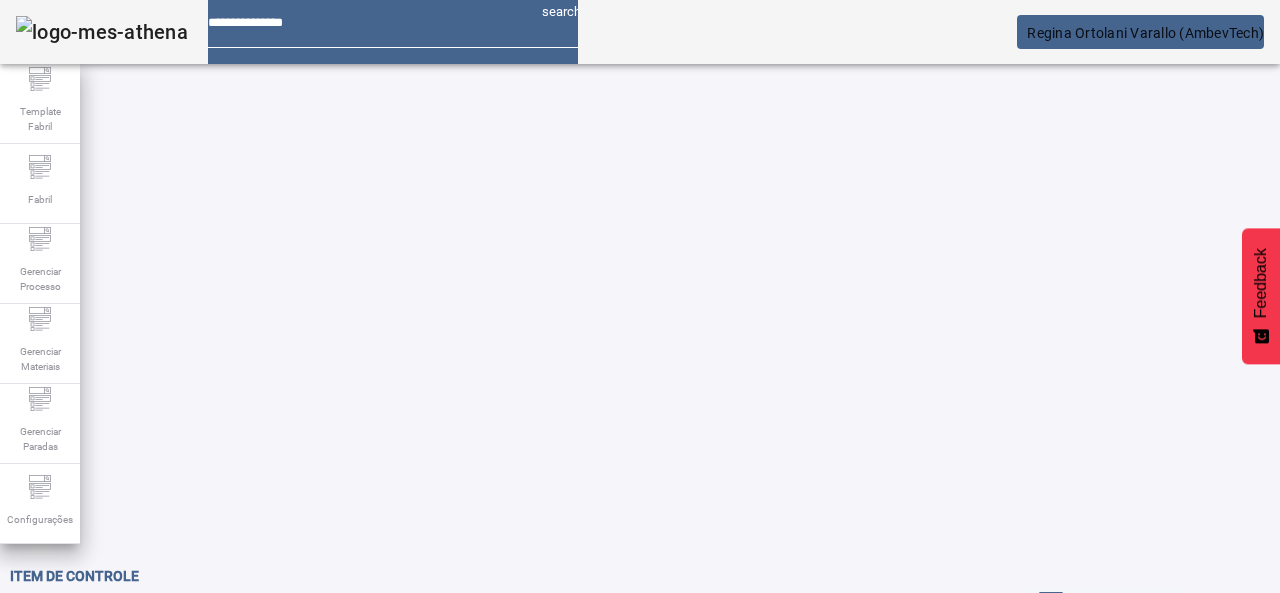 click on "****" at bounding box center [116, 637] 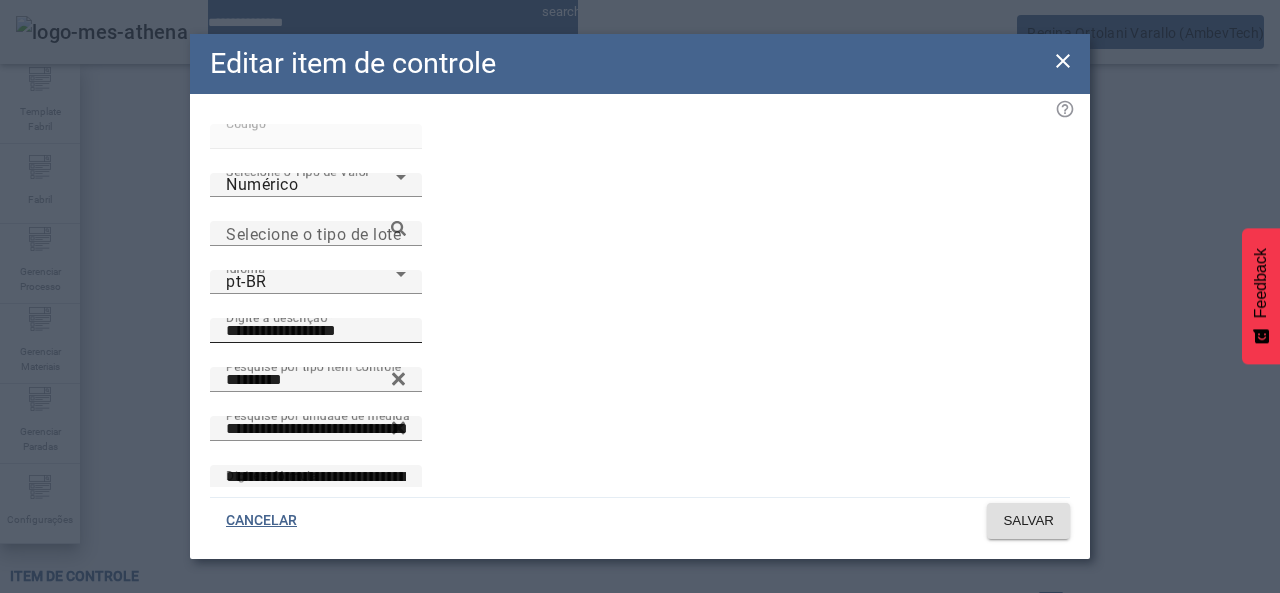 click on "**********" at bounding box center (316, 331) 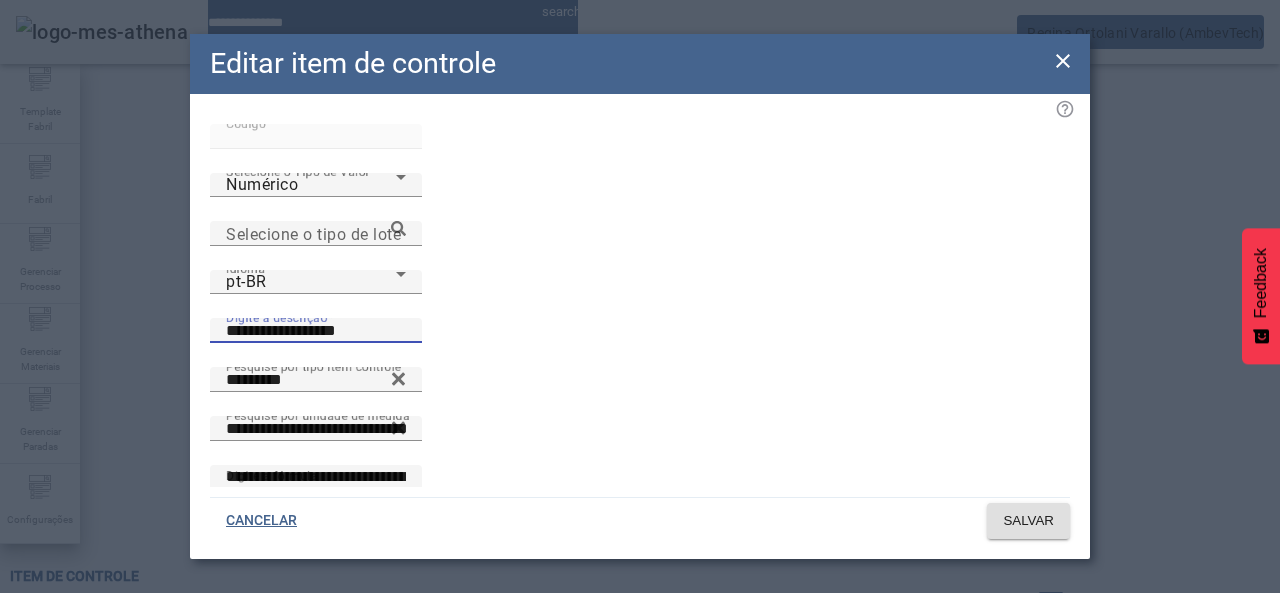 paste on "**********" 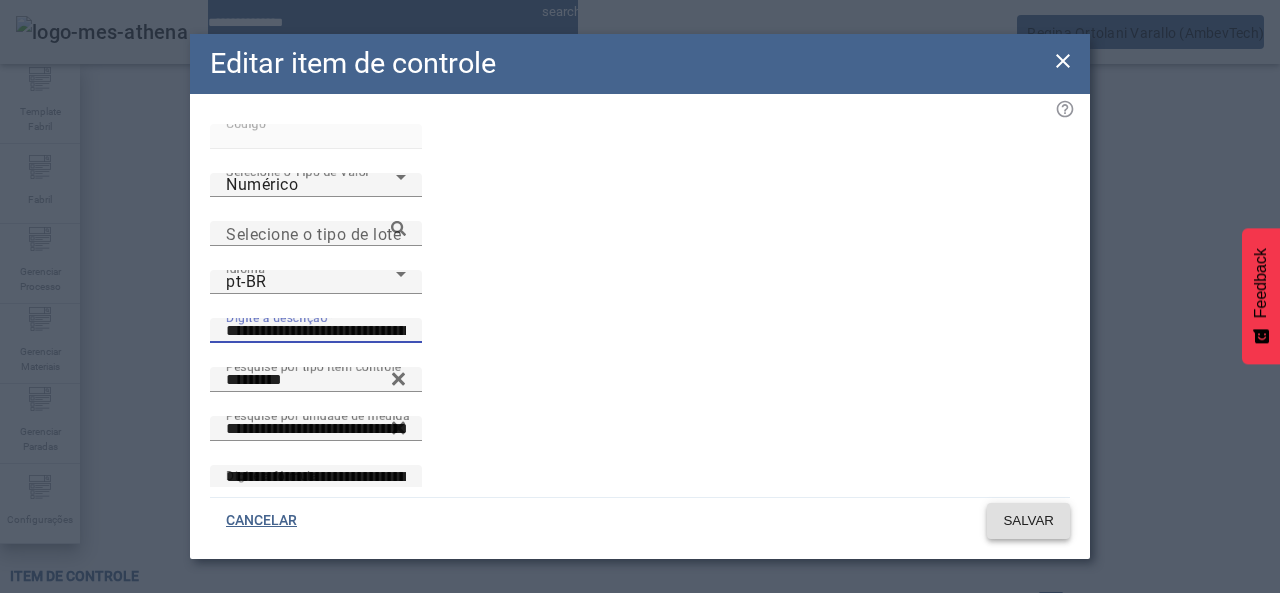 type on "**********" 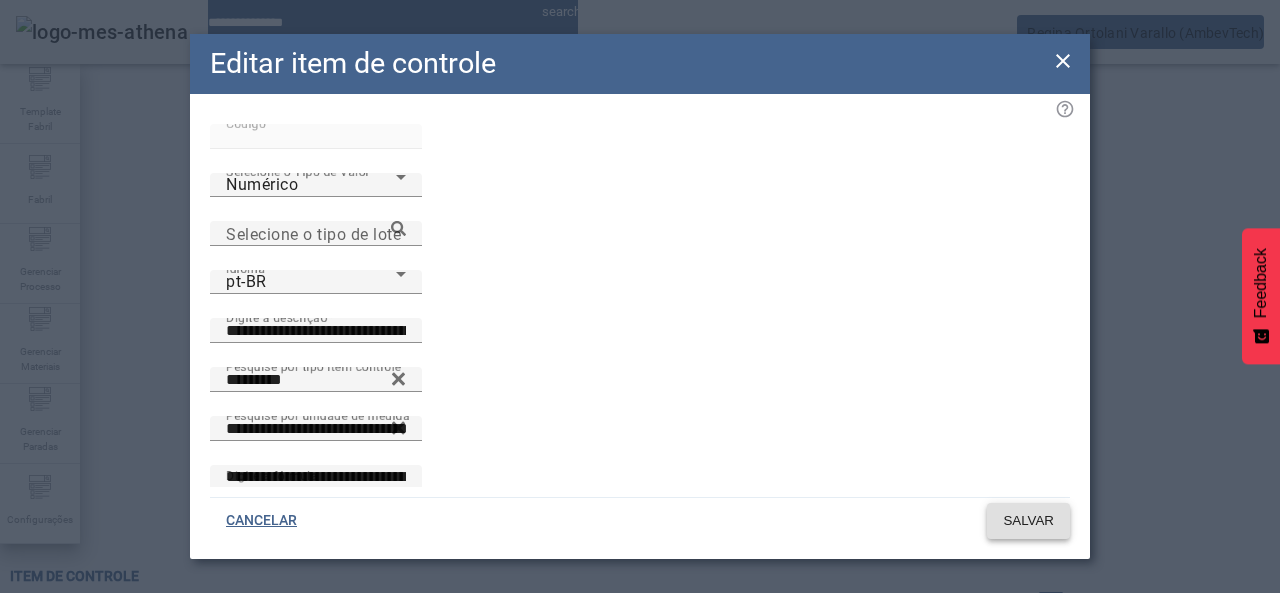 click on "SALVAR" 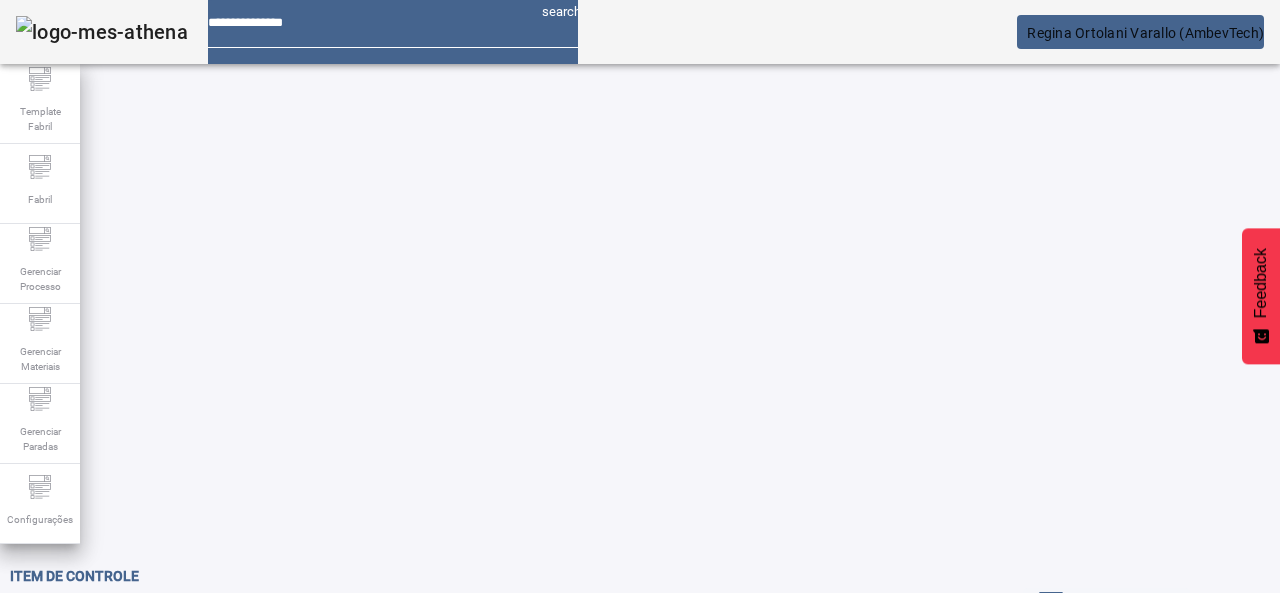 click on "****" at bounding box center (116, 637) 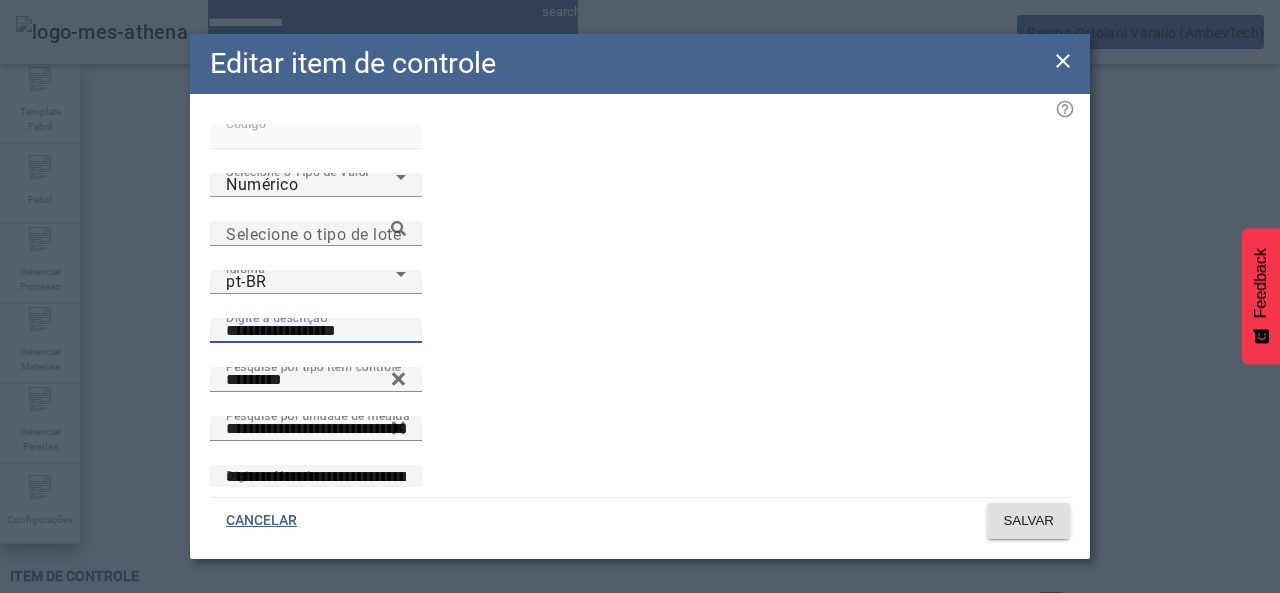 click on "**********" at bounding box center (316, 331) 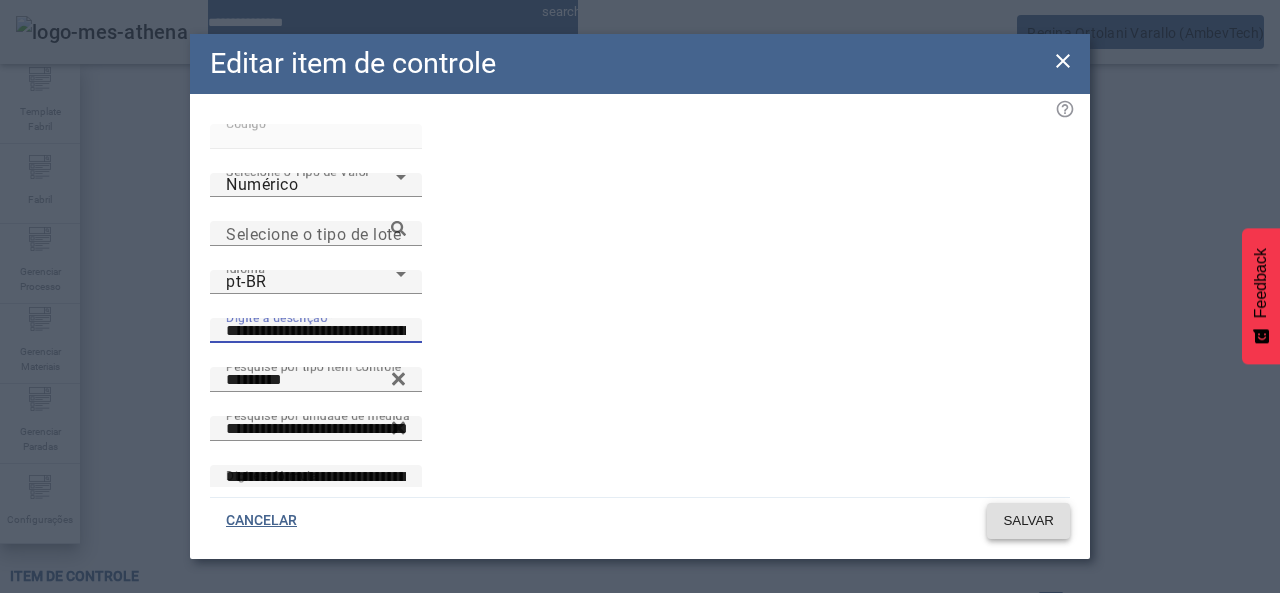 type on "**********" 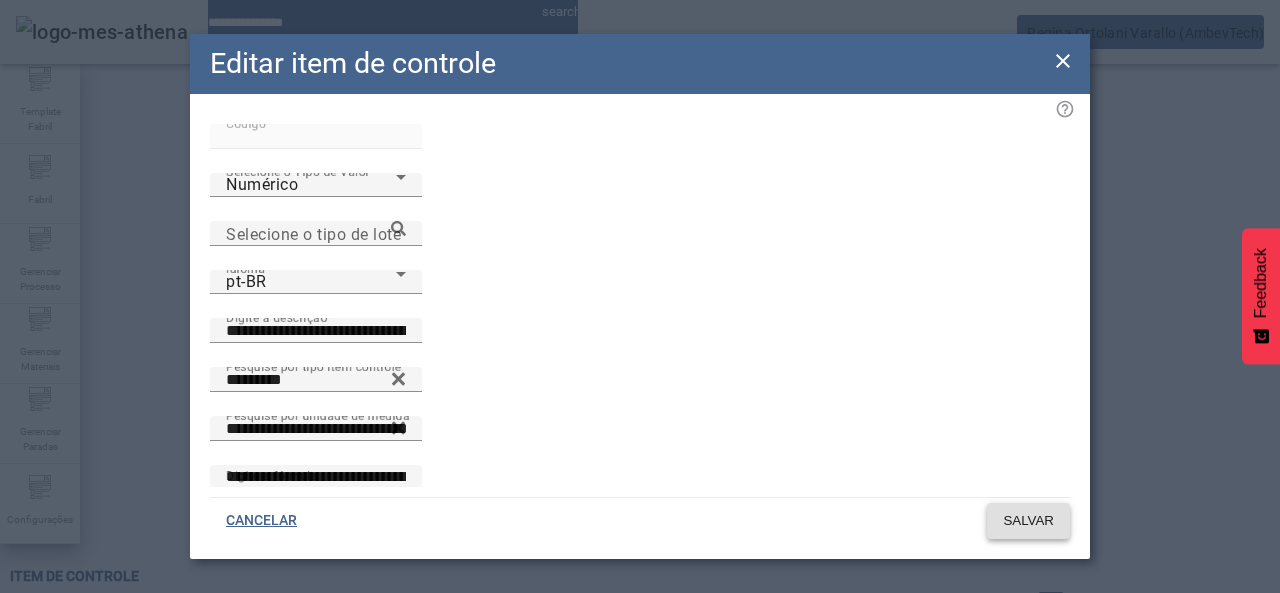 click on "SALVAR" 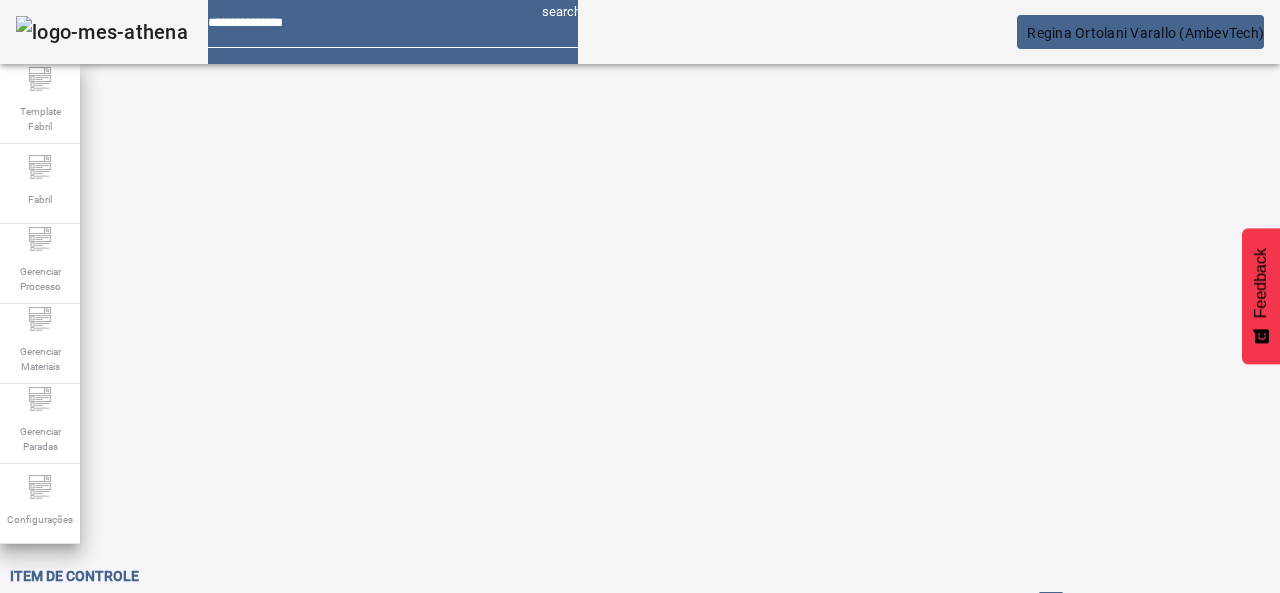 click on "****" at bounding box center (116, 637) 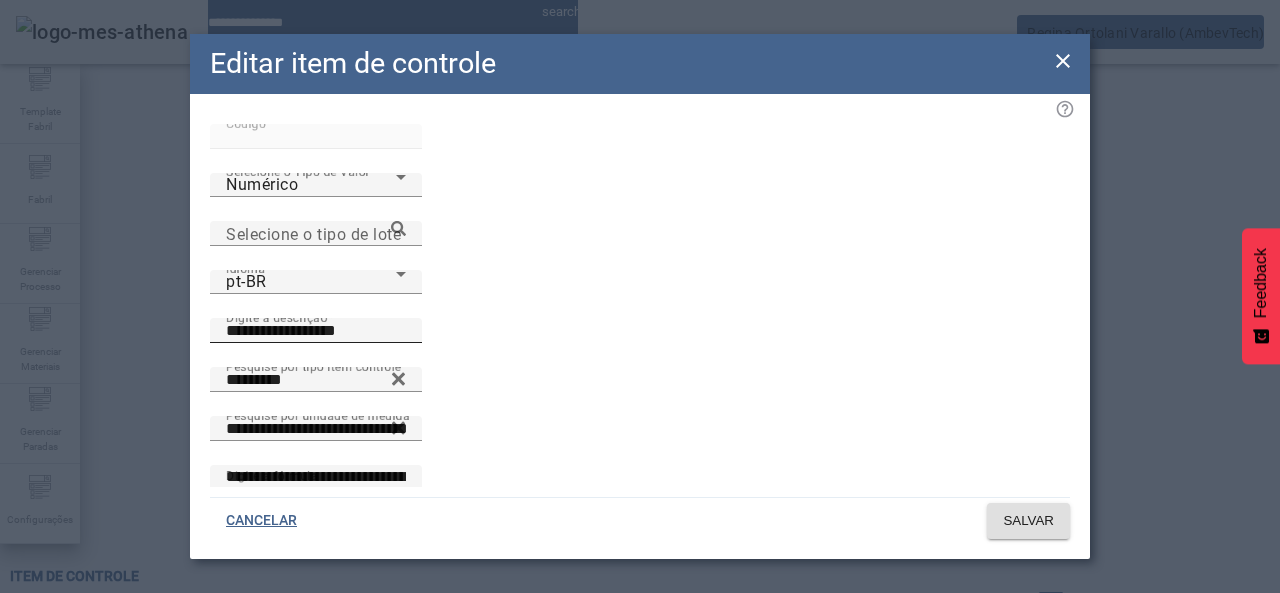 click on "**********" at bounding box center (316, 331) 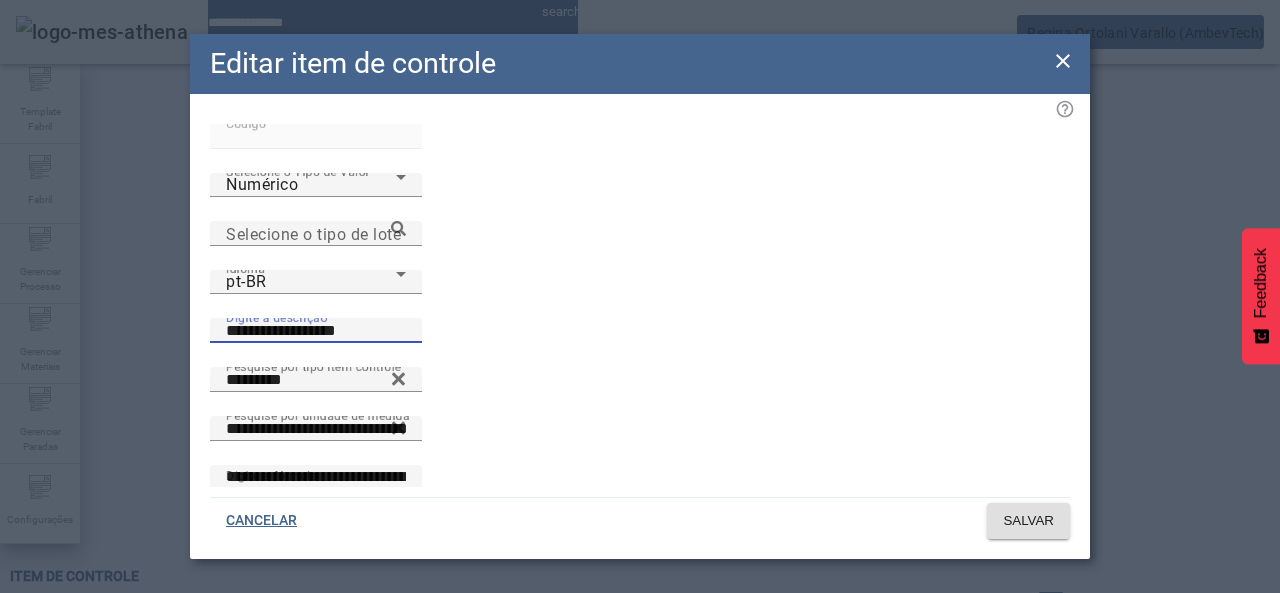 paste on "**********" 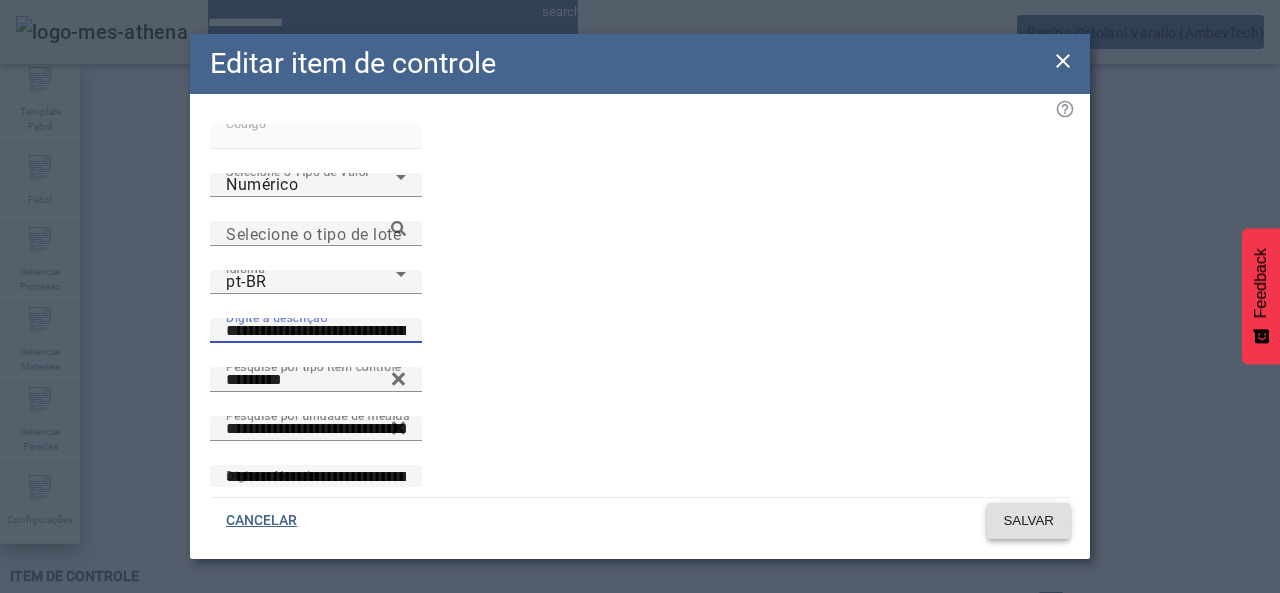 type on "**********" 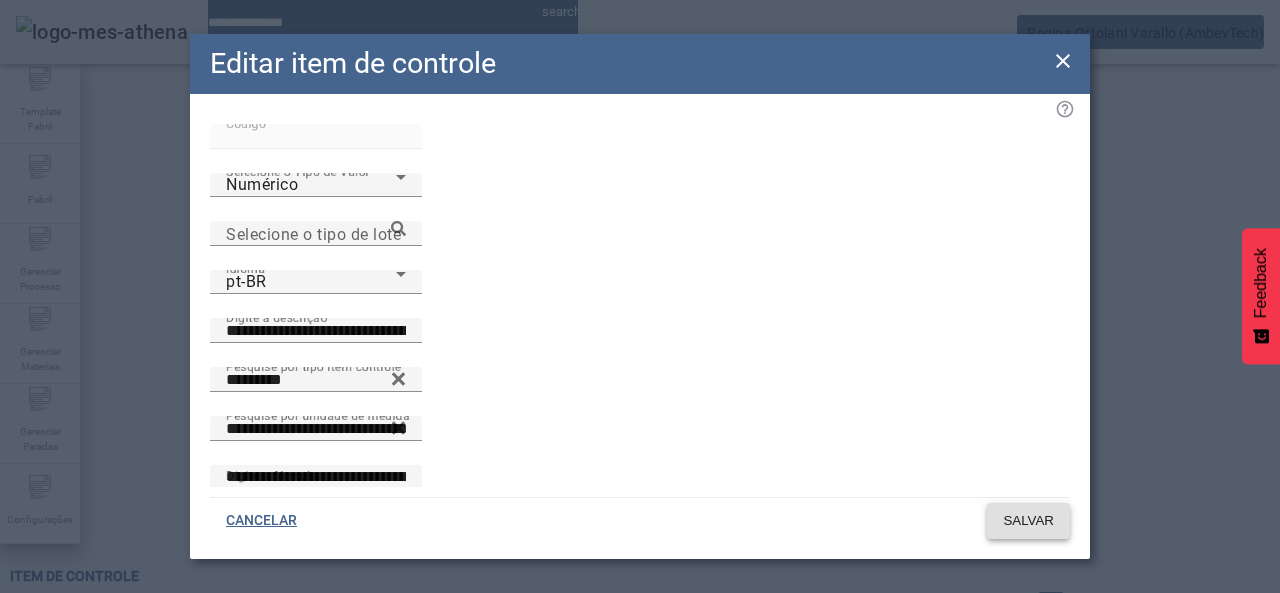 click on "SALVAR" 